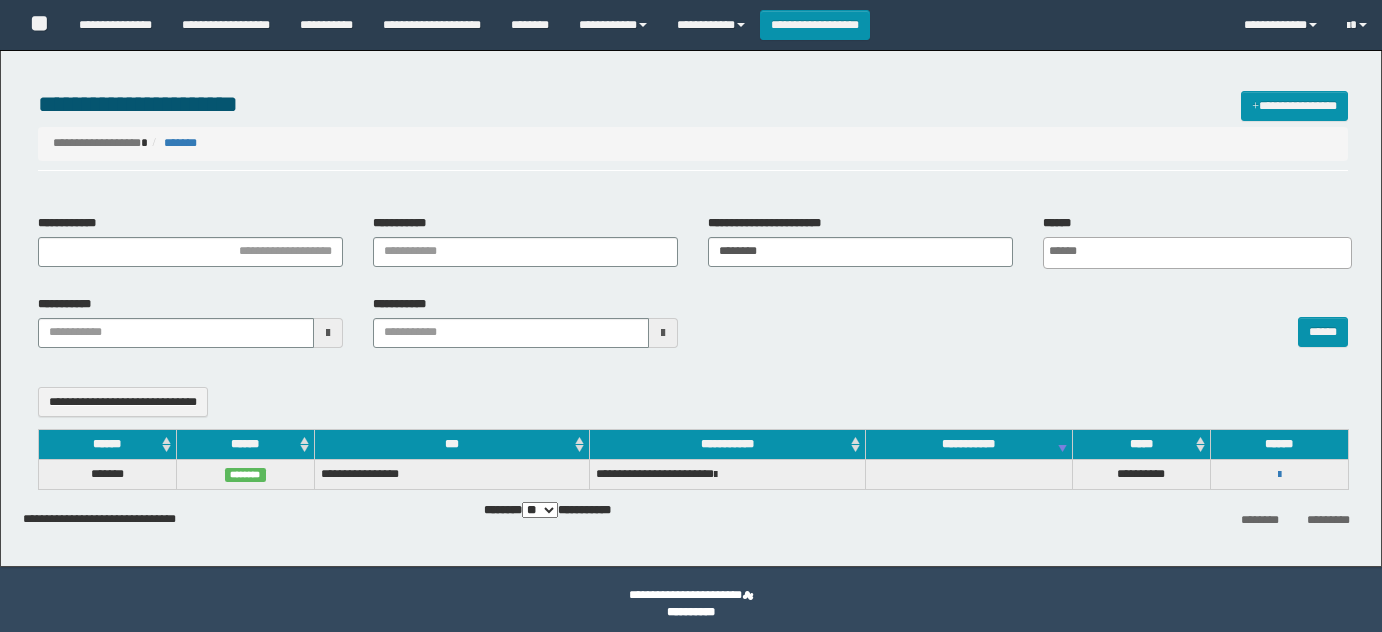 select 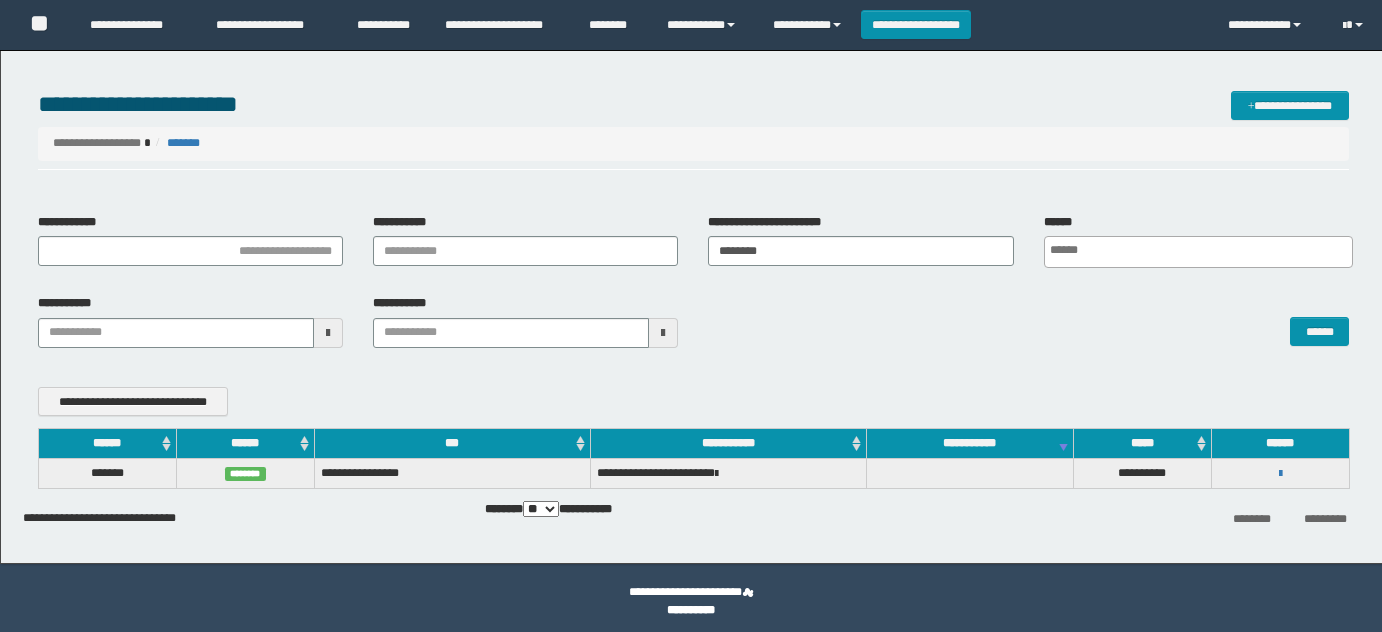 scroll, scrollTop: 0, scrollLeft: 0, axis: both 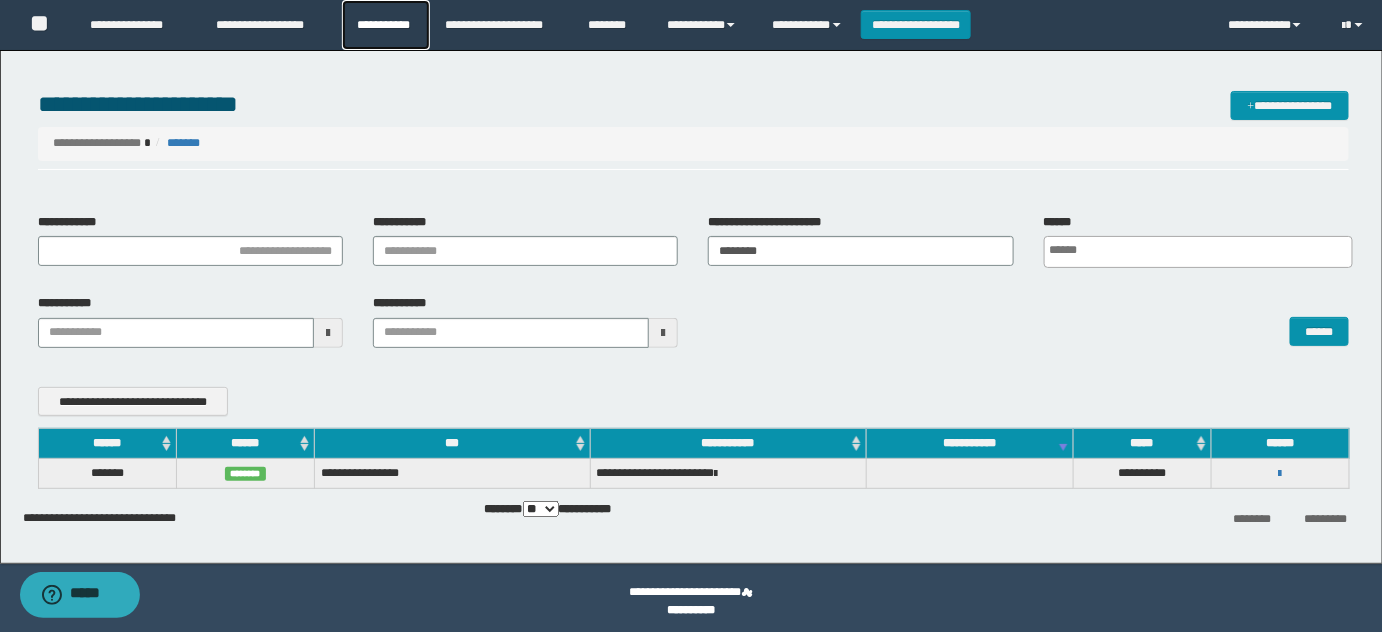 click on "**********" at bounding box center (386, 25) 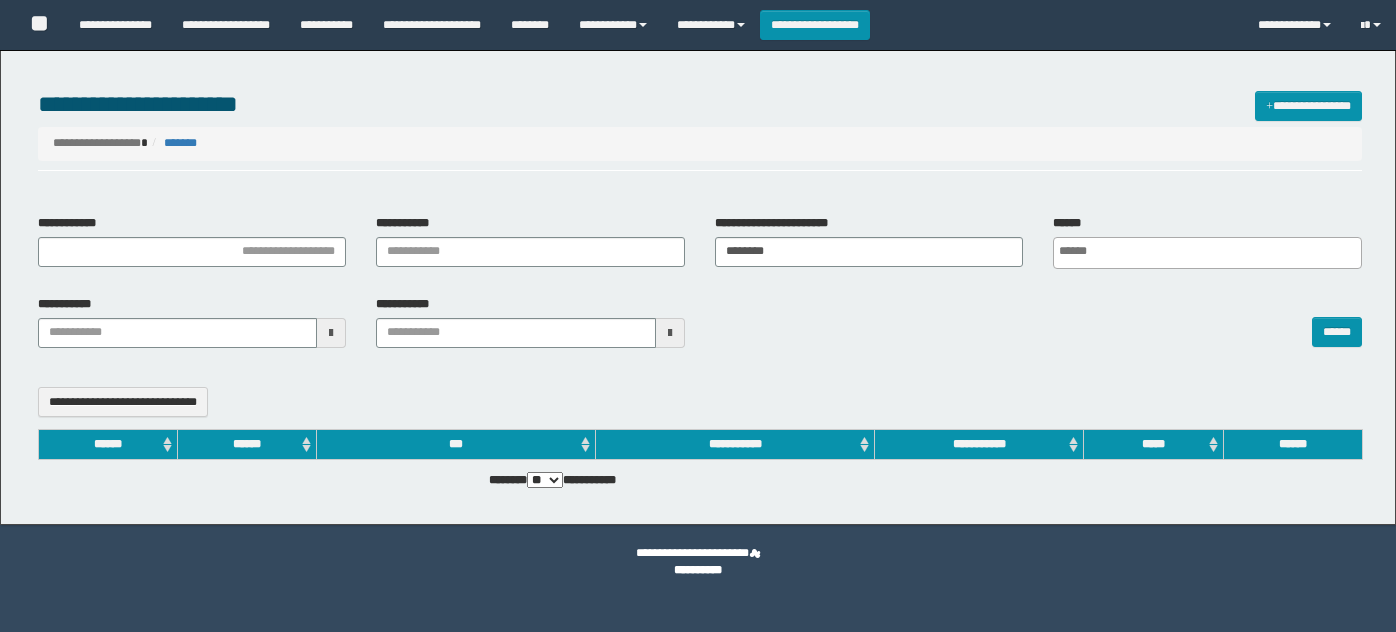 select 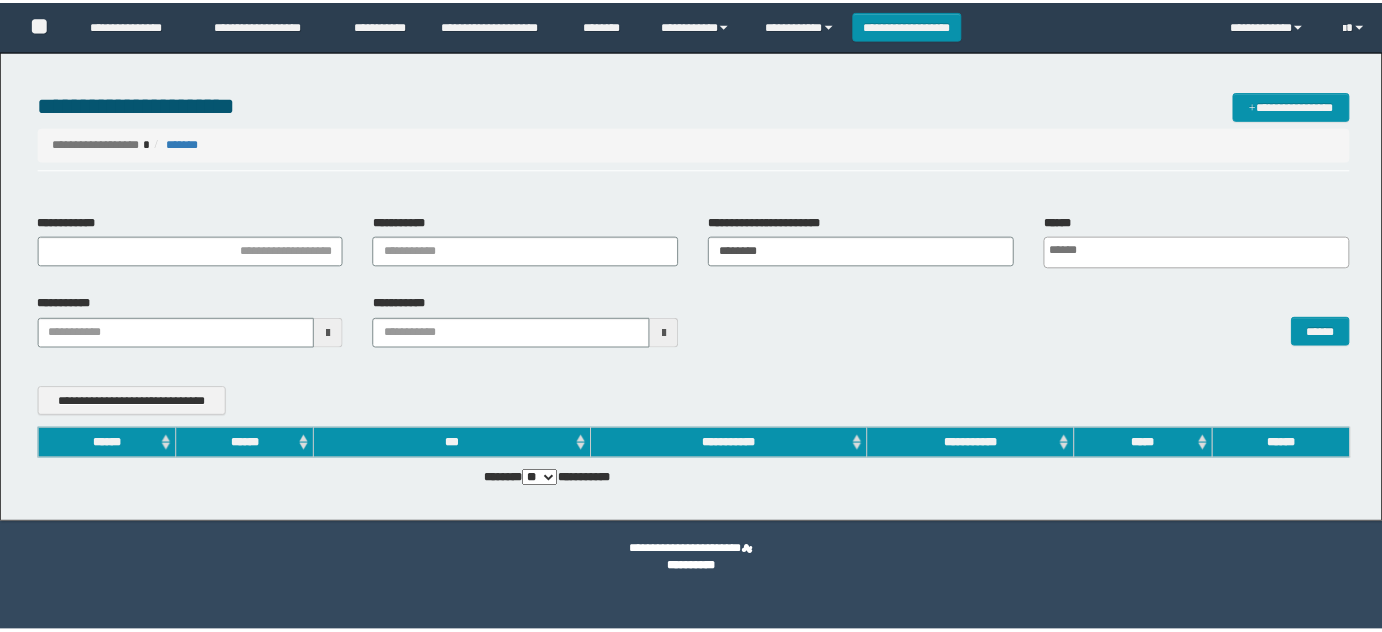 scroll, scrollTop: 0, scrollLeft: 0, axis: both 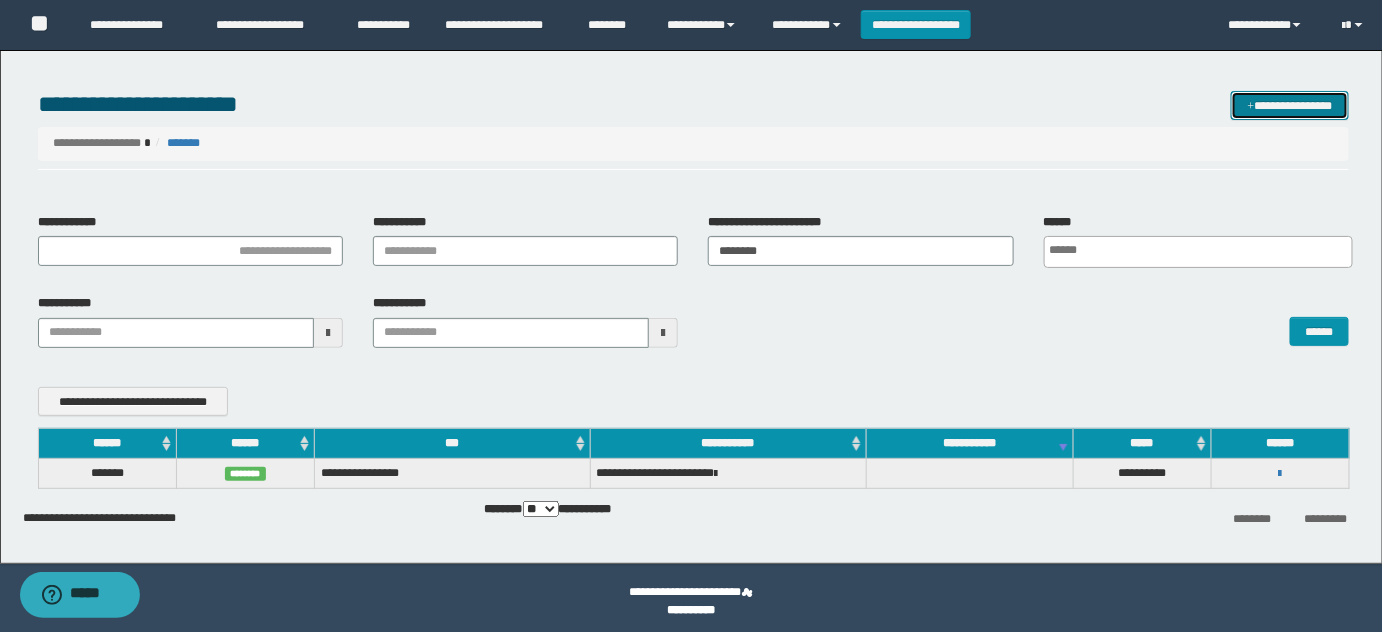 click on "**********" at bounding box center [1290, 105] 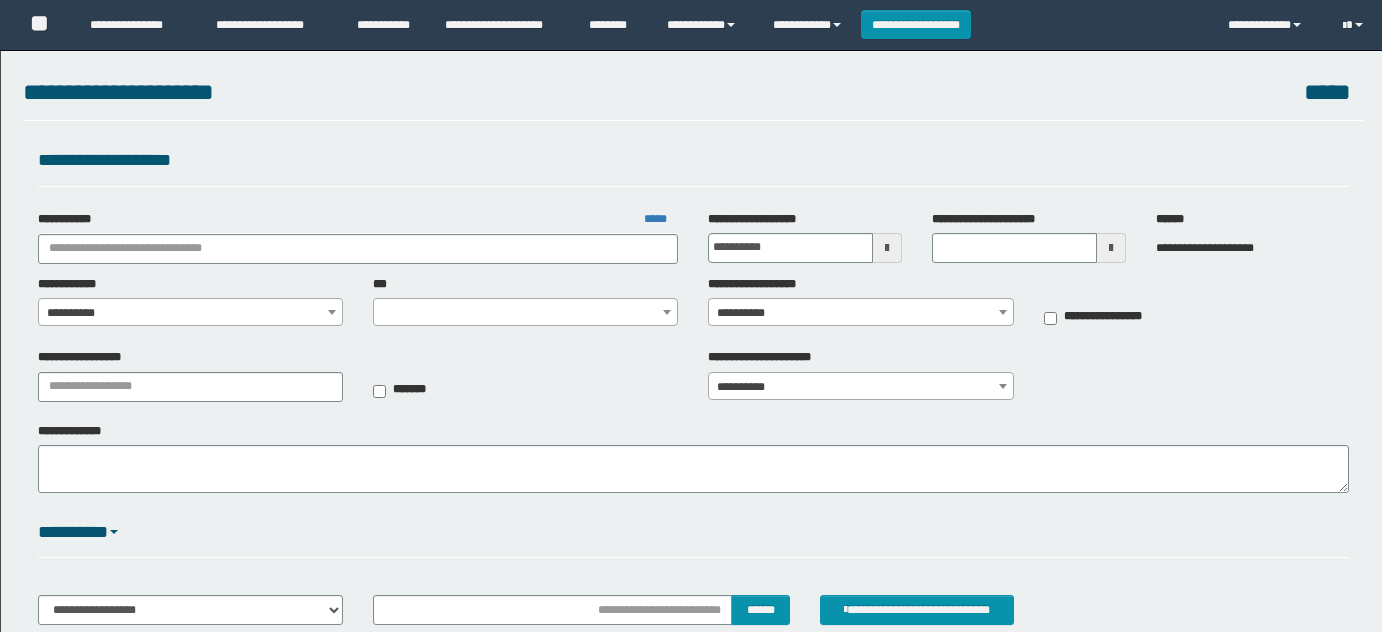 scroll, scrollTop: 0, scrollLeft: 0, axis: both 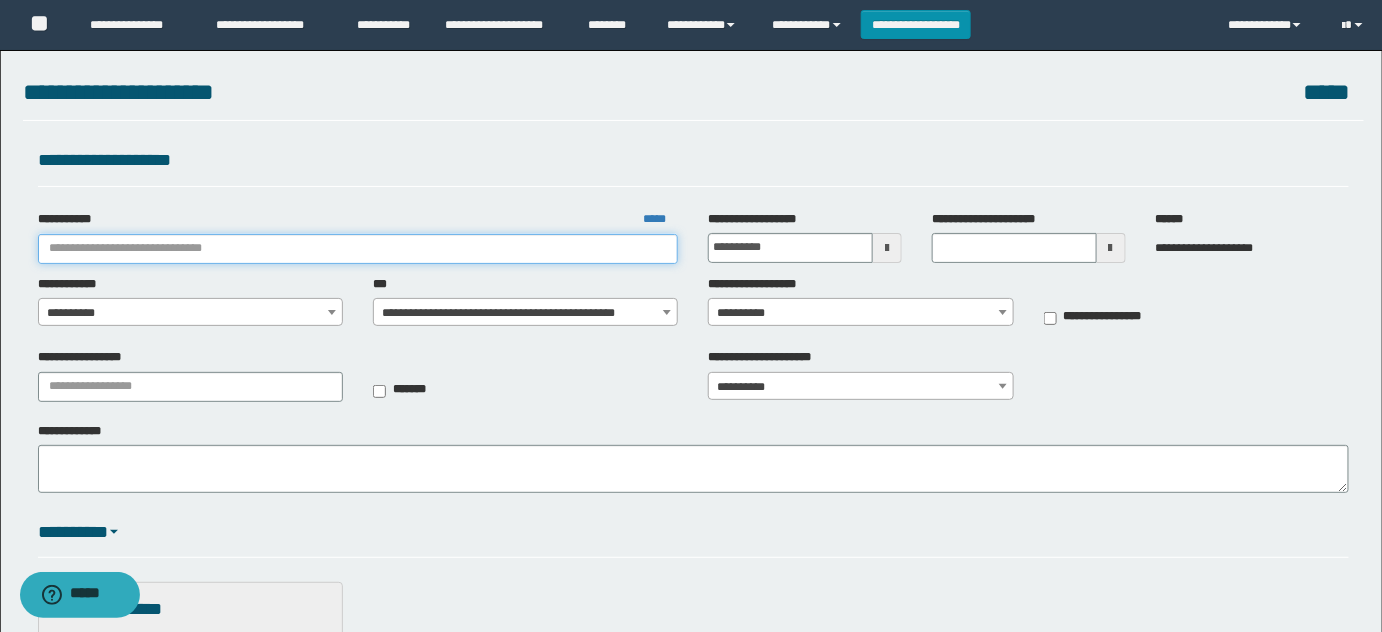 click on "**********" at bounding box center [358, 249] 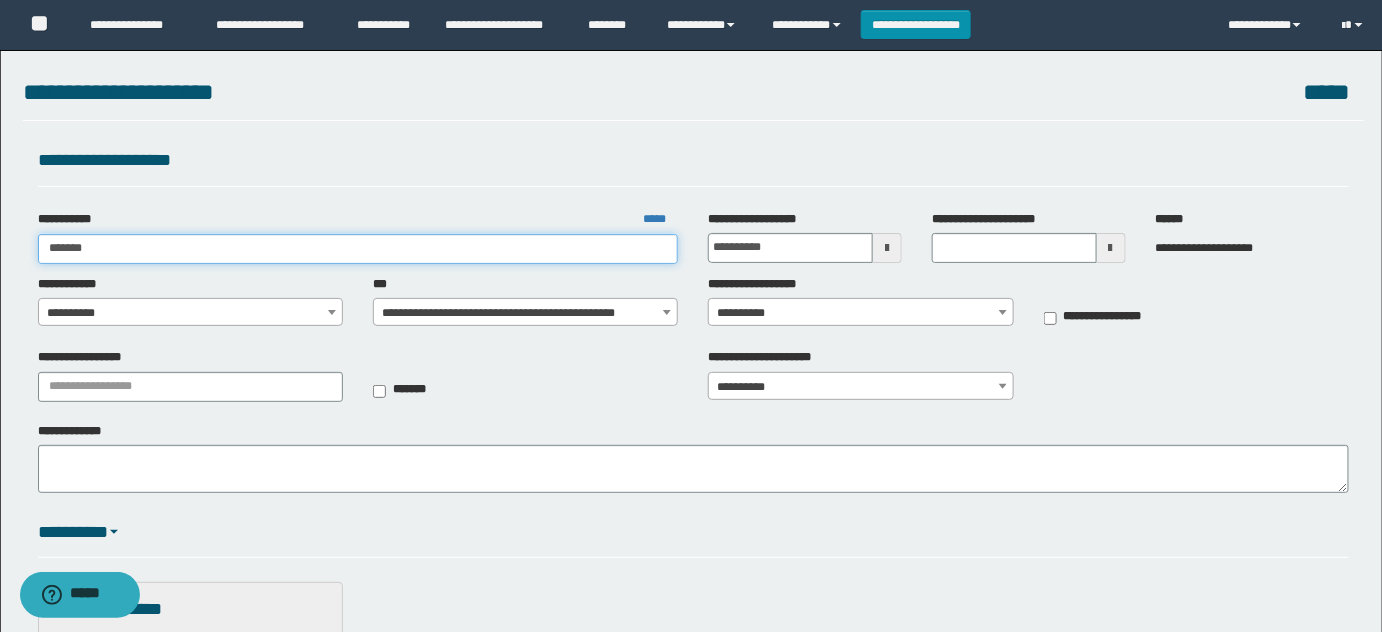 type on "********" 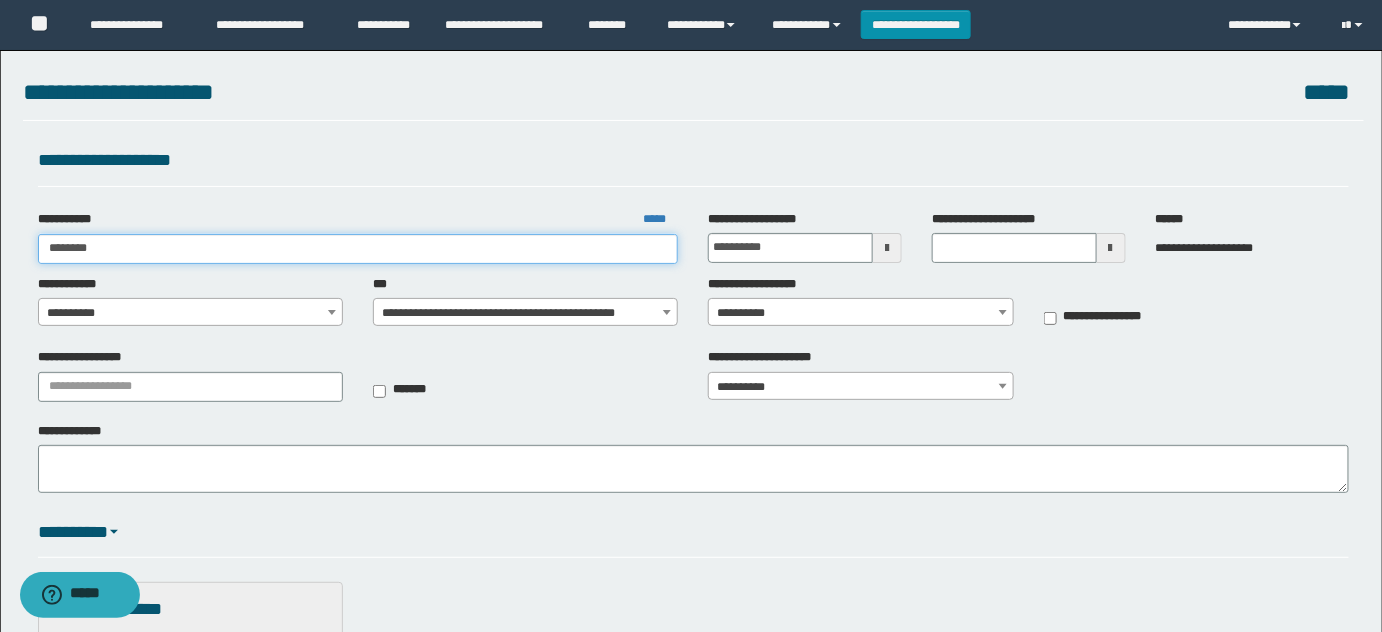 type on "********" 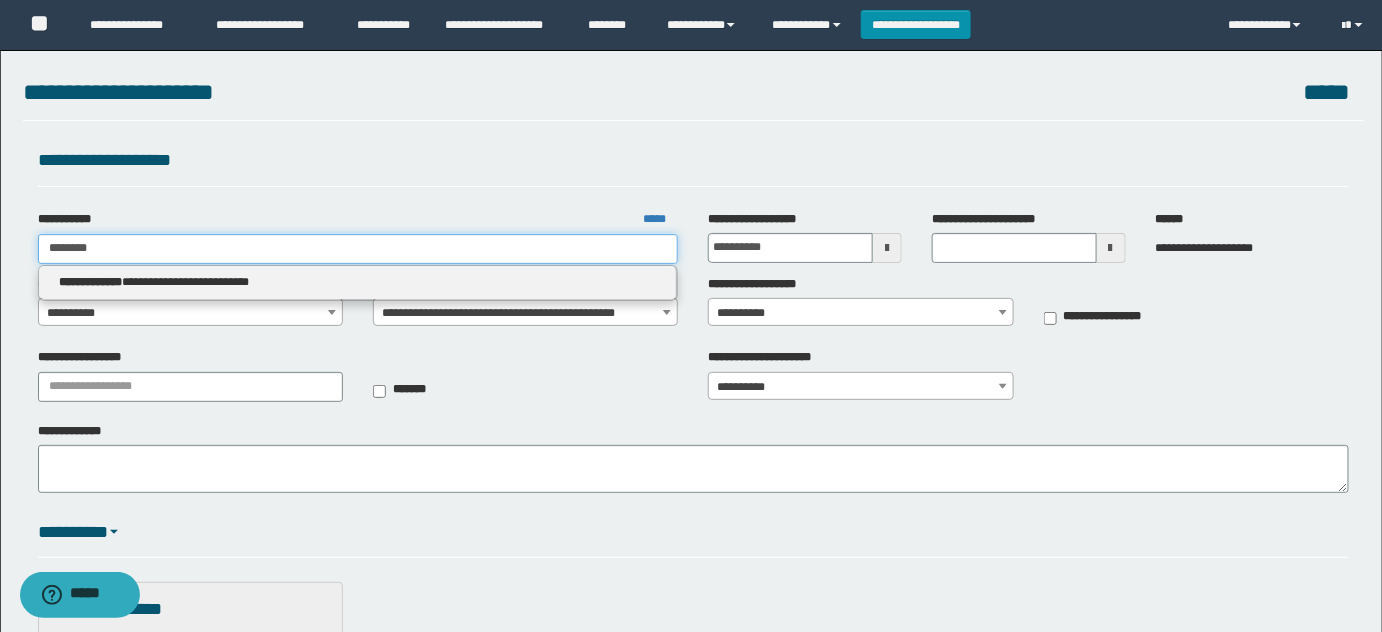 type on "********" 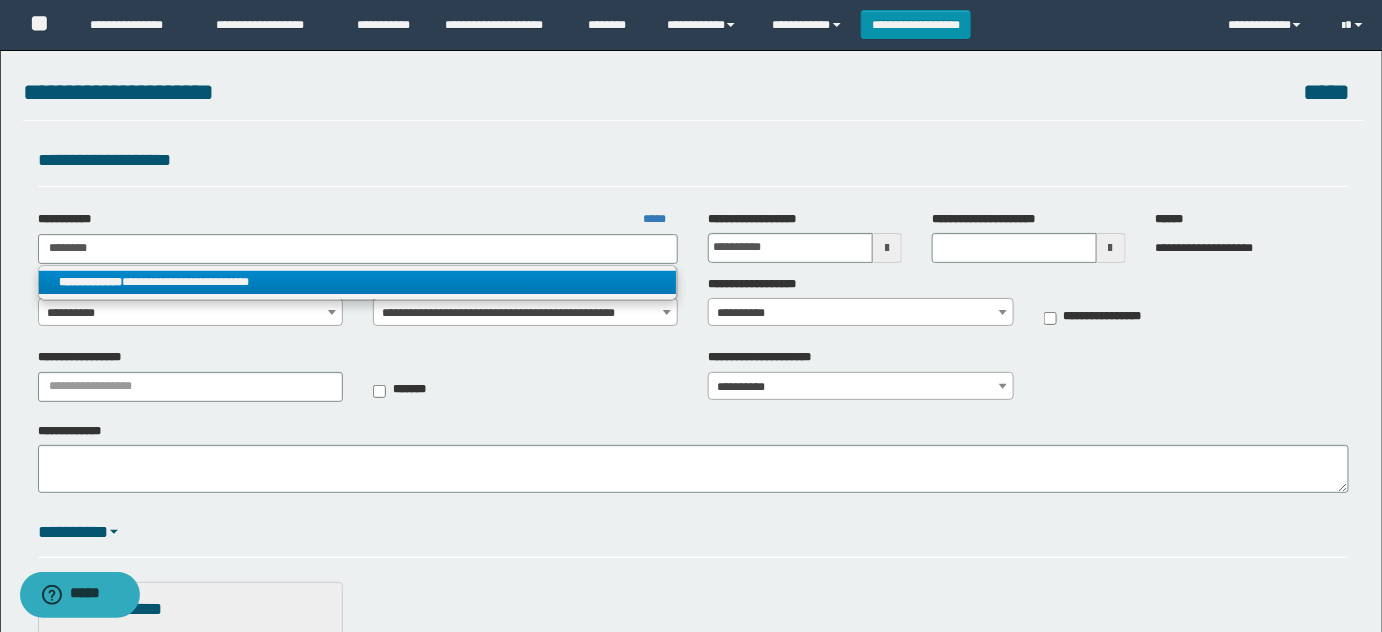 click on "**********" at bounding box center (358, 282) 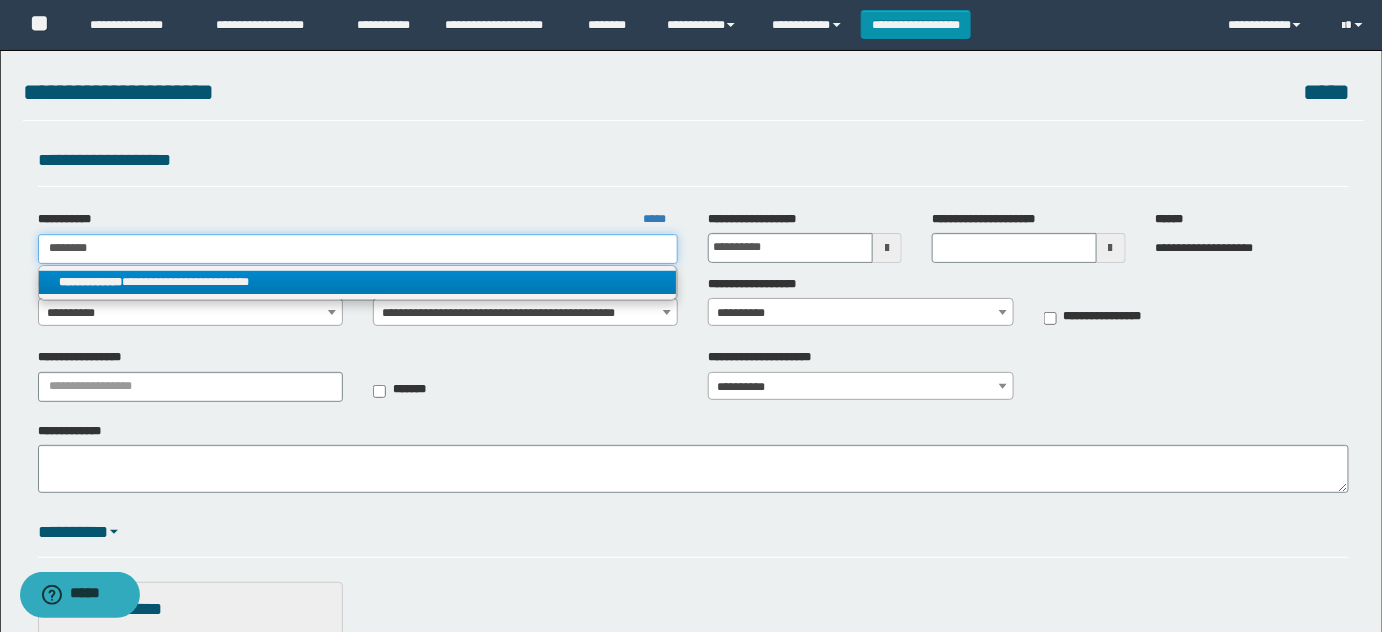 type 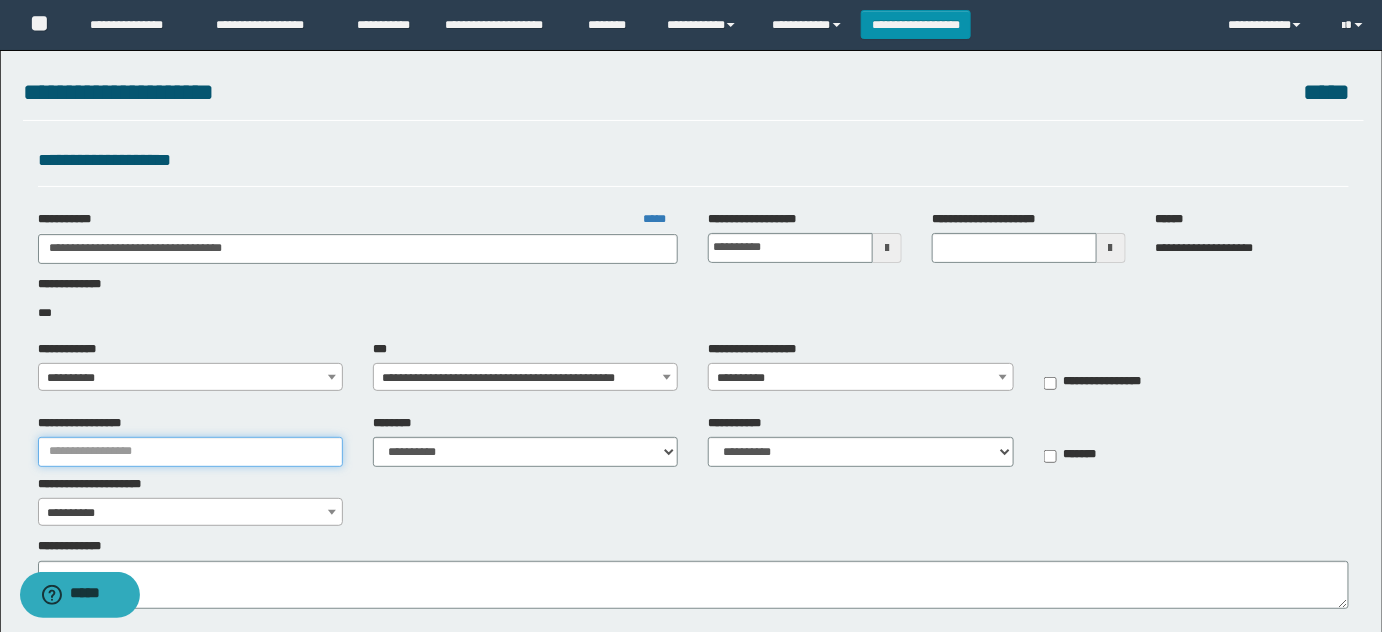 click on "**********" at bounding box center (190, 452) 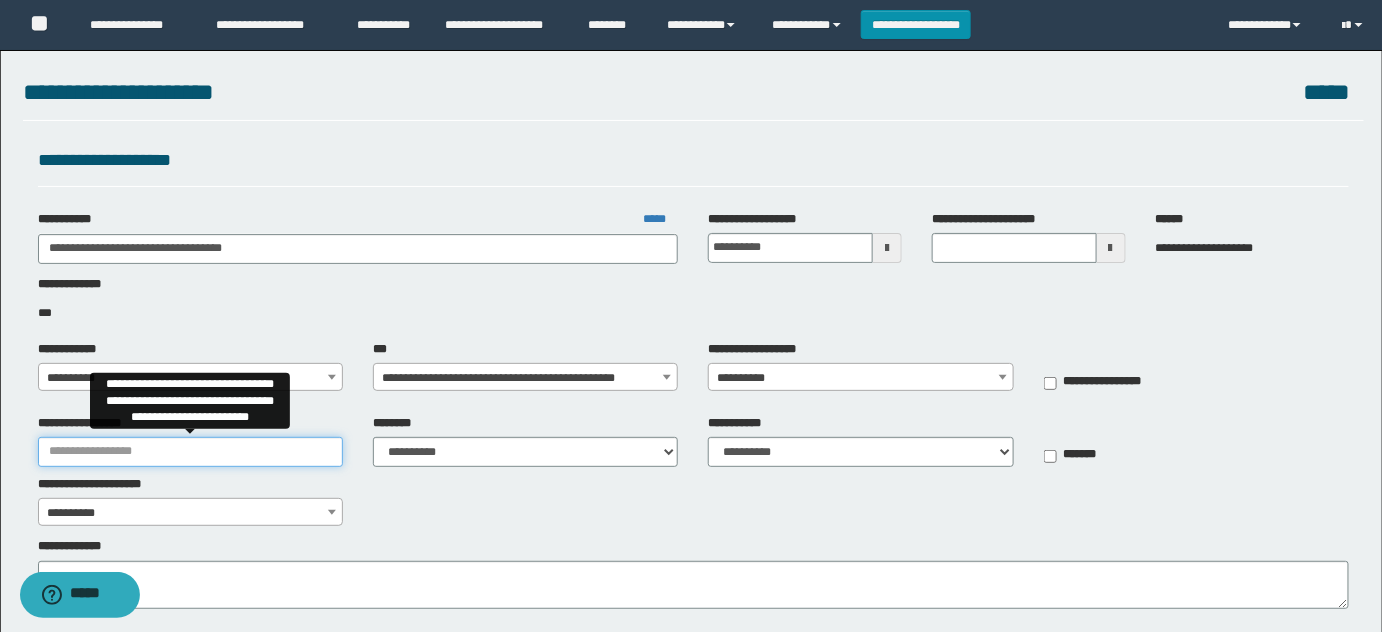 paste on "**********" 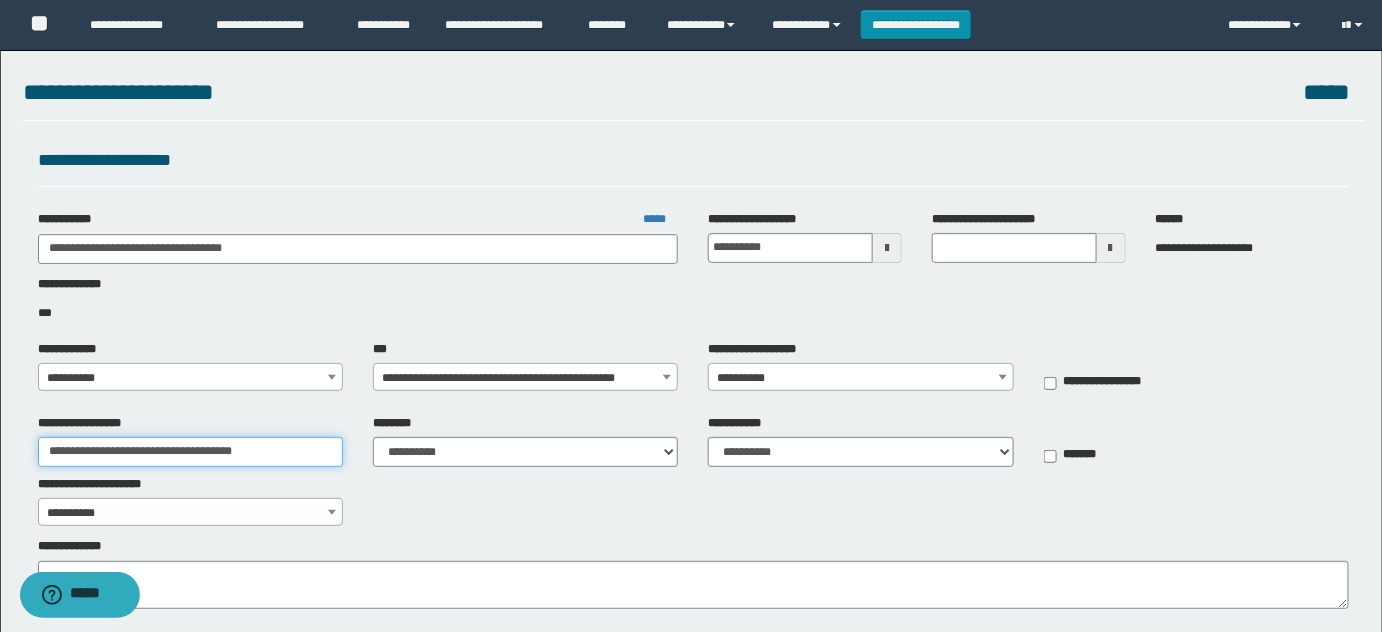 type on "**********" 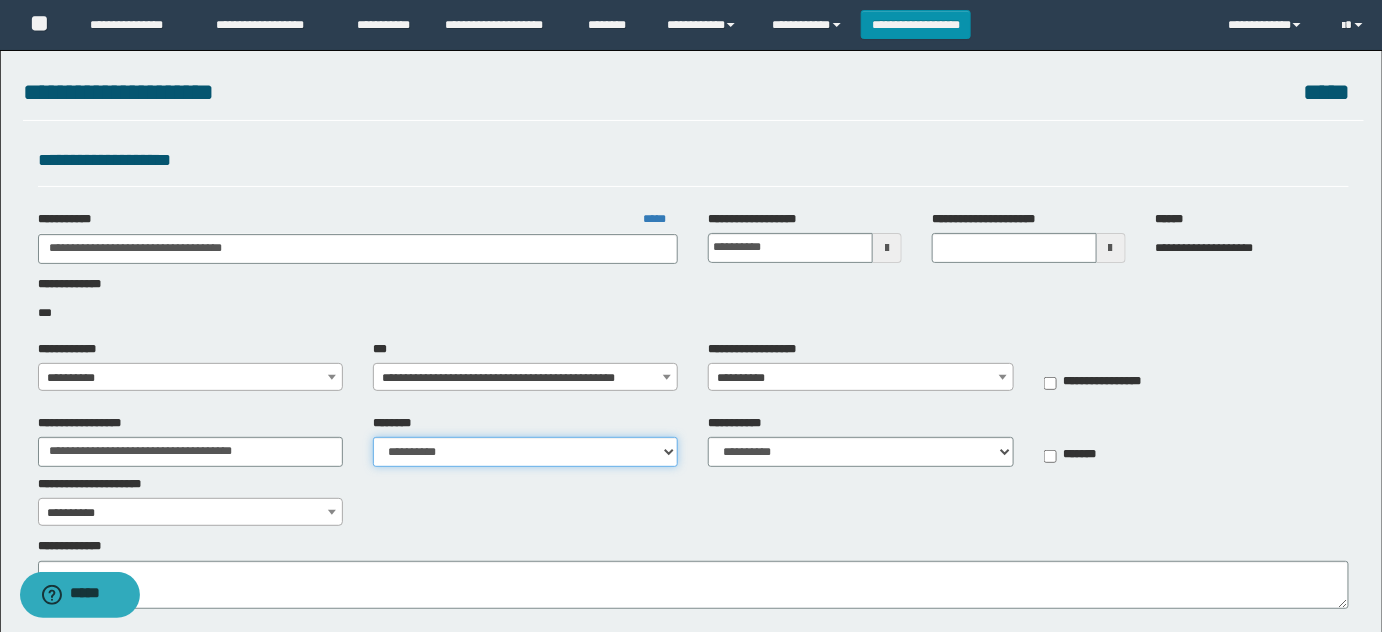 click on "**********" at bounding box center (525, 452) 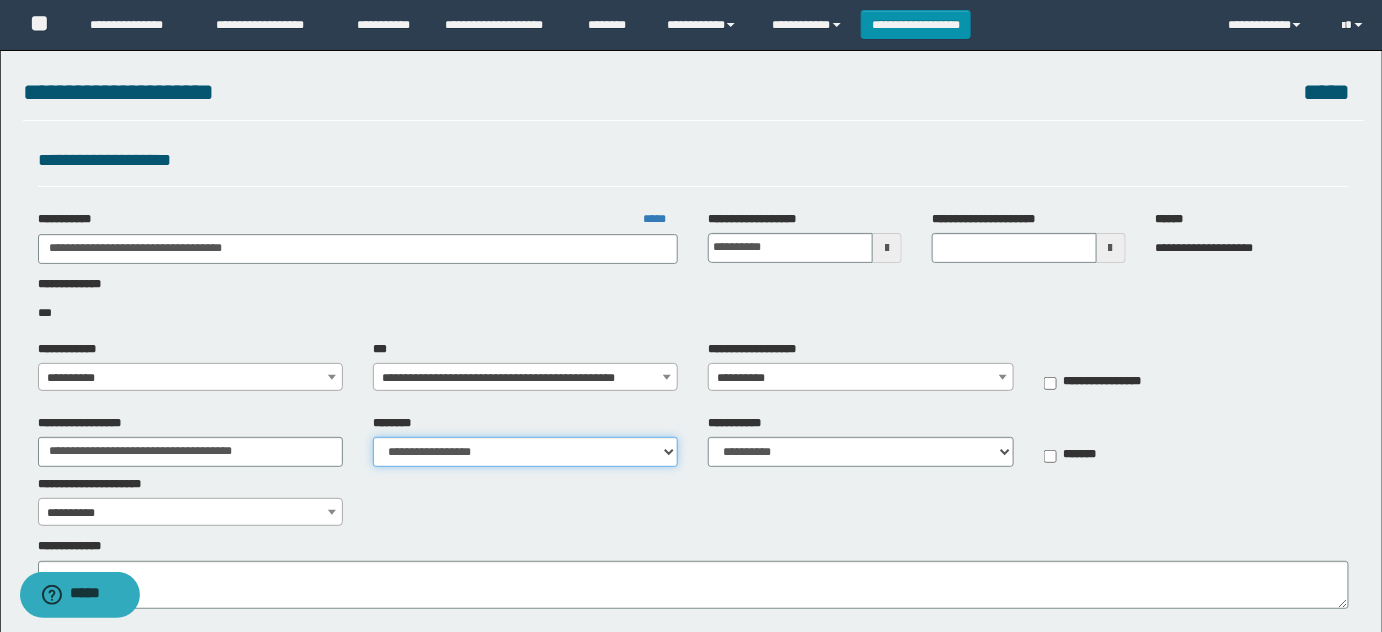 click on "**********" at bounding box center (525, 452) 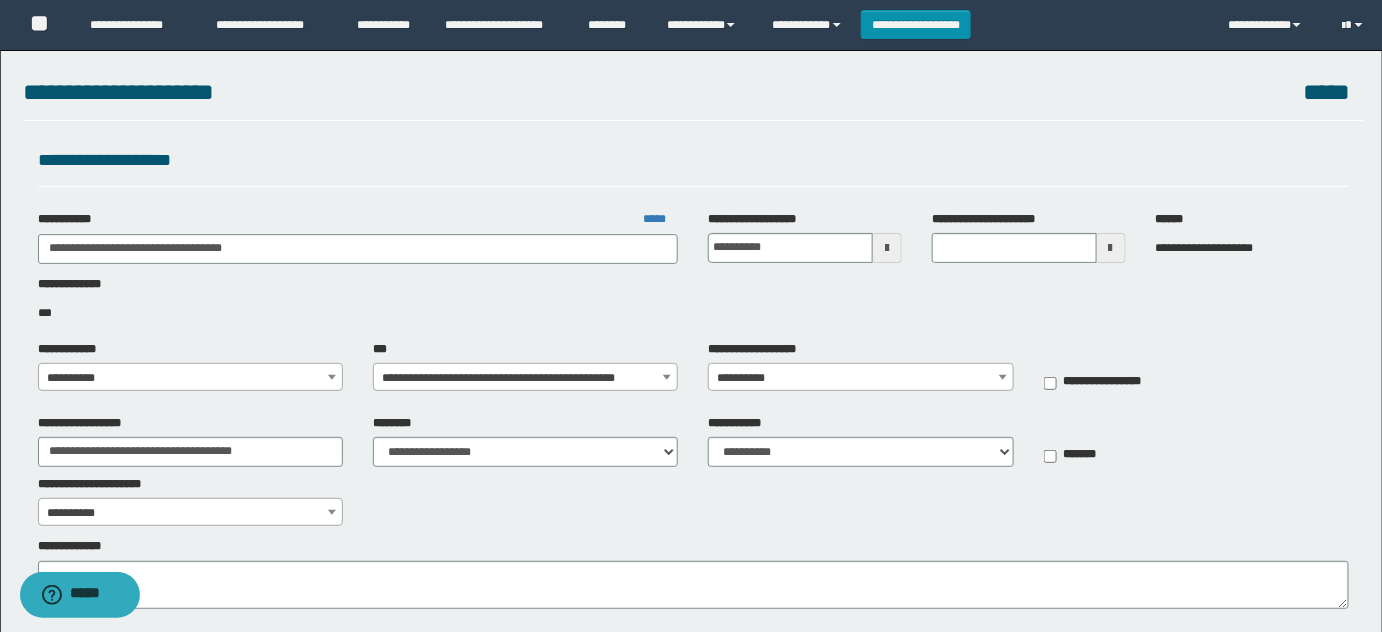 click on "**********" at bounding box center (691, 316) 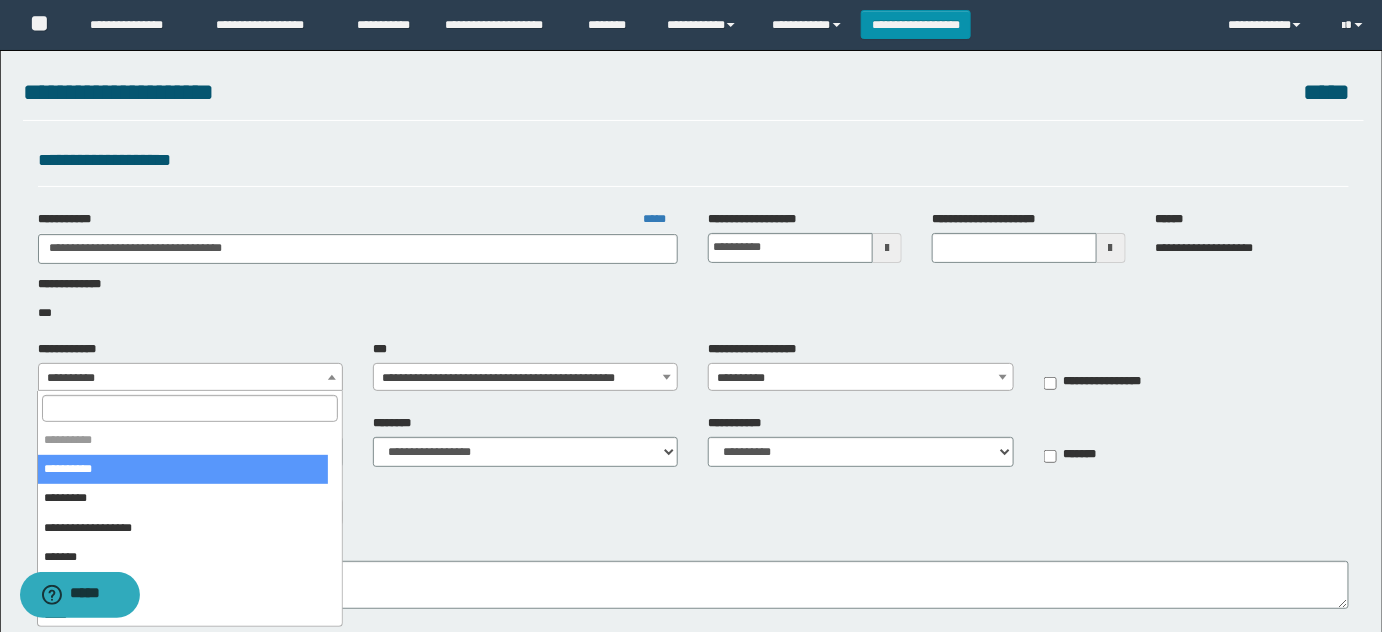 click at bounding box center (189, 408) 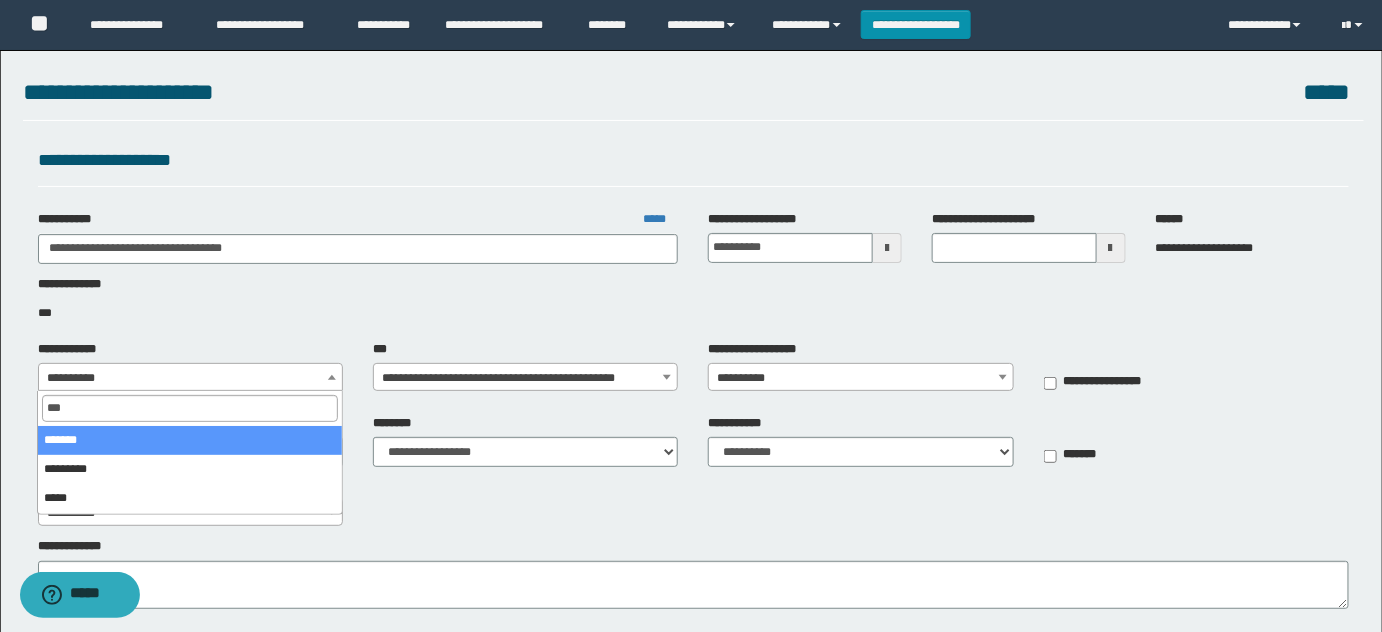 type on "****" 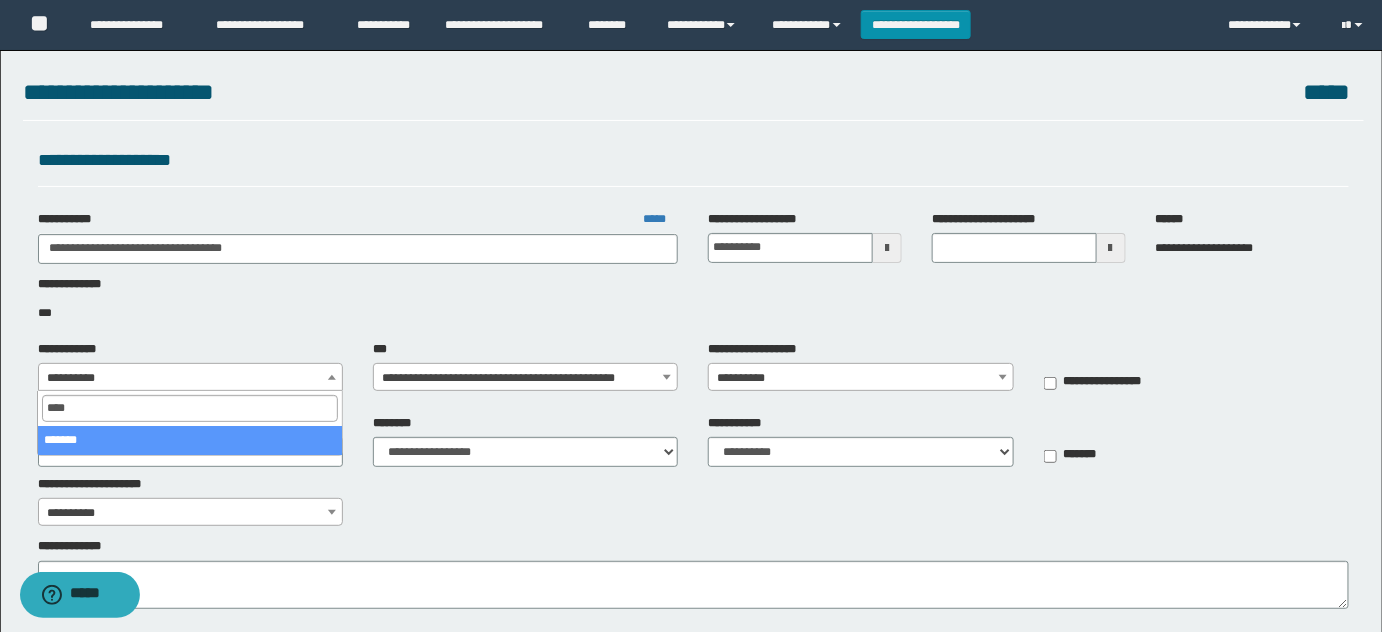 select on "**" 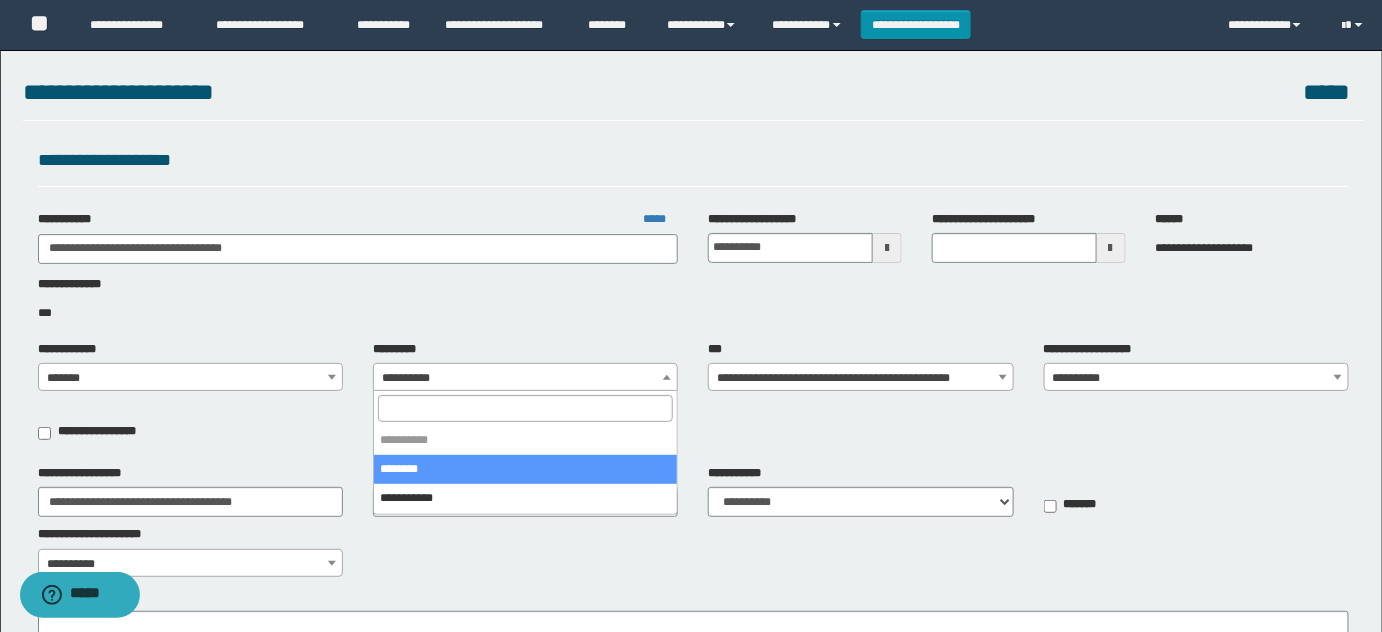 select on "****" 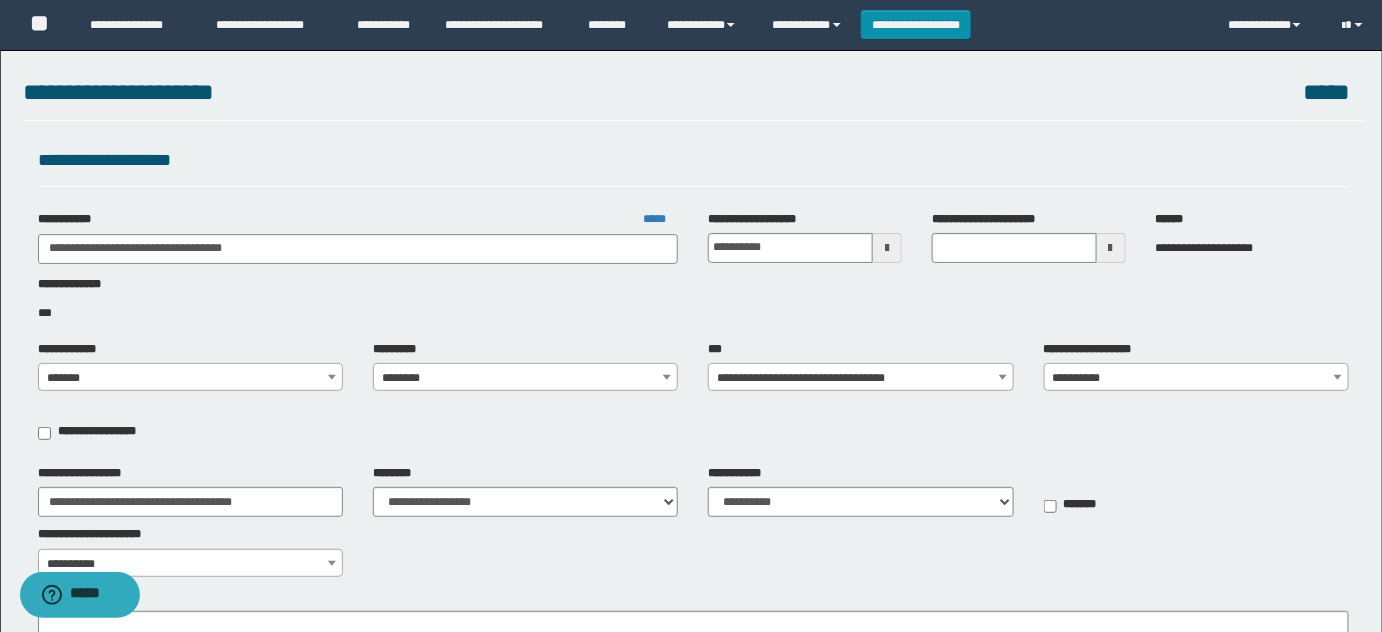 click on "**********" at bounding box center (1196, 366) 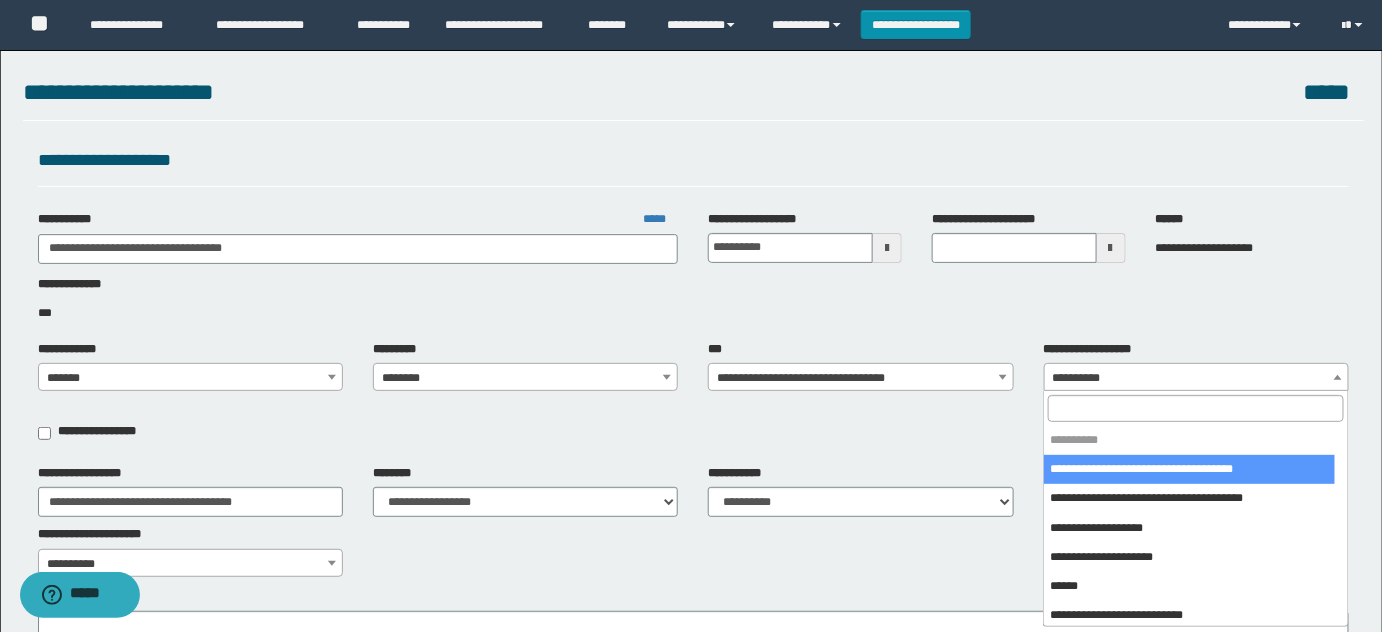 click on "**********" at bounding box center (1197, 378) 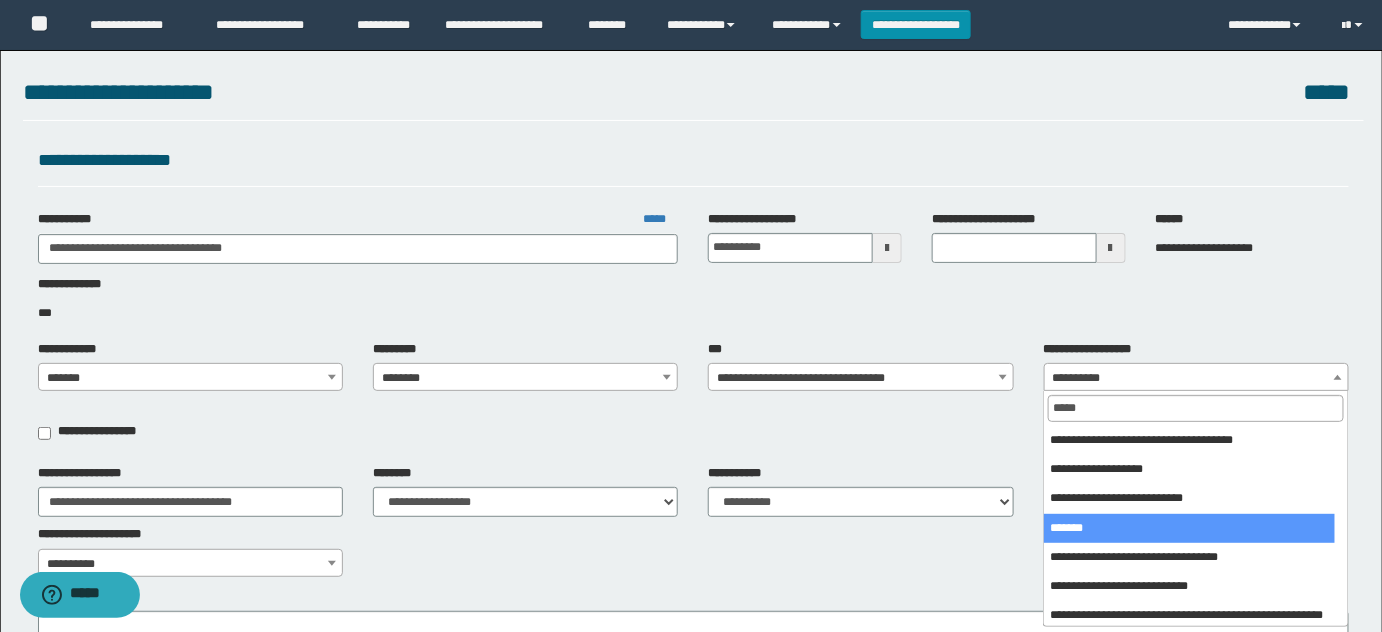 type on "*****" 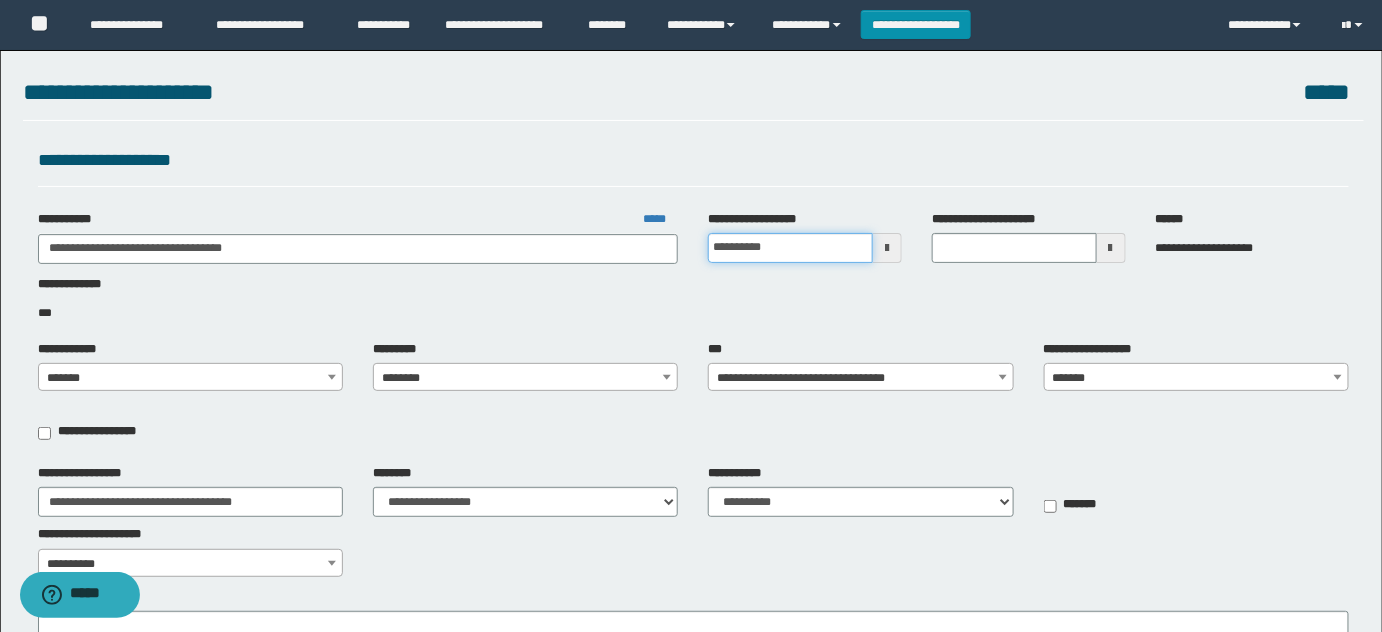 click on "**********" at bounding box center (790, 248) 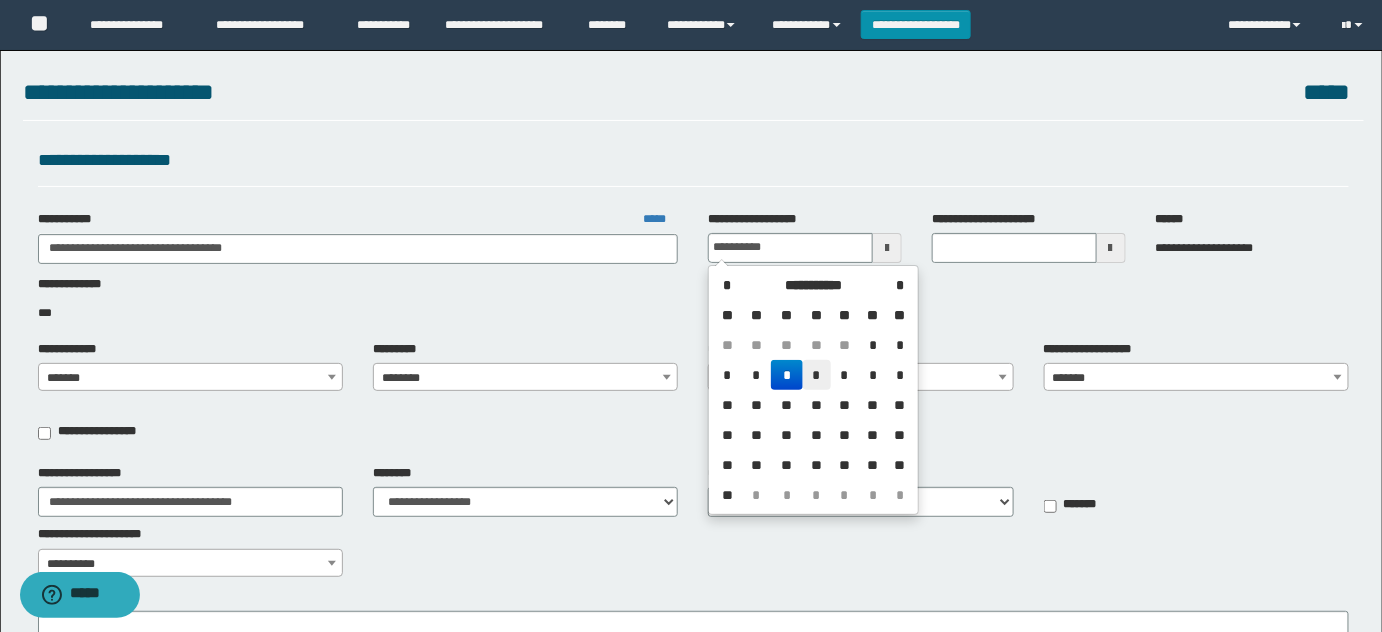 click on "*" at bounding box center [817, 375] 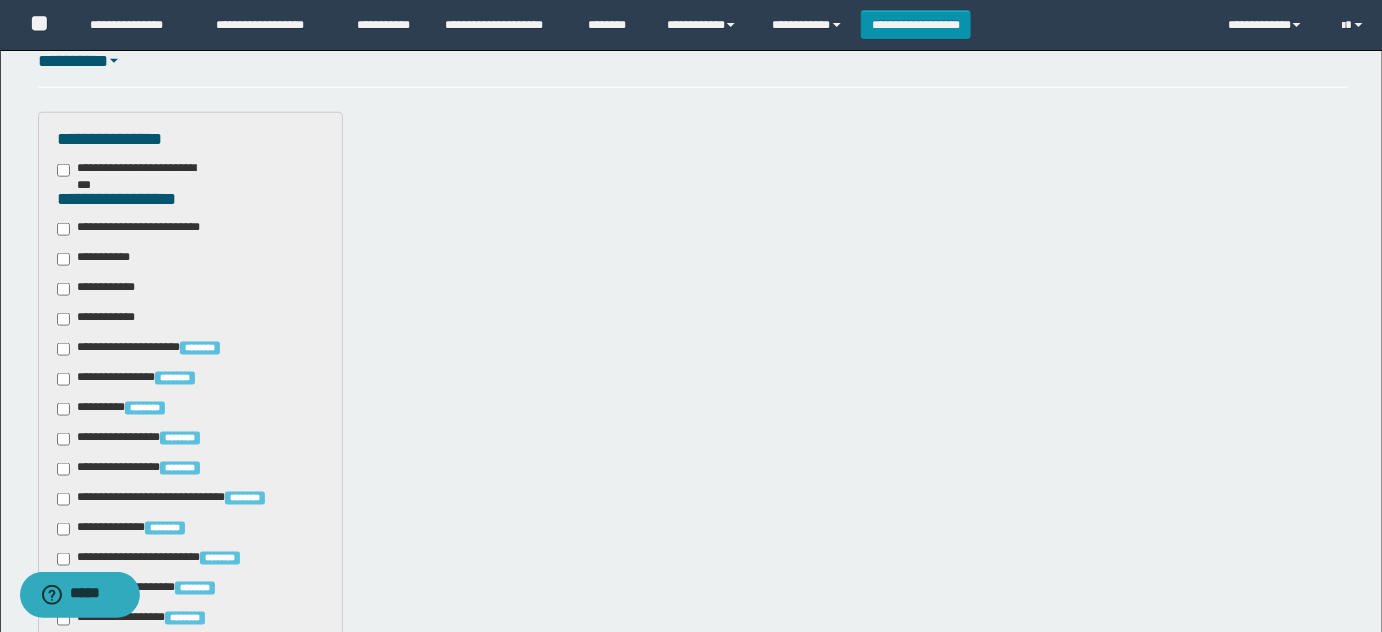 click on "**********" at bounding box center [143, 229] 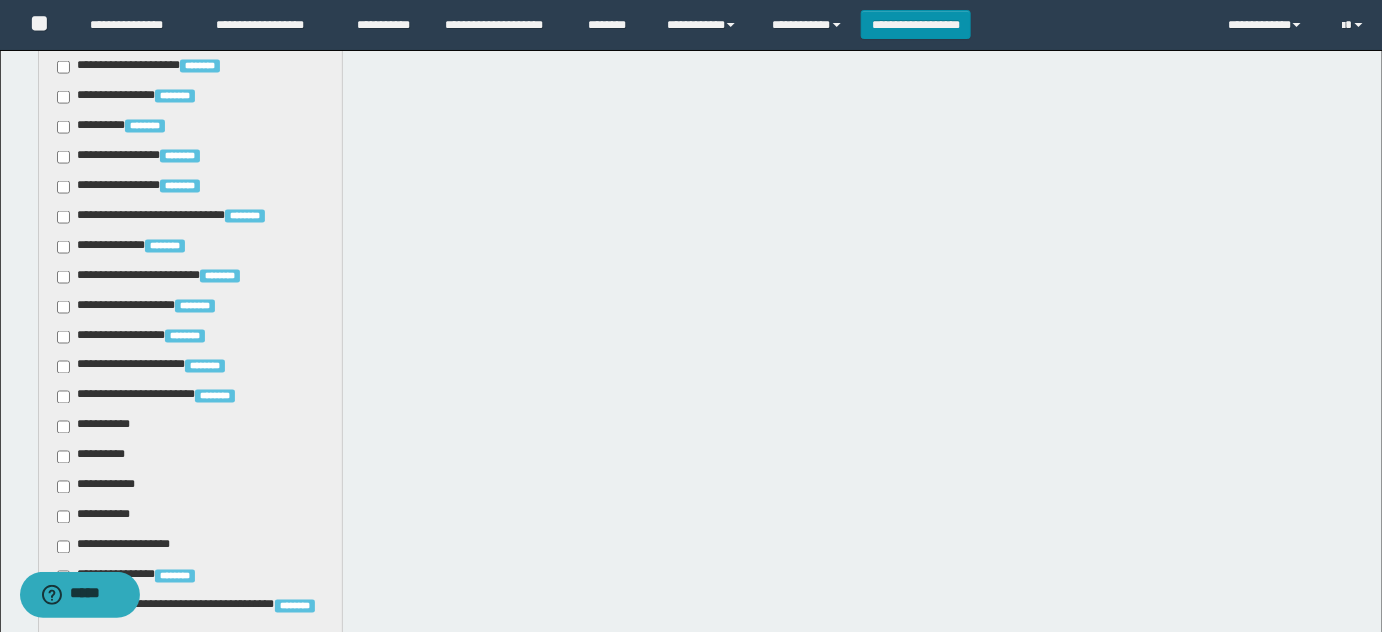 scroll, scrollTop: 1000, scrollLeft: 0, axis: vertical 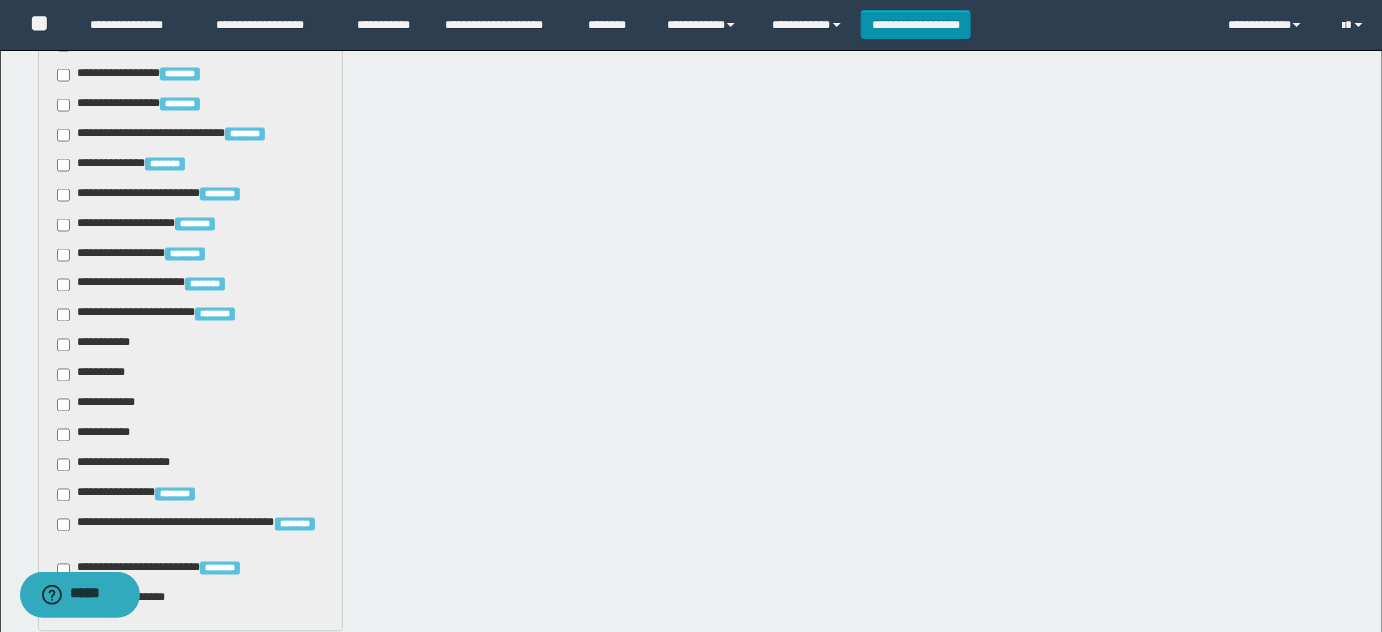 click on "**********" at bounding box center [97, 345] 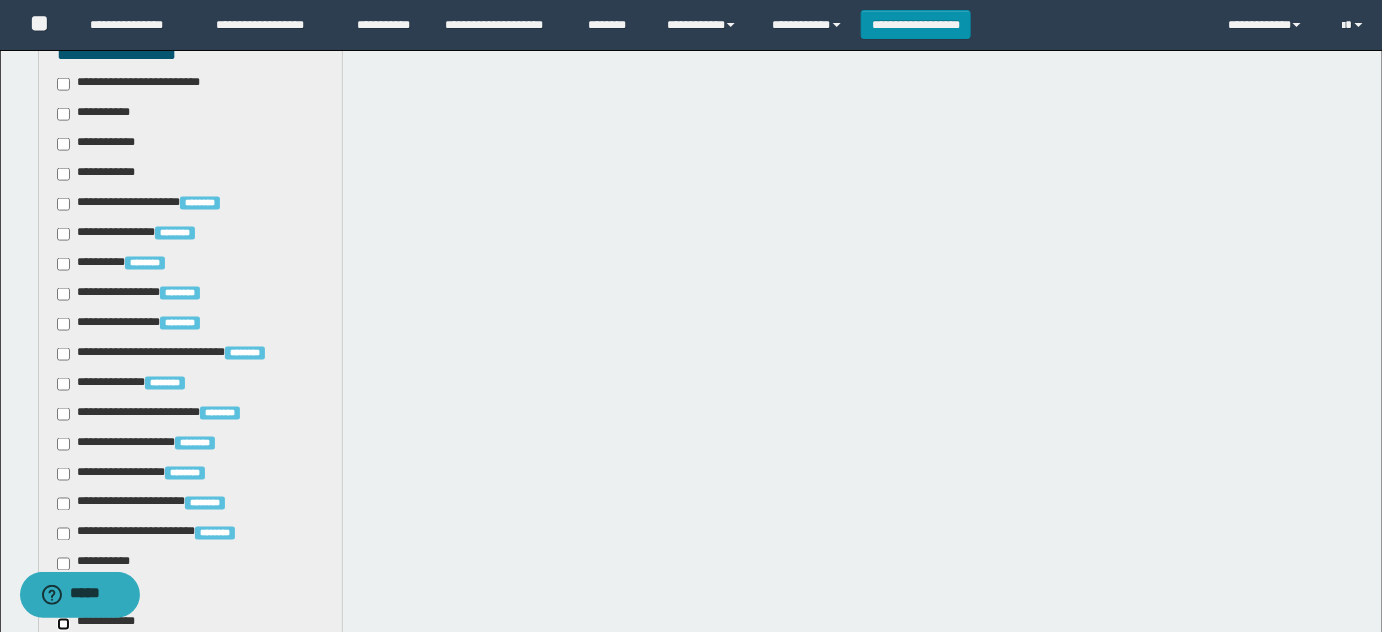 scroll, scrollTop: 636, scrollLeft: 0, axis: vertical 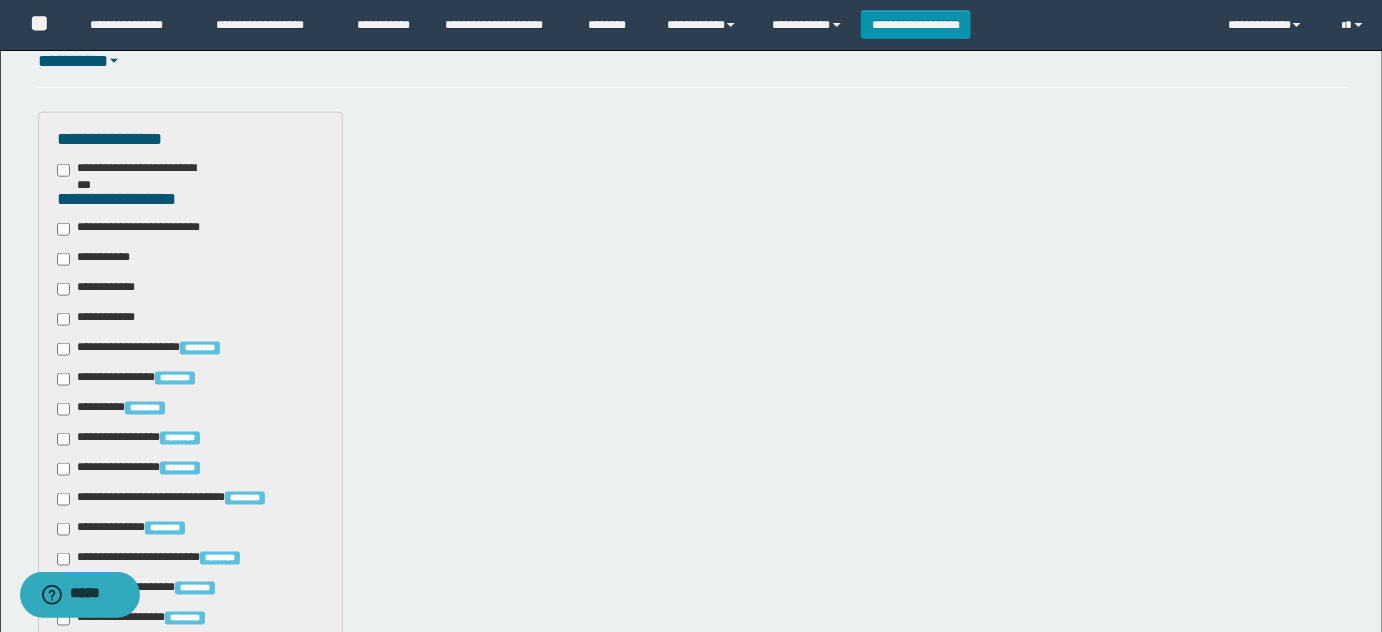 click on "**********" at bounding box center [97, 259] 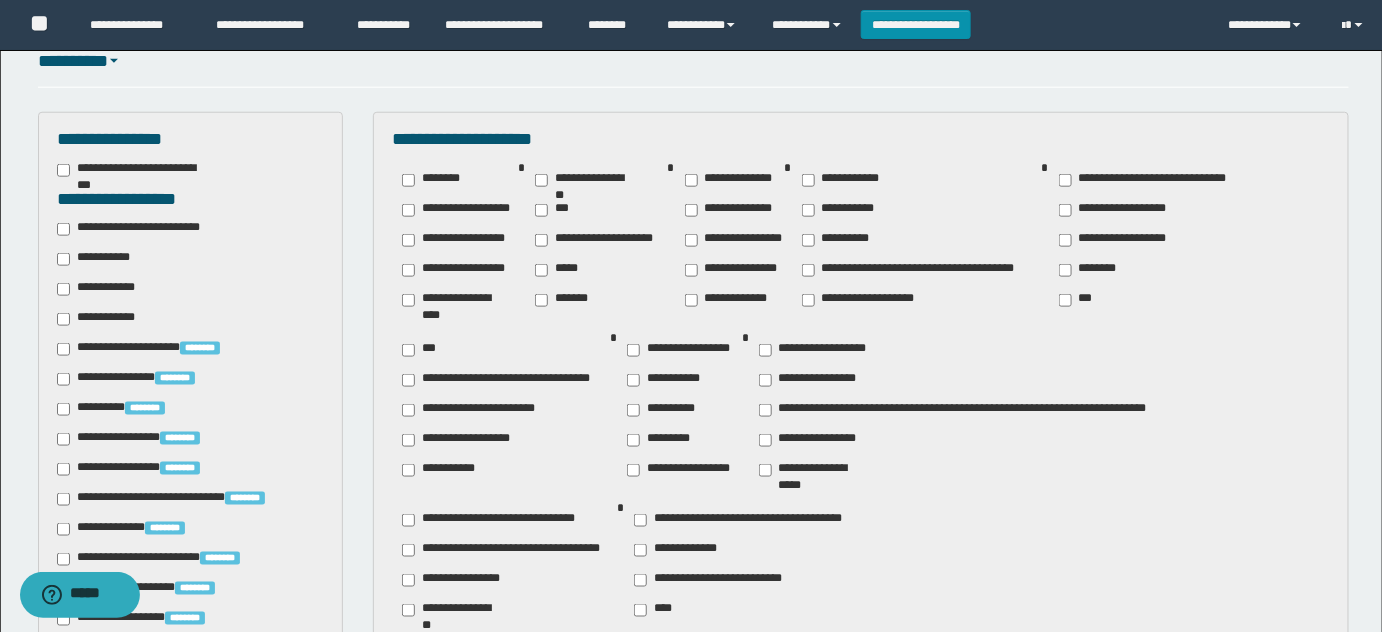 click on "********" at bounding box center (1092, 270) 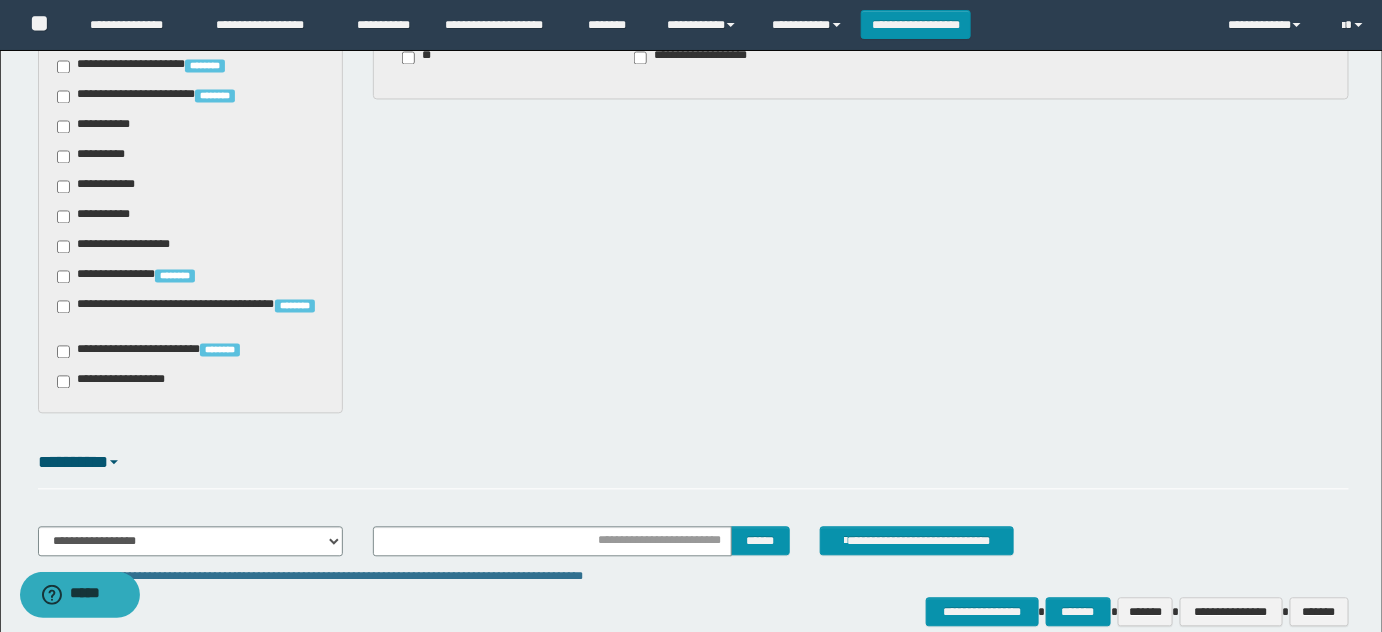 scroll, scrollTop: 1317, scrollLeft: 0, axis: vertical 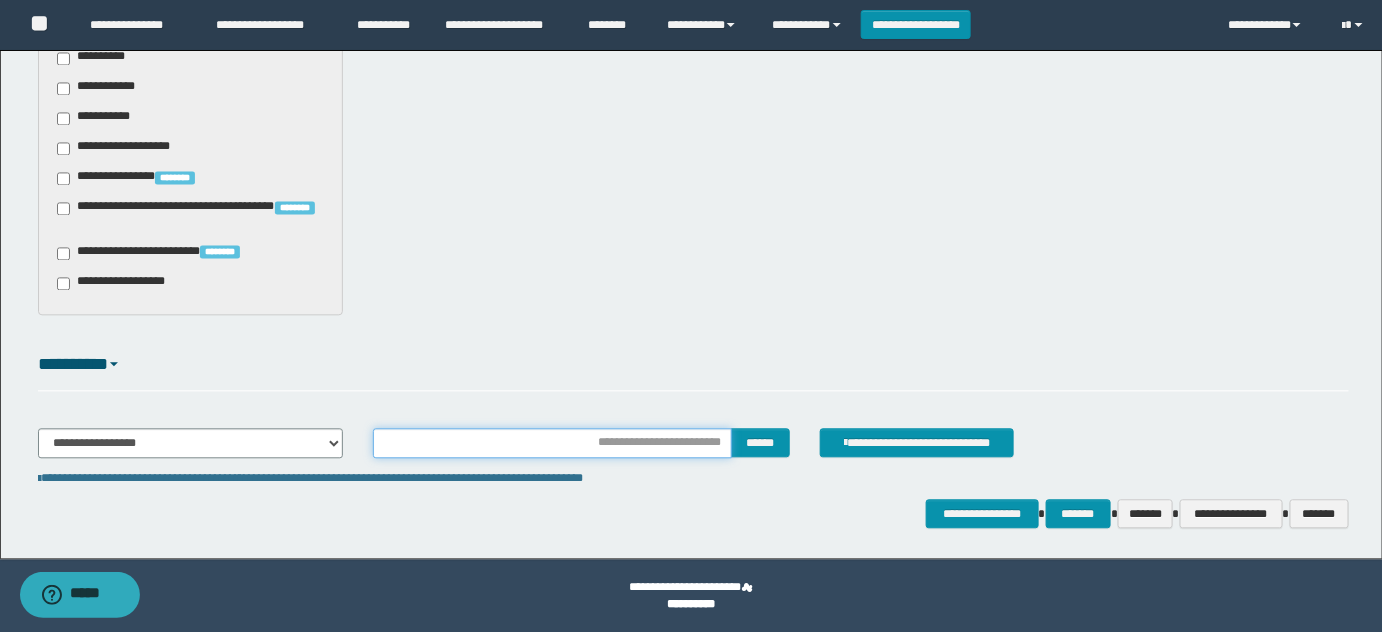 drag, startPoint x: 678, startPoint y: 429, endPoint x: 698, endPoint y: 436, distance: 21.189621 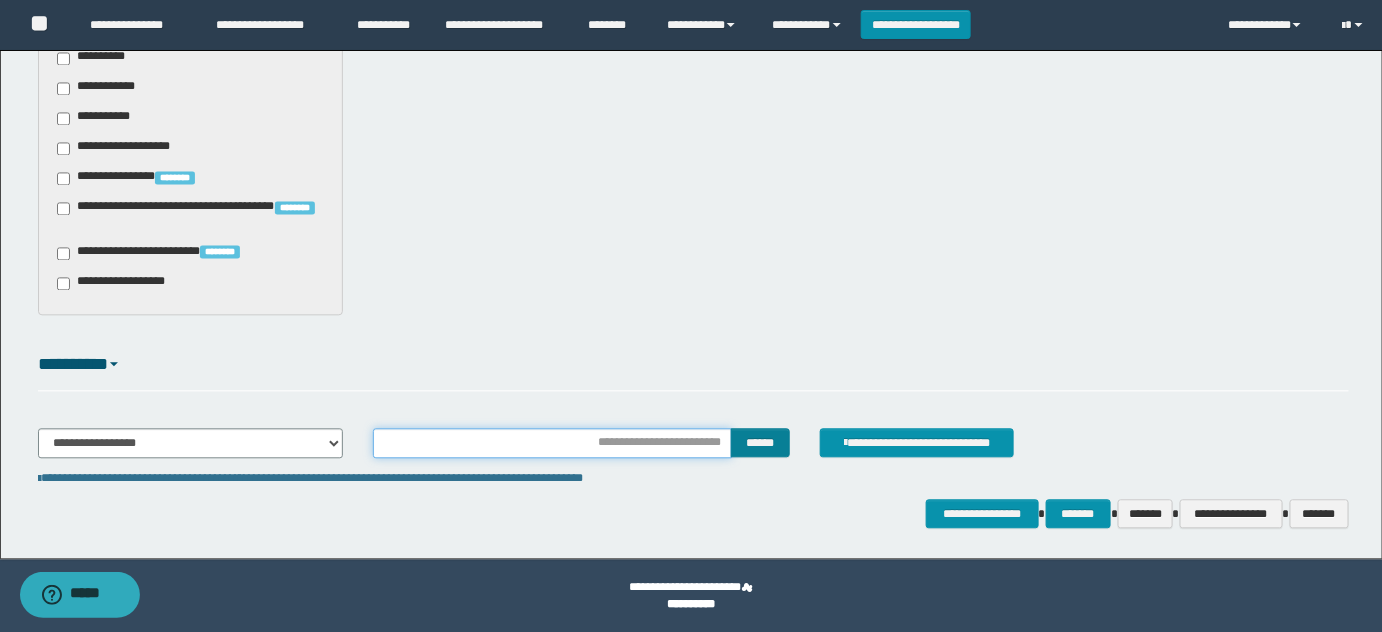 type on "**********" 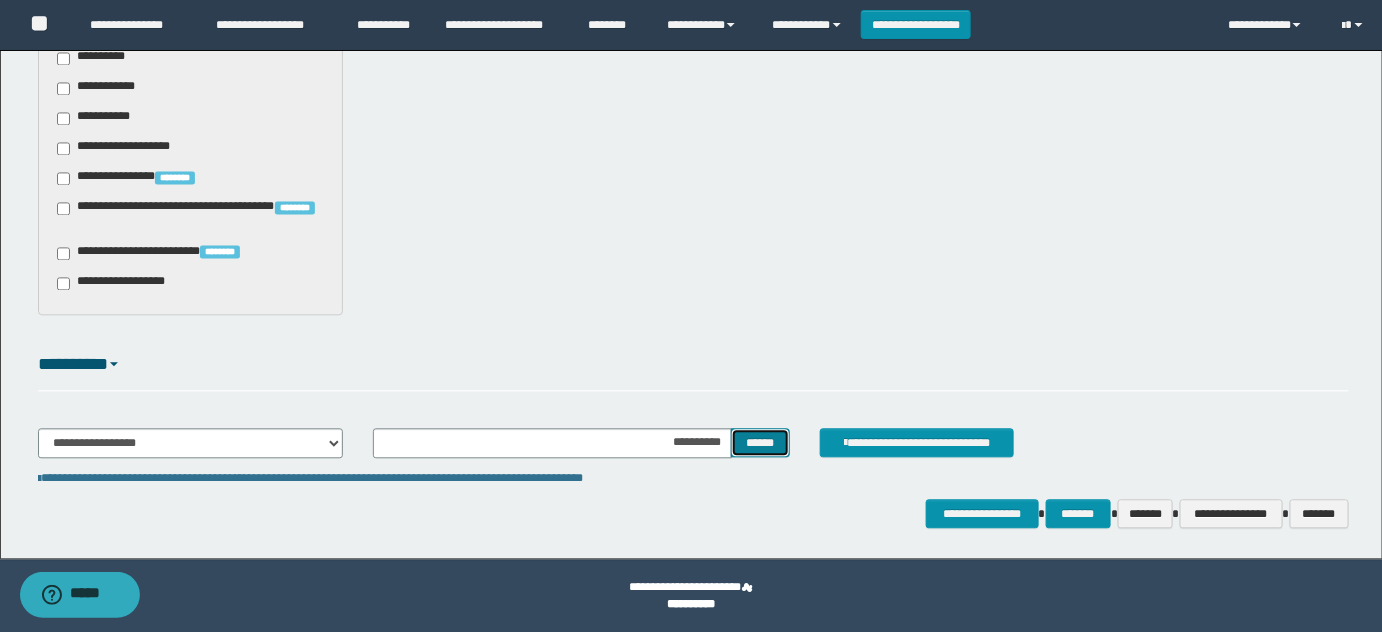 click on "******" at bounding box center [760, 442] 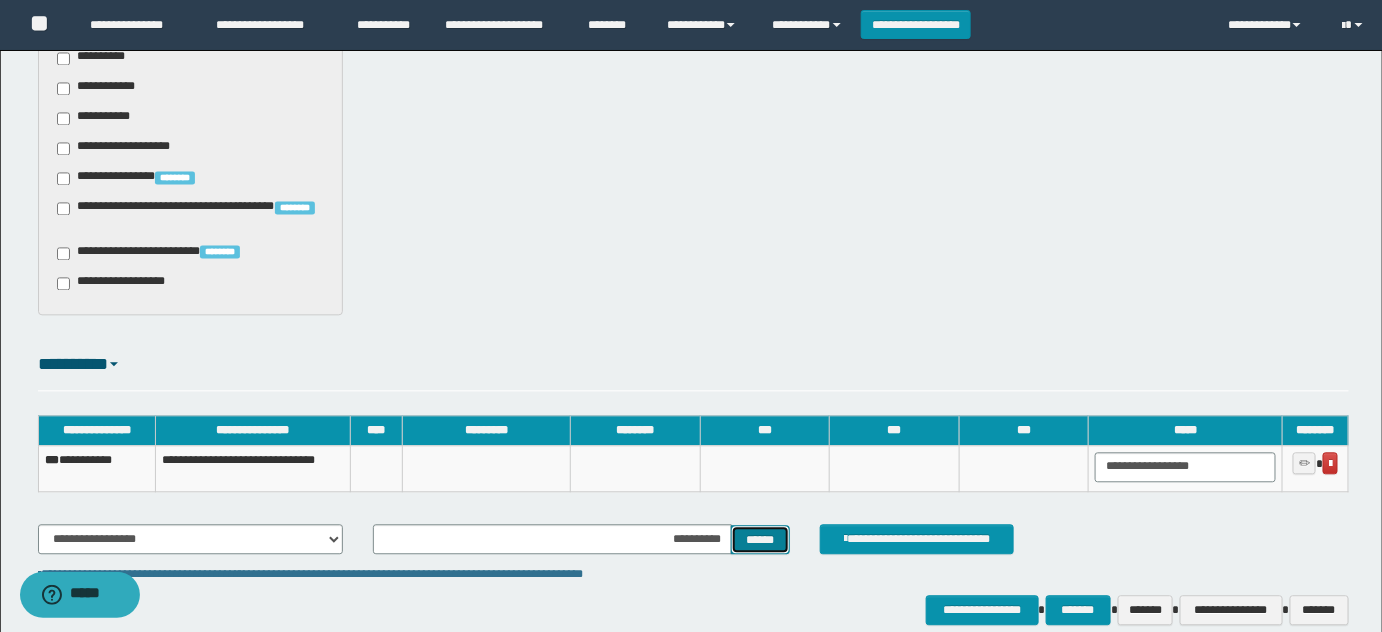 type 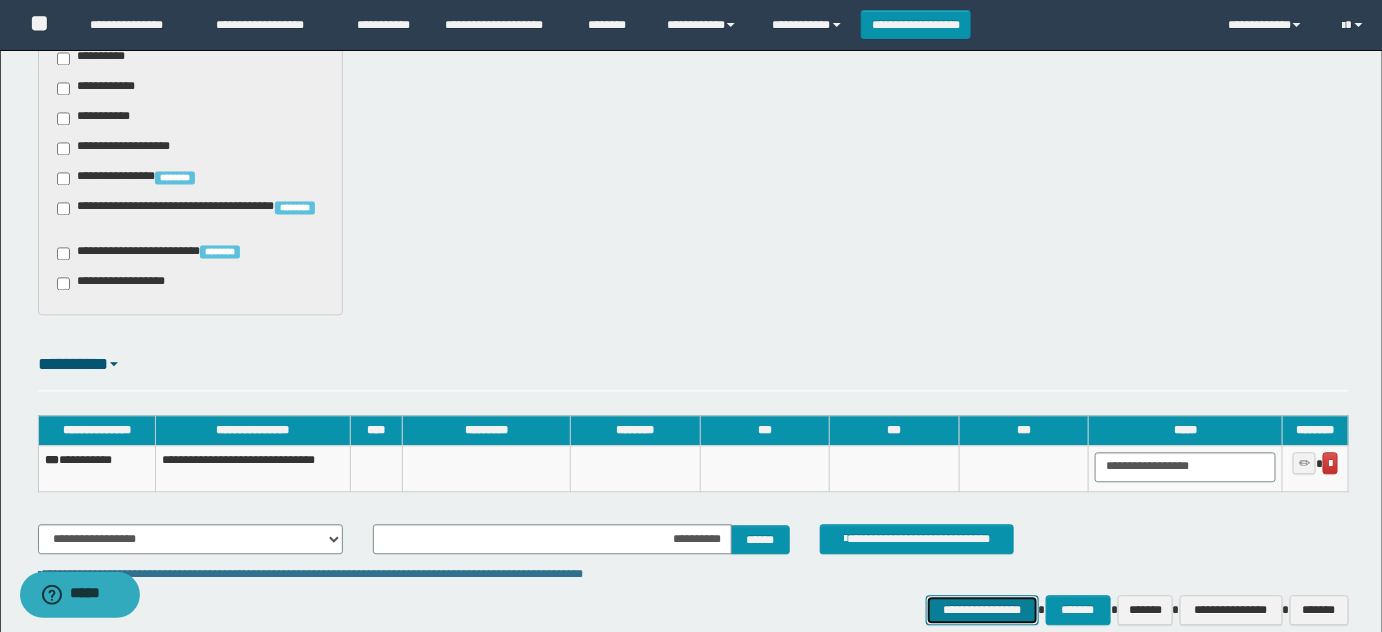 click on "**********" at bounding box center [982, 609] 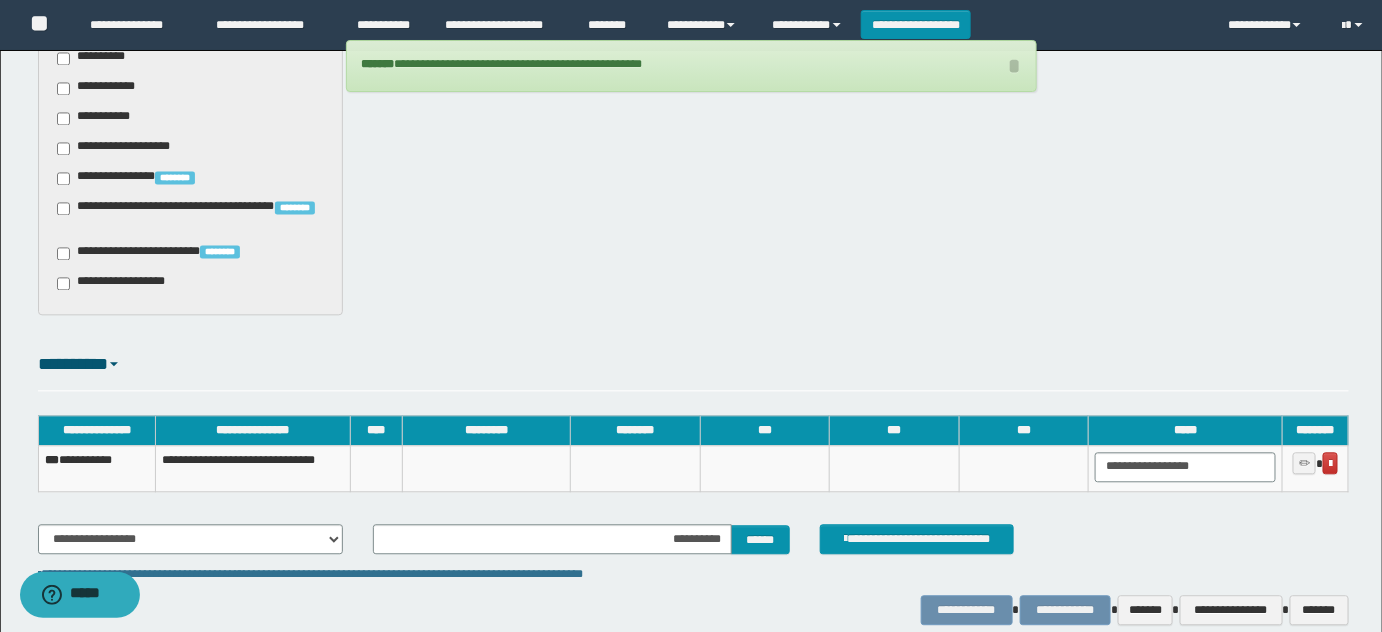 click on "**********" at bounding box center (96, 468) 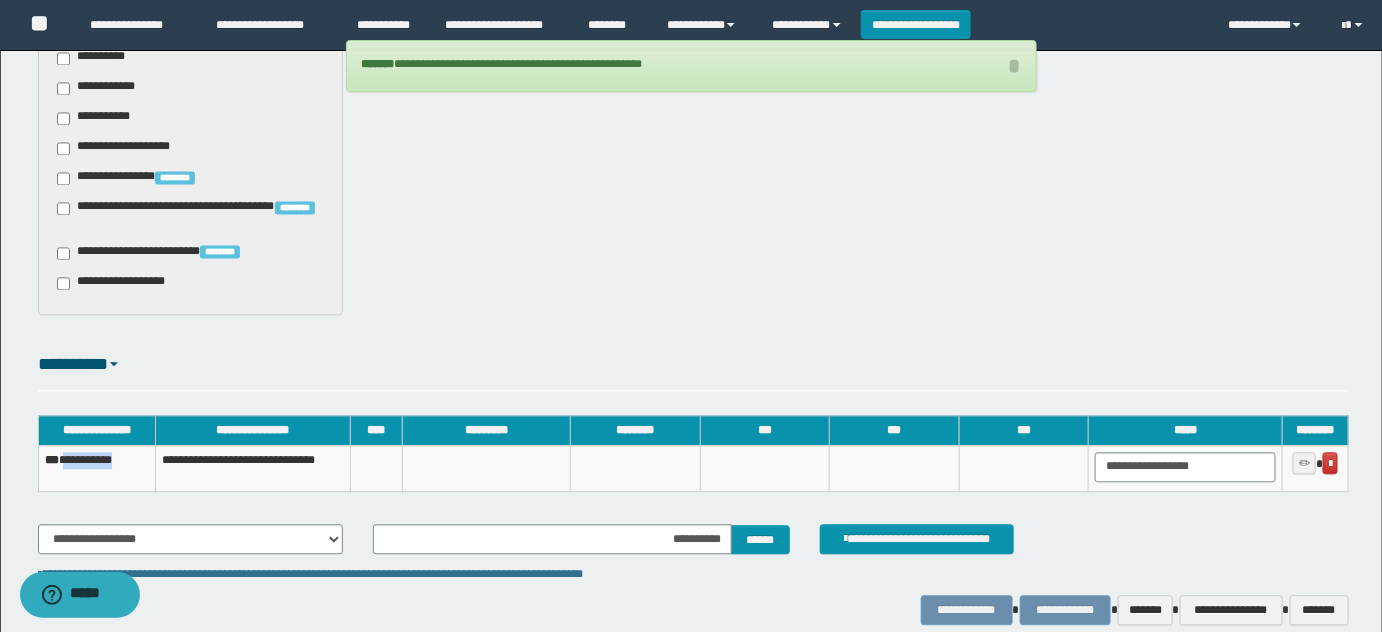 click on "**********" at bounding box center [96, 468] 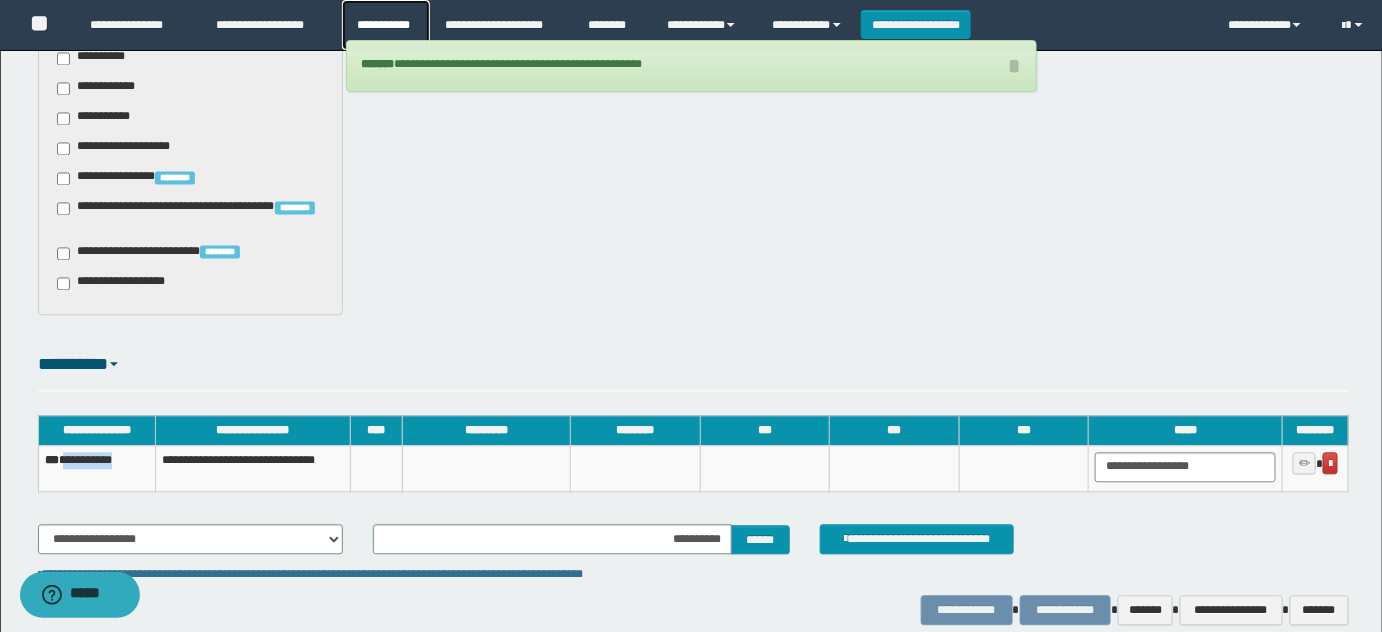 click on "**********" at bounding box center (386, 25) 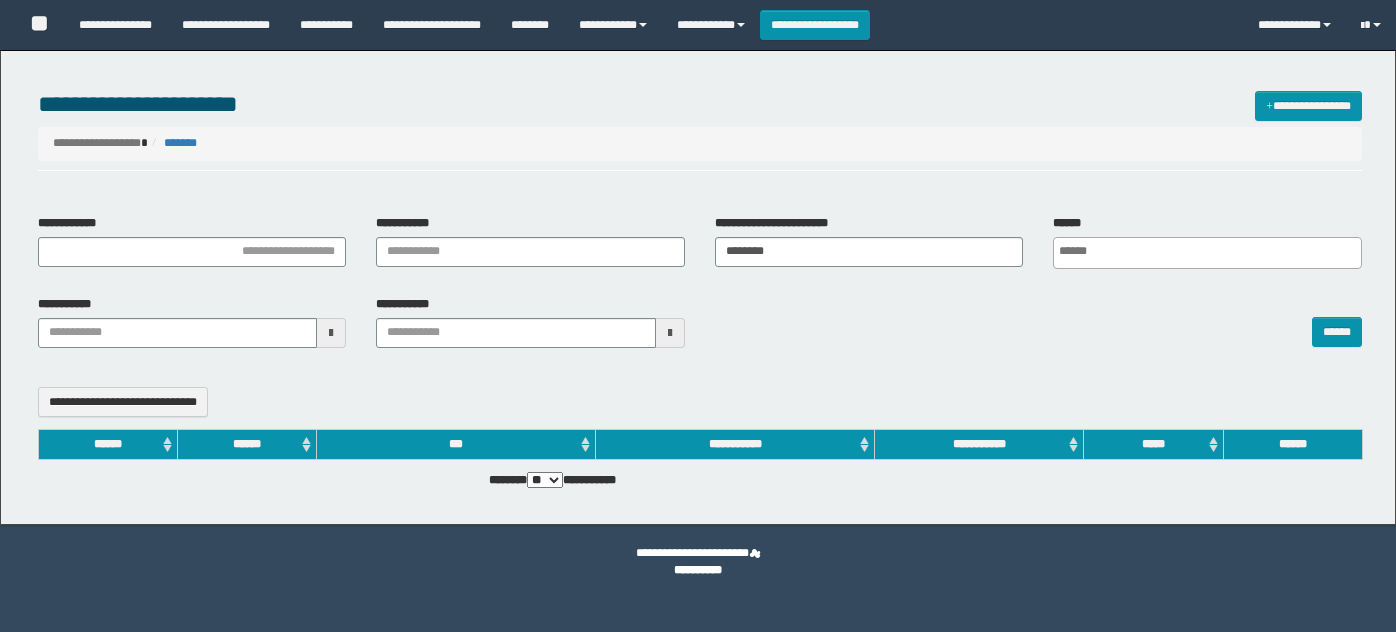 select 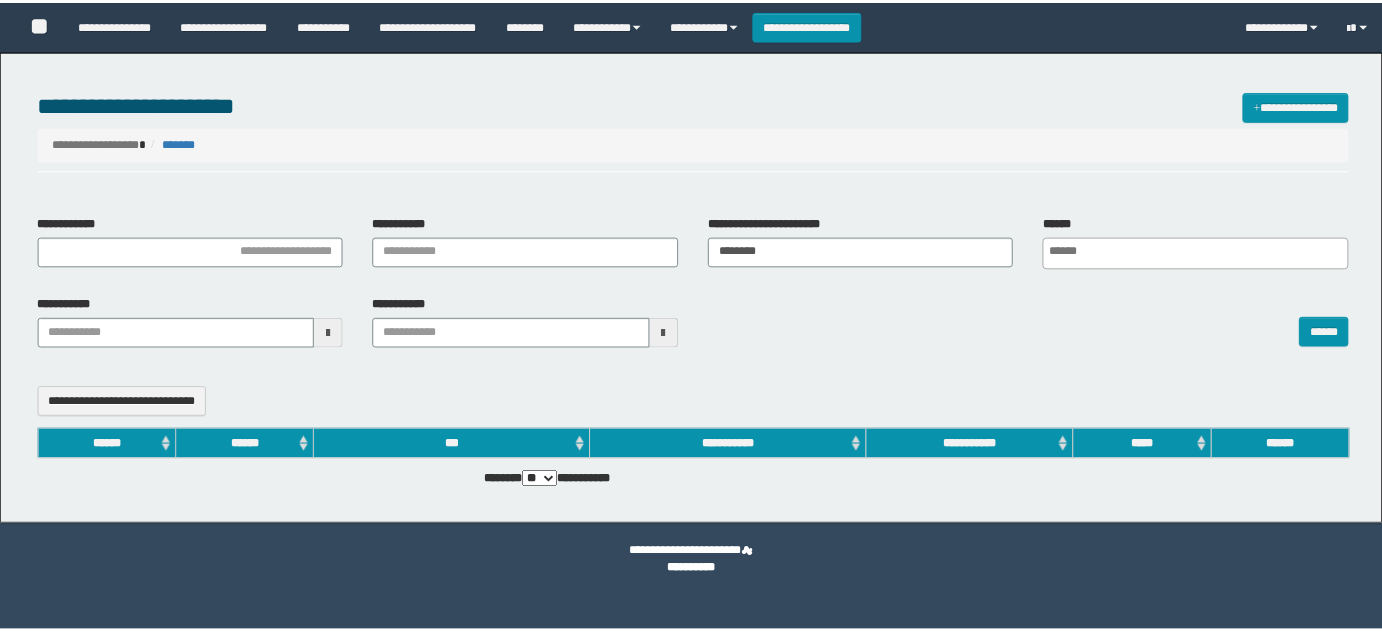 scroll, scrollTop: 0, scrollLeft: 0, axis: both 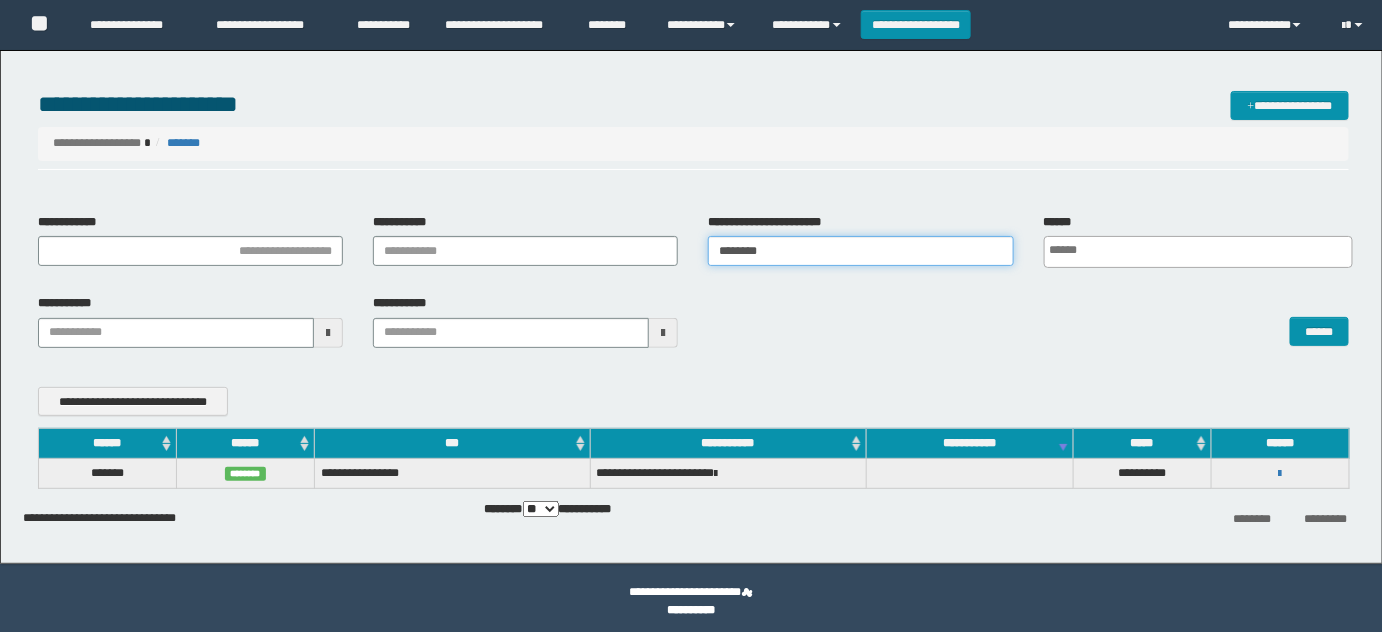 drag, startPoint x: 843, startPoint y: 256, endPoint x: 502, endPoint y: 235, distance: 341.64603 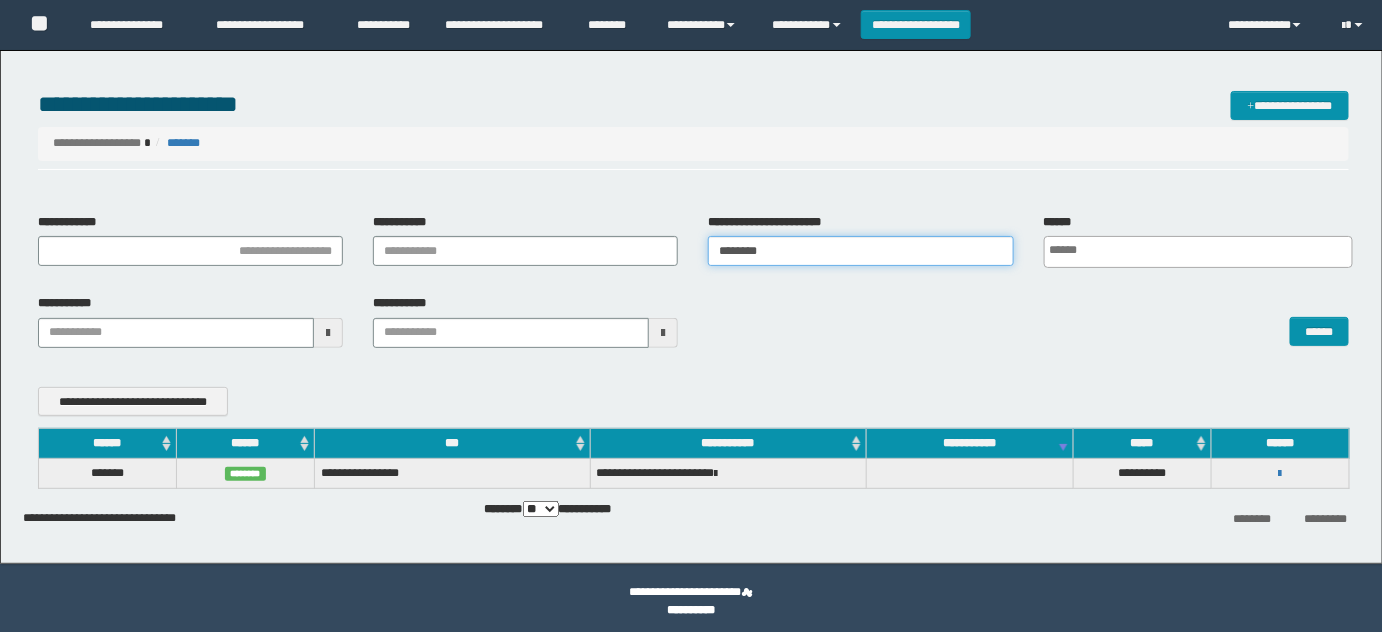 scroll, scrollTop: 0, scrollLeft: 0, axis: both 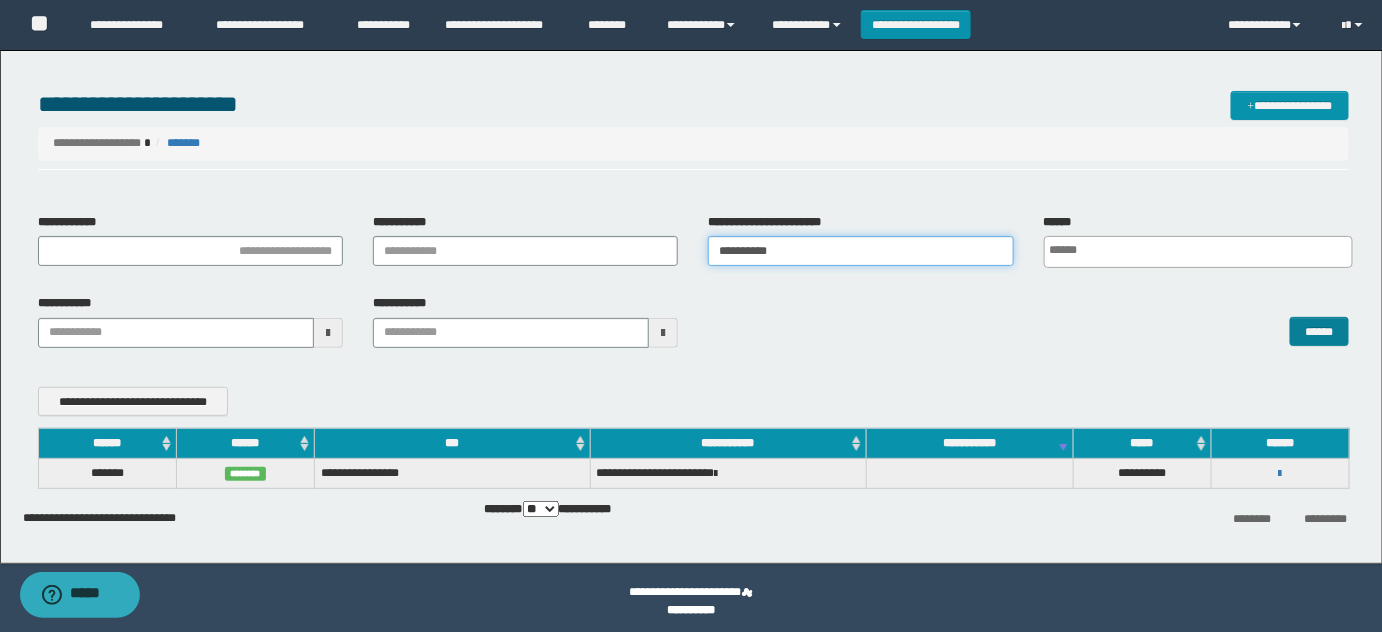 type on "**********" 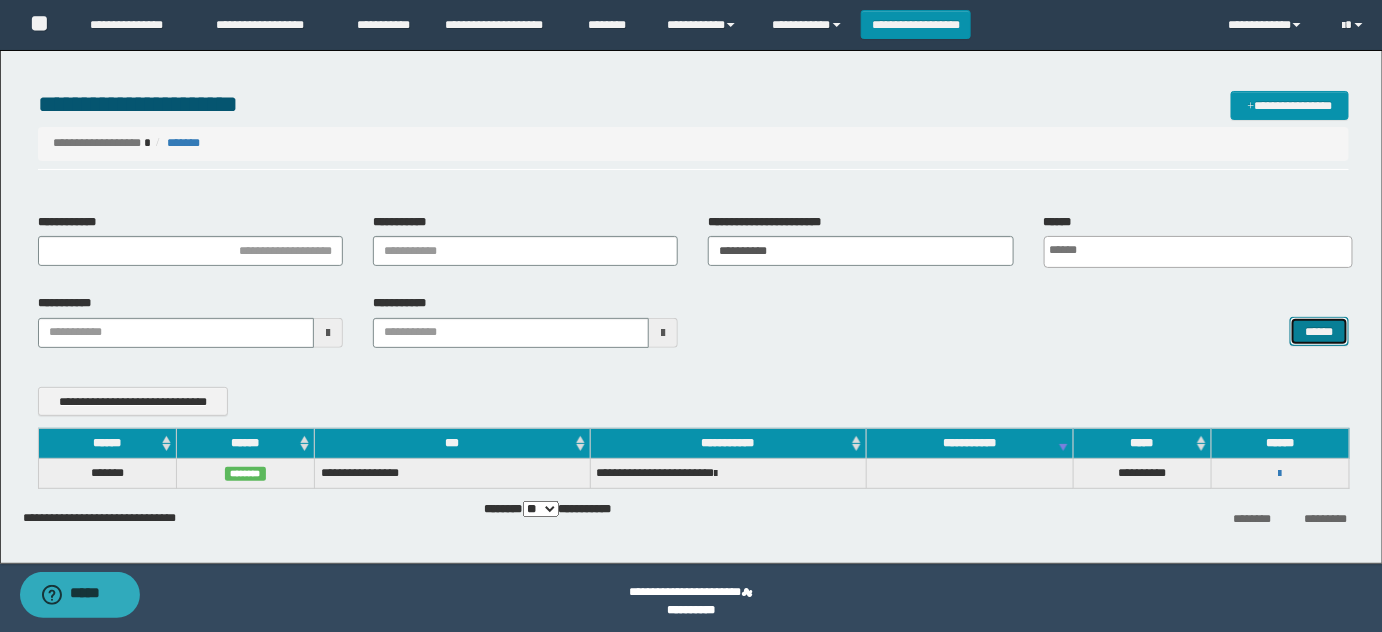 click on "******" at bounding box center [1319, 331] 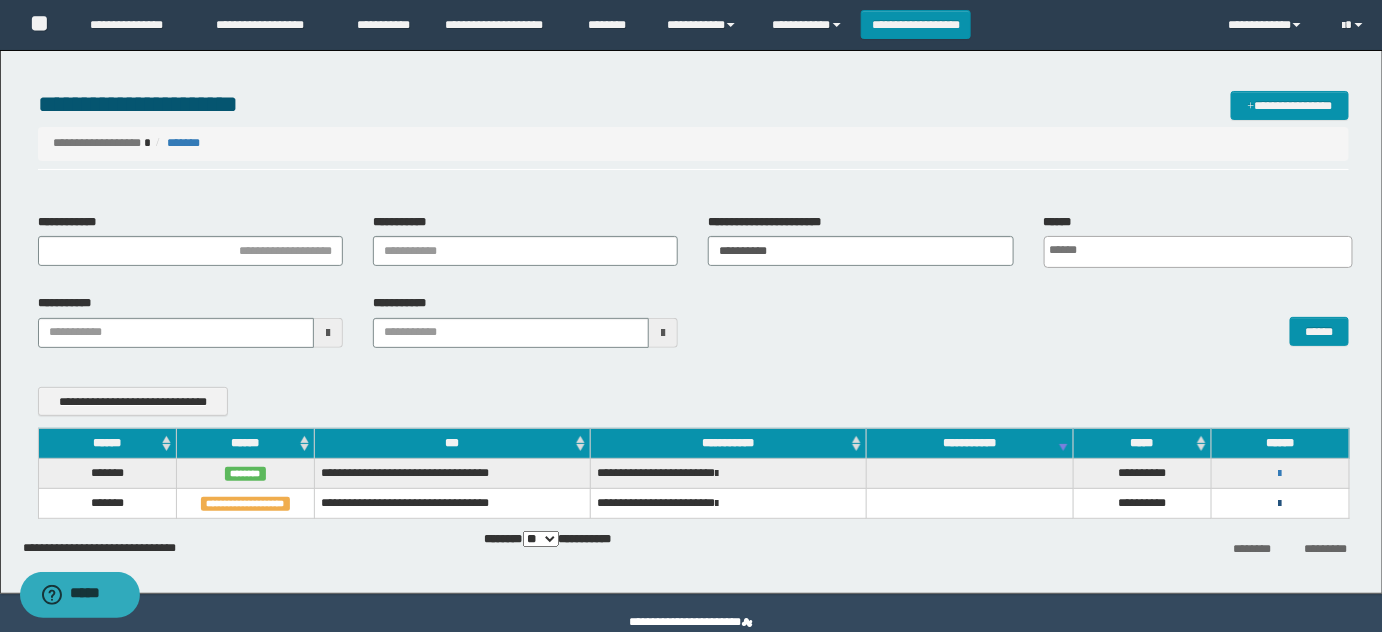 click at bounding box center [1280, 504] 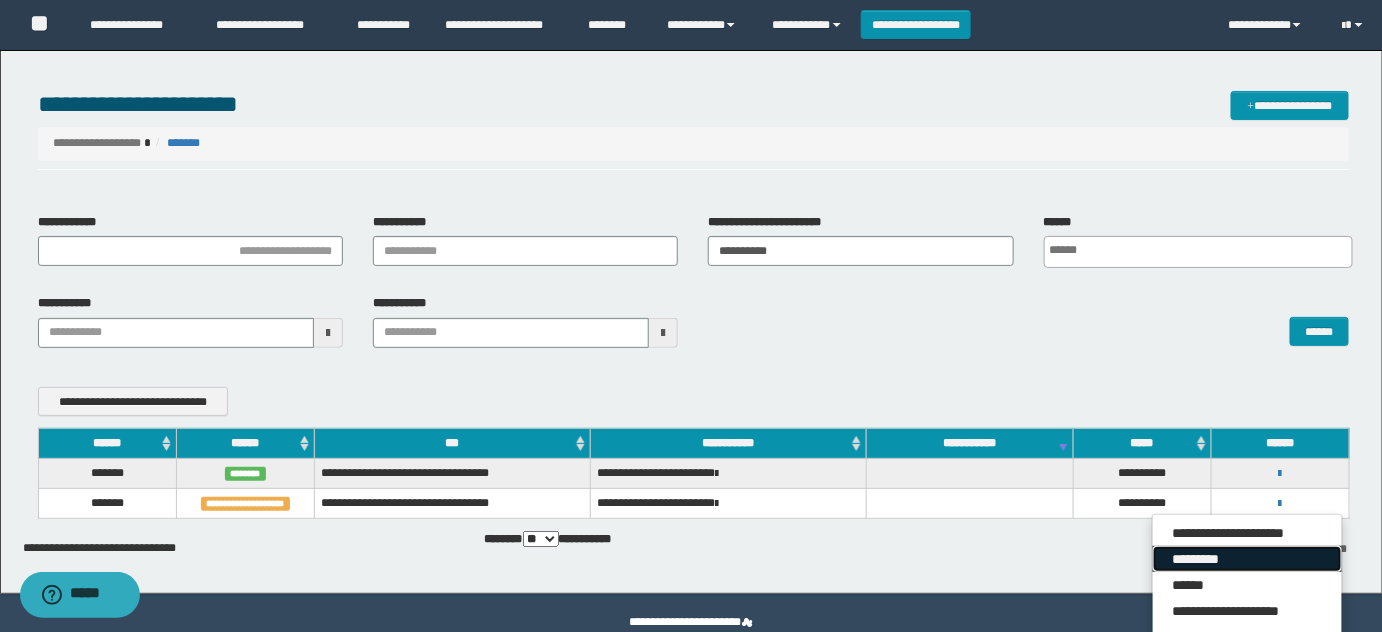 click on "*********" at bounding box center (1247, 559) 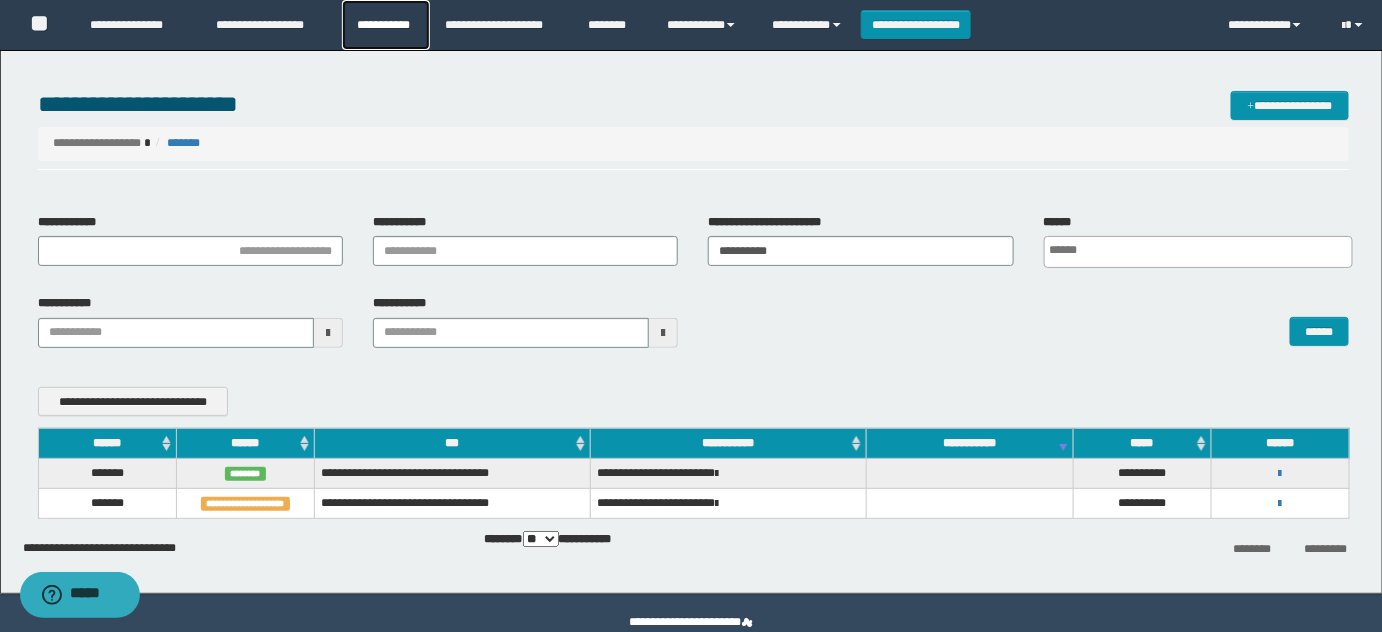click on "**********" at bounding box center [386, 25] 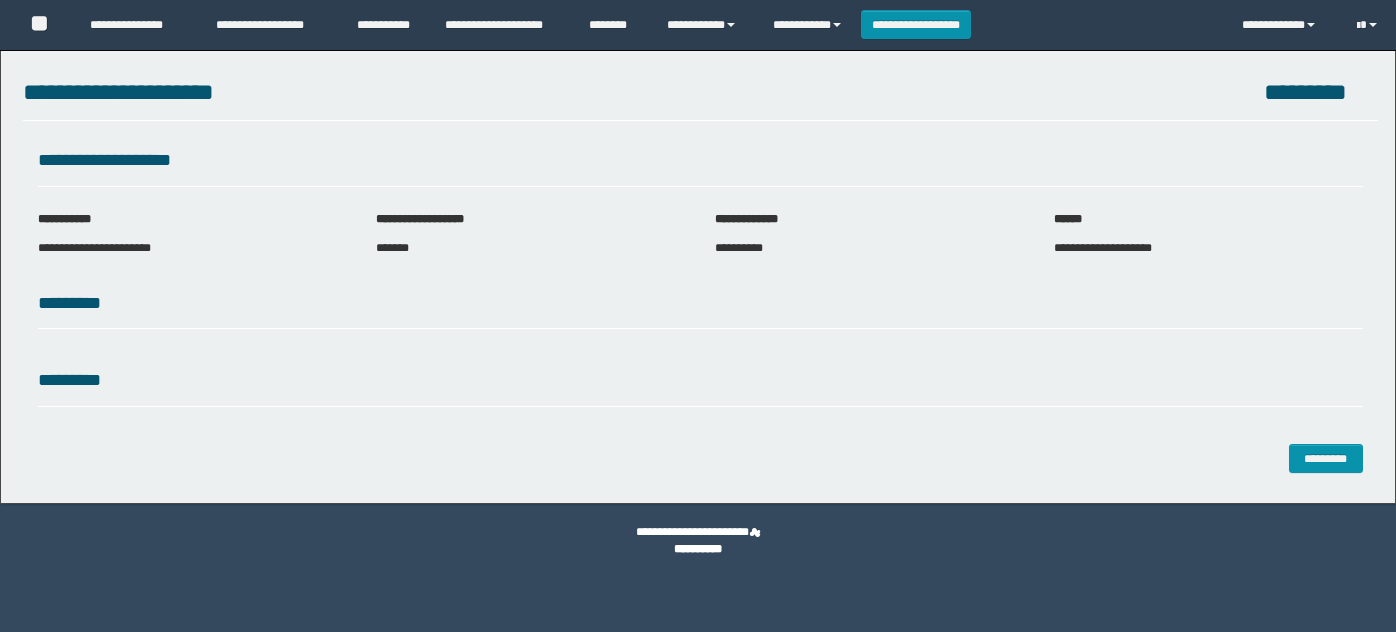 scroll, scrollTop: 0, scrollLeft: 0, axis: both 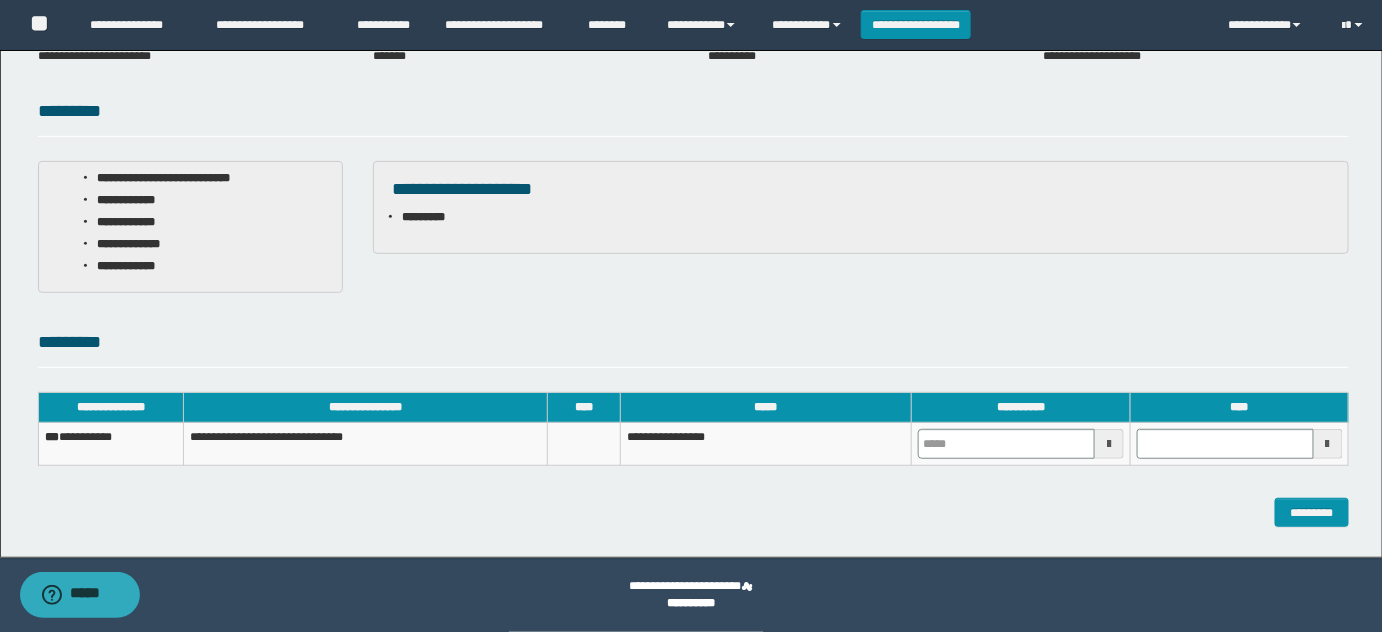 click at bounding box center (1021, 444) 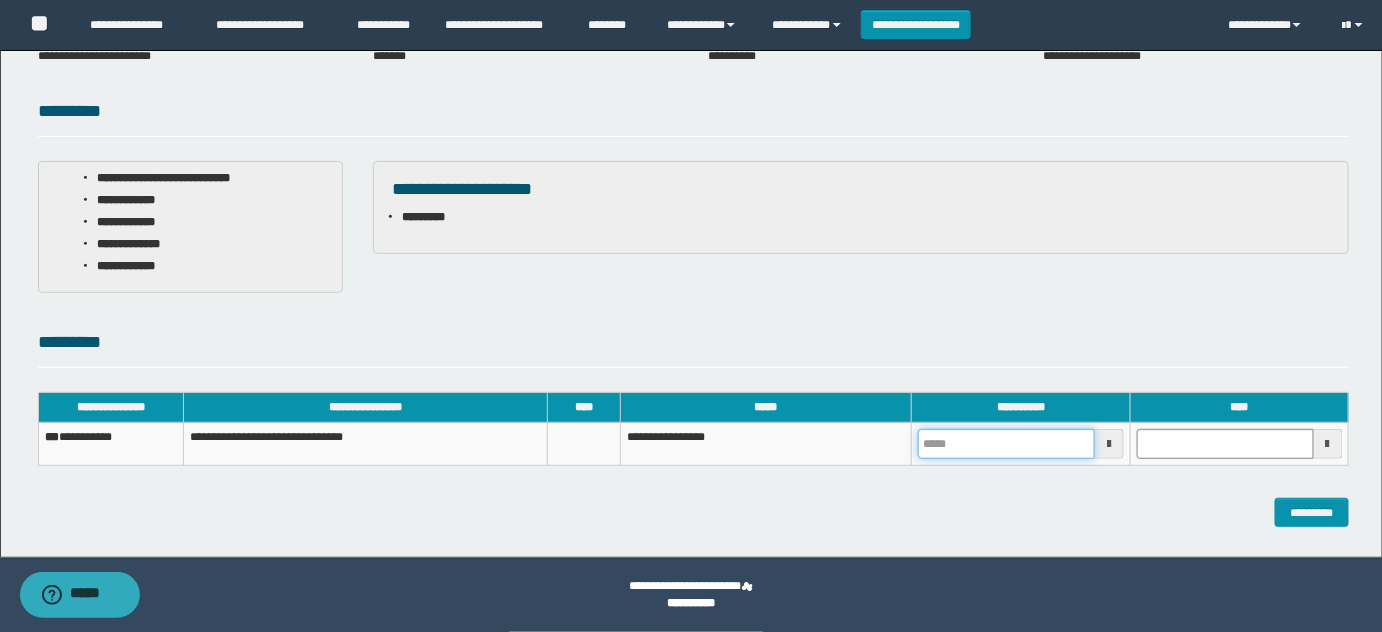 click at bounding box center [1006, 444] 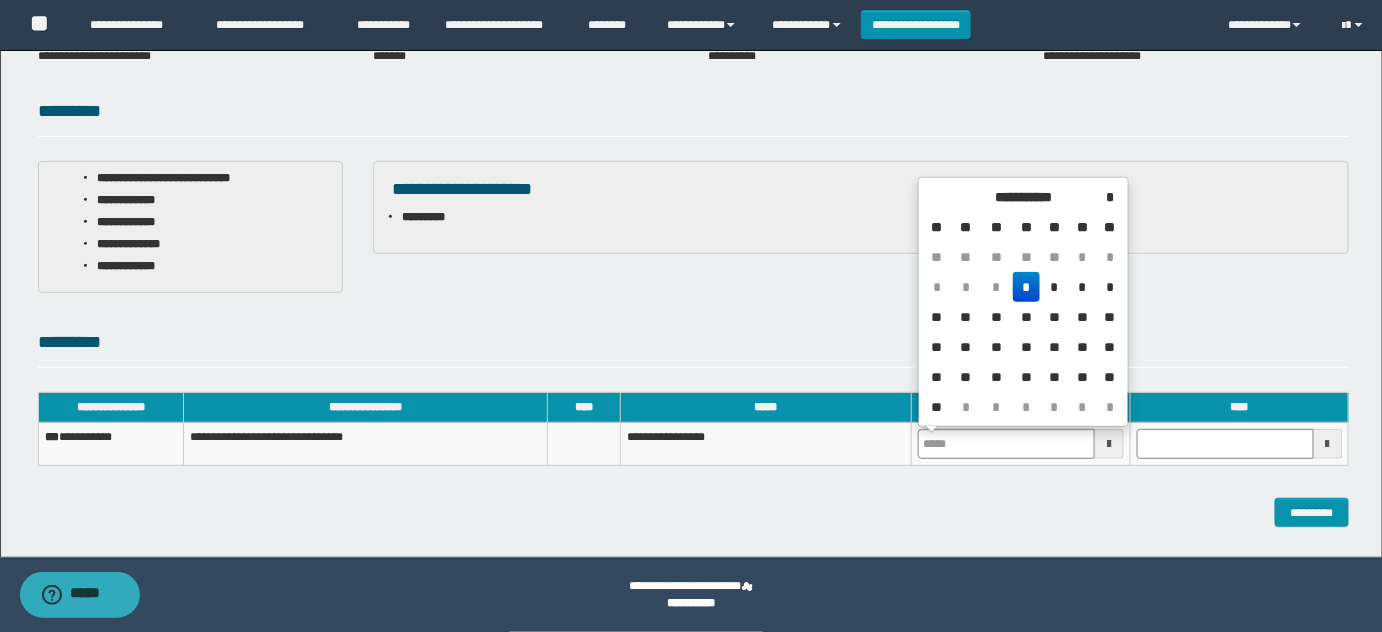 click on "*" at bounding box center [1027, 287] 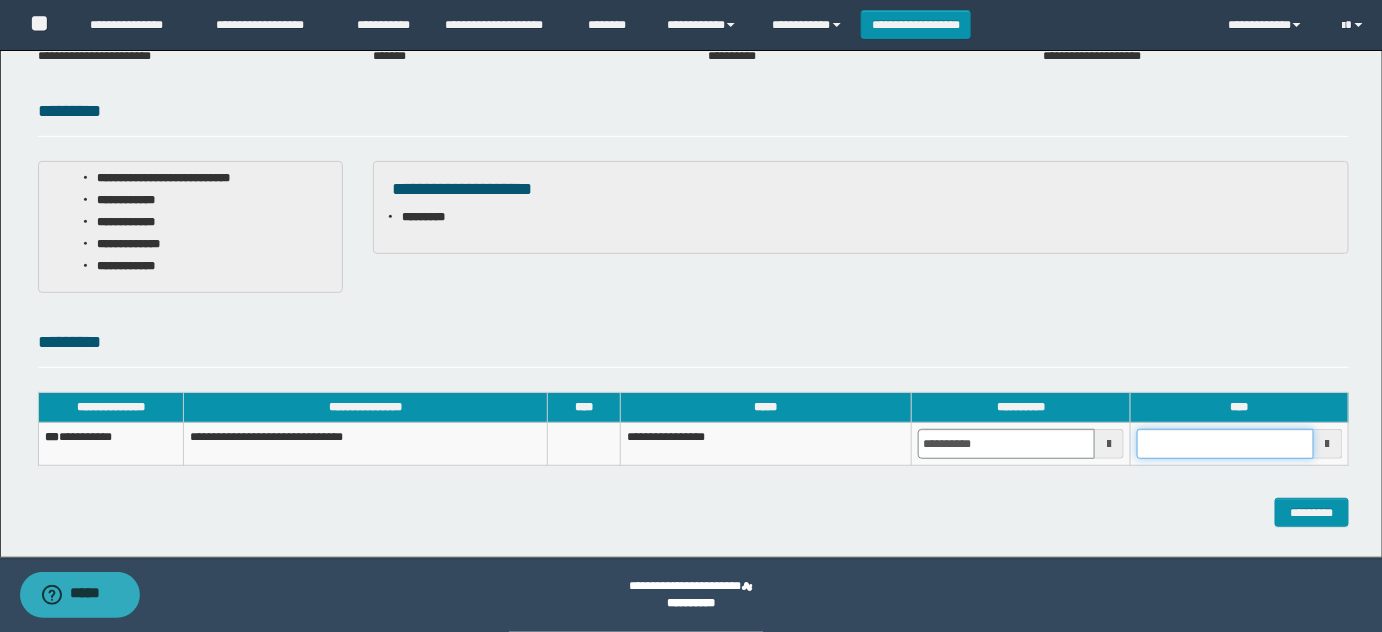 click at bounding box center [1225, 444] 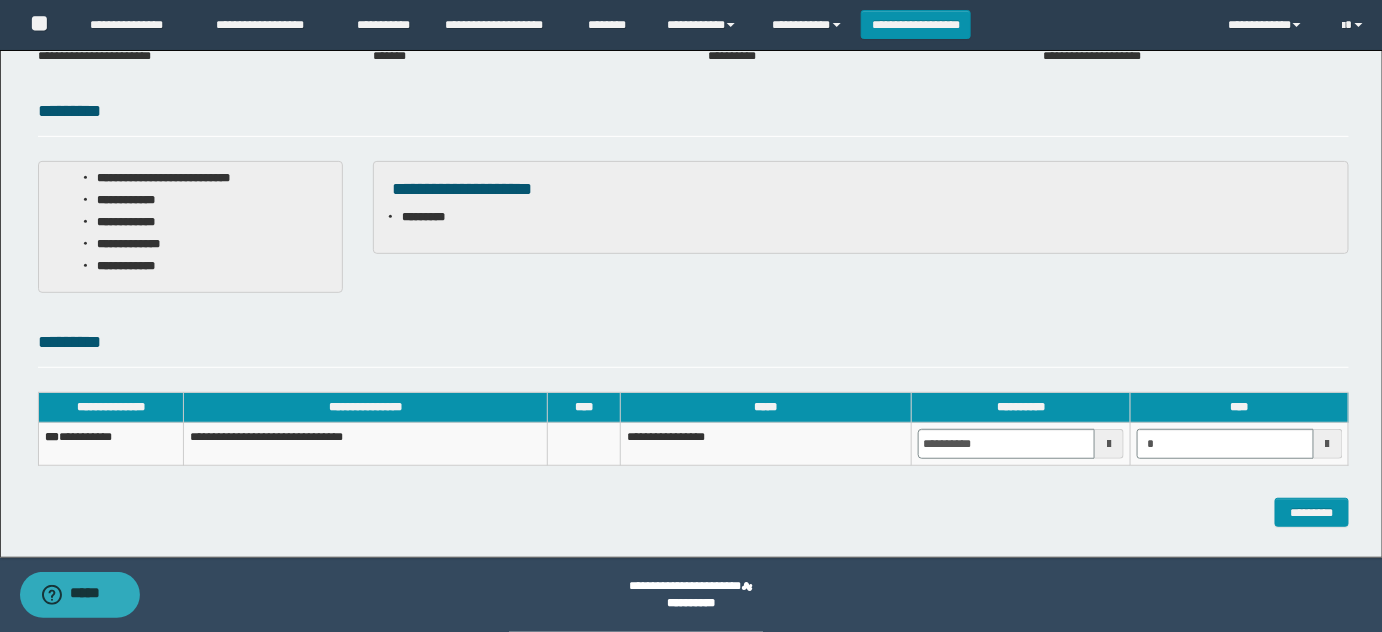 type on "*******" 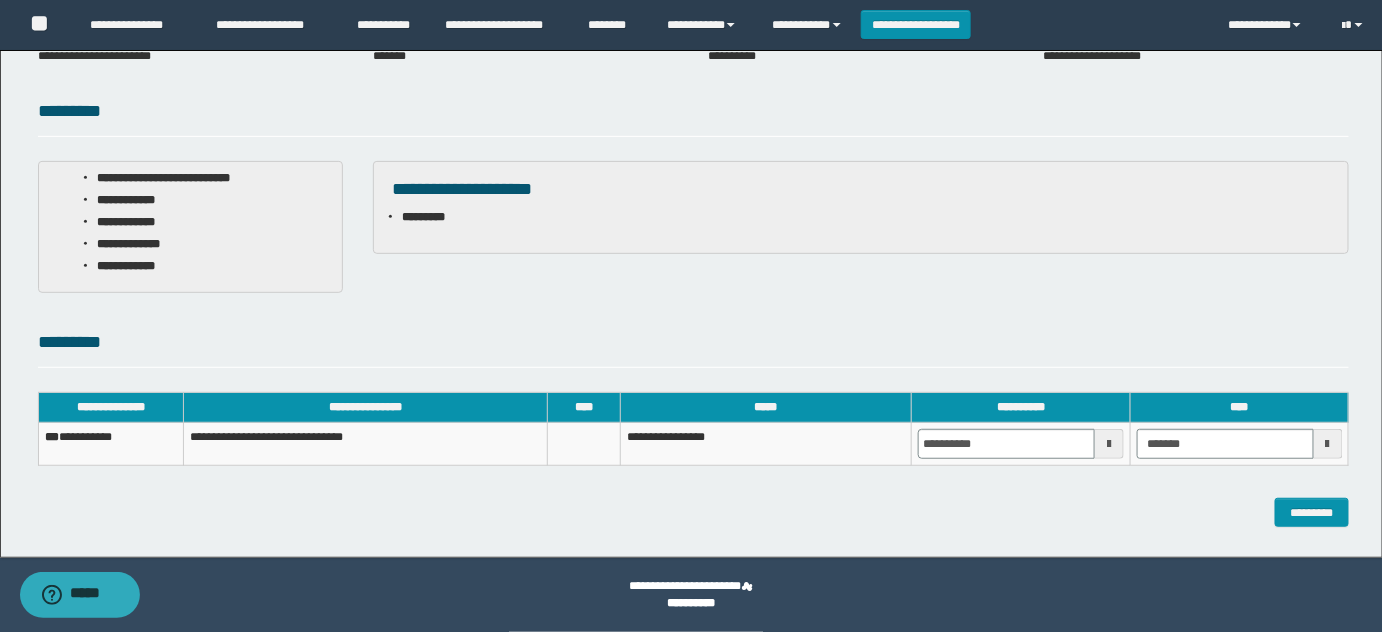 click on "**********" at bounding box center [691, 203] 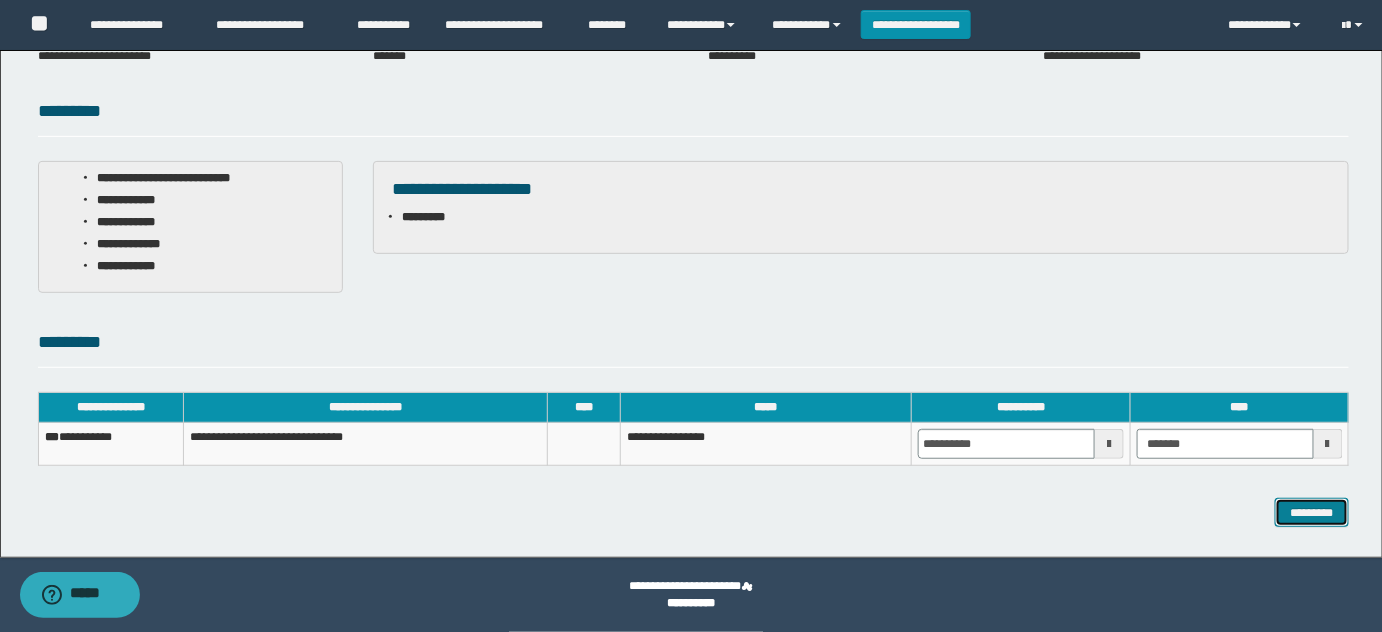 click on "*********" at bounding box center [1312, 512] 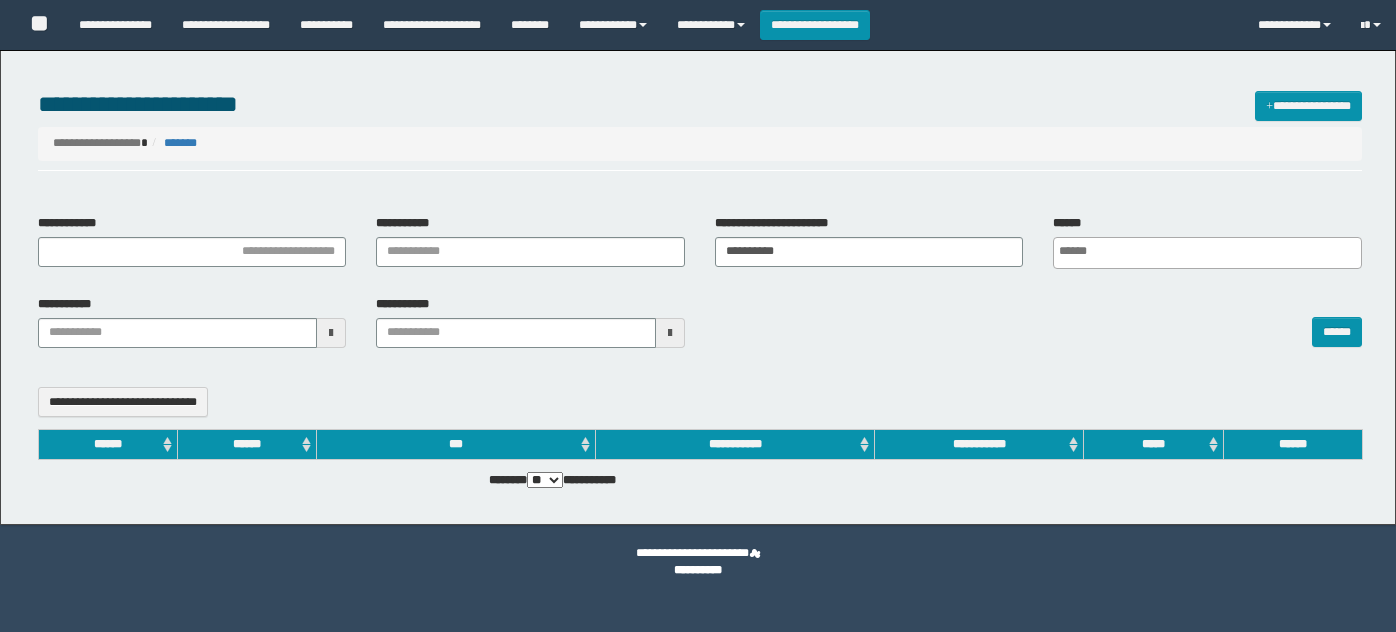select 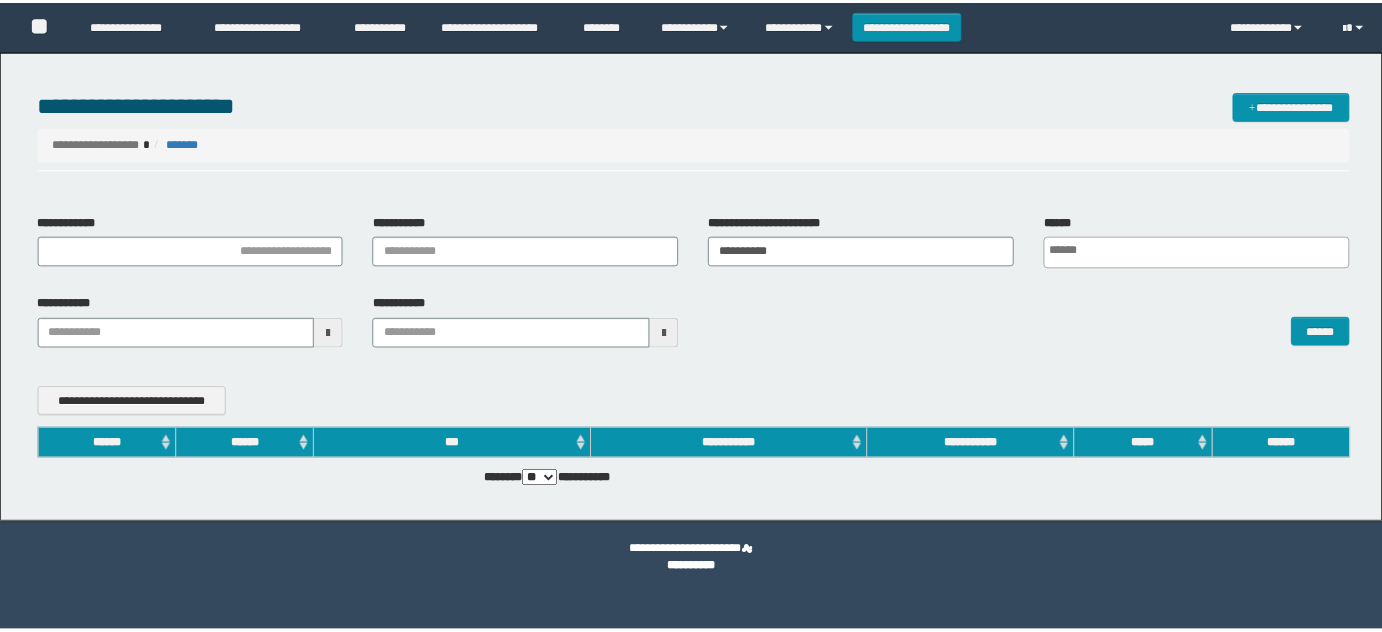 scroll, scrollTop: 0, scrollLeft: 0, axis: both 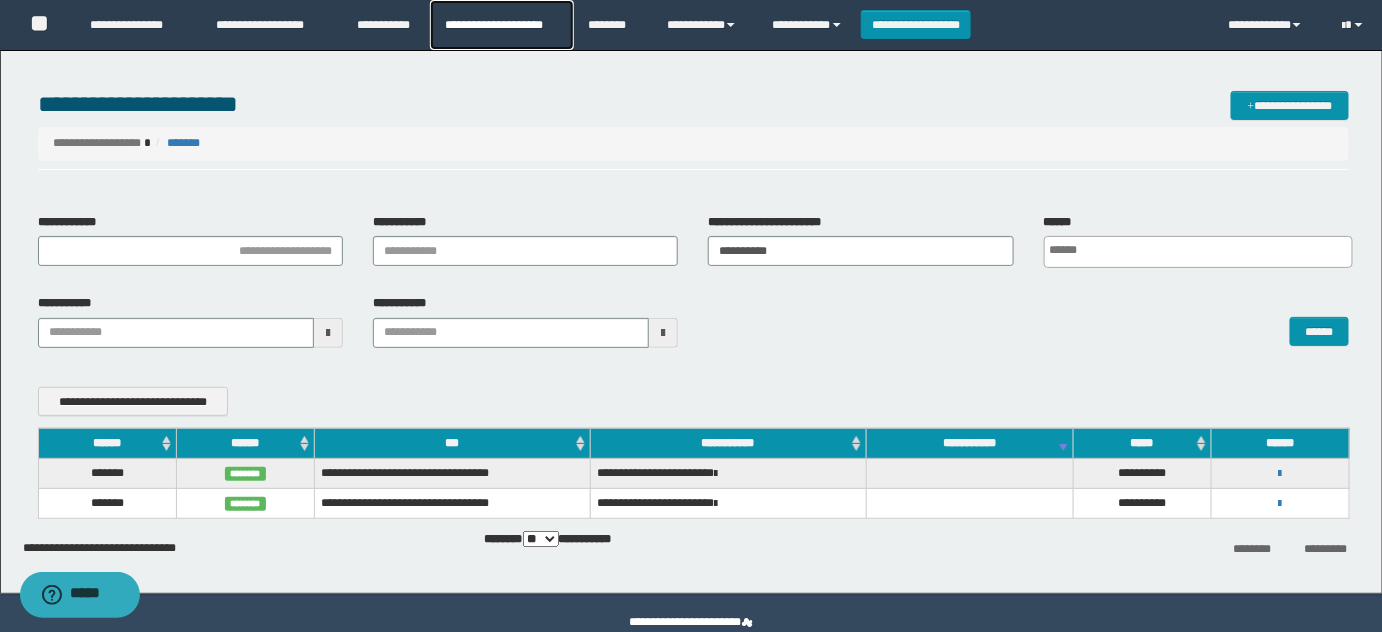 click on "**********" at bounding box center [501, 25] 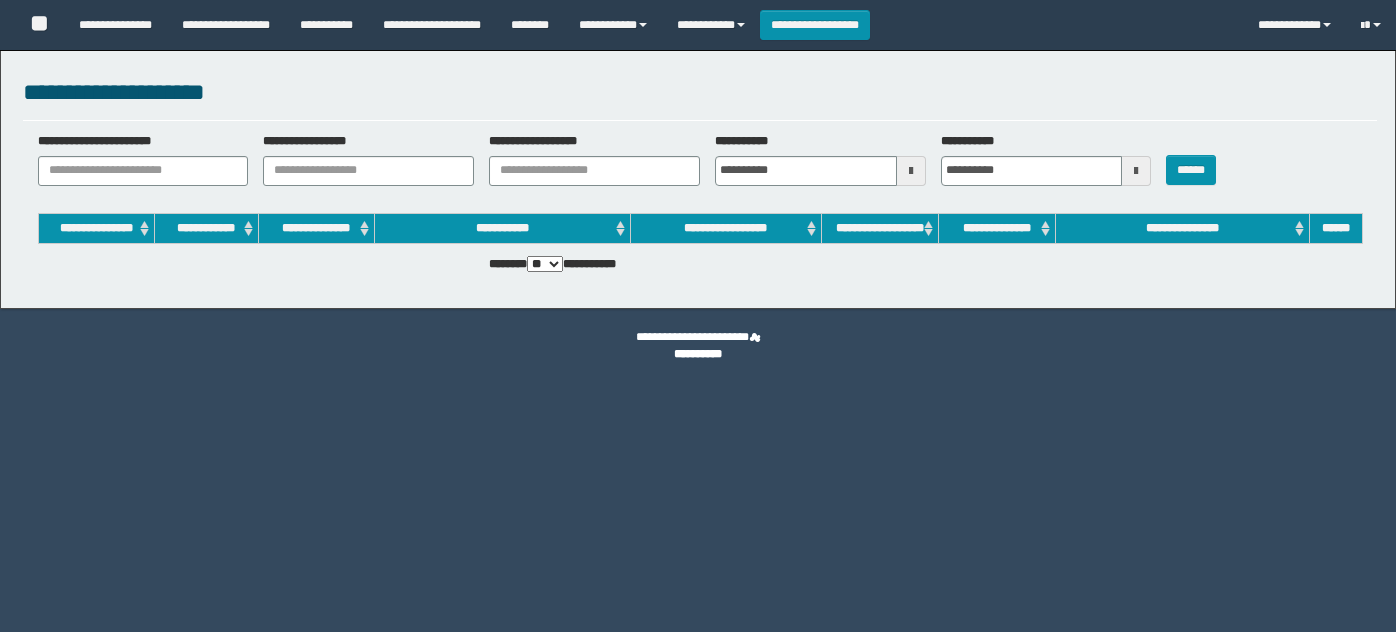 scroll, scrollTop: 0, scrollLeft: 0, axis: both 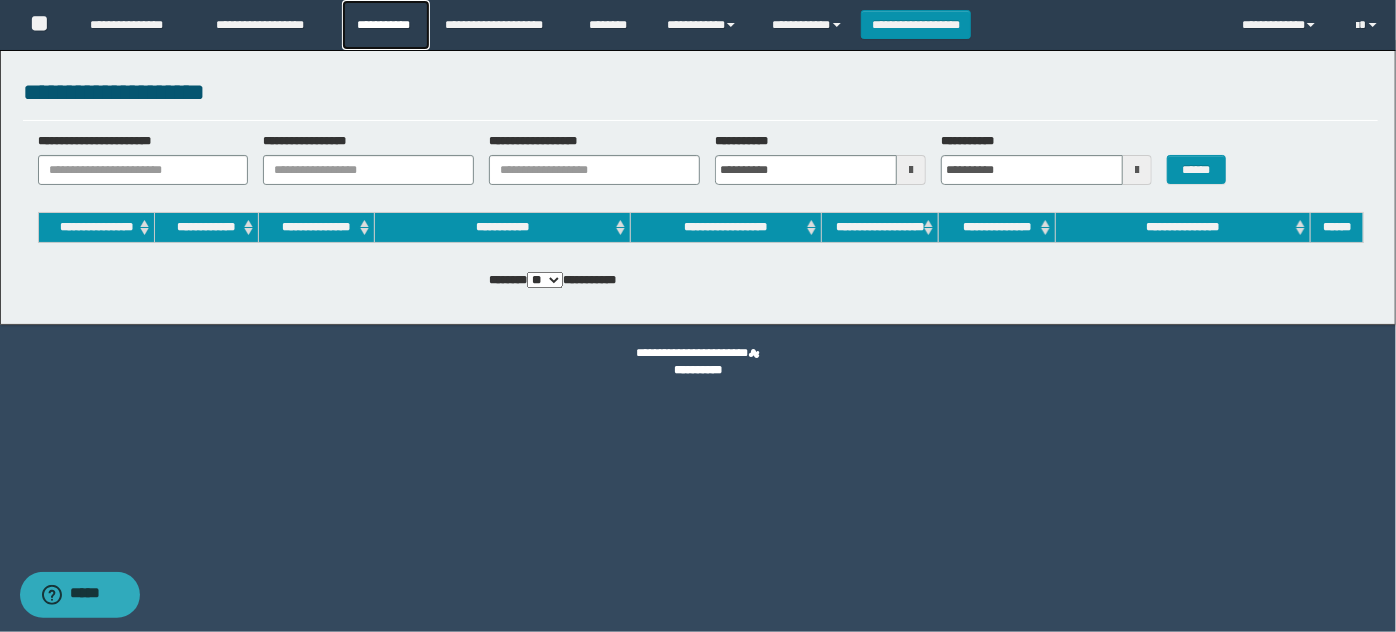 click on "**********" at bounding box center (386, 25) 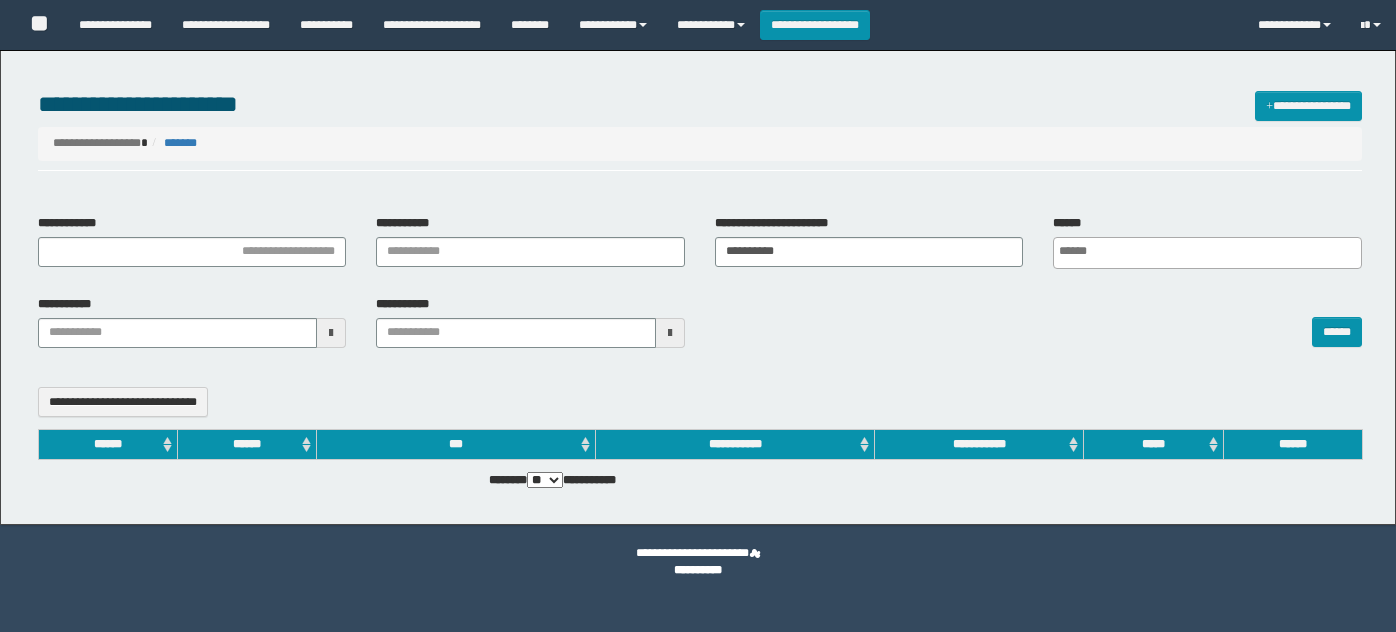 select 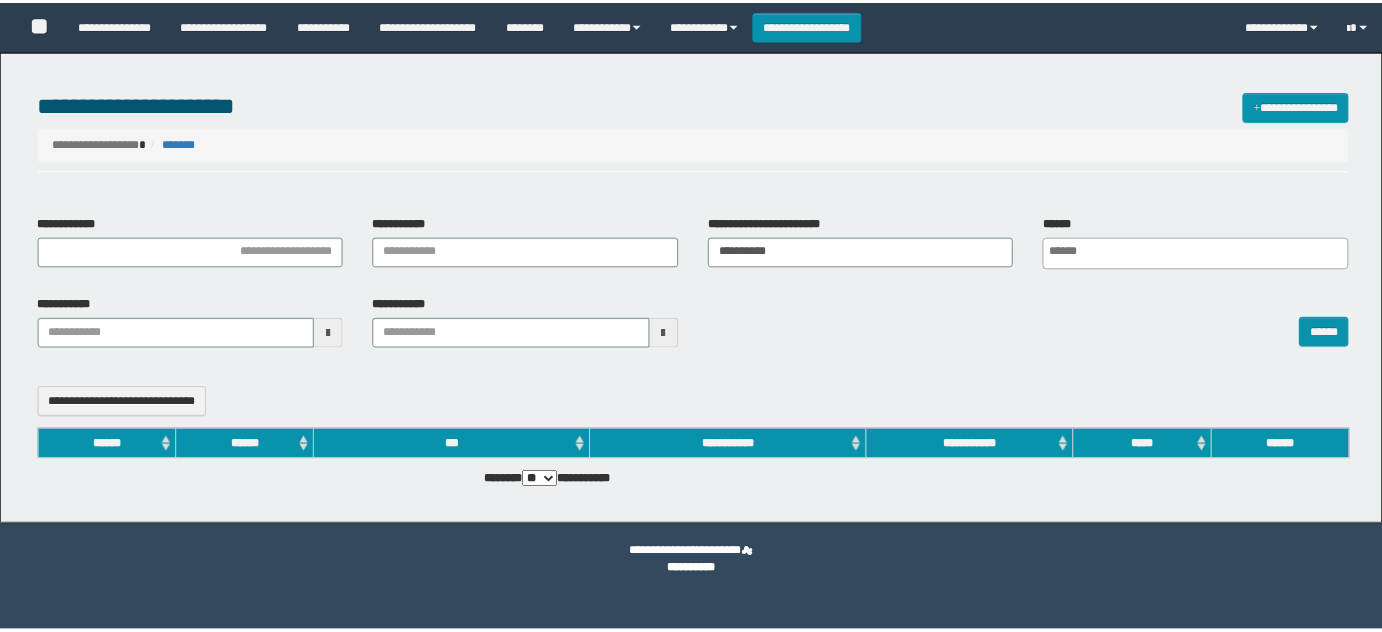 scroll, scrollTop: 0, scrollLeft: 0, axis: both 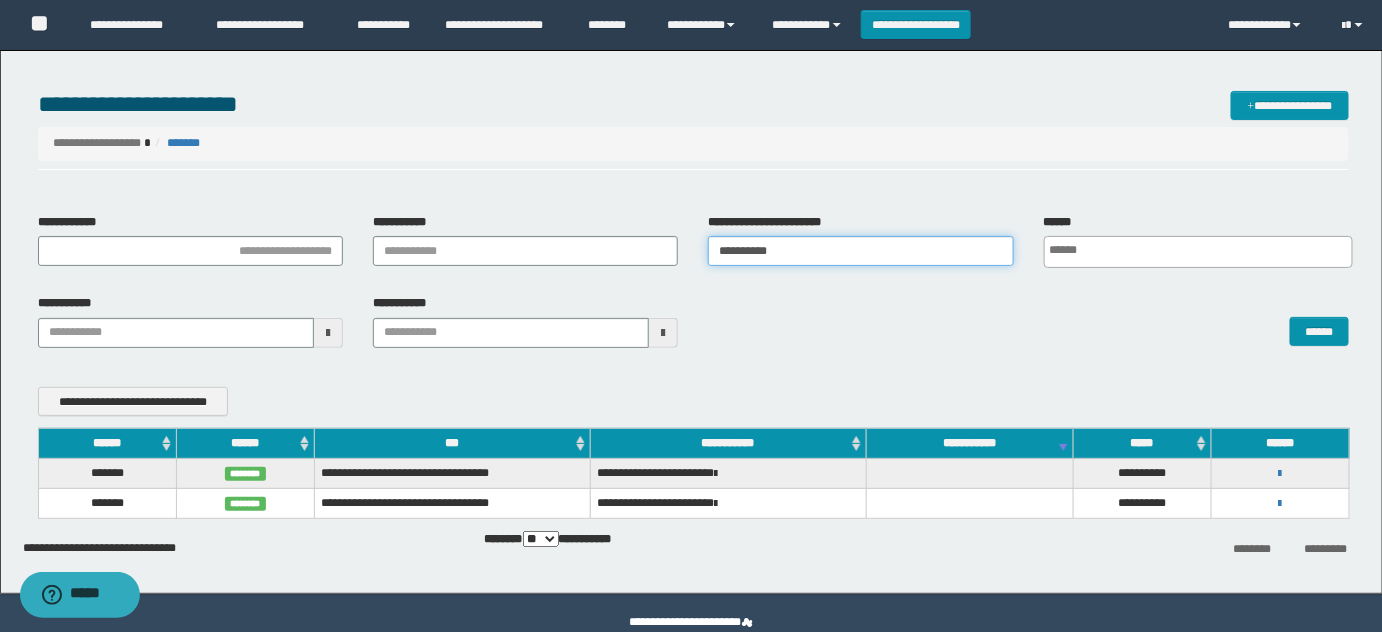 drag, startPoint x: 736, startPoint y: 250, endPoint x: 542, endPoint y: 245, distance: 194.06442 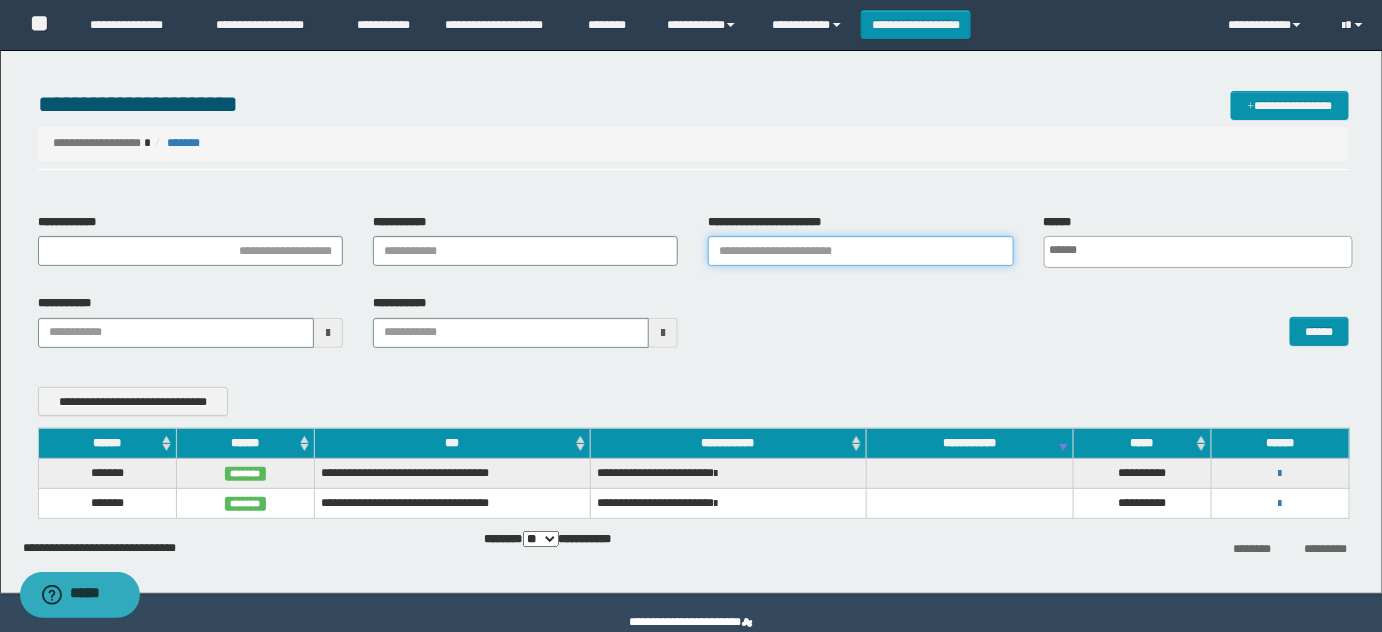 type 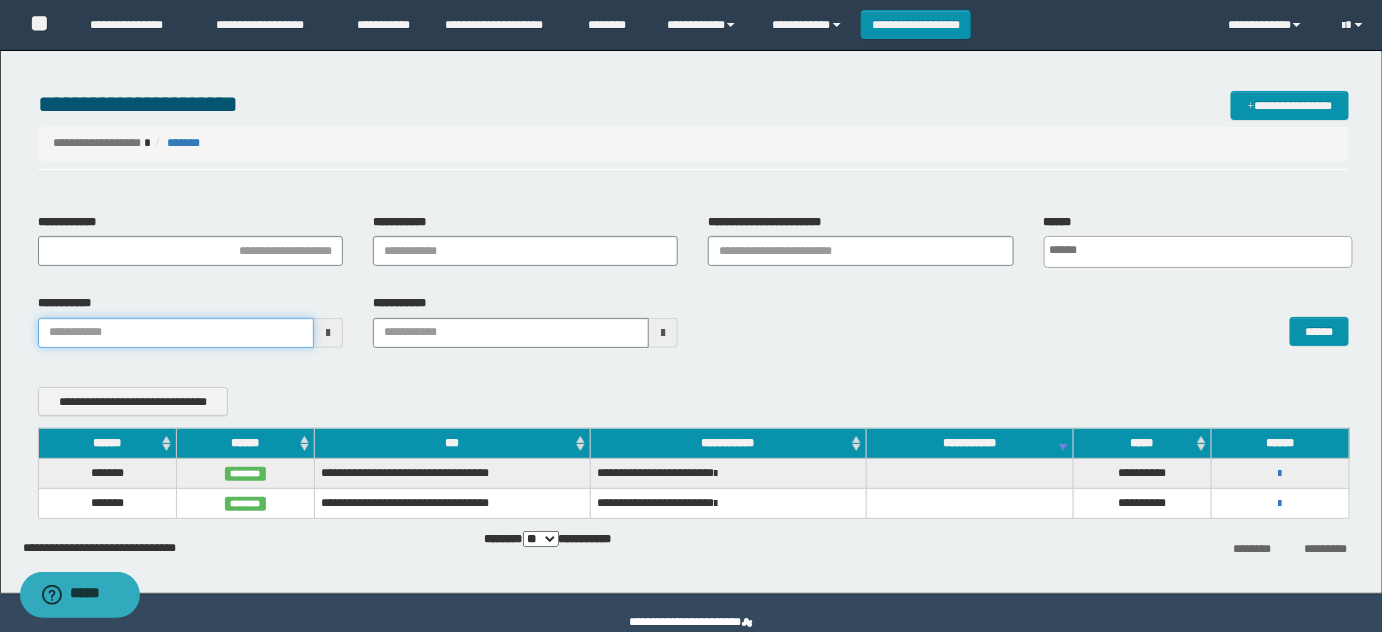 click on "**********" at bounding box center (691, 316) 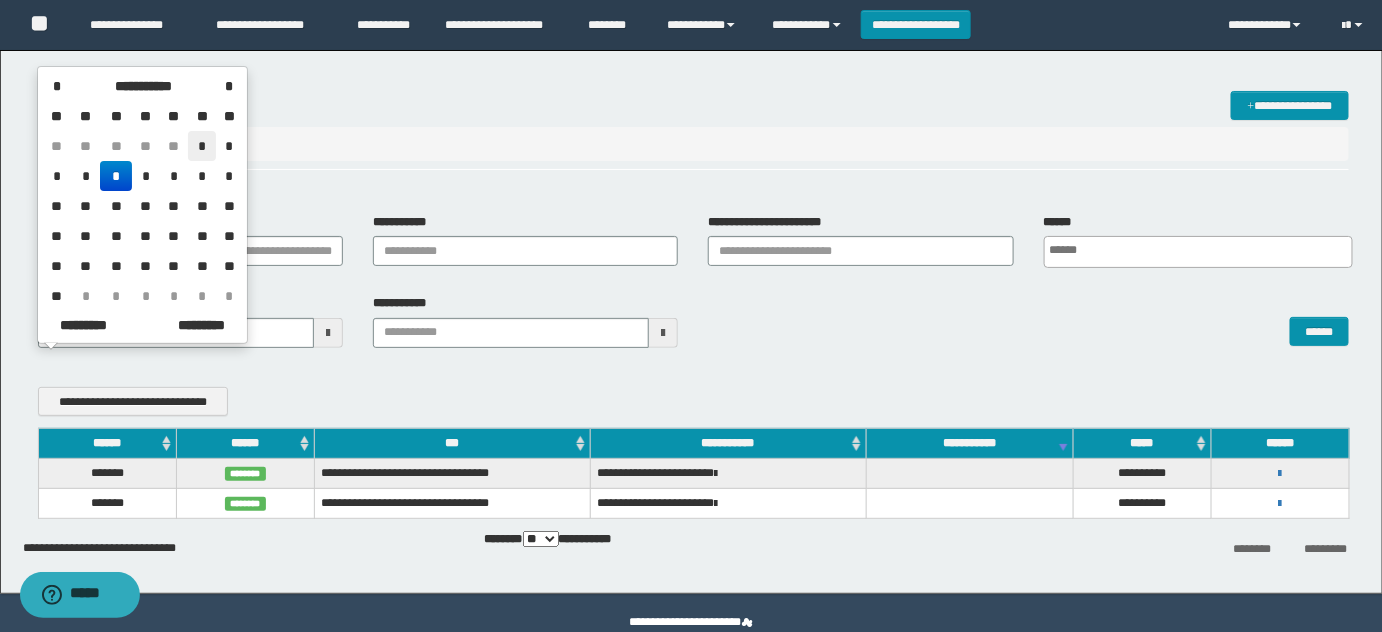 click on "*" at bounding box center [202, 146] 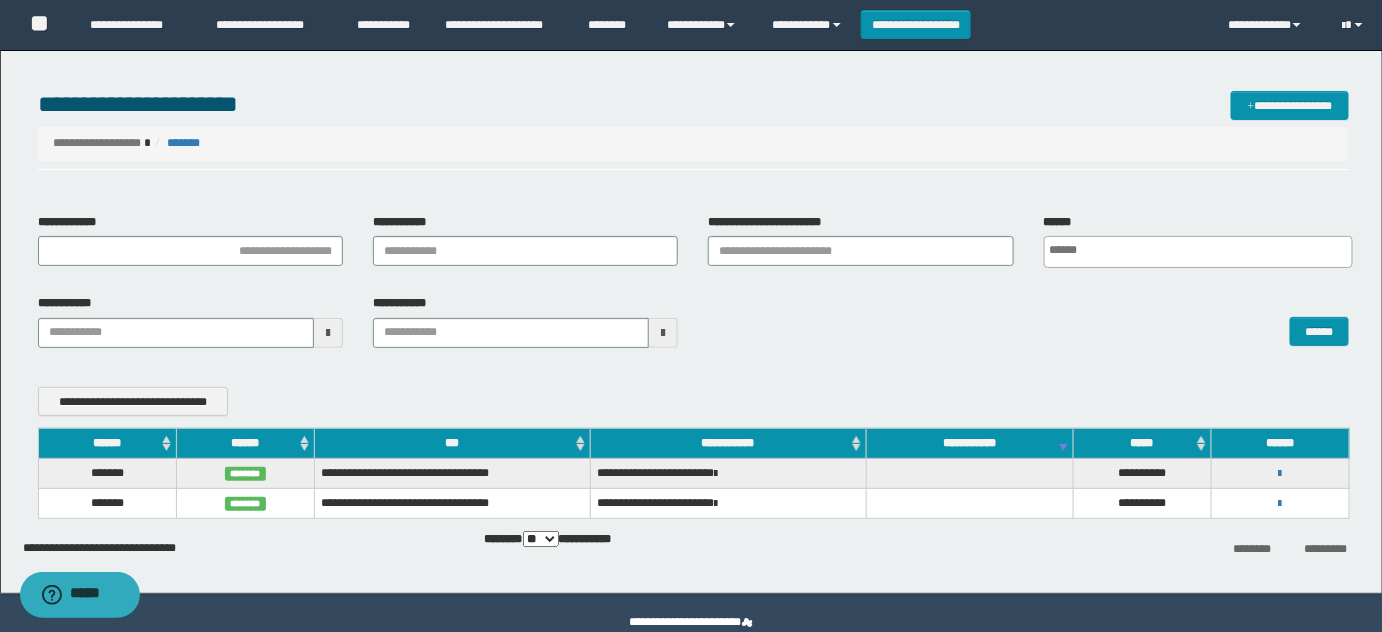 click on "**********" at bounding box center (691, 317) 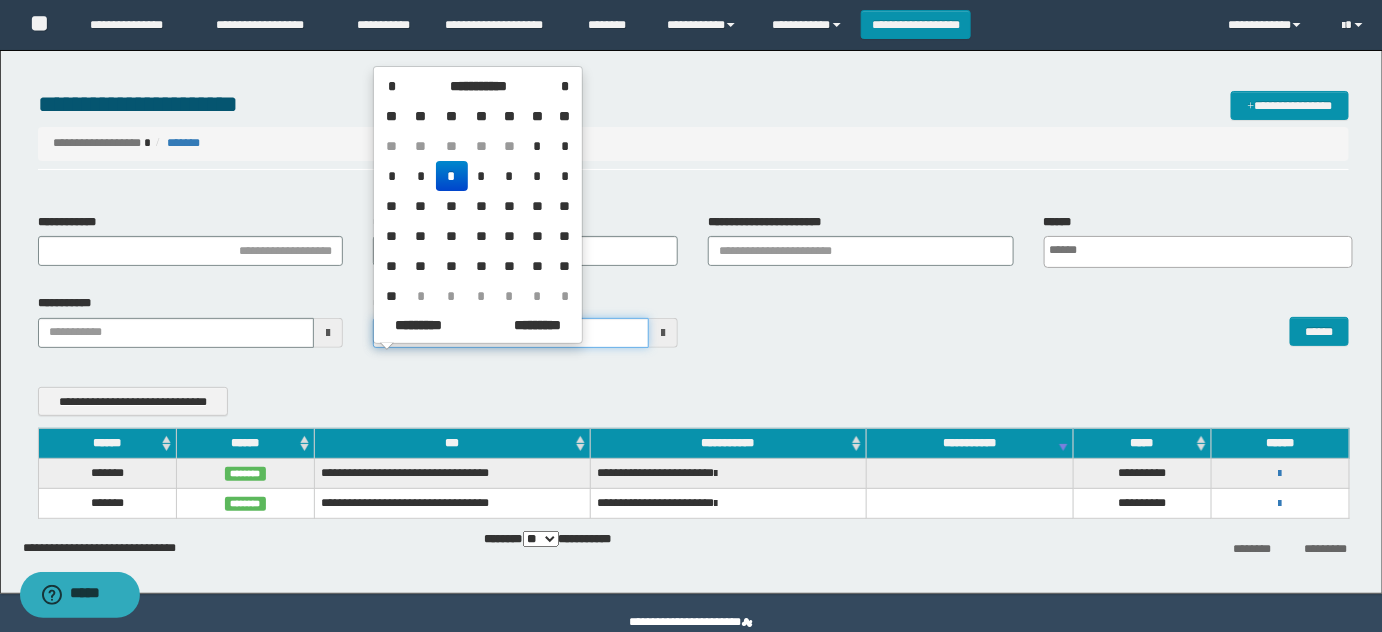 click on "**********" at bounding box center (691, 316) 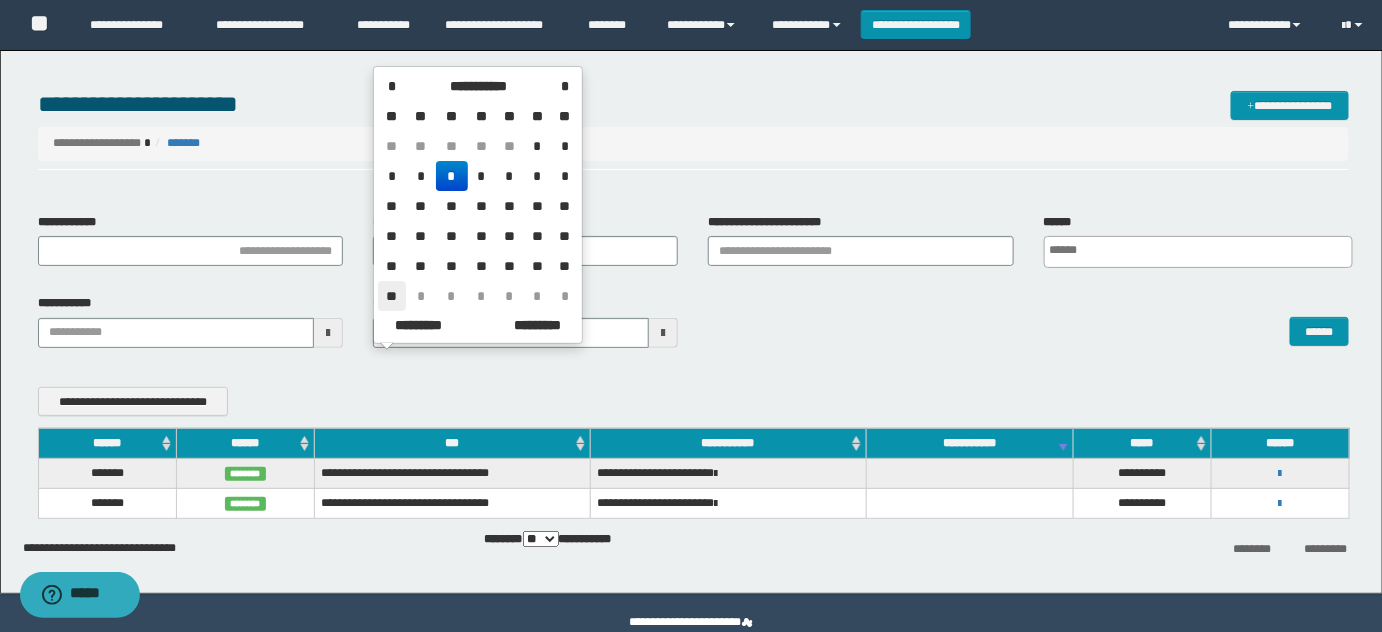 click on "**" at bounding box center [392, 296] 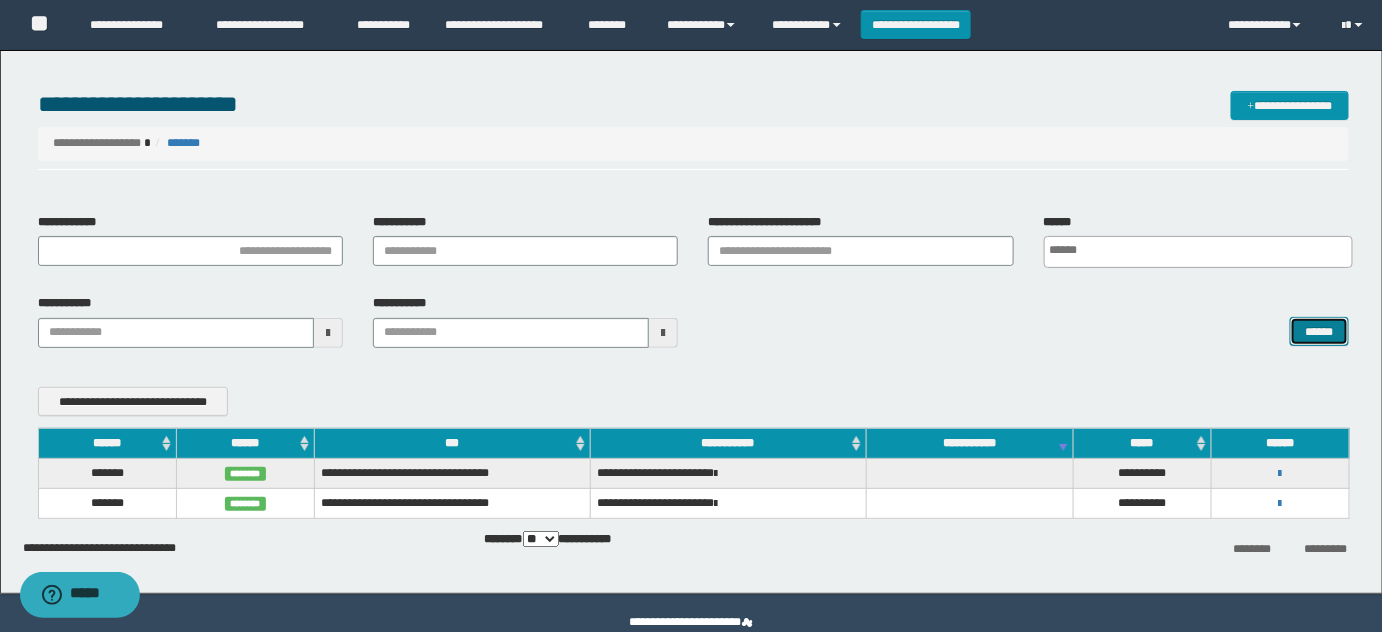 click on "******" at bounding box center [1319, 331] 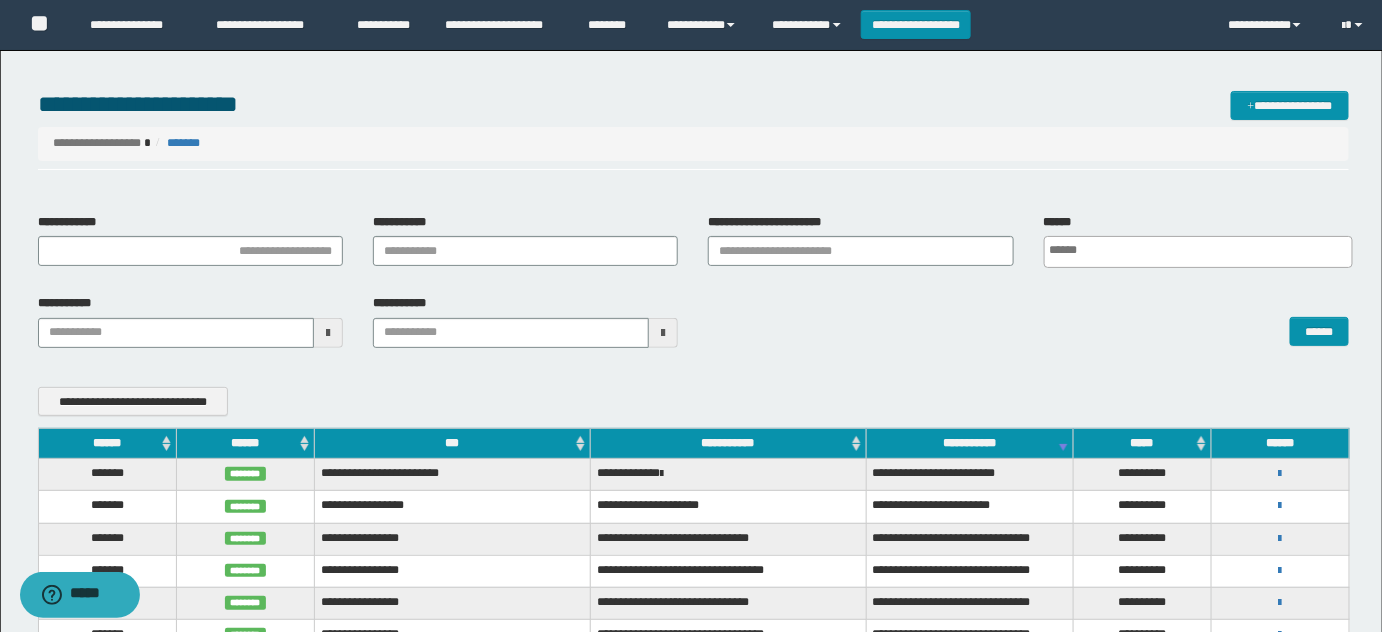 click on "******" at bounding box center [245, 443] 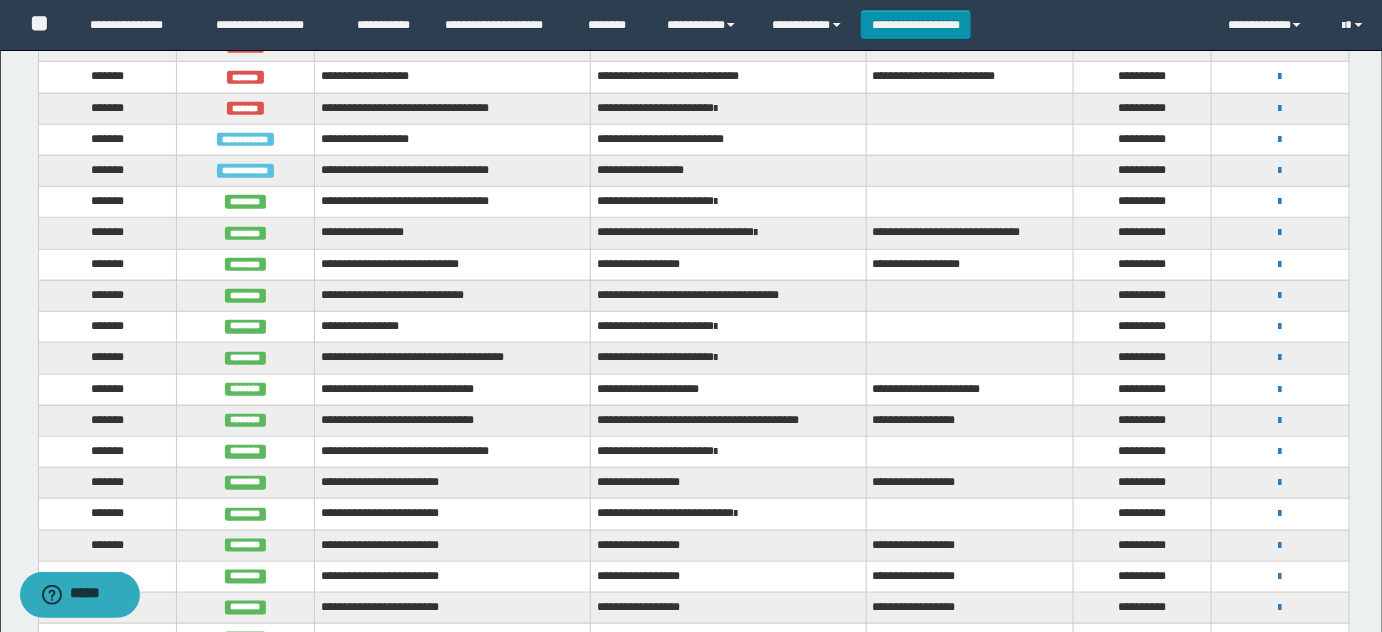scroll, scrollTop: 420, scrollLeft: 0, axis: vertical 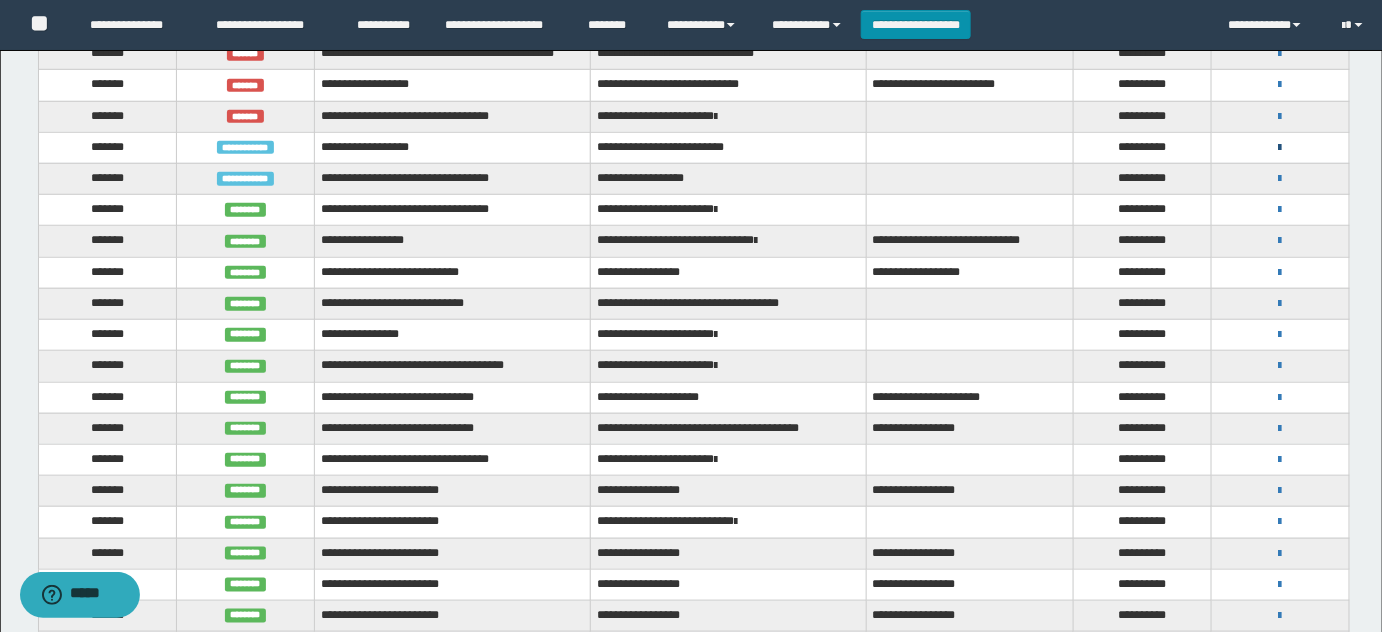 click at bounding box center [1280, 148] 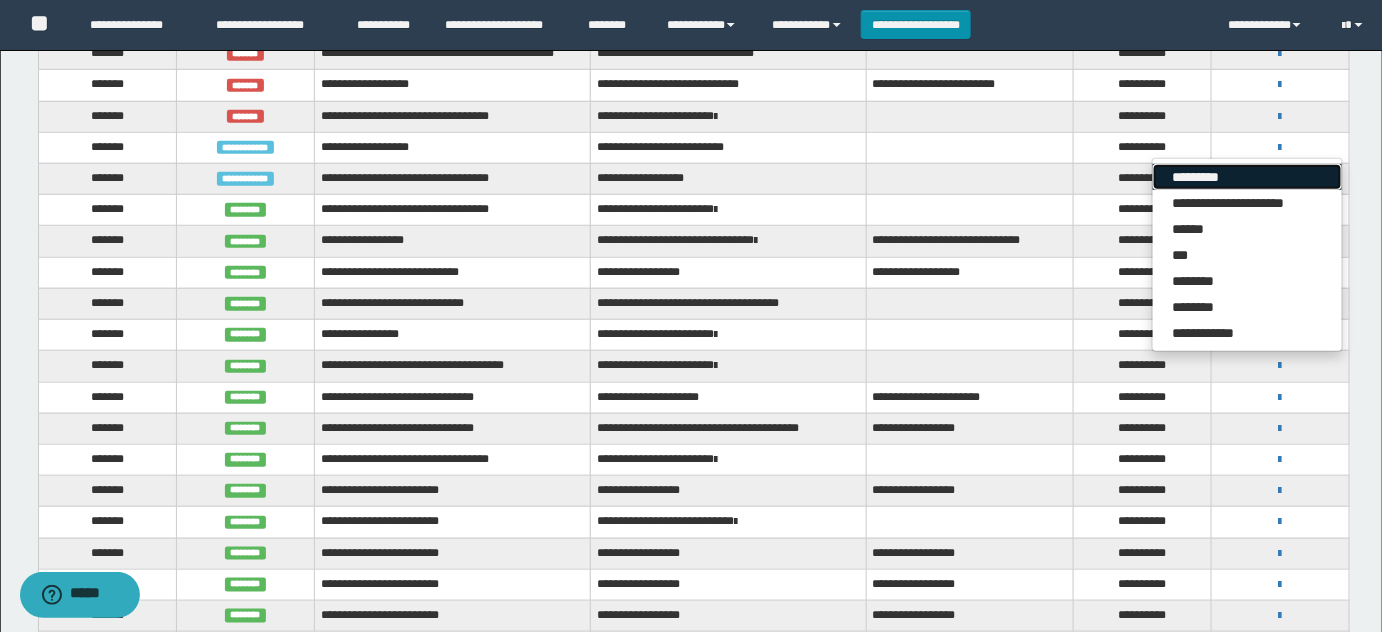 click on "*********" at bounding box center (1247, 177) 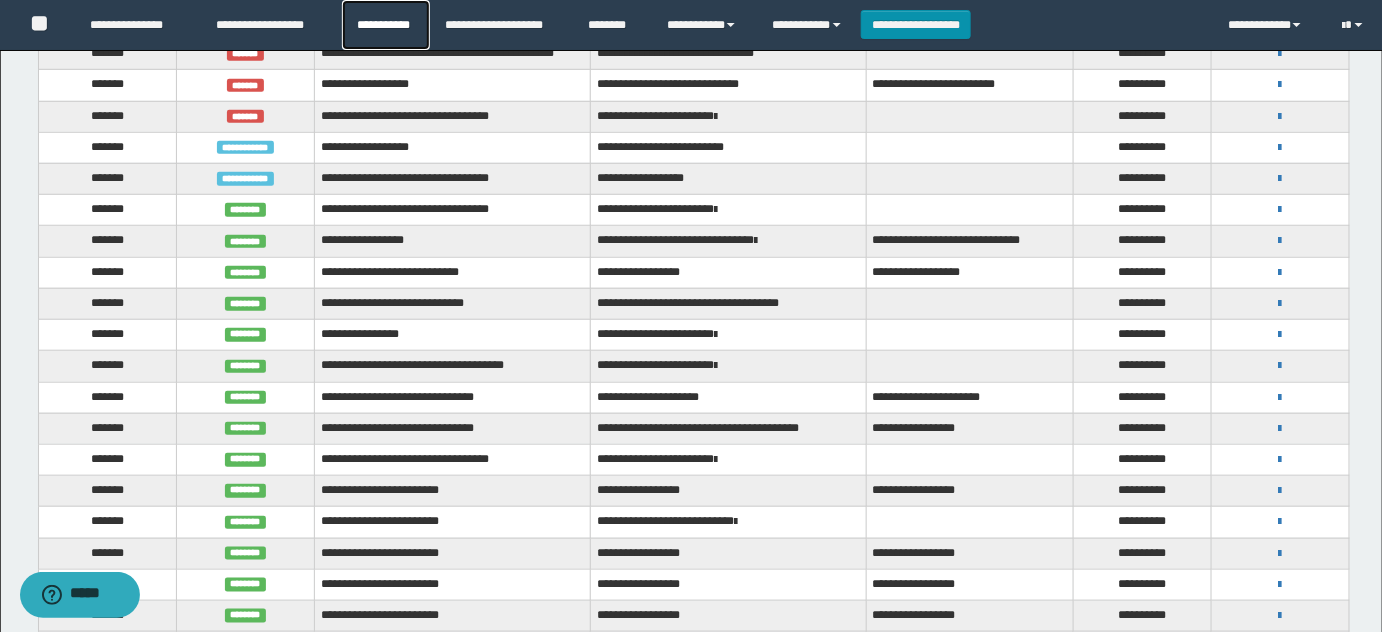 click on "**********" at bounding box center (386, 25) 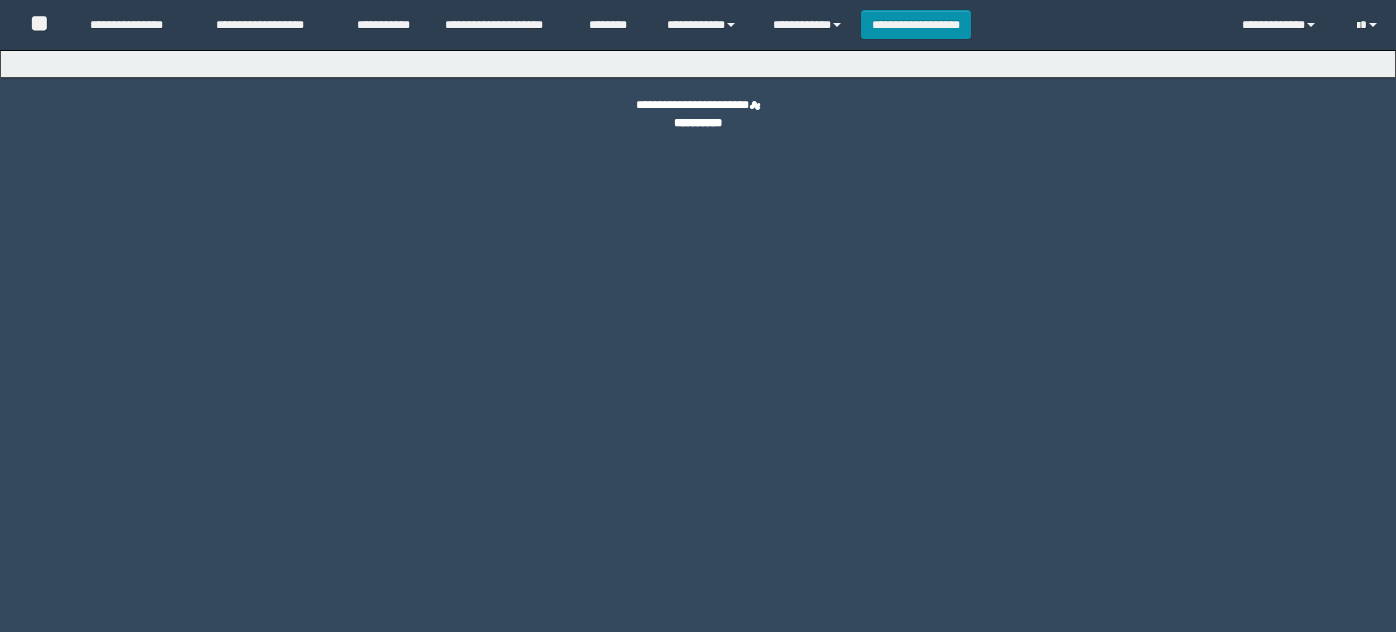 scroll, scrollTop: 0, scrollLeft: 0, axis: both 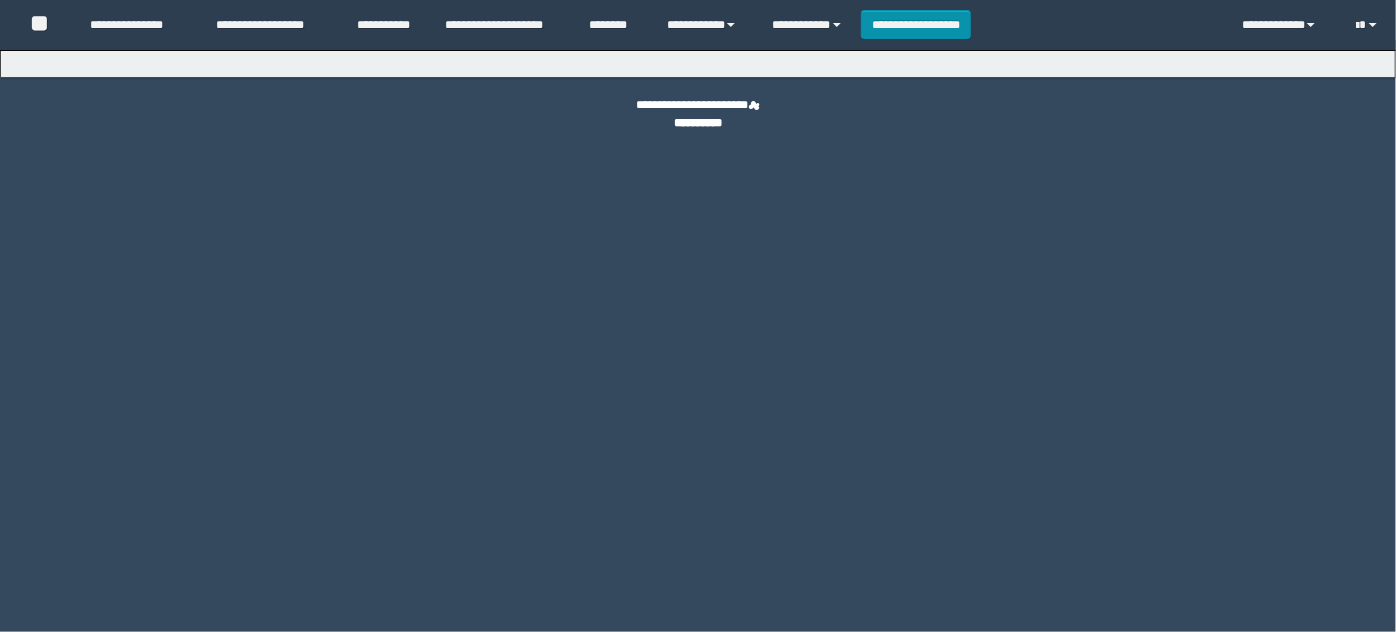 select on "***" 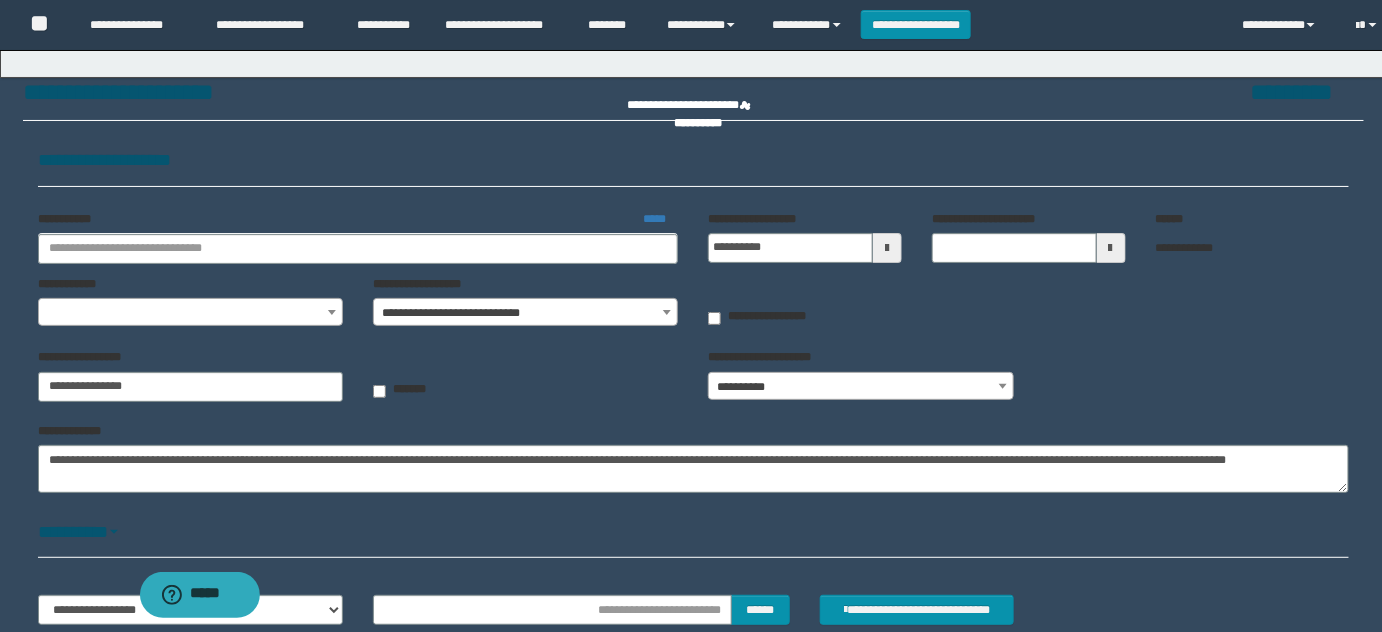 type on "**********" 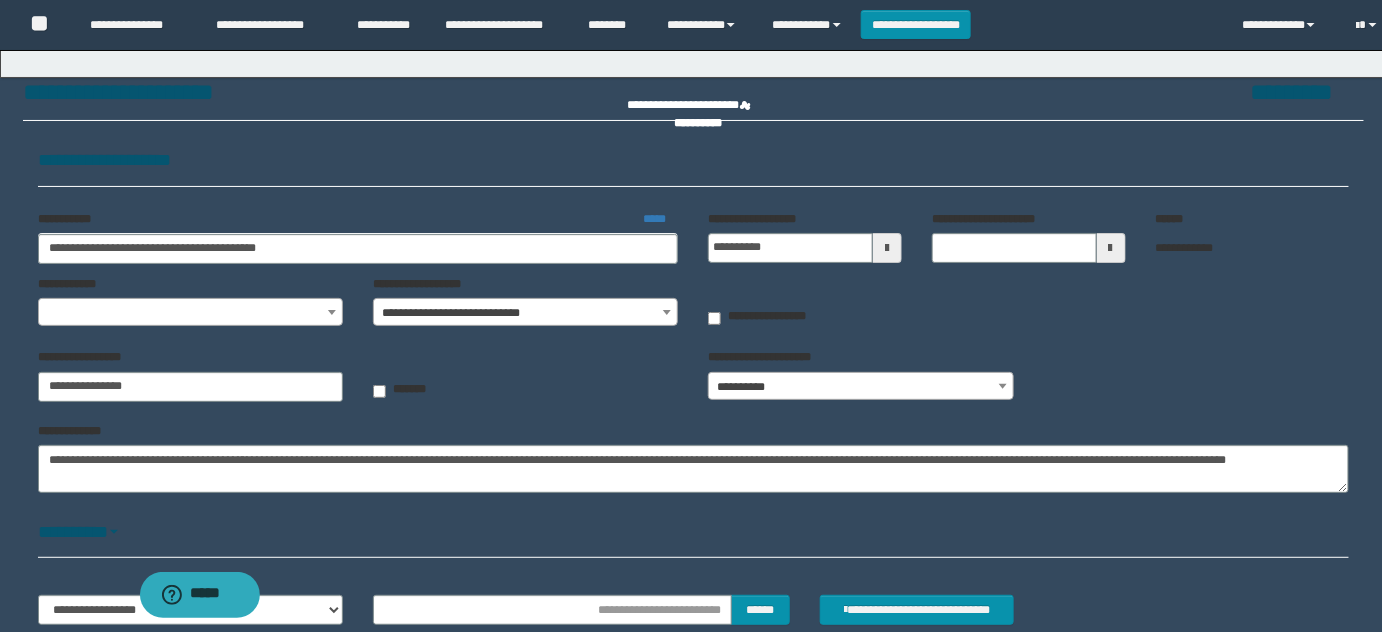 select on "*" 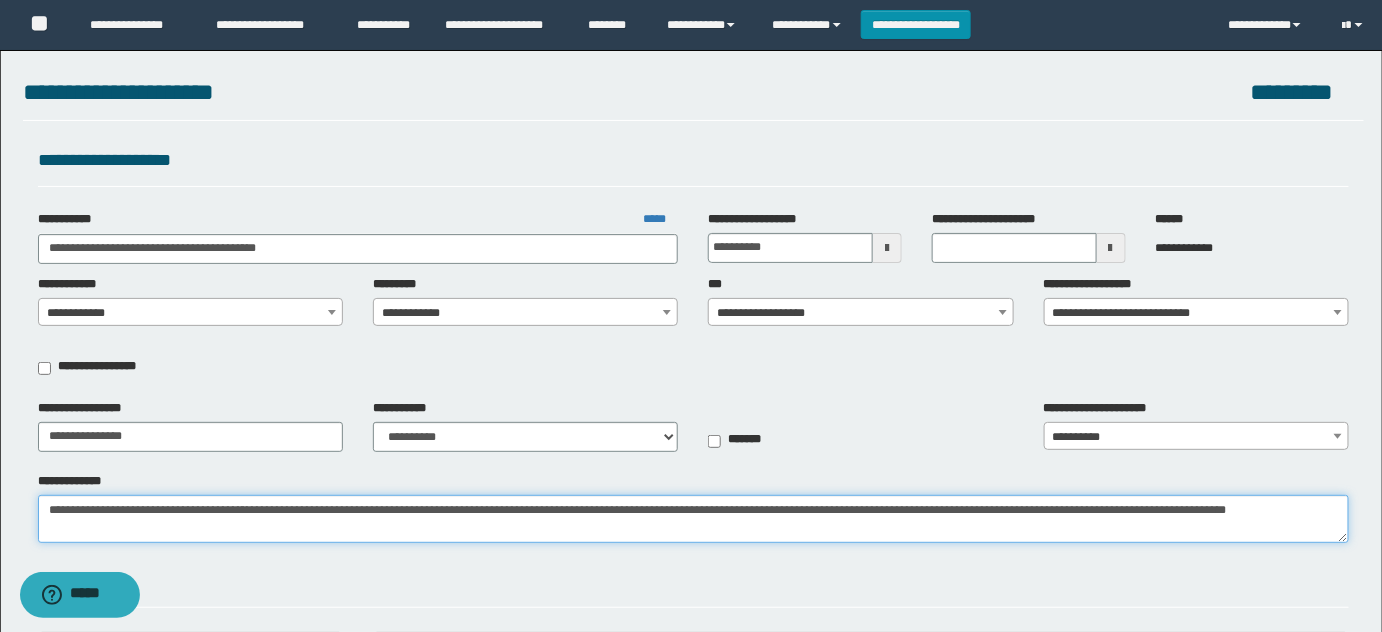 click on "**********" at bounding box center [694, 518] 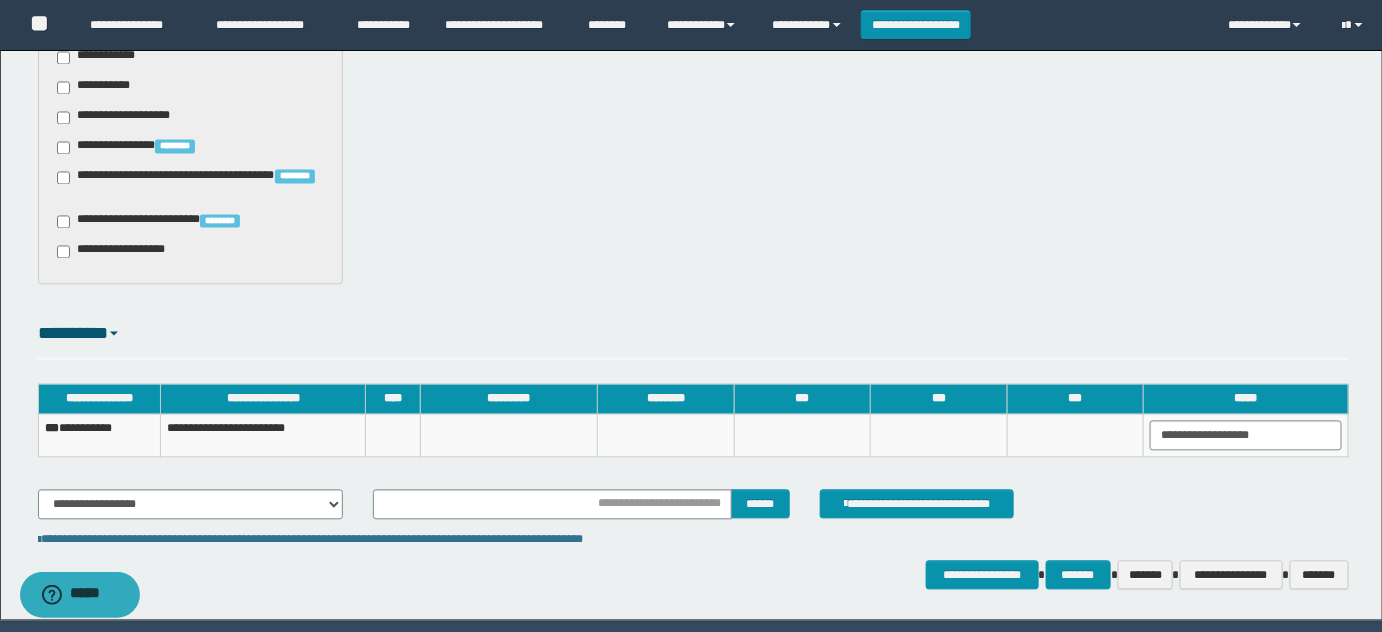 scroll, scrollTop: 1295, scrollLeft: 0, axis: vertical 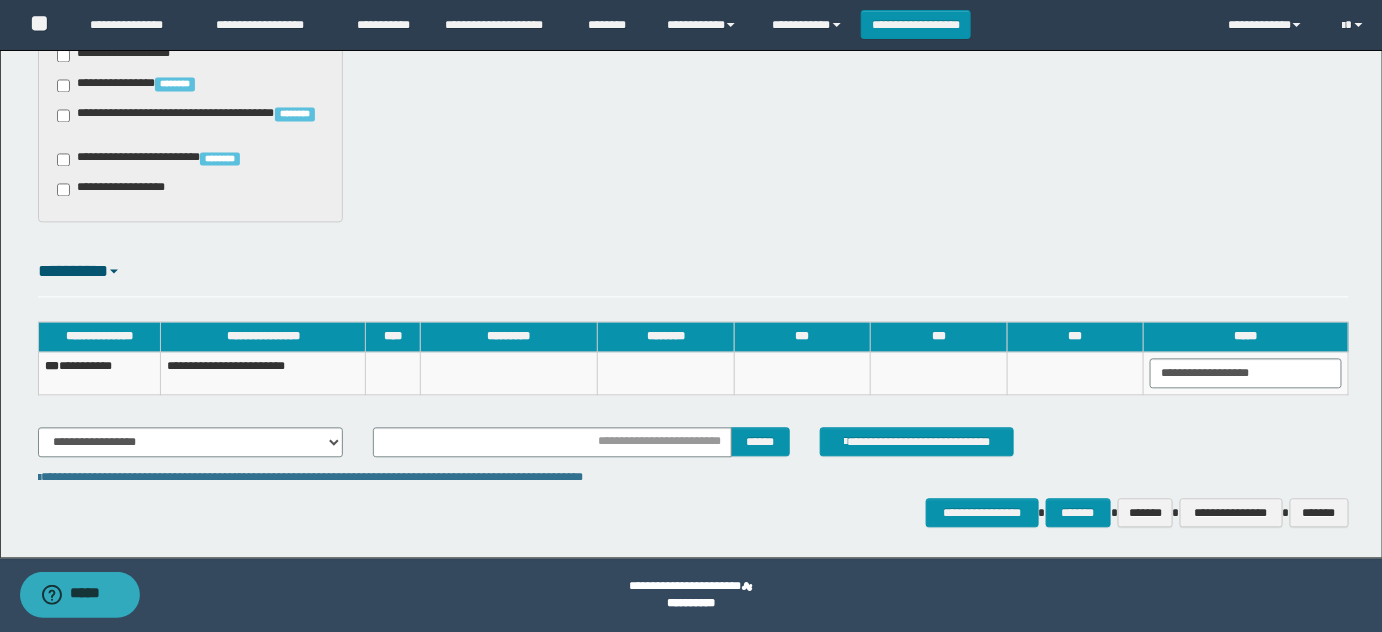 type on "**********" 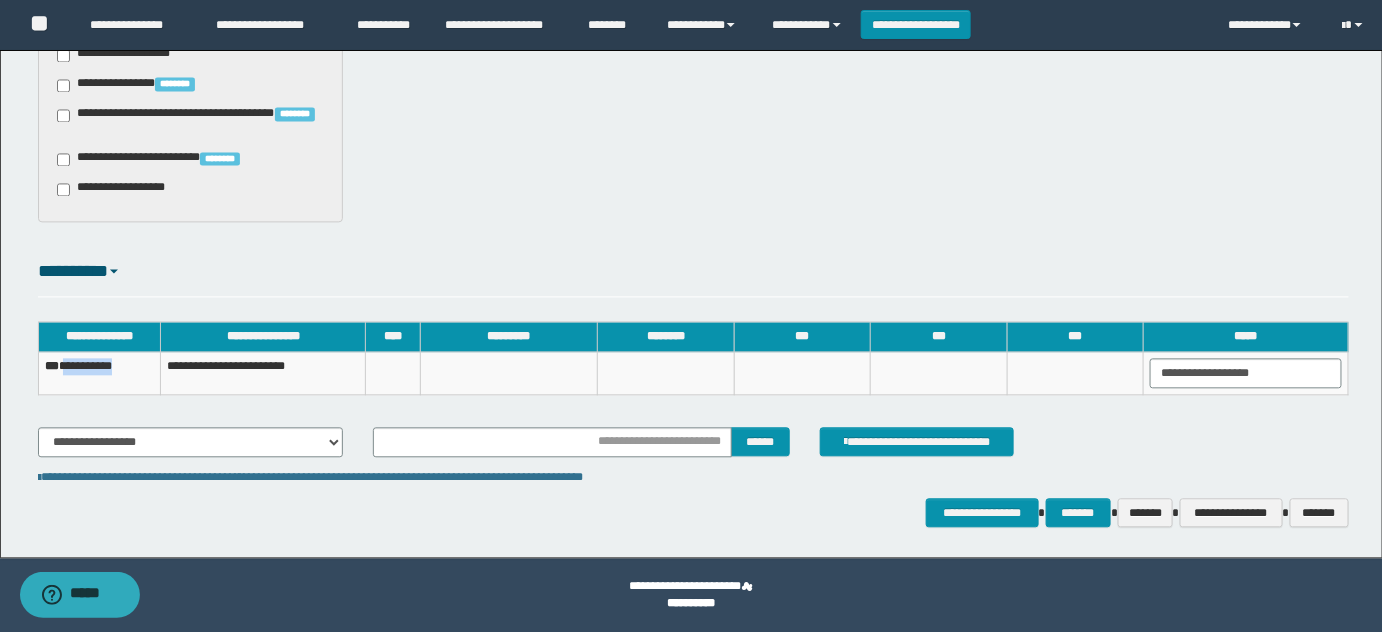 click on "**********" at bounding box center [99, 373] 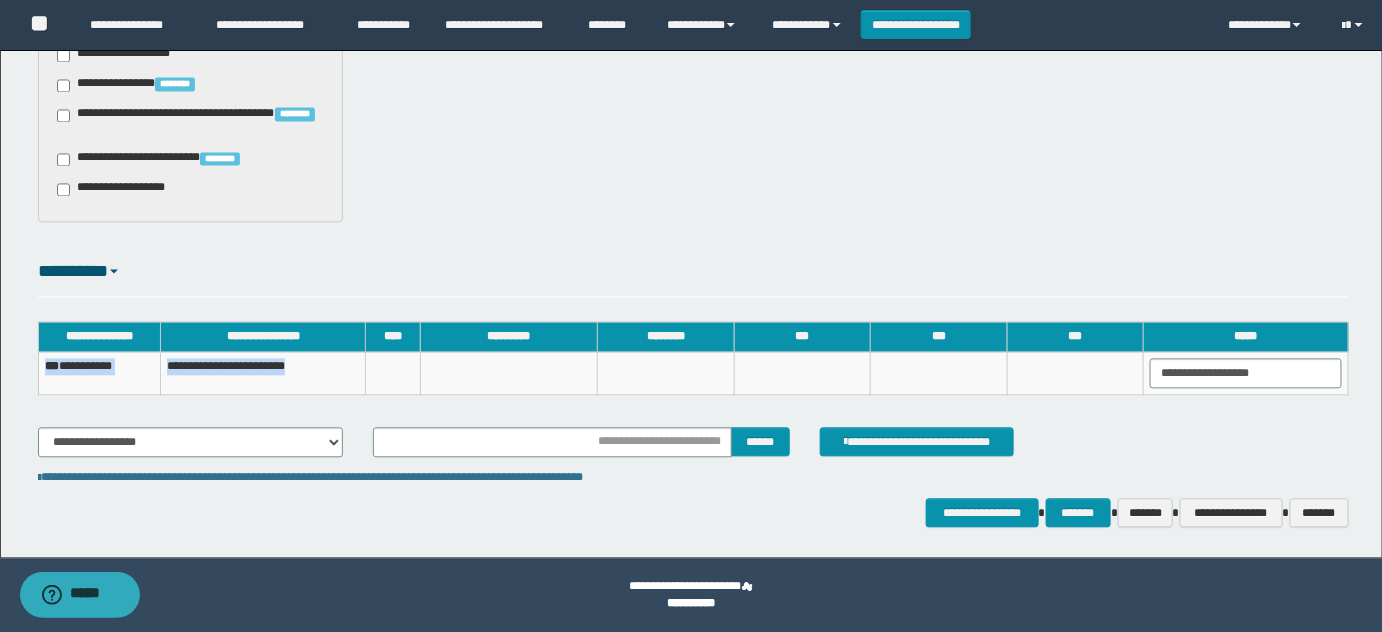 drag, startPoint x: 320, startPoint y: 369, endPoint x: 44, endPoint y: 366, distance: 276.0163 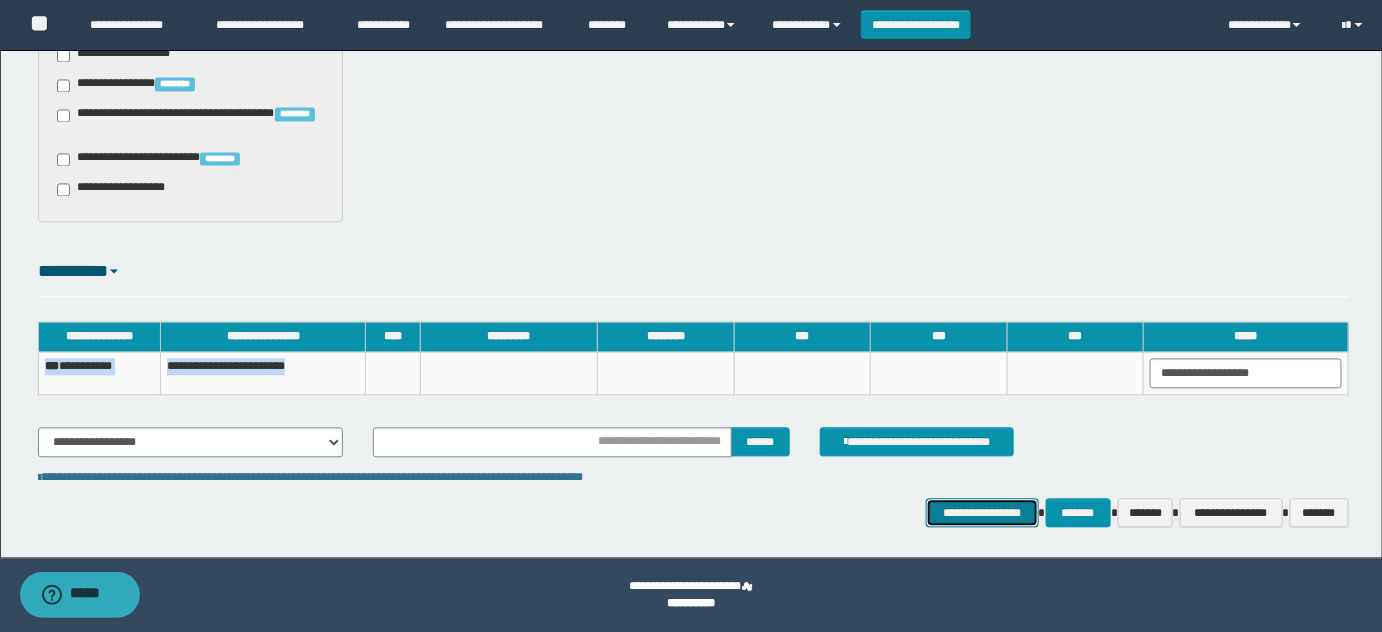 click on "**********" at bounding box center [982, 512] 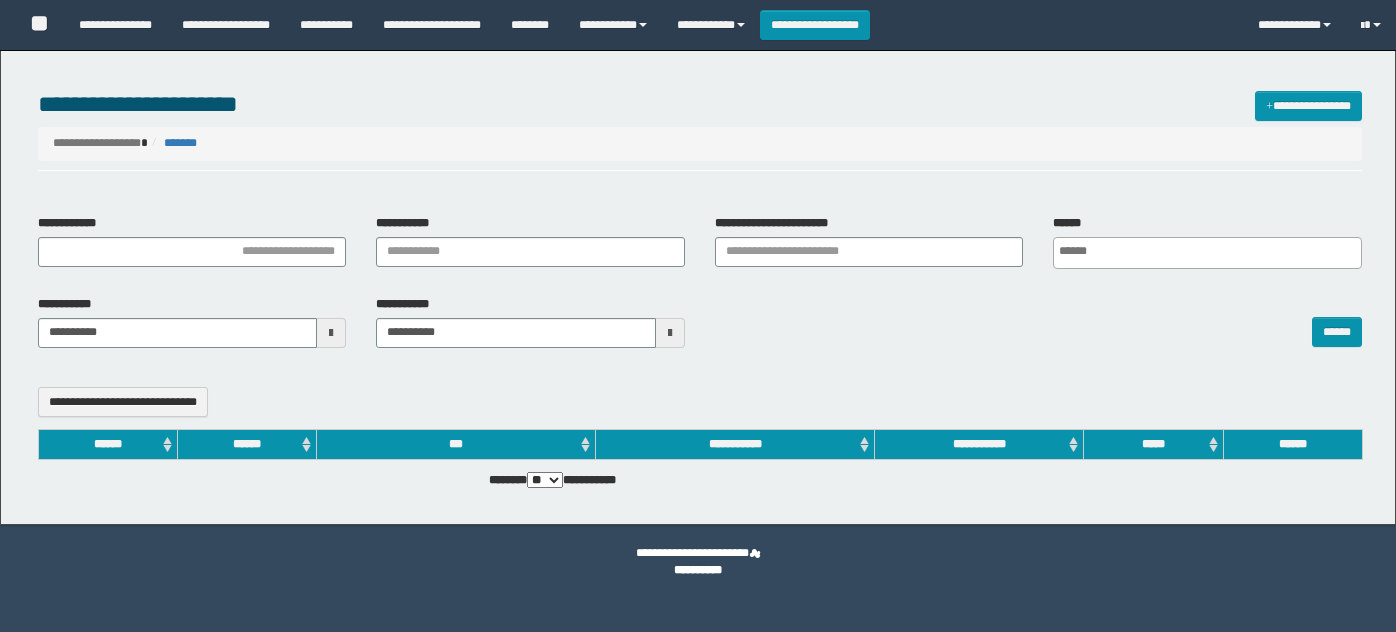 select 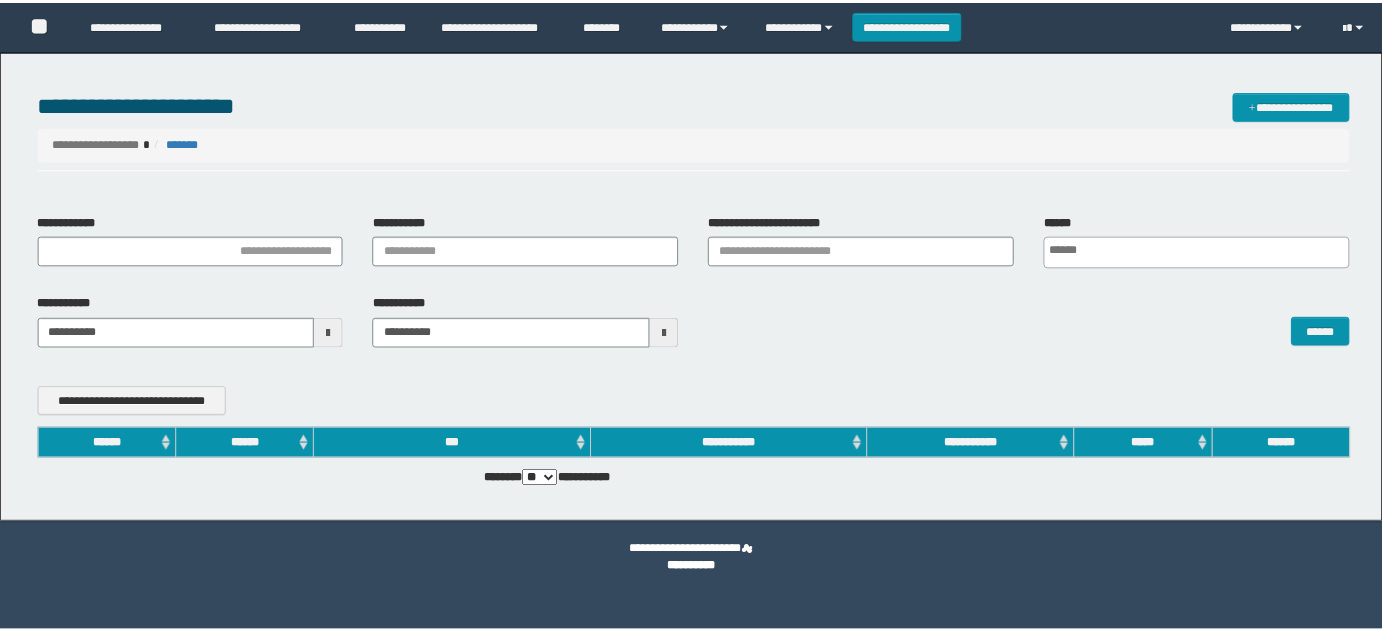scroll, scrollTop: 0, scrollLeft: 0, axis: both 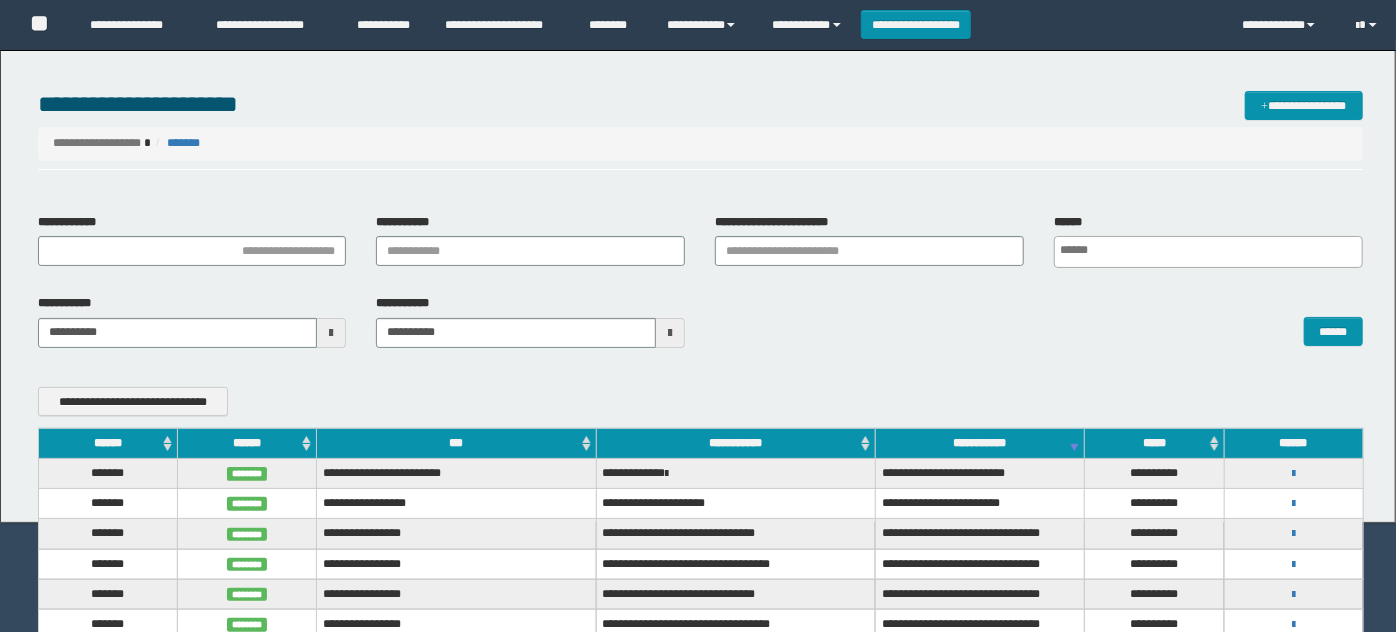 click on "**********" at bounding box center (869, 240) 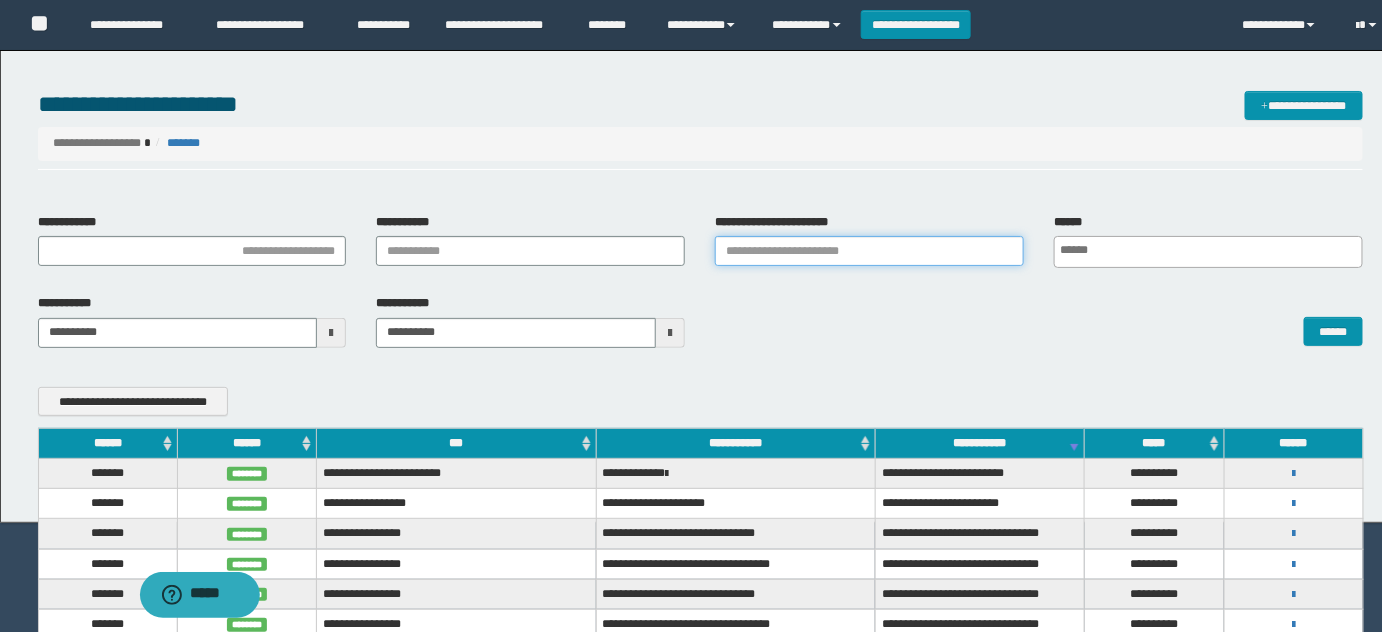 scroll, scrollTop: 0, scrollLeft: 0, axis: both 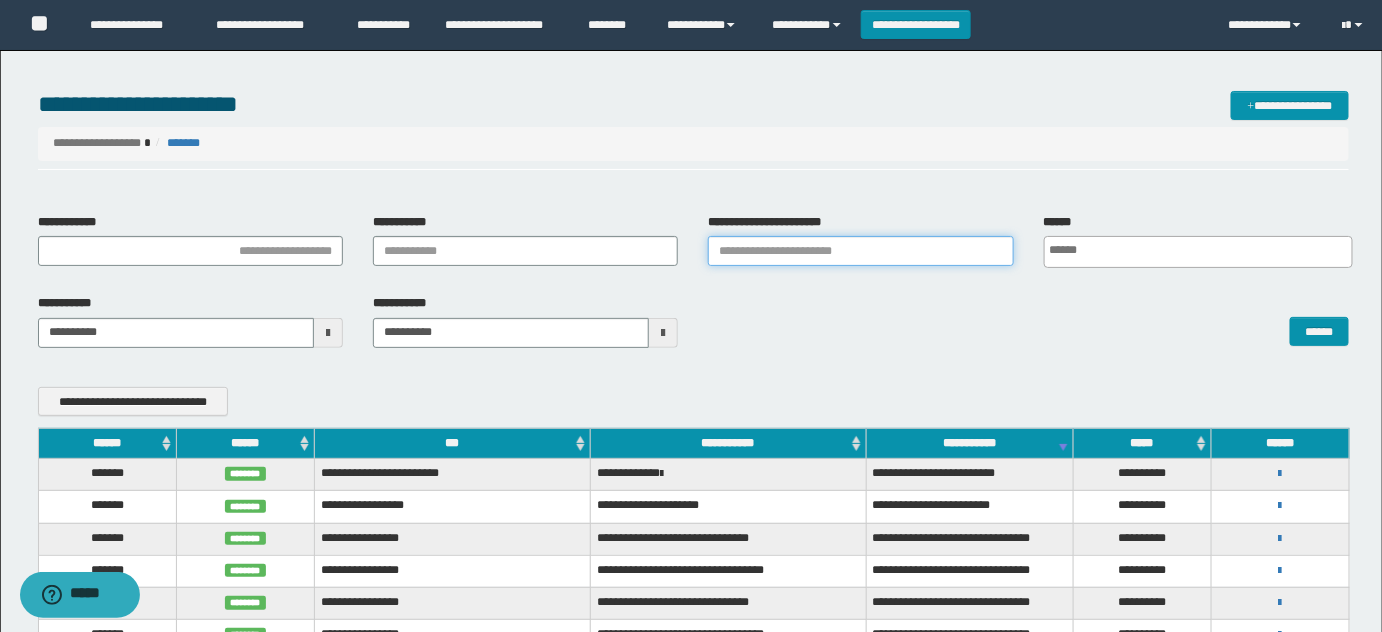 click on "**********" at bounding box center [860, 251] 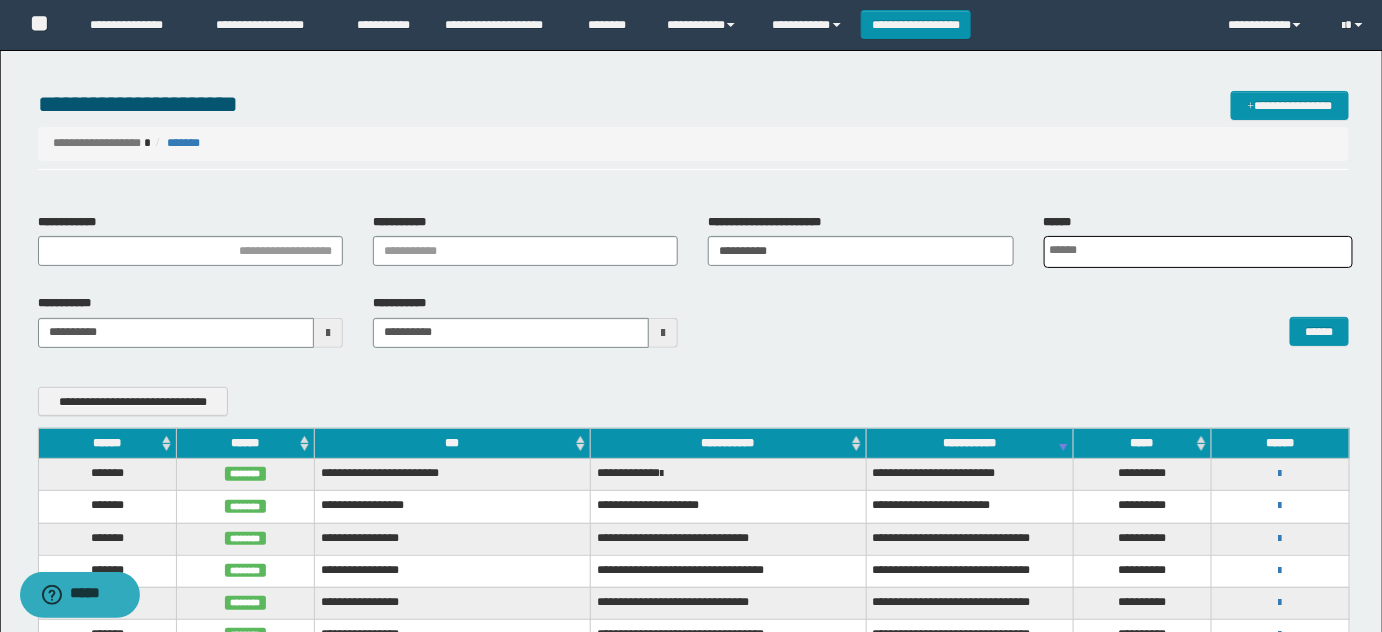 scroll, scrollTop: 0, scrollLeft: 5, axis: horizontal 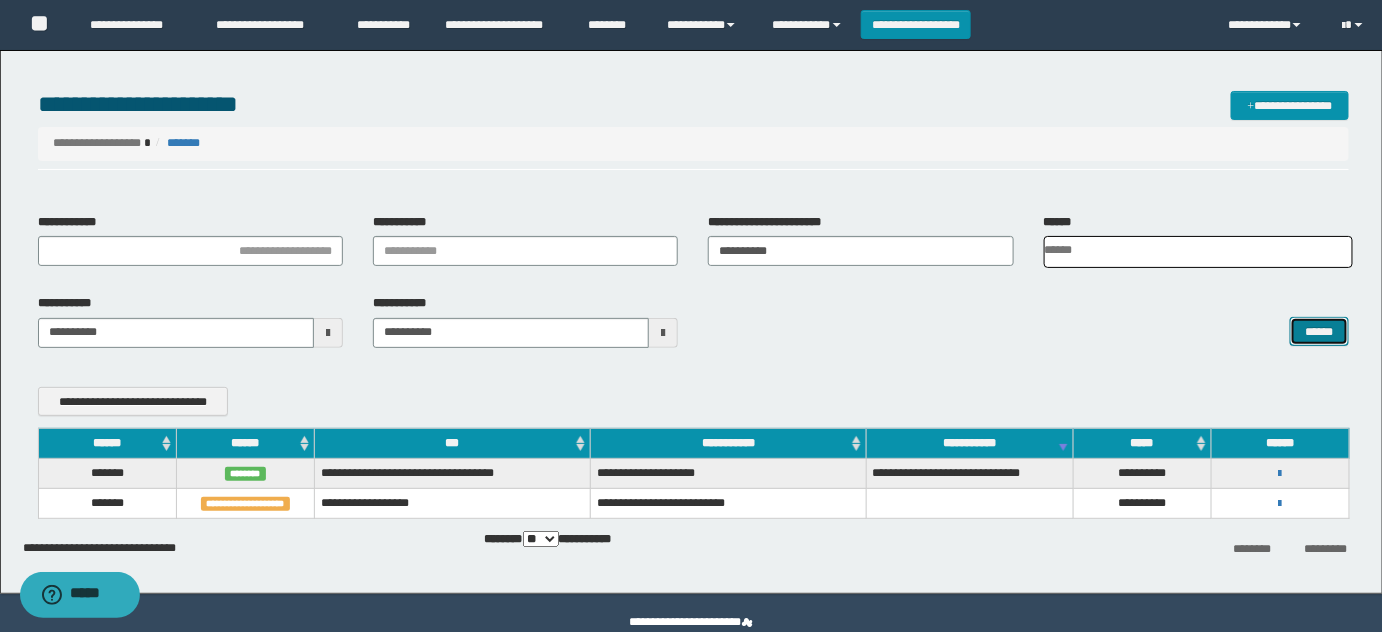 click on "******" at bounding box center (1319, 331) 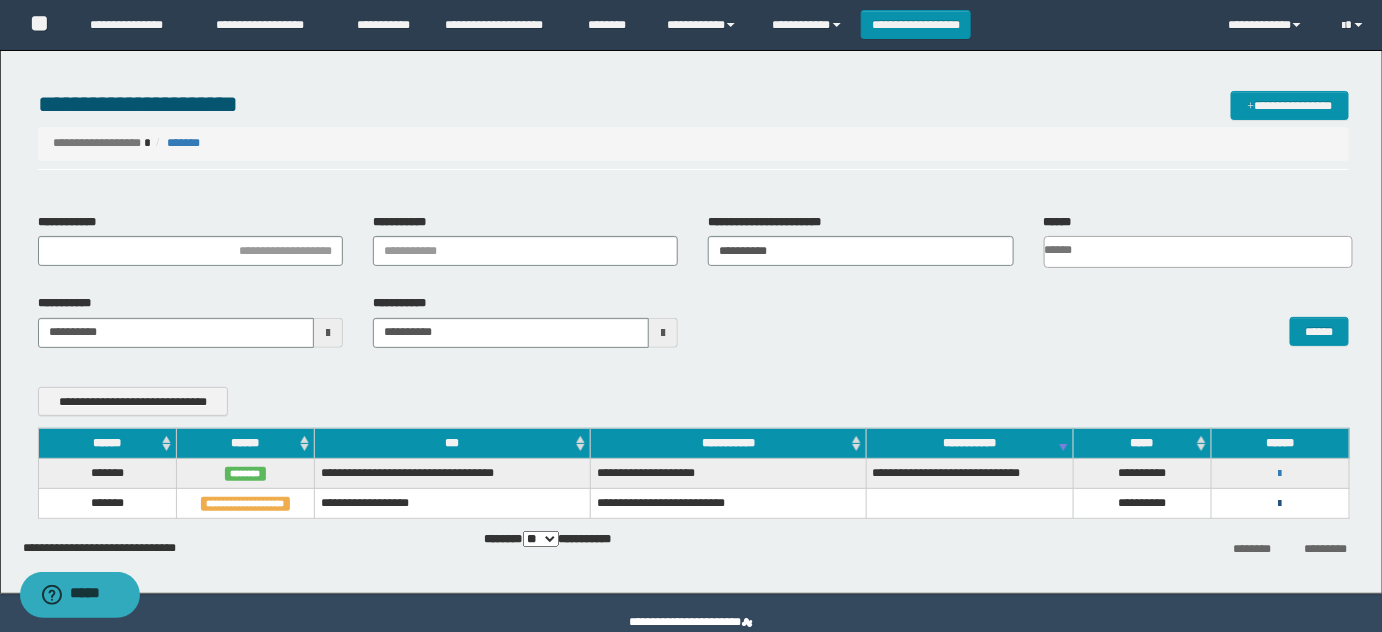 click on "**********" at bounding box center (1280, 503) 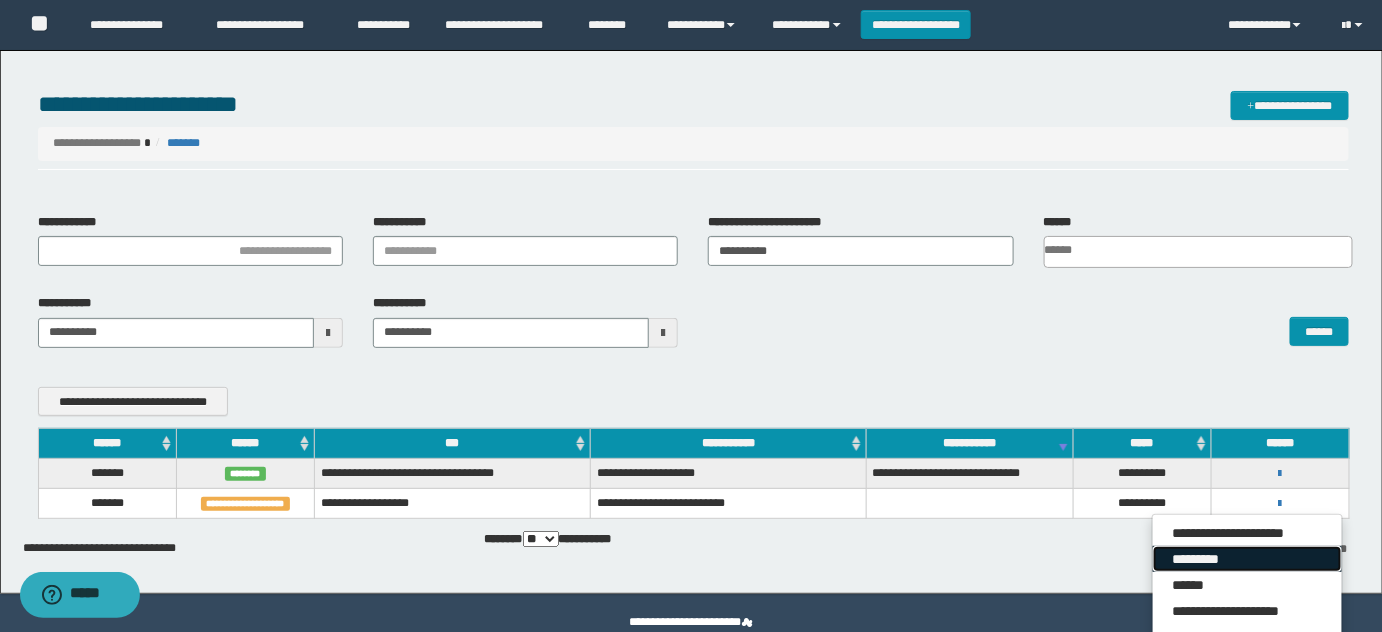 click on "*********" at bounding box center [1247, 559] 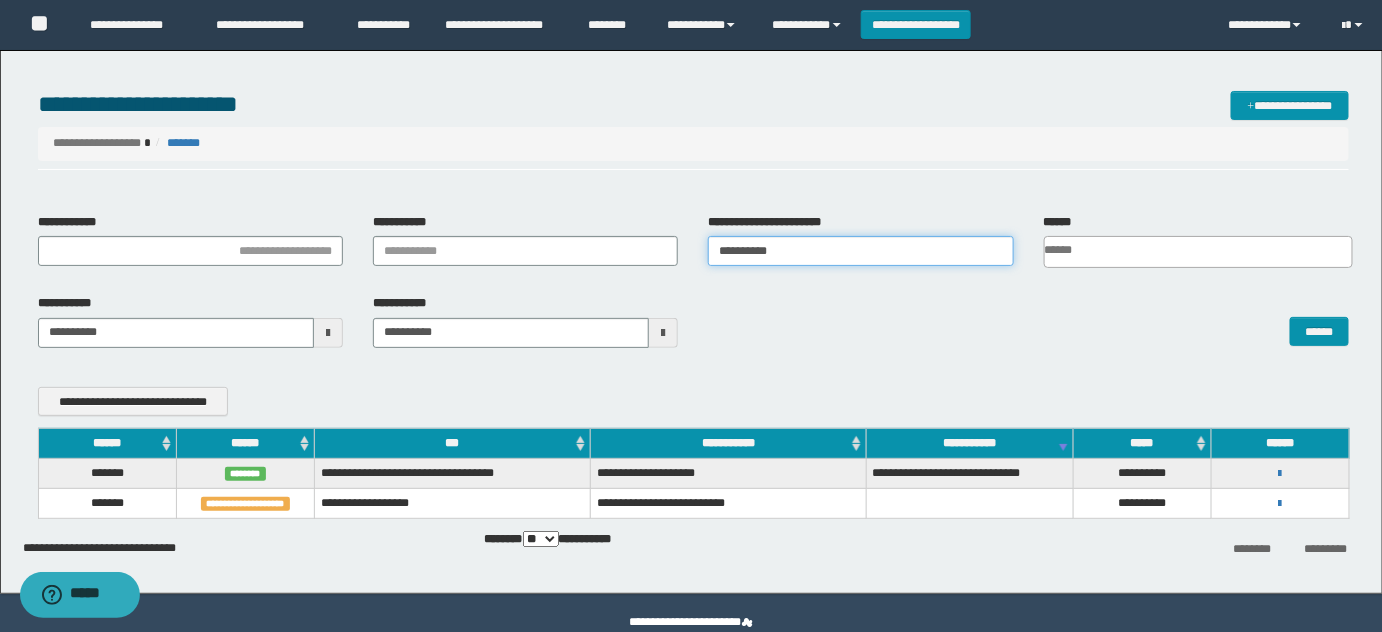 drag, startPoint x: 848, startPoint y: 254, endPoint x: 456, endPoint y: 226, distance: 392.99872 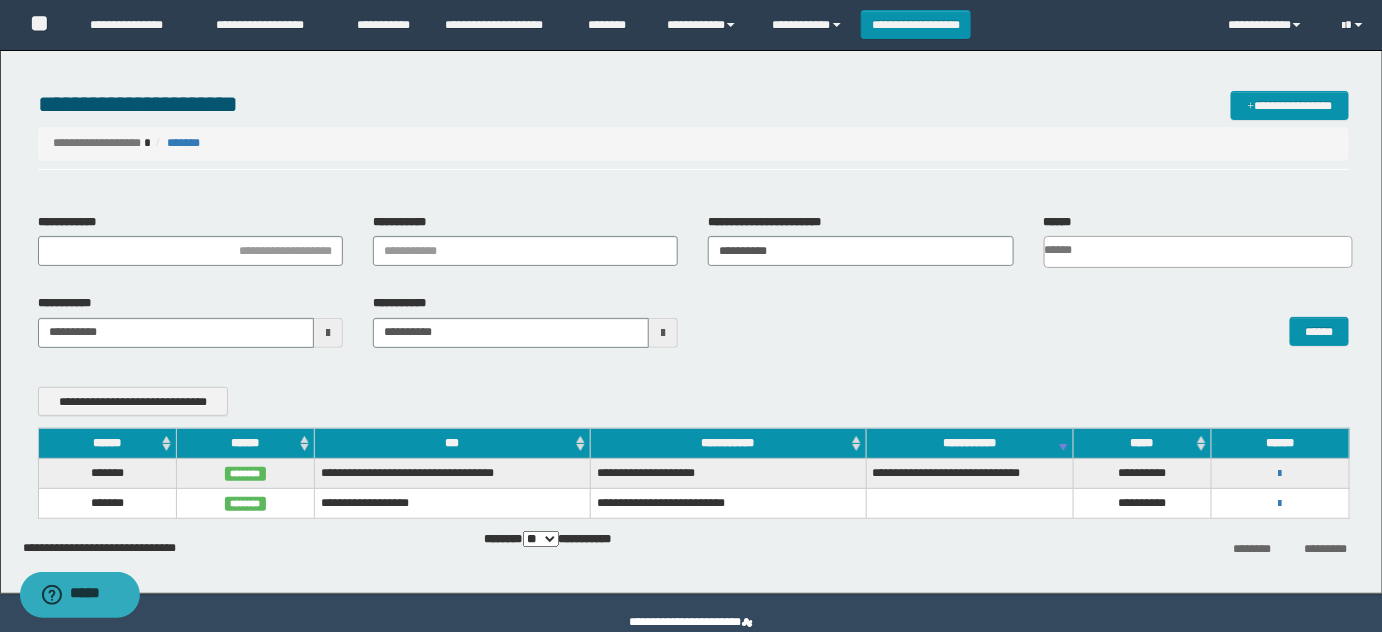 click on "**********" at bounding box center [1280, 503] 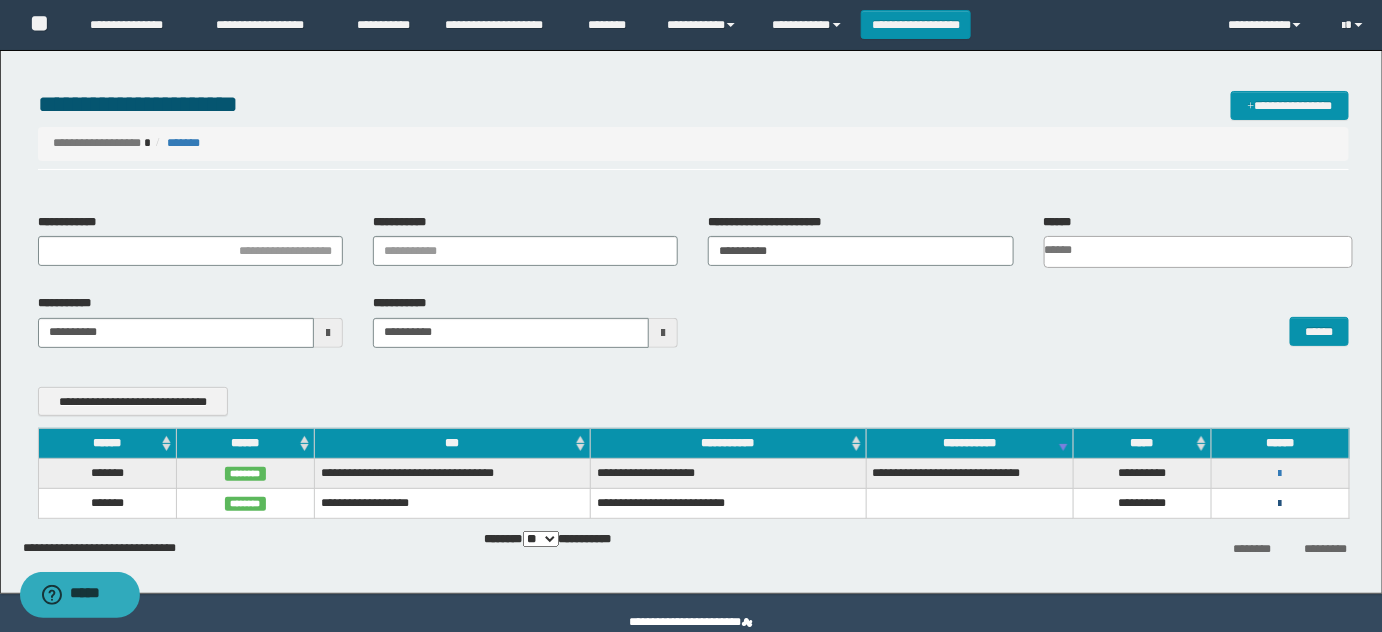 click at bounding box center (1280, 504) 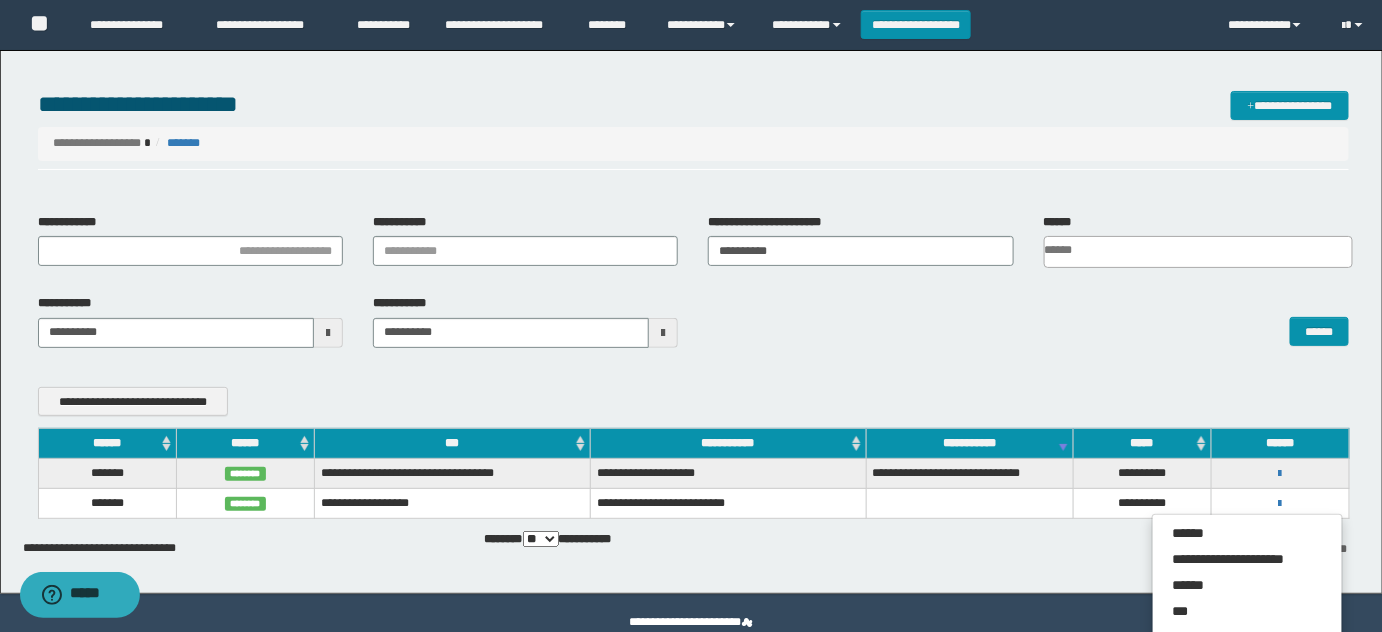 click on "******" at bounding box center (1028, 320) 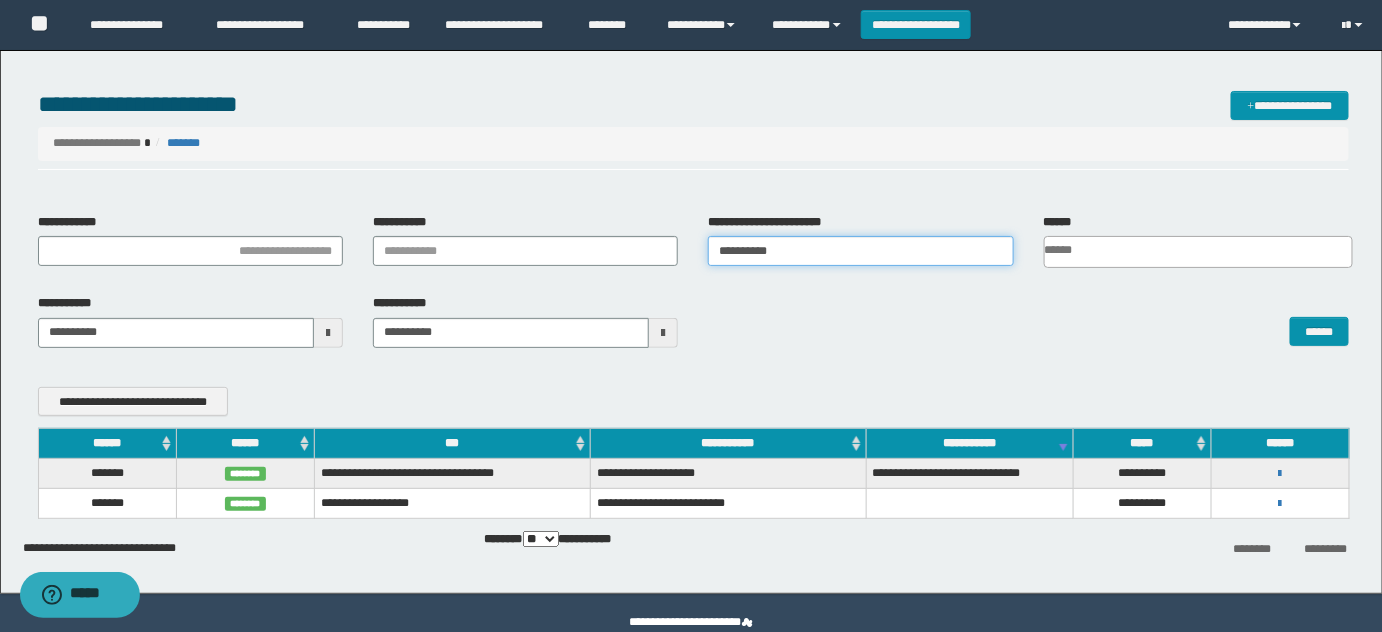 drag, startPoint x: 835, startPoint y: 250, endPoint x: 55, endPoint y: 154, distance: 785.8855 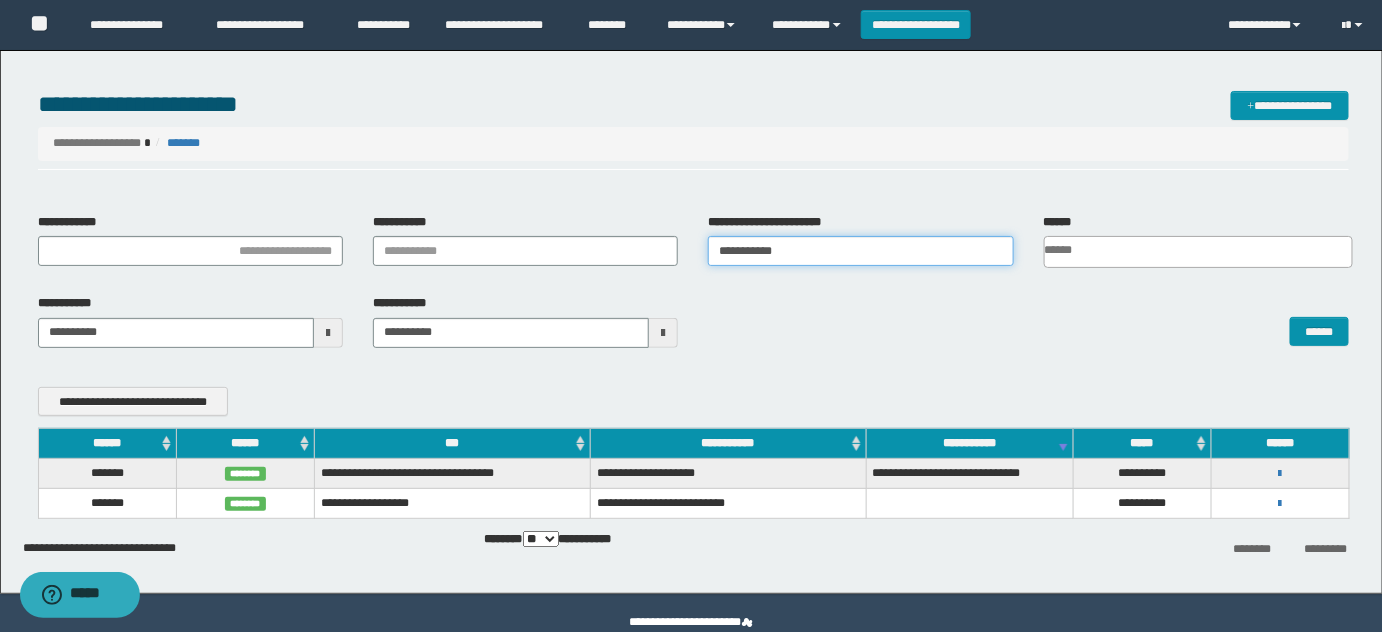 type on "**********" 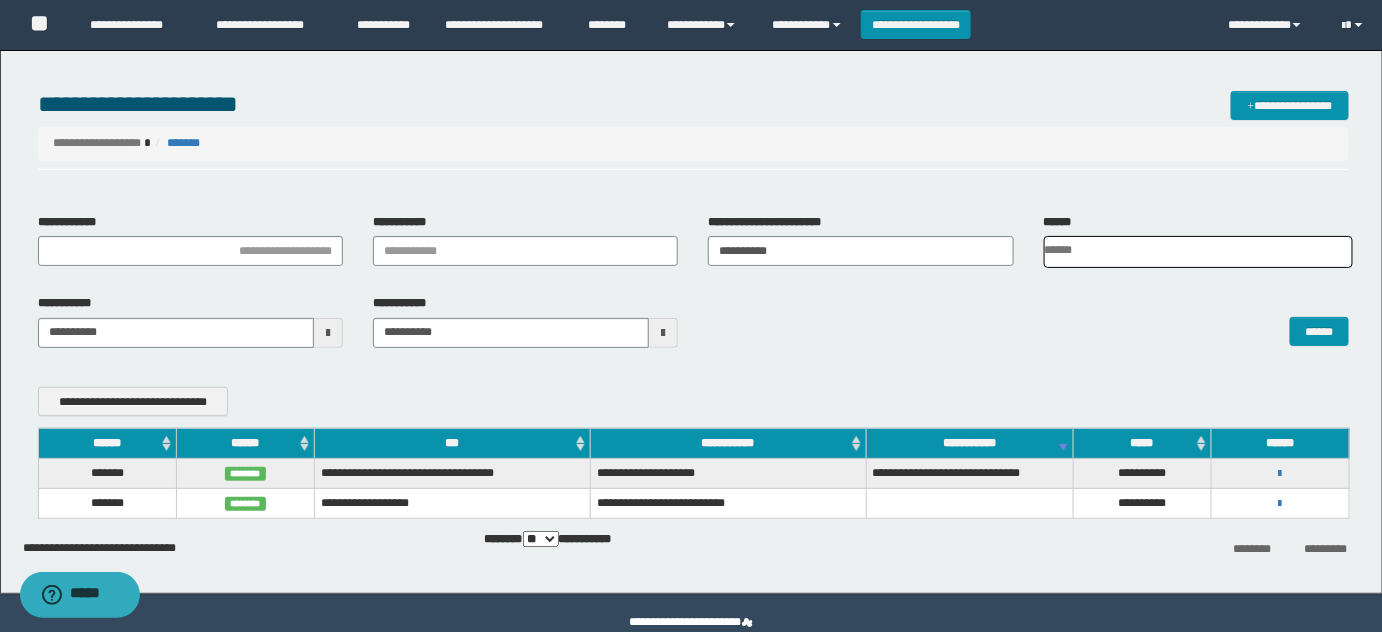 click on "**********" at bounding box center [694, 328] 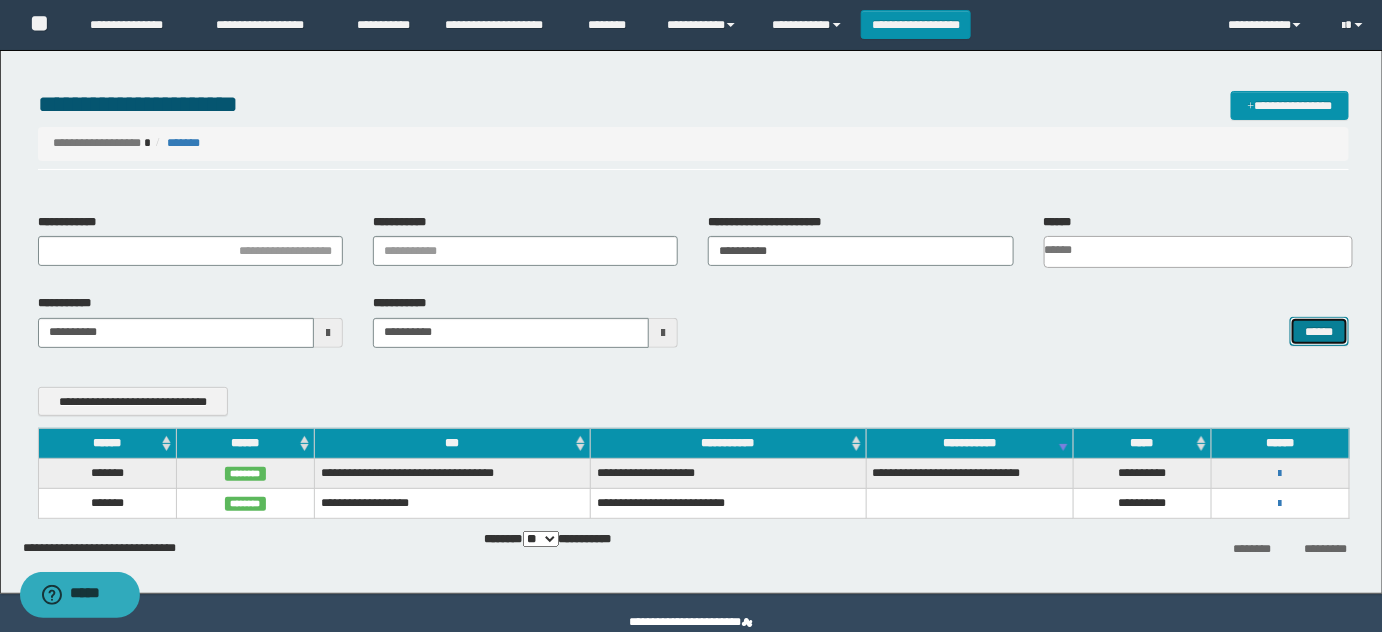 click on "******" at bounding box center (1319, 331) 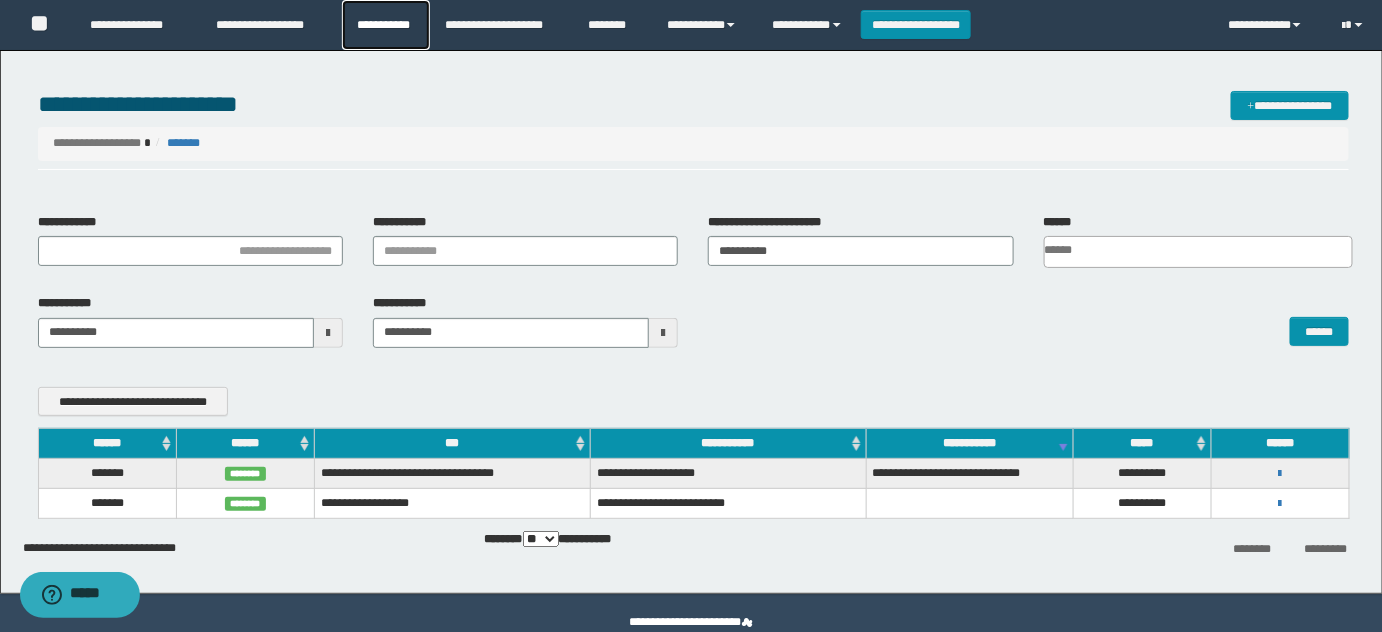 click on "**********" at bounding box center [386, 25] 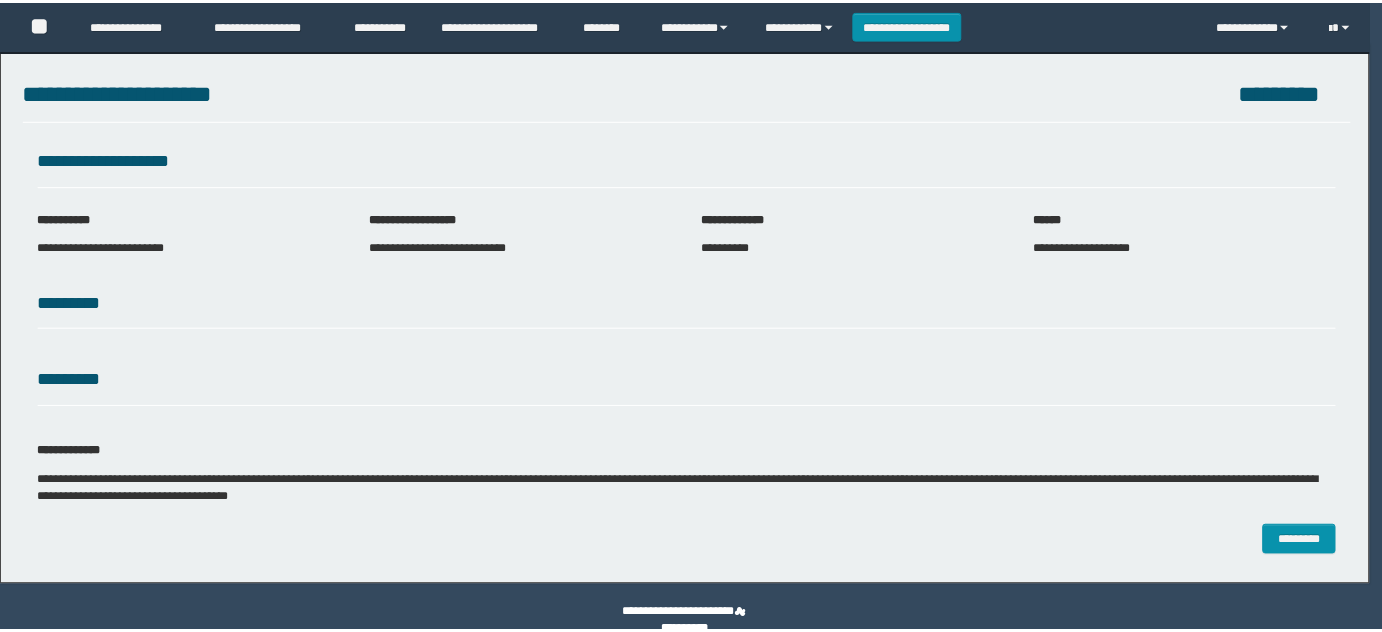 scroll, scrollTop: 0, scrollLeft: 0, axis: both 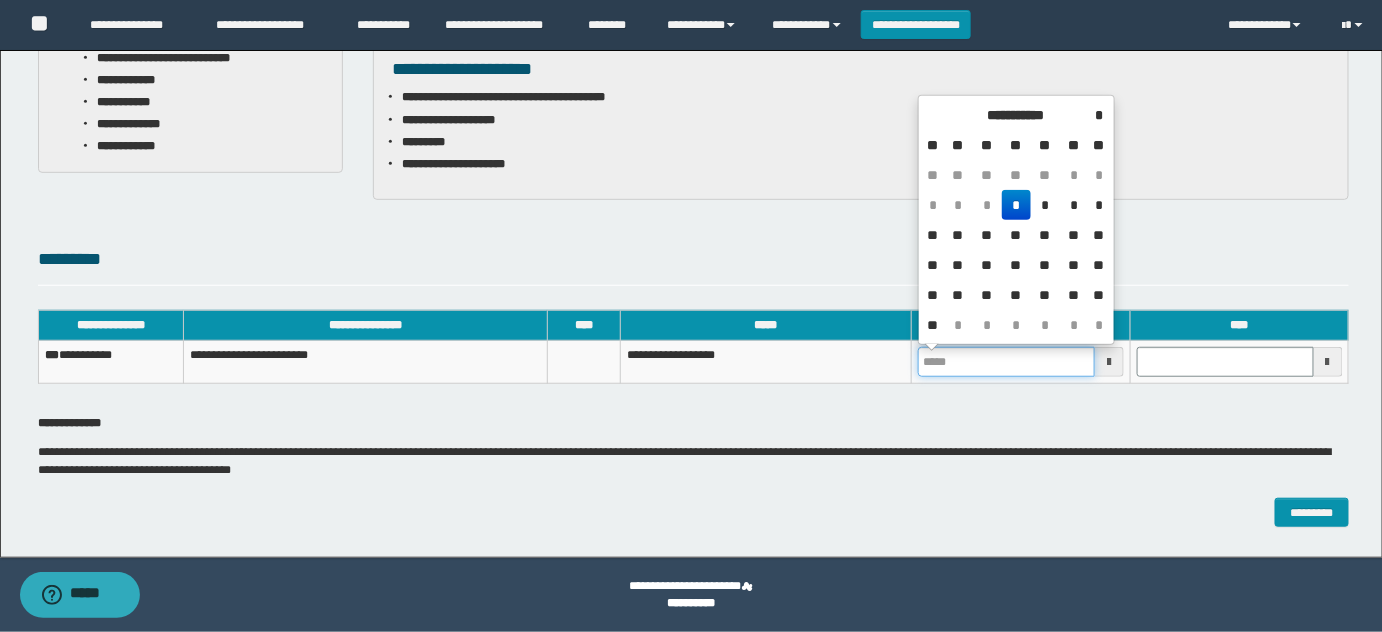 click at bounding box center (1006, 362) 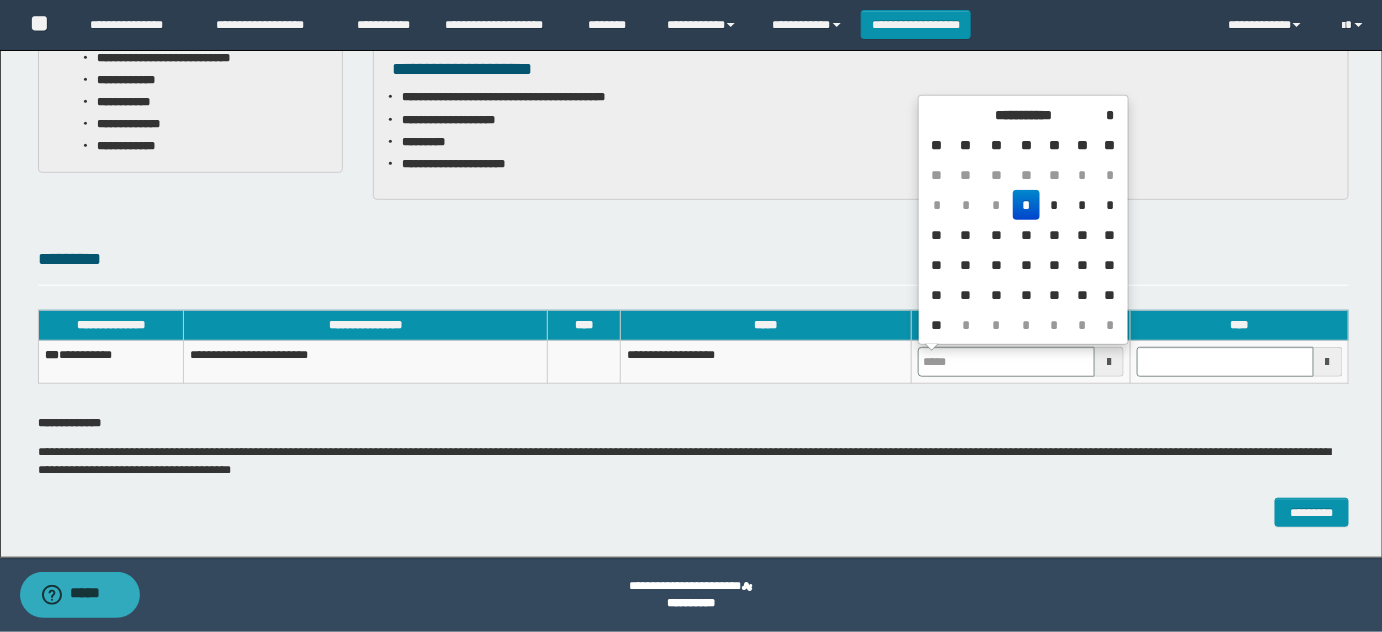 click on "*" at bounding box center (1027, 205) 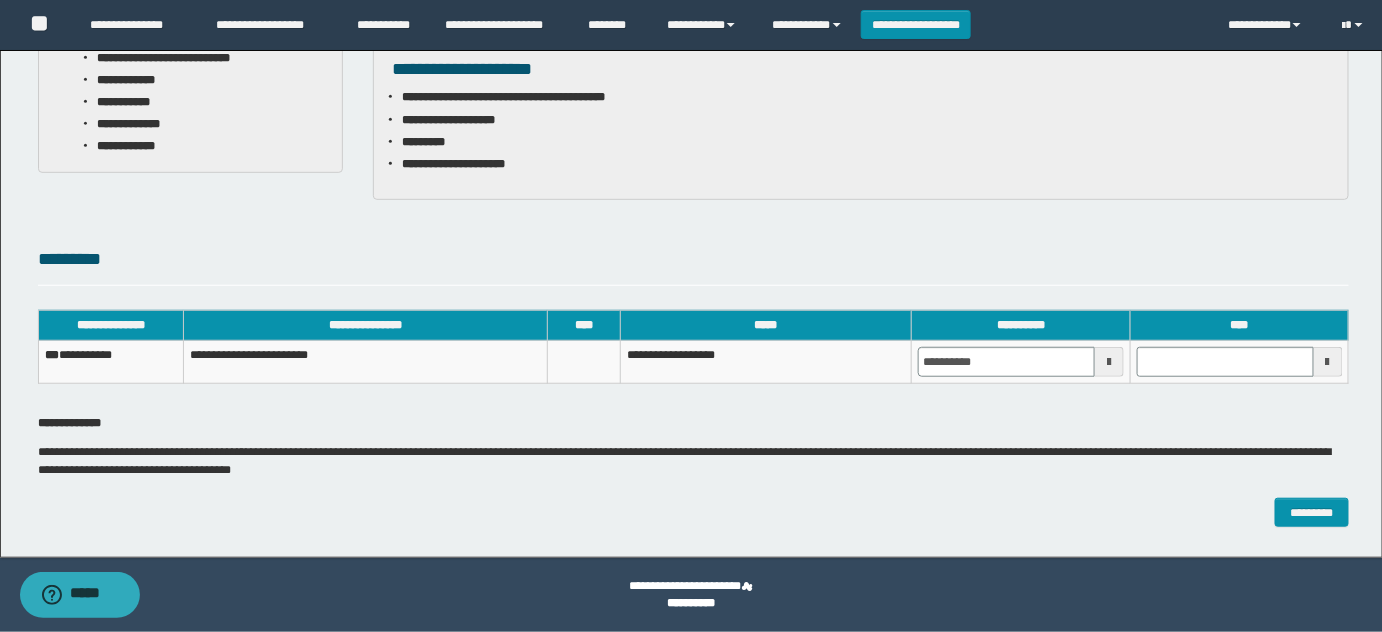 click on "**********" at bounding box center [694, 356] 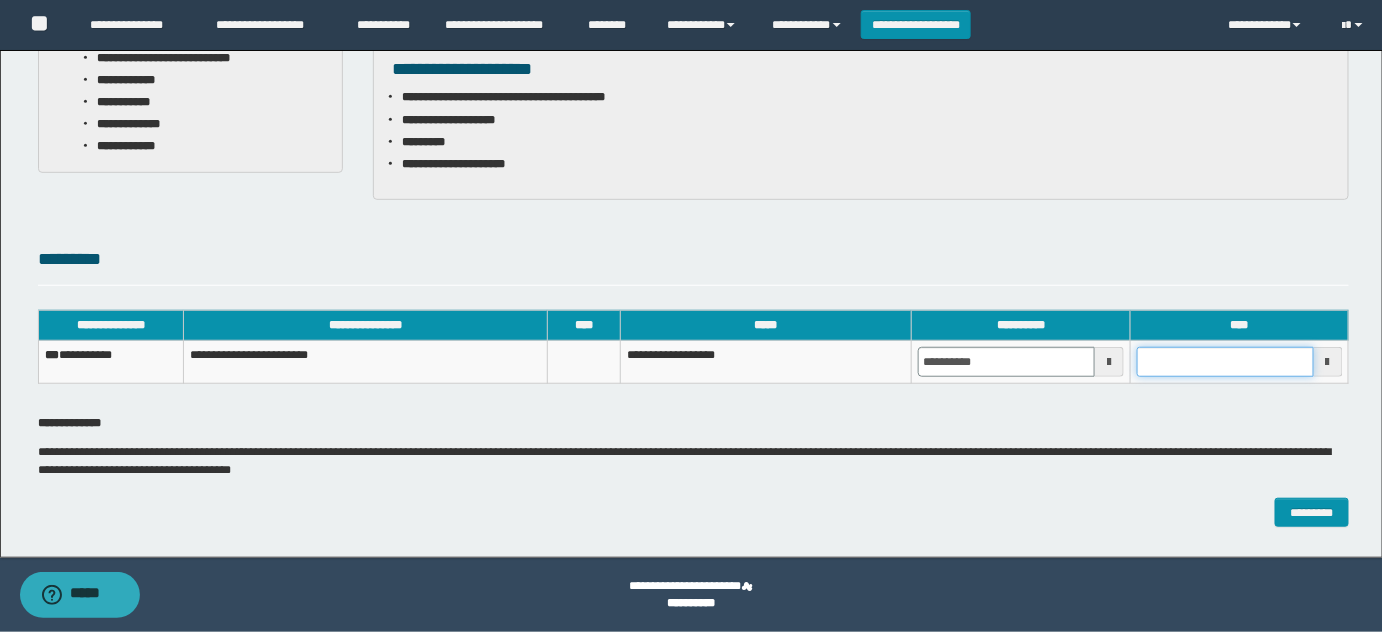 click at bounding box center [1225, 362] 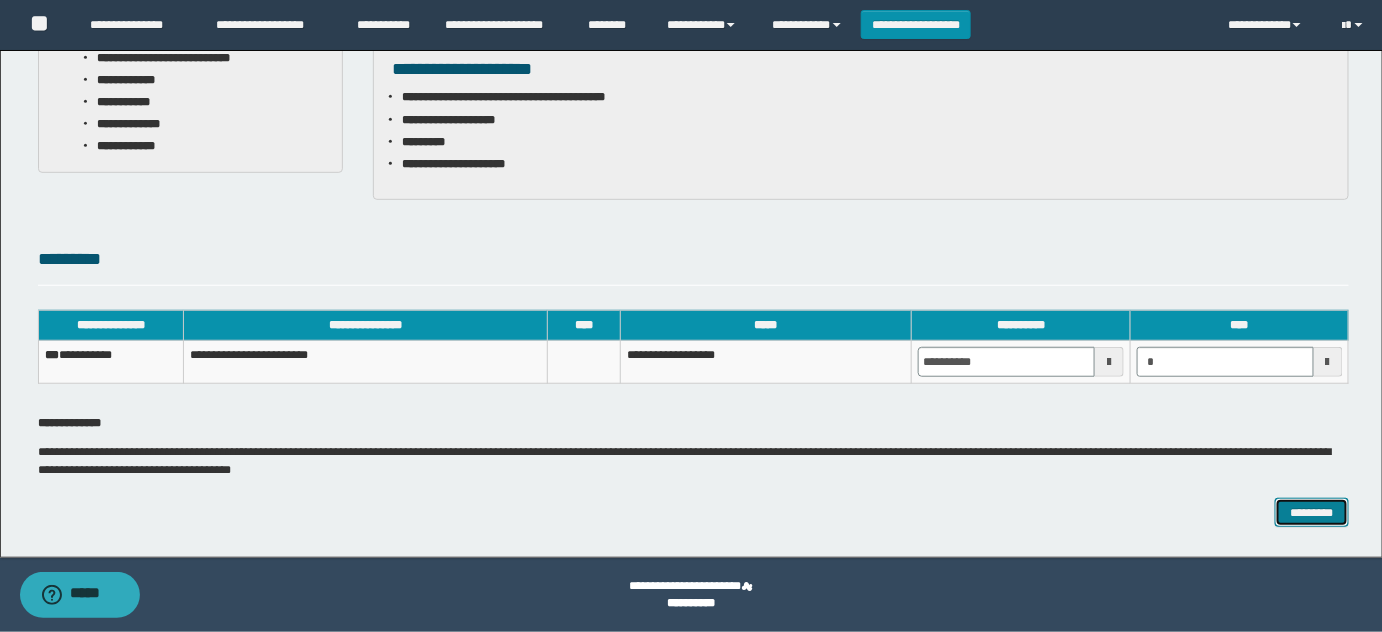 type on "*******" 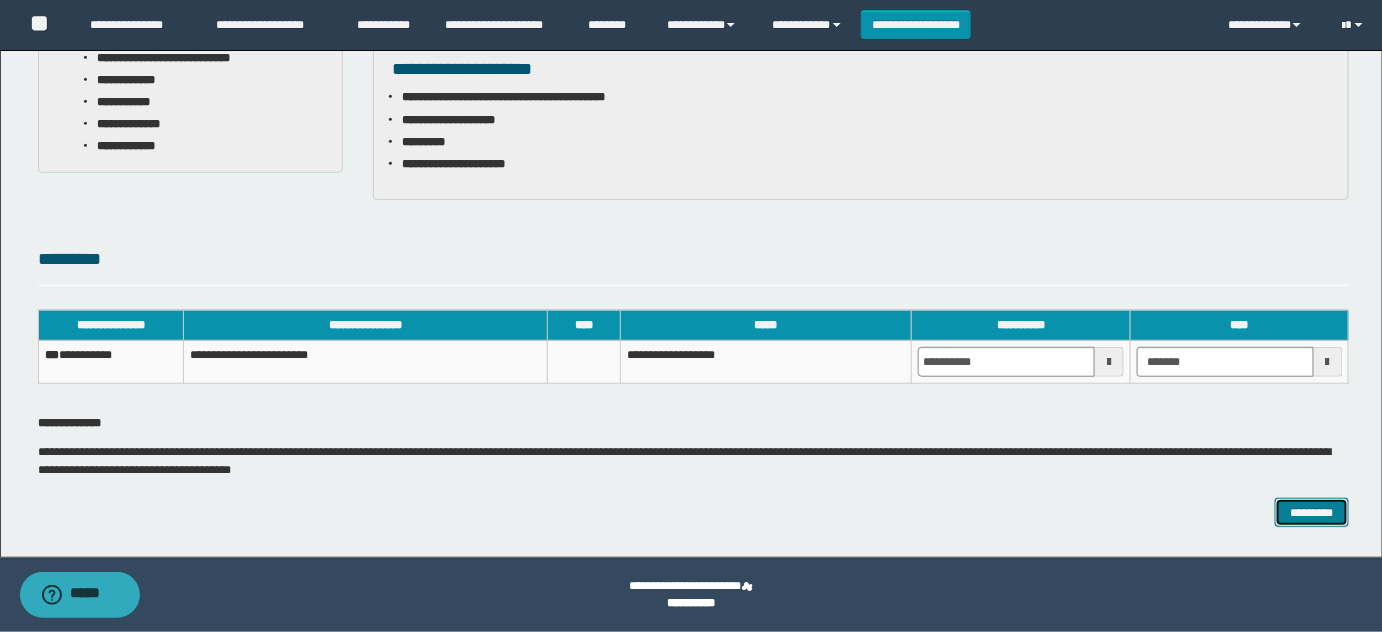 click on "*********" at bounding box center [1312, 512] 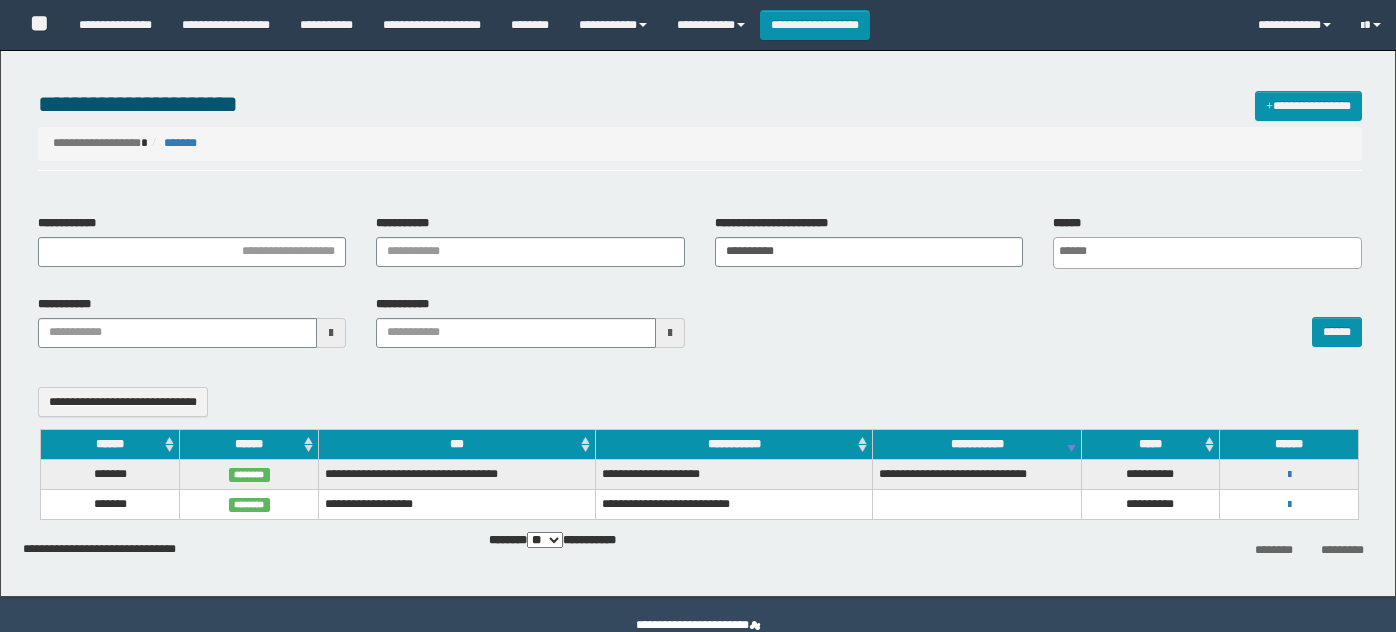 select 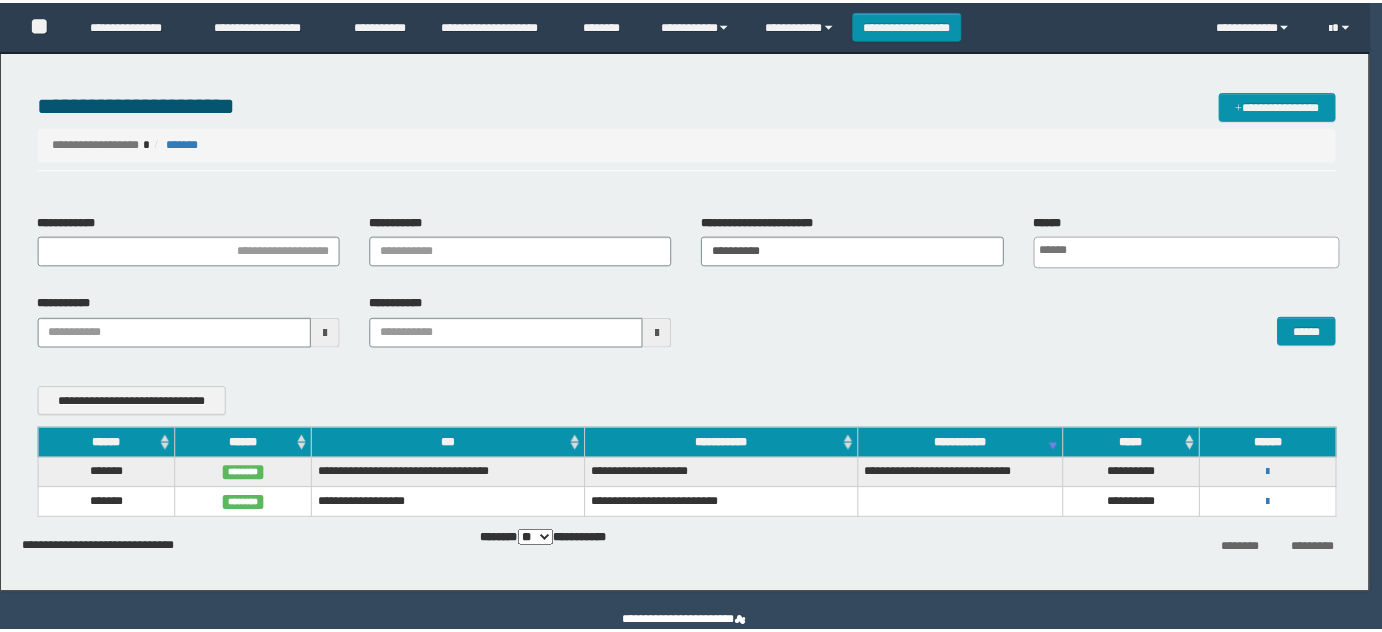 scroll, scrollTop: 0, scrollLeft: 0, axis: both 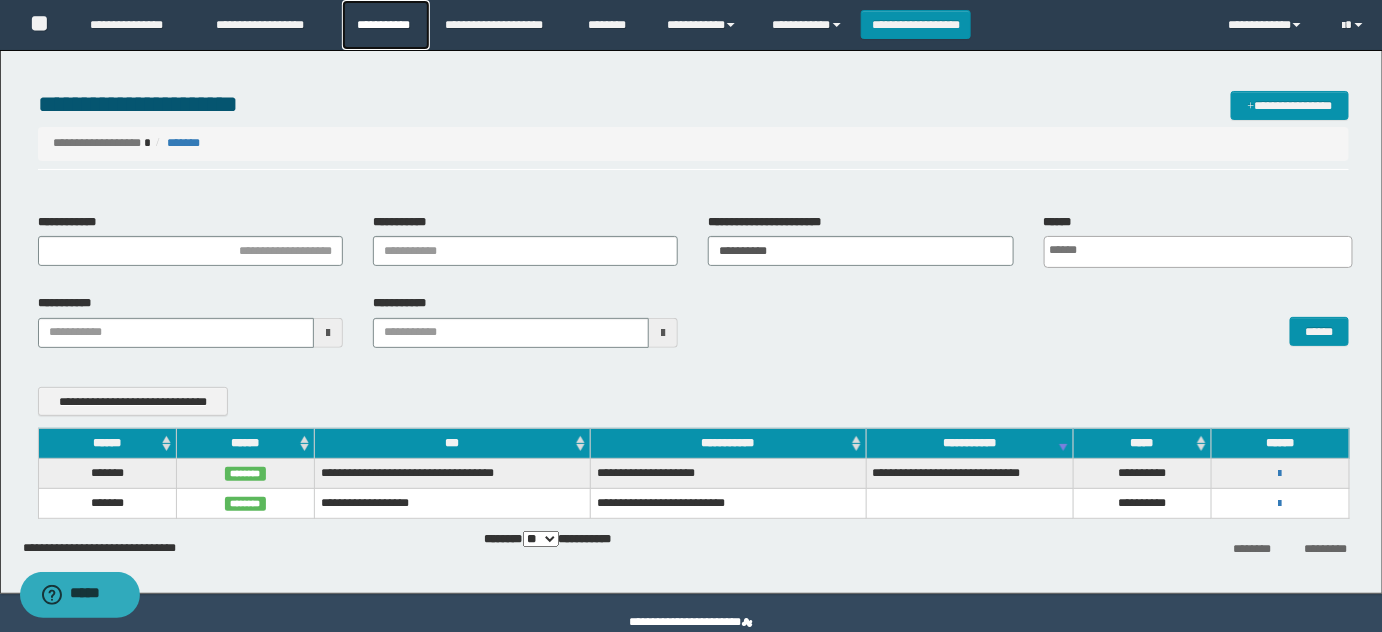 click on "**********" at bounding box center [386, 25] 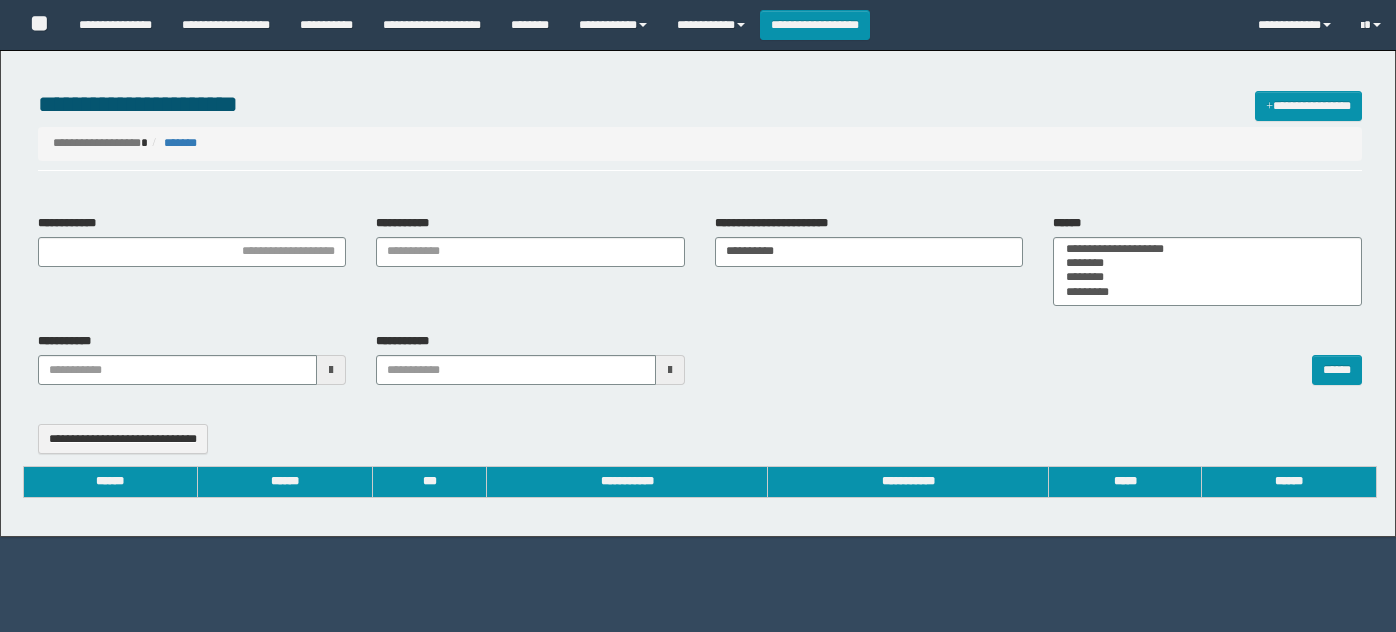 select 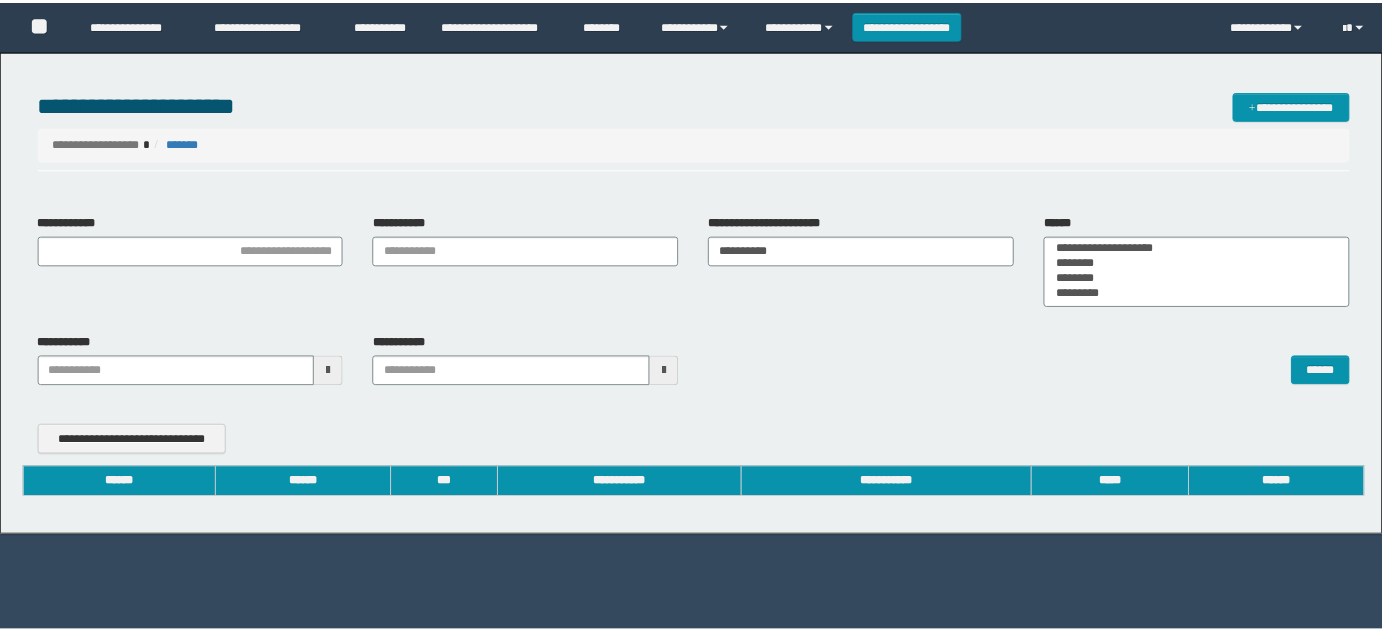 scroll, scrollTop: 0, scrollLeft: 0, axis: both 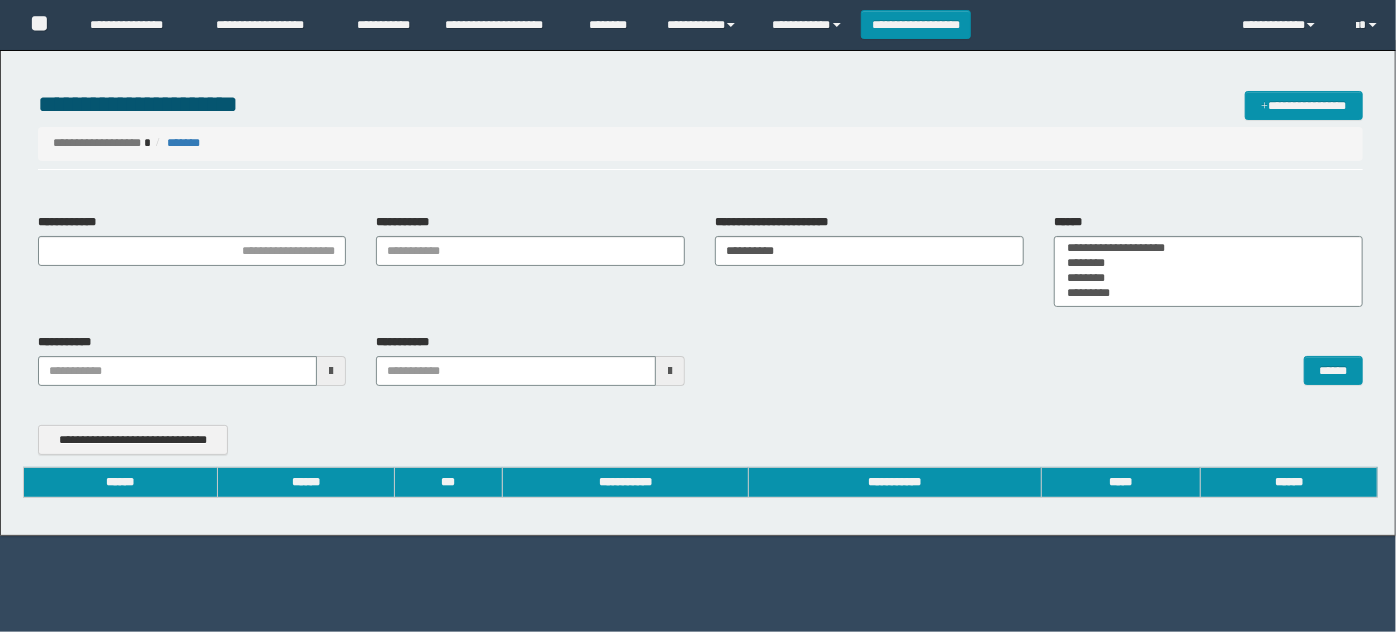 type 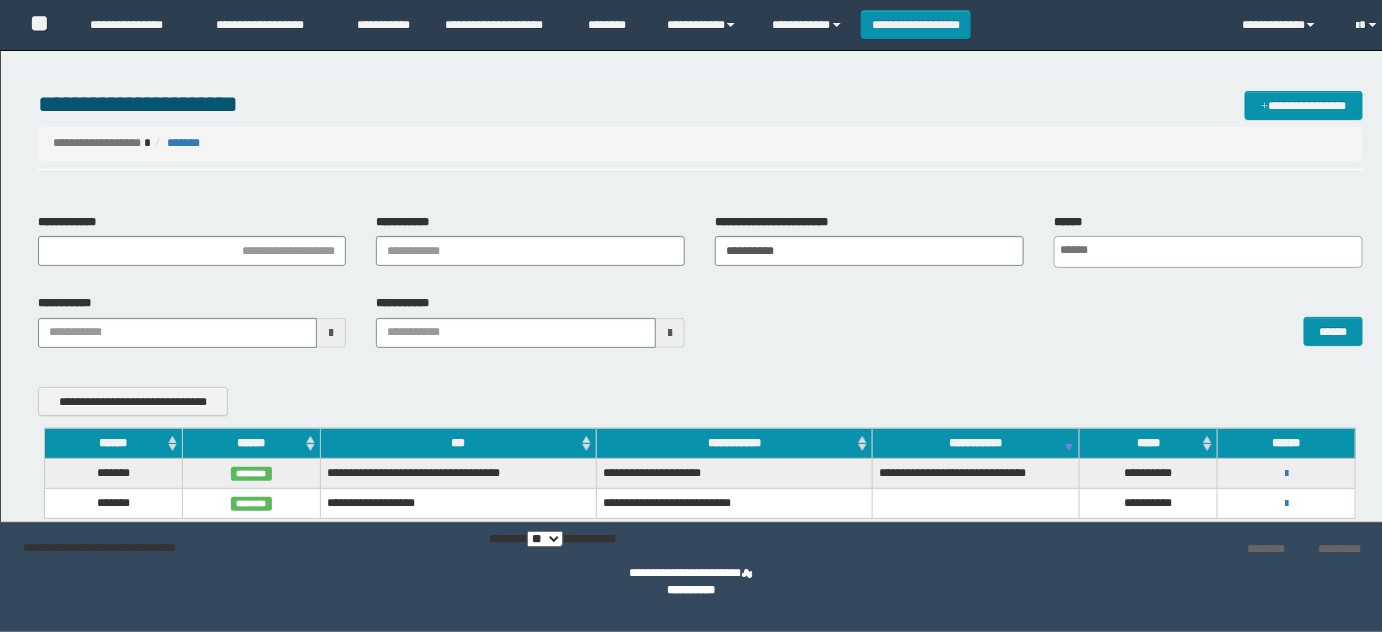 scroll, scrollTop: 0, scrollLeft: 0, axis: both 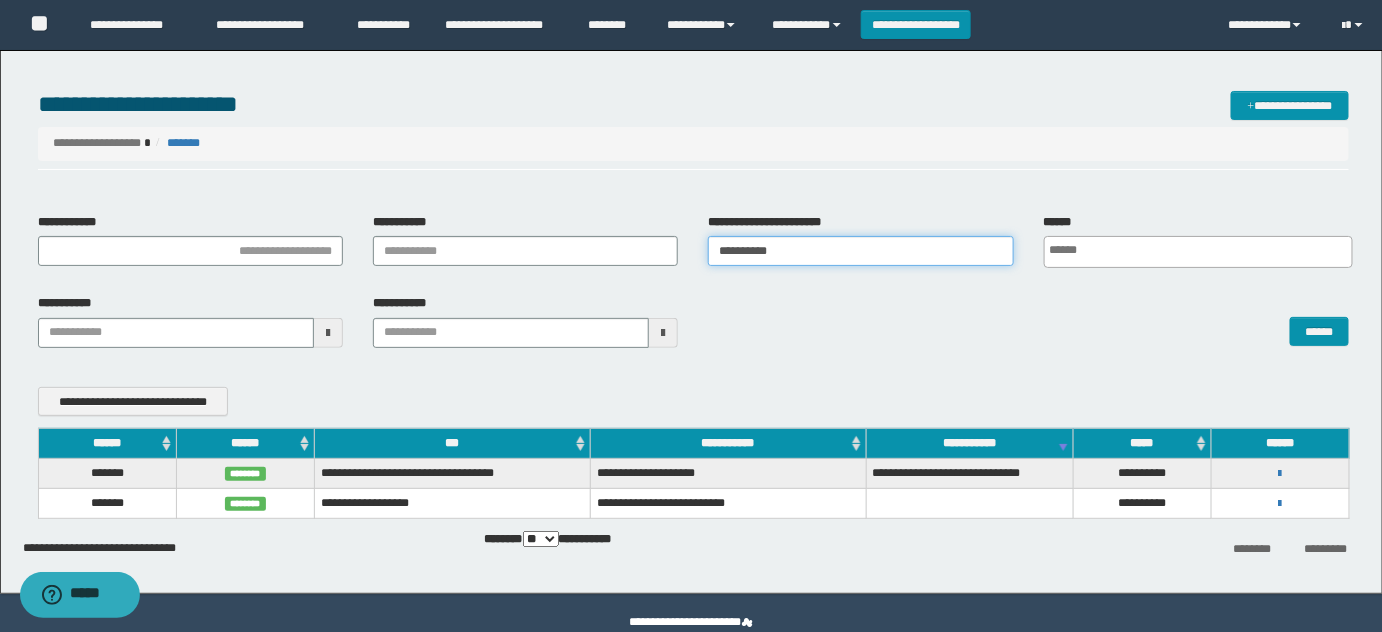 drag, startPoint x: 805, startPoint y: 248, endPoint x: 327, endPoint y: 319, distance: 483.24423 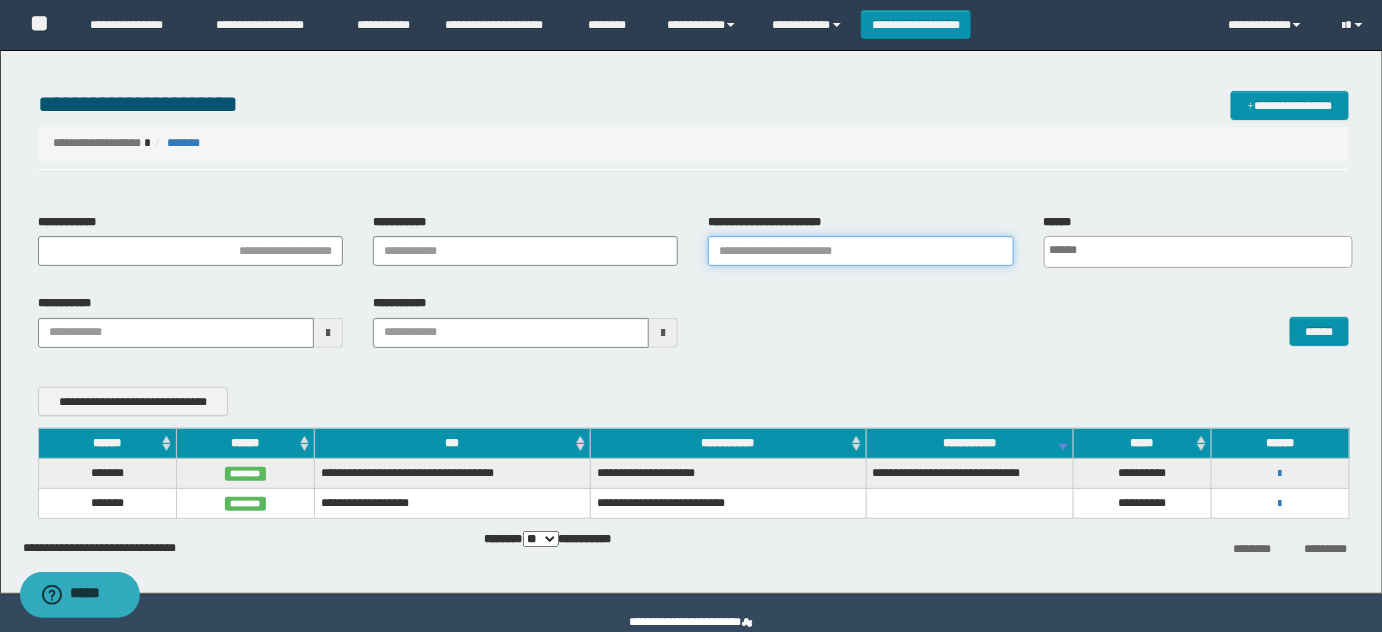 type 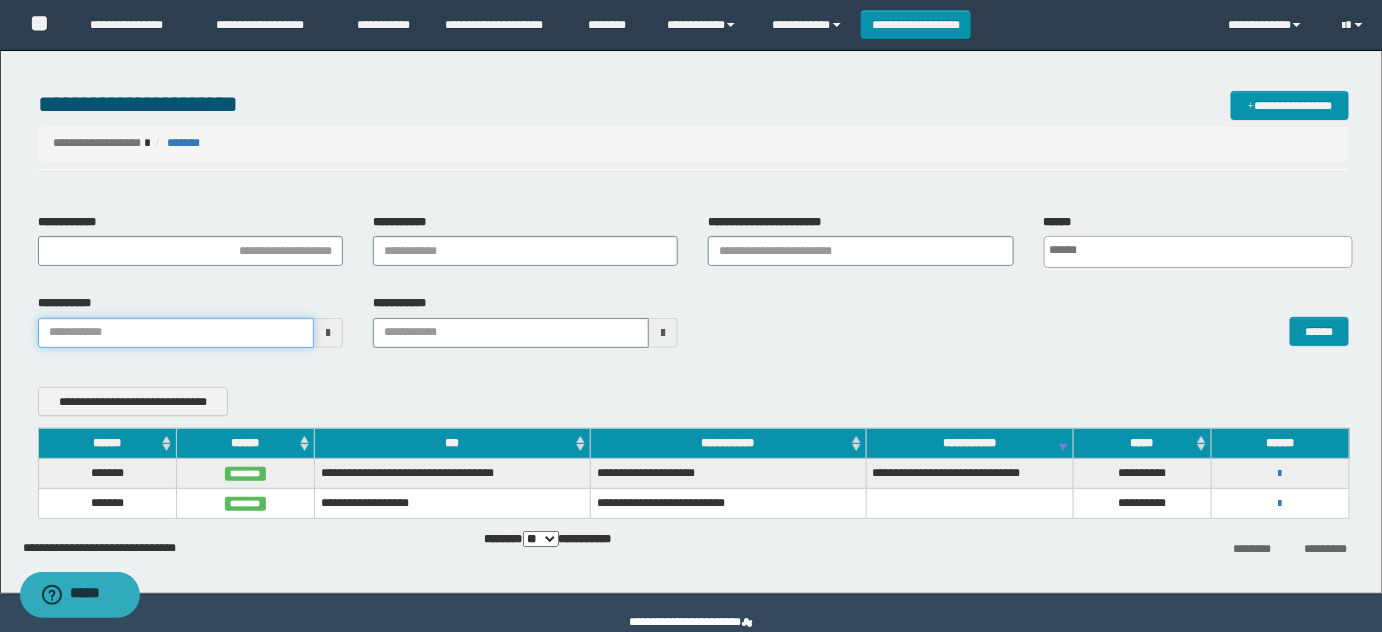 click on "**********" at bounding box center (691, 316) 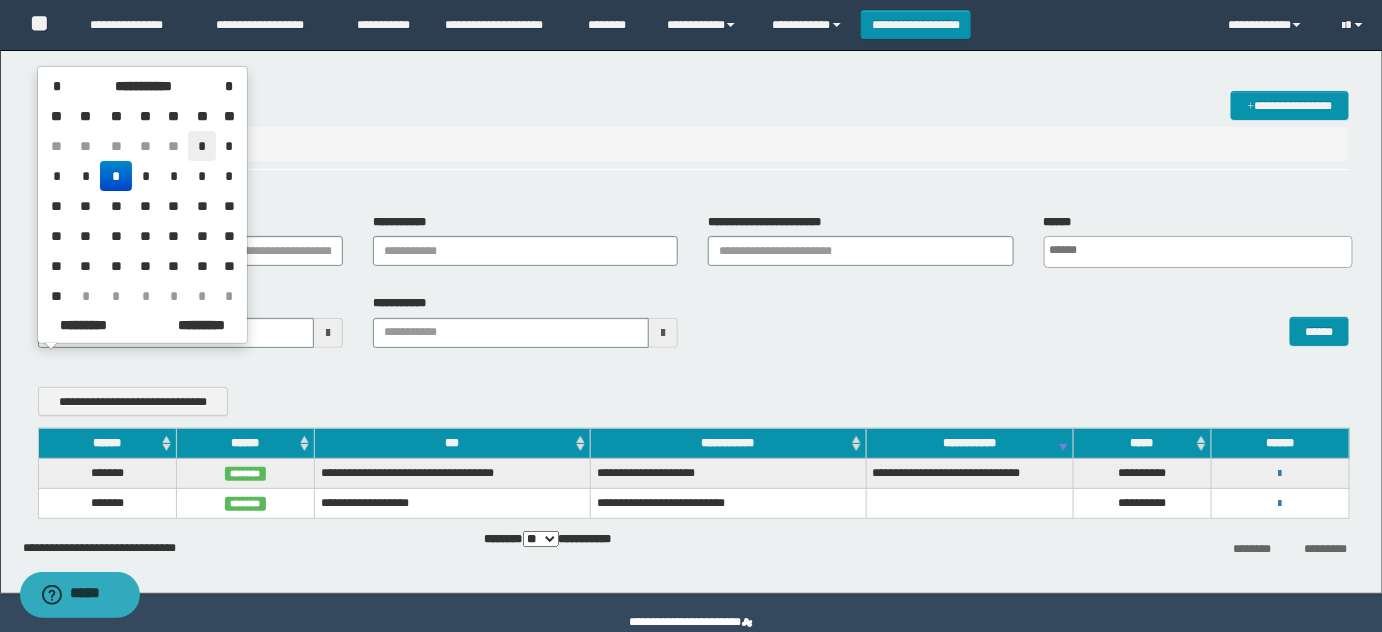 click on "*" at bounding box center (202, 146) 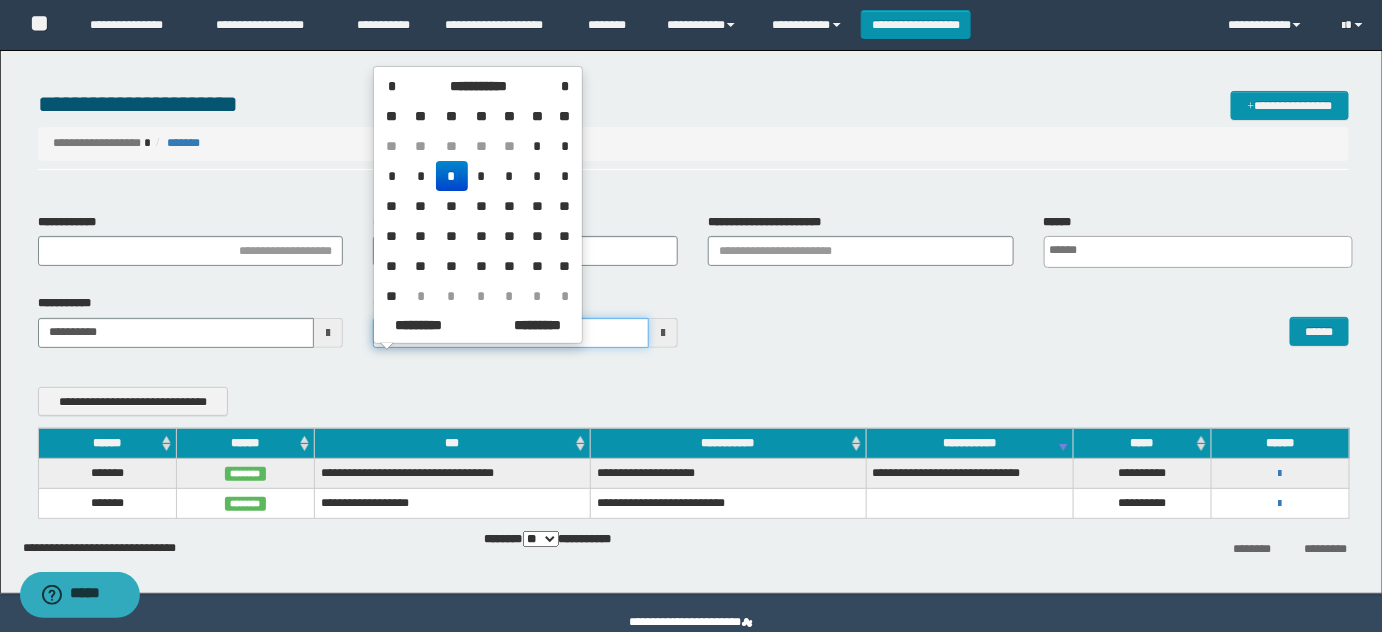 click on "**********" at bounding box center (691, 316) 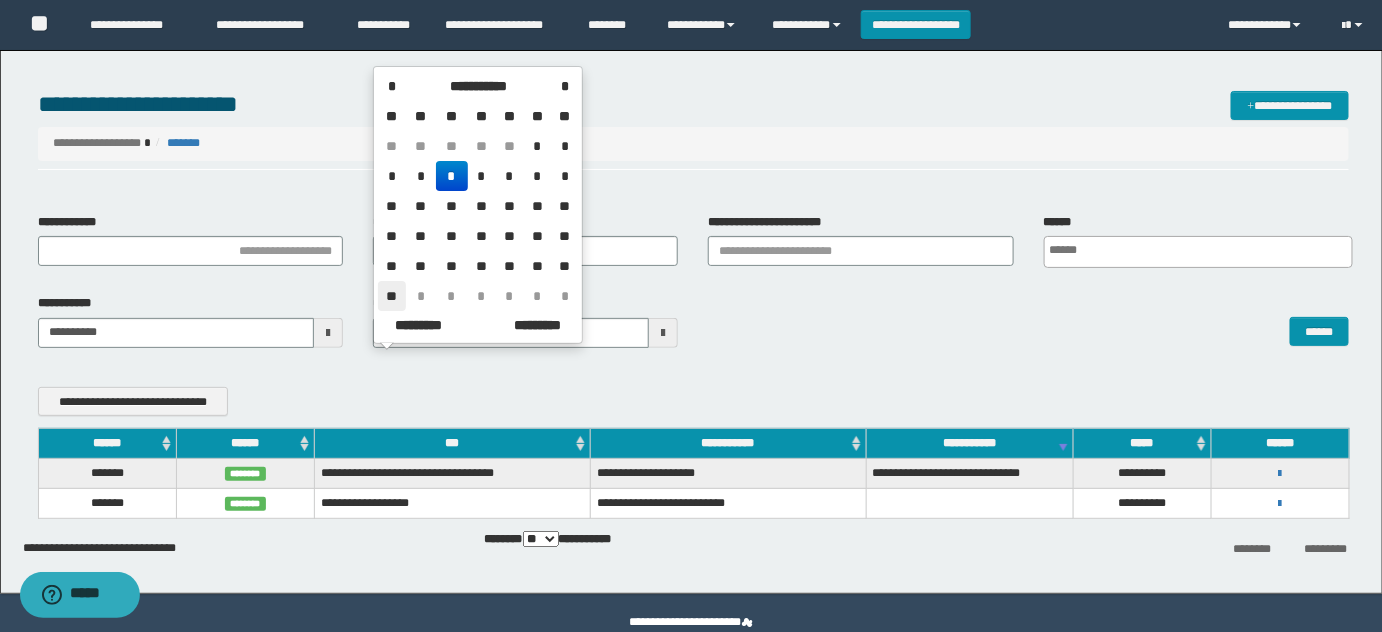 click on "**" at bounding box center (392, 296) 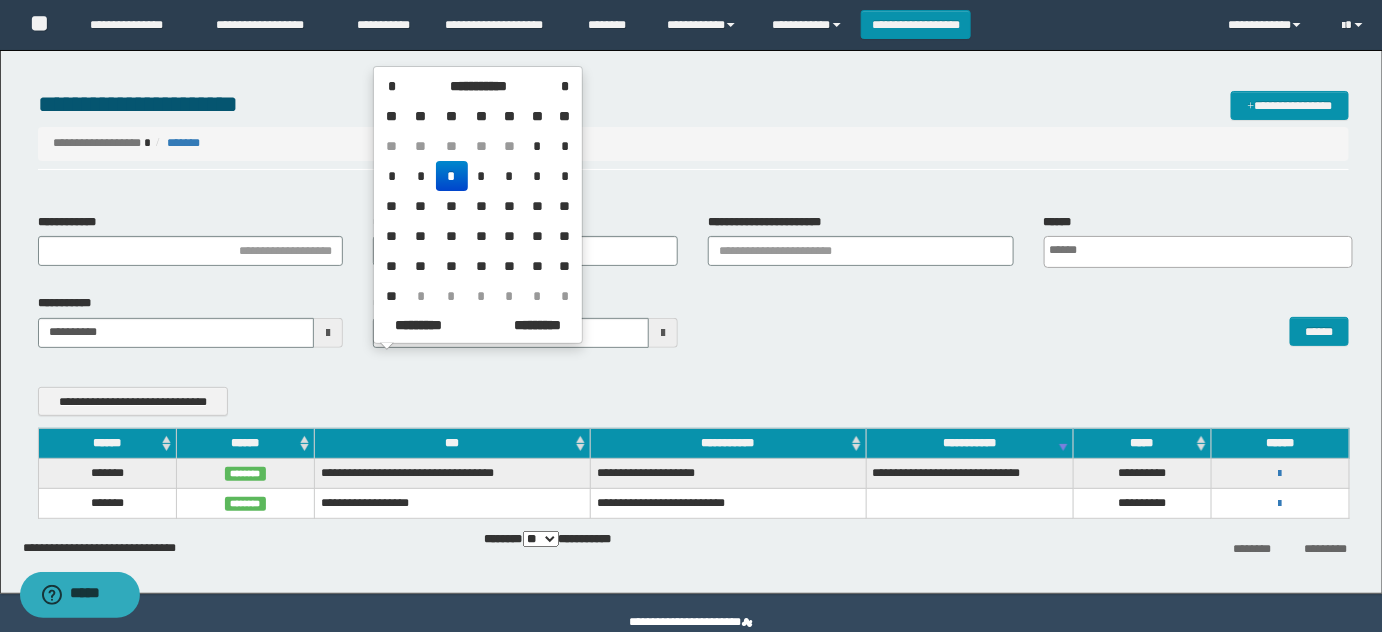 type on "**********" 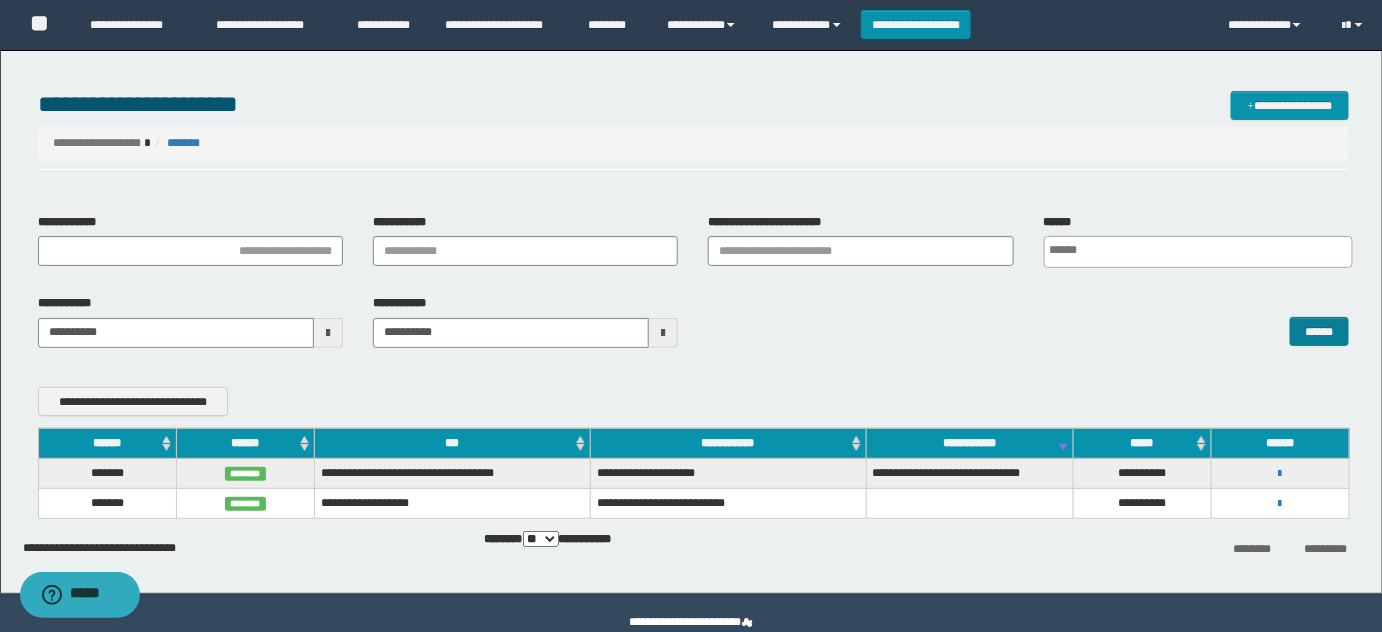 click on "**********" at bounding box center (694, 328) 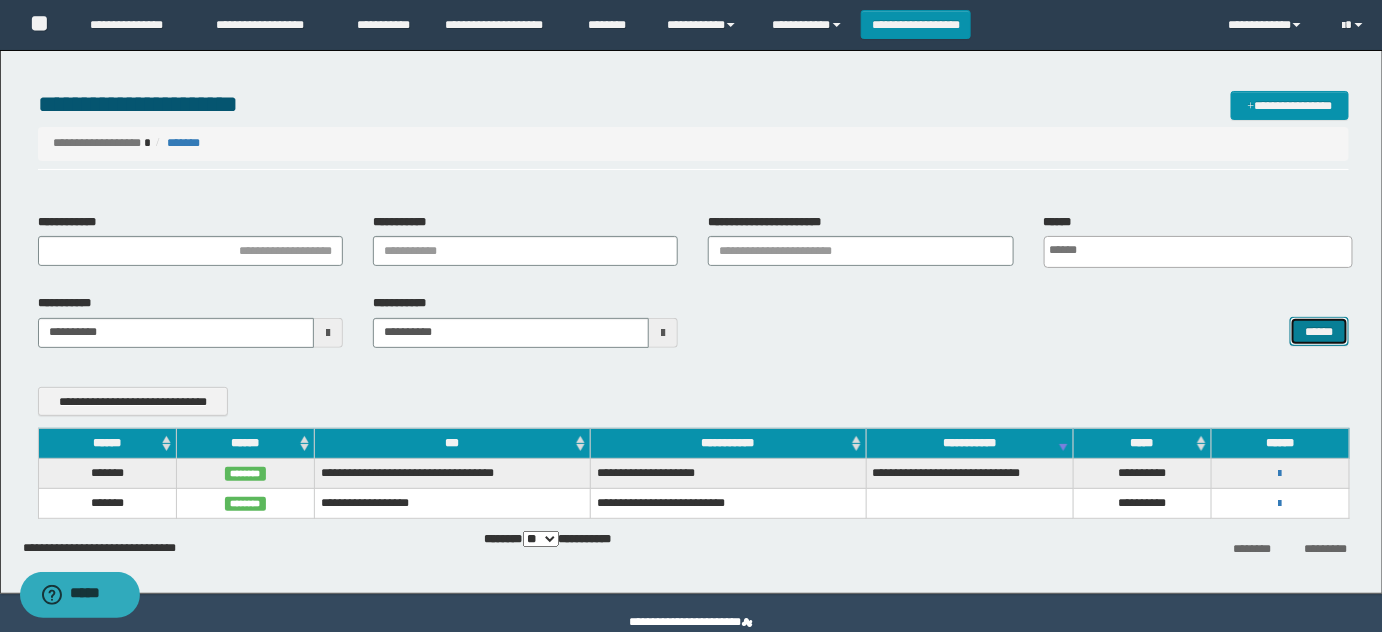 click on "******" at bounding box center (1319, 331) 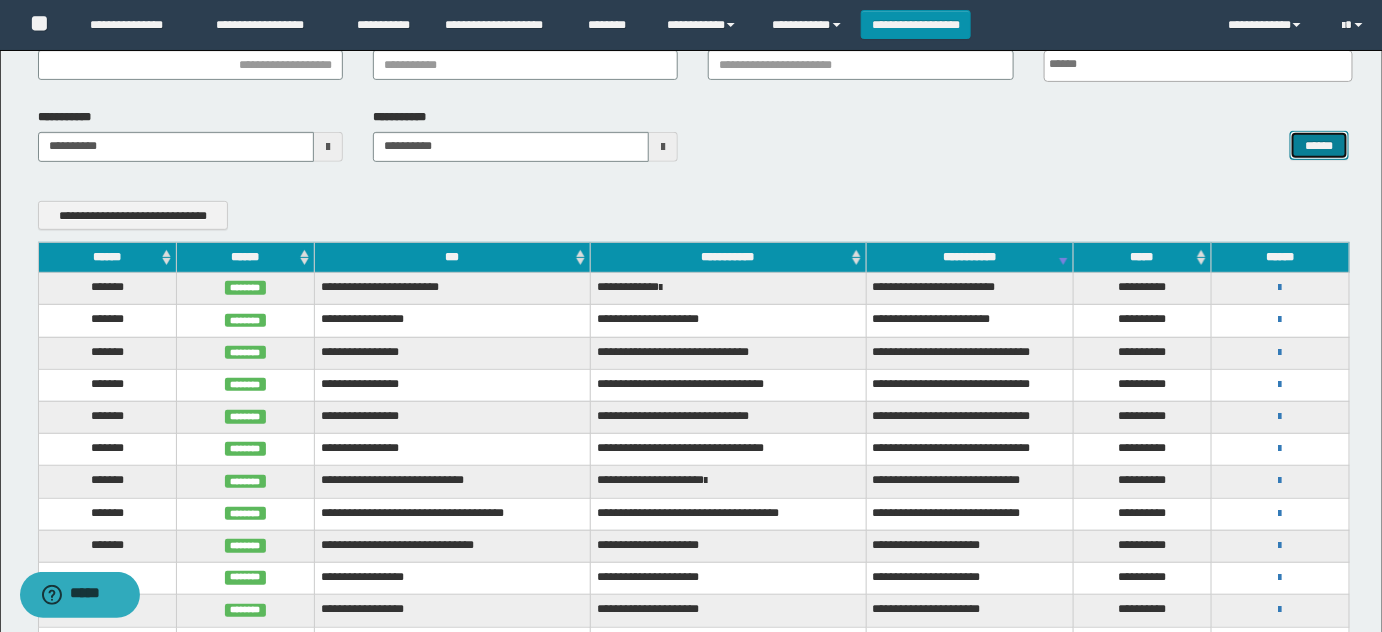 scroll, scrollTop: 152, scrollLeft: 0, axis: vertical 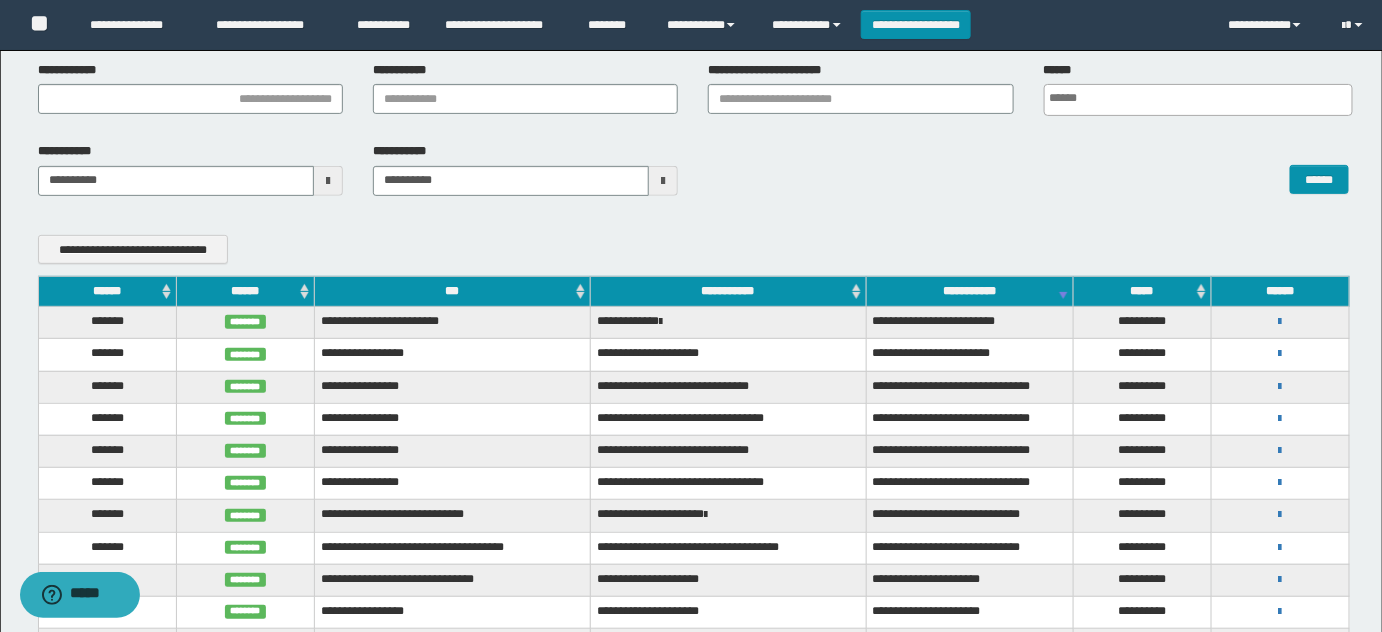 click on "******" at bounding box center (245, 291) 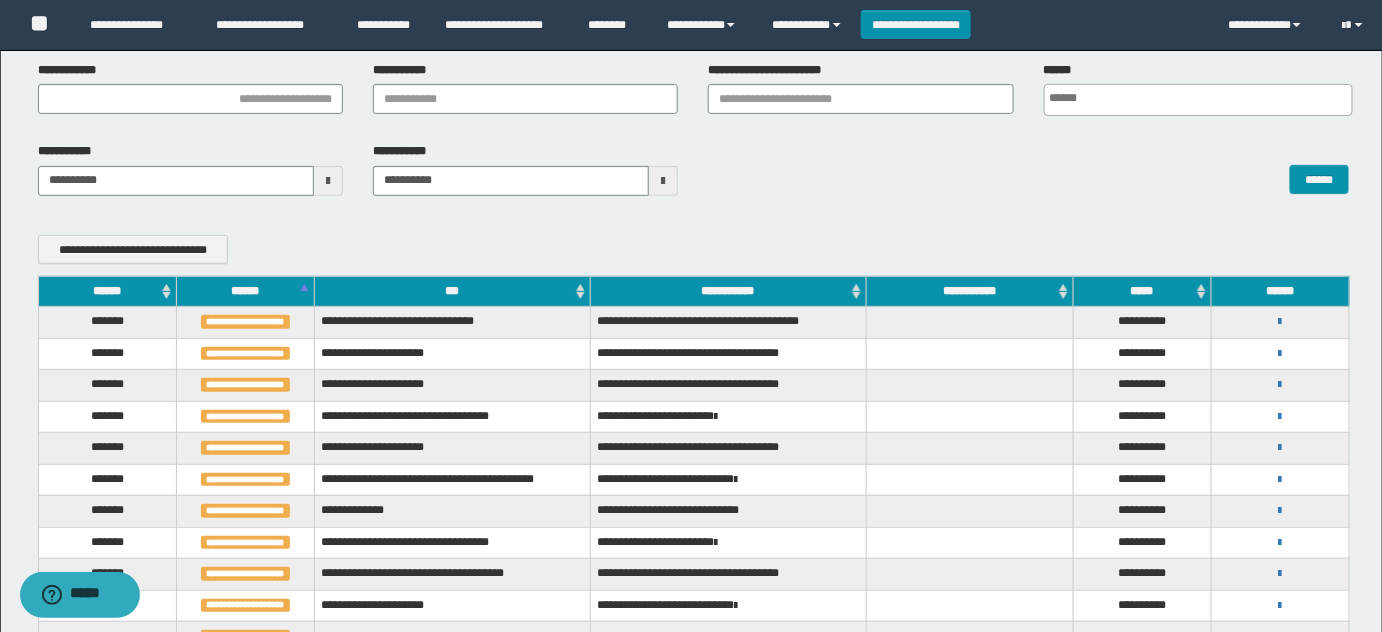 click on "******" at bounding box center (245, 291) 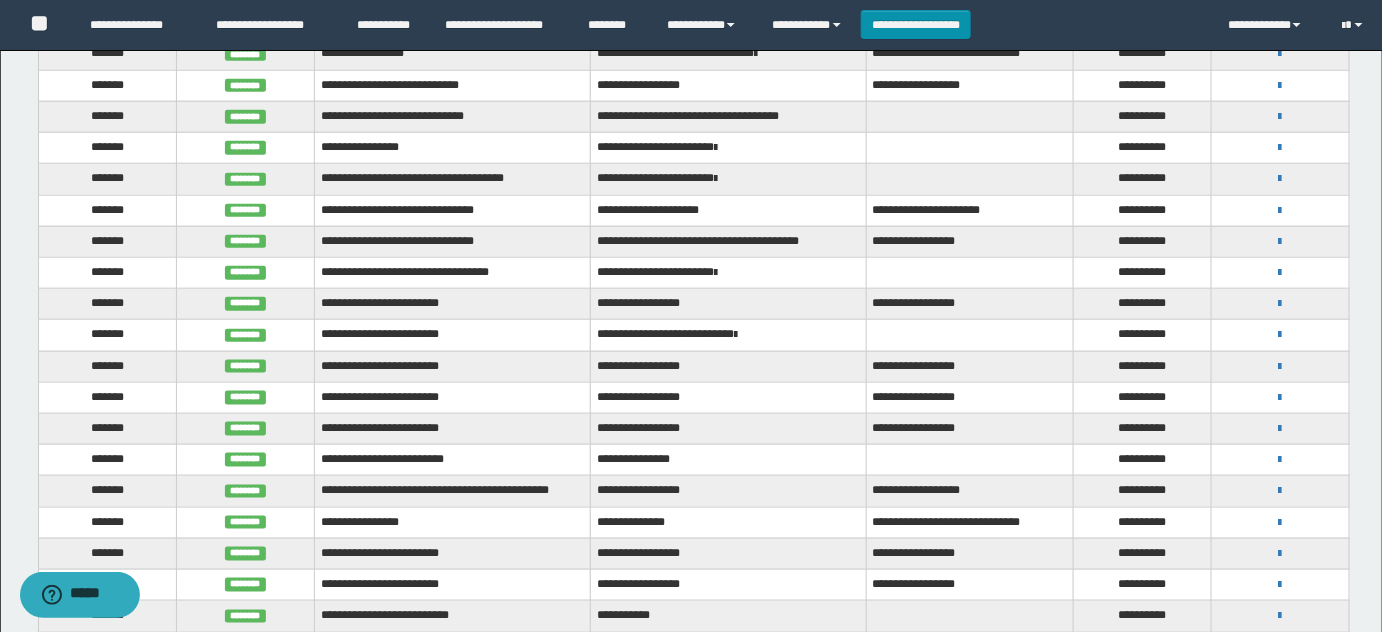 scroll, scrollTop: 334, scrollLeft: 0, axis: vertical 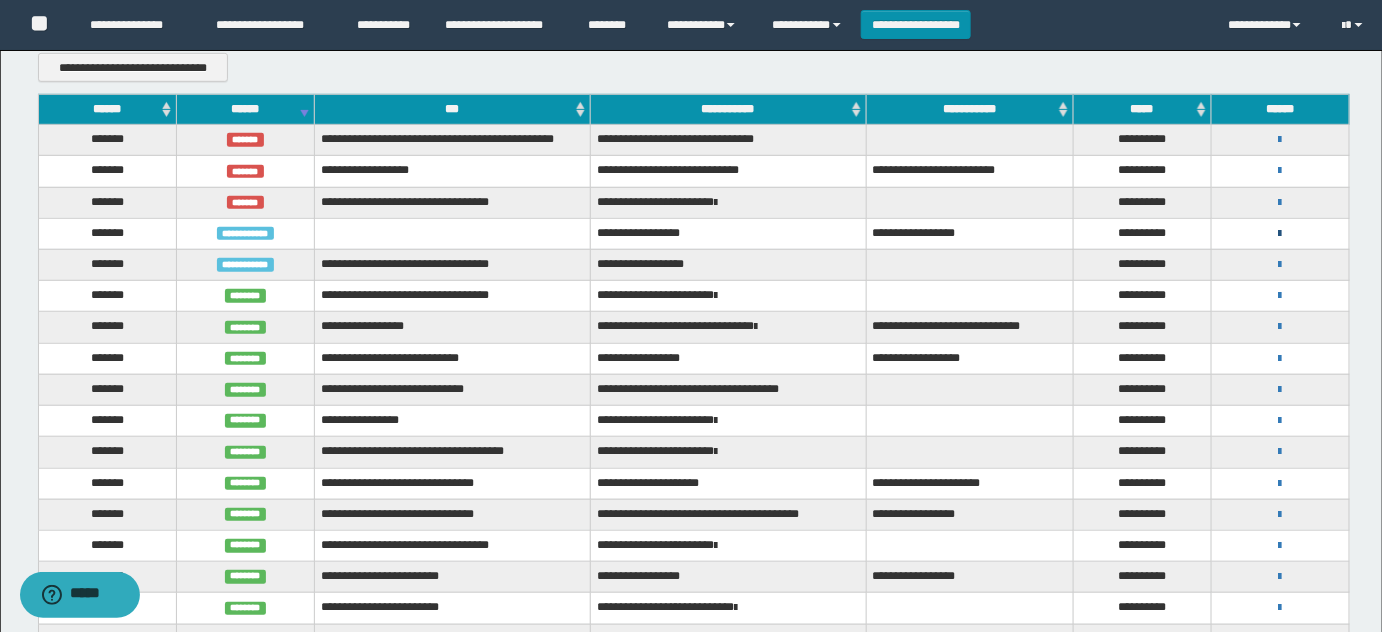 click at bounding box center [1280, 234] 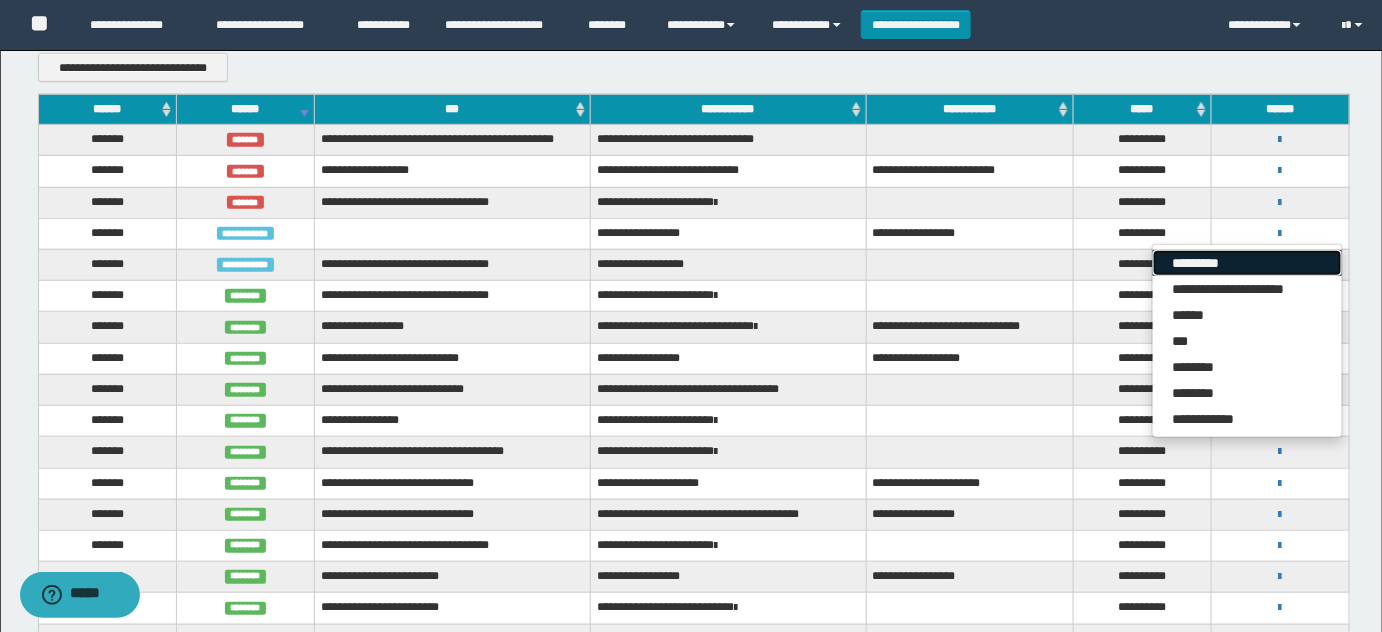click on "*********" at bounding box center (1247, 263) 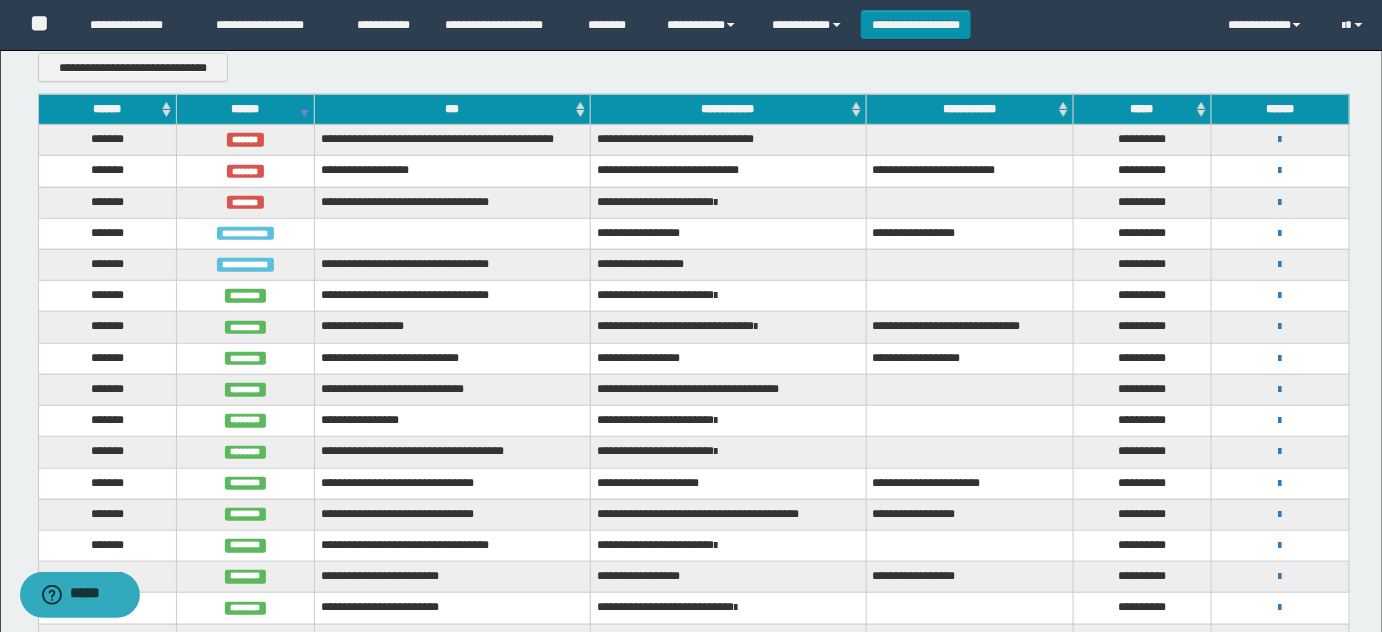 click on "******" at bounding box center (245, 109) 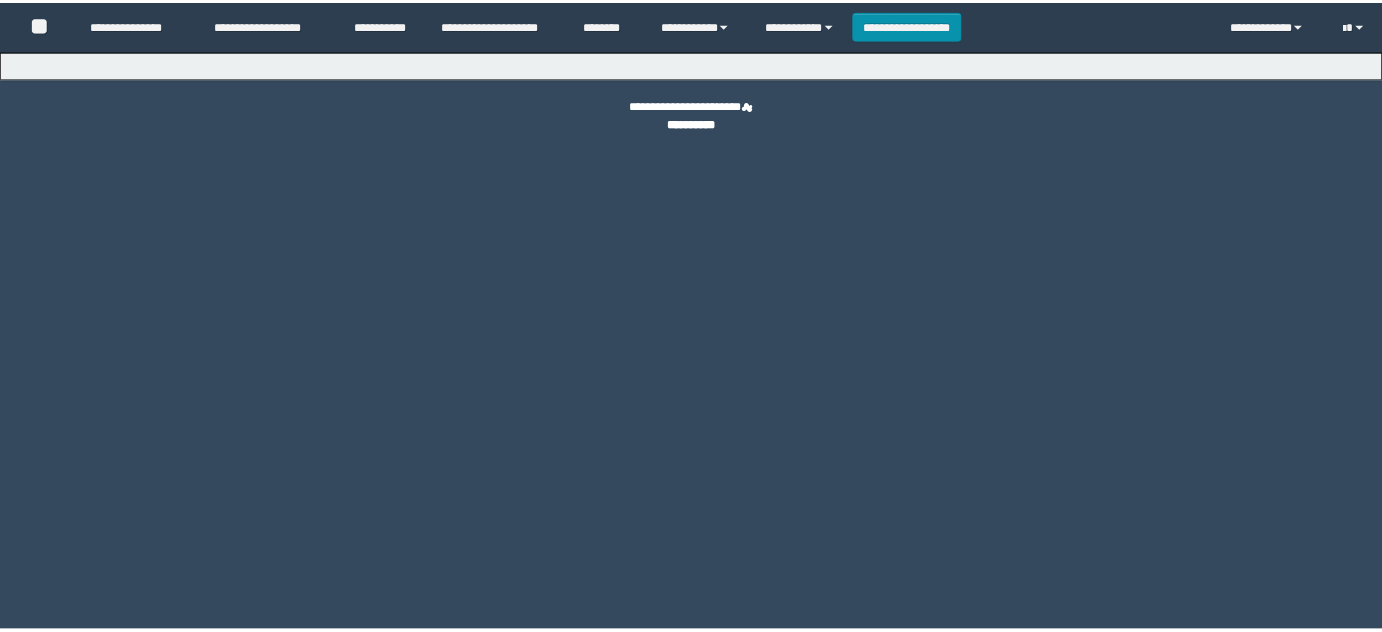 scroll, scrollTop: 0, scrollLeft: 0, axis: both 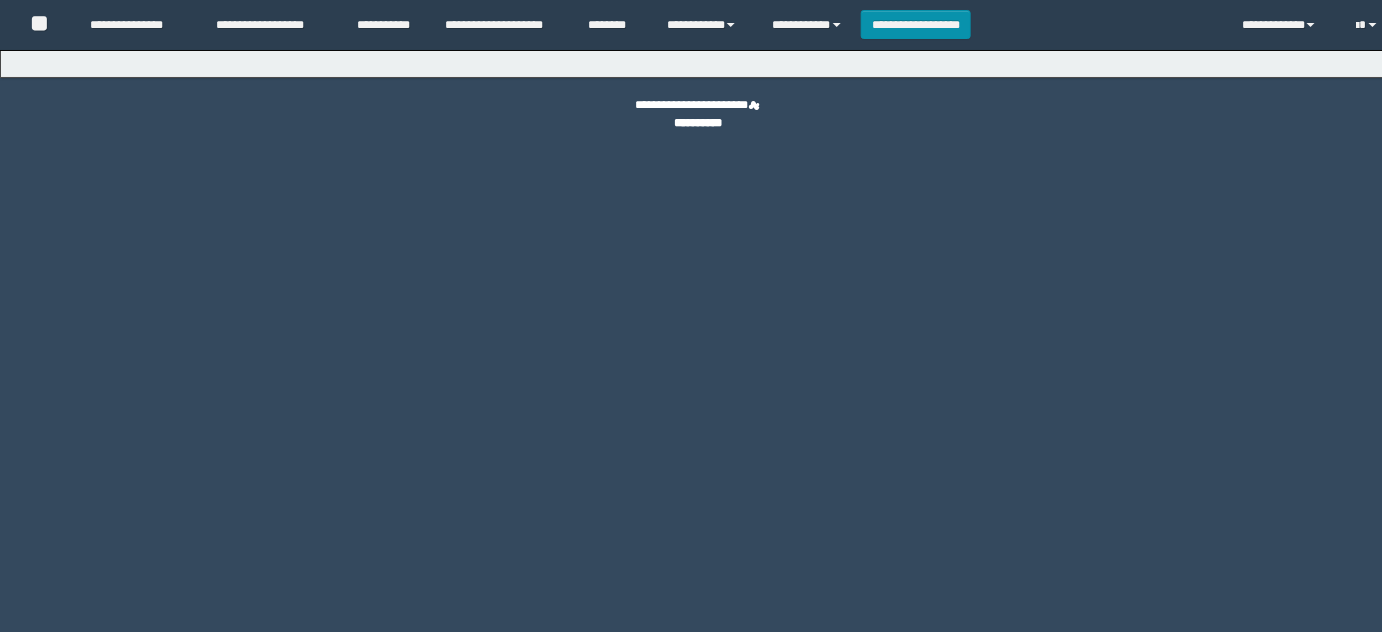 select on "*" 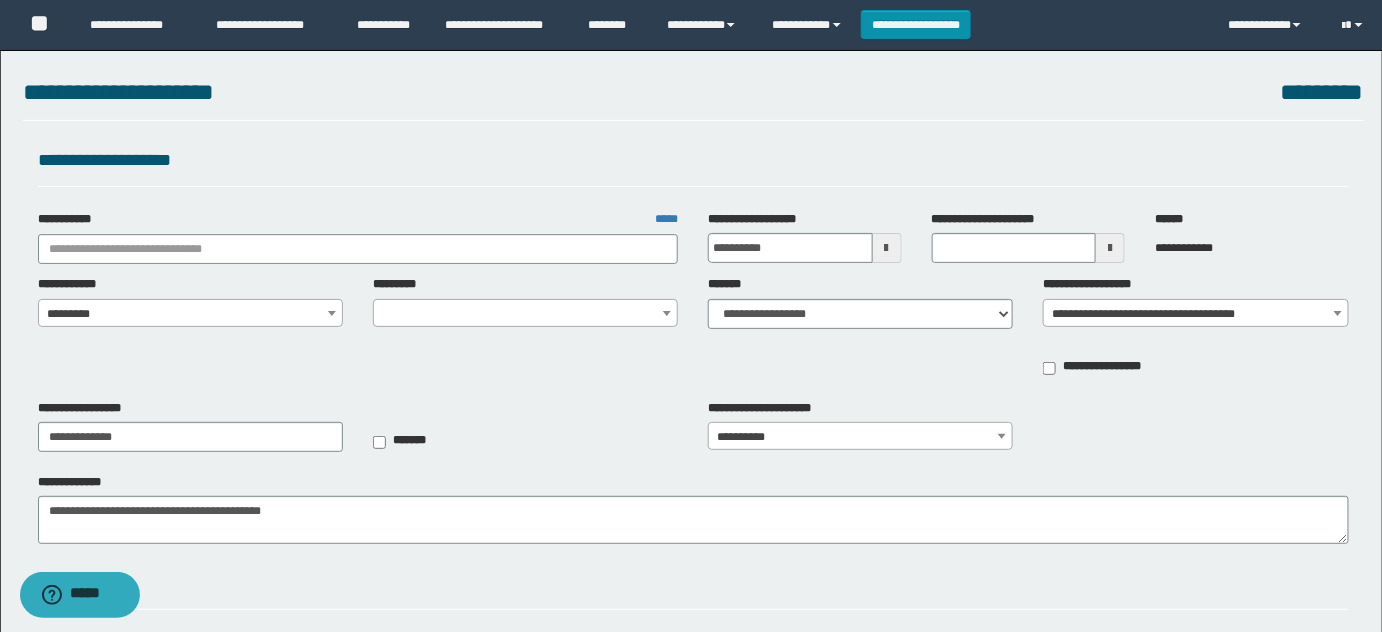 type on "**********" 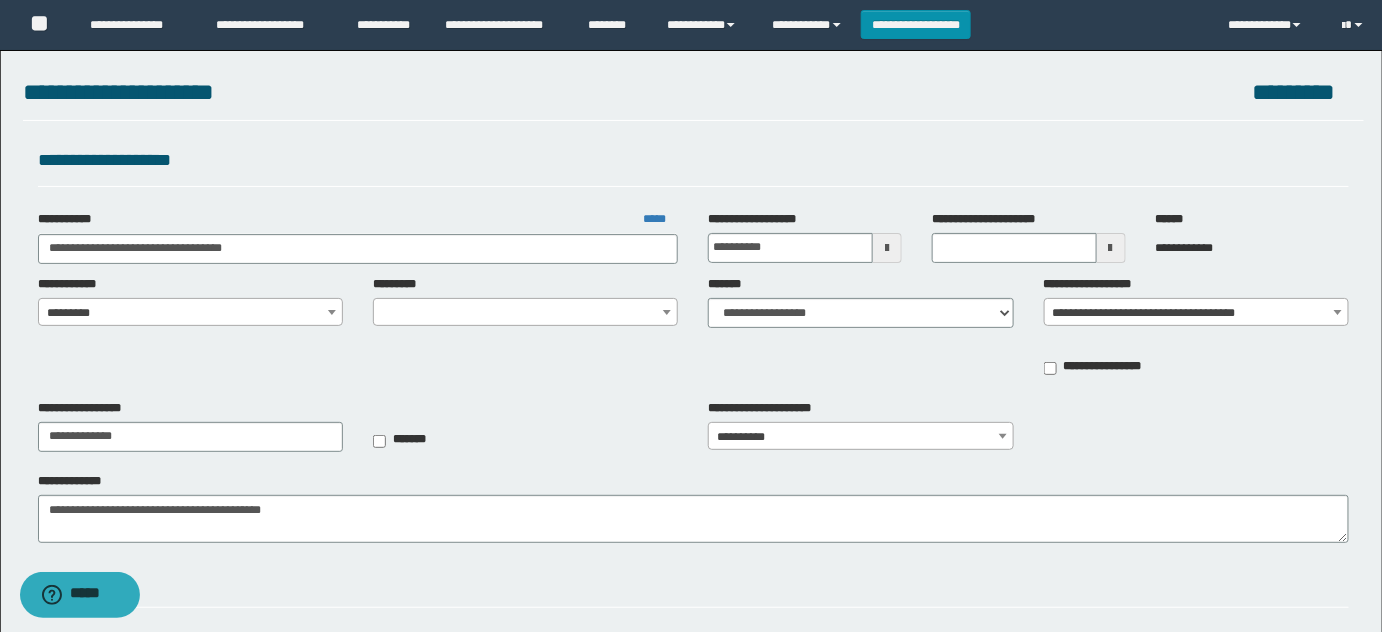 select on "***" 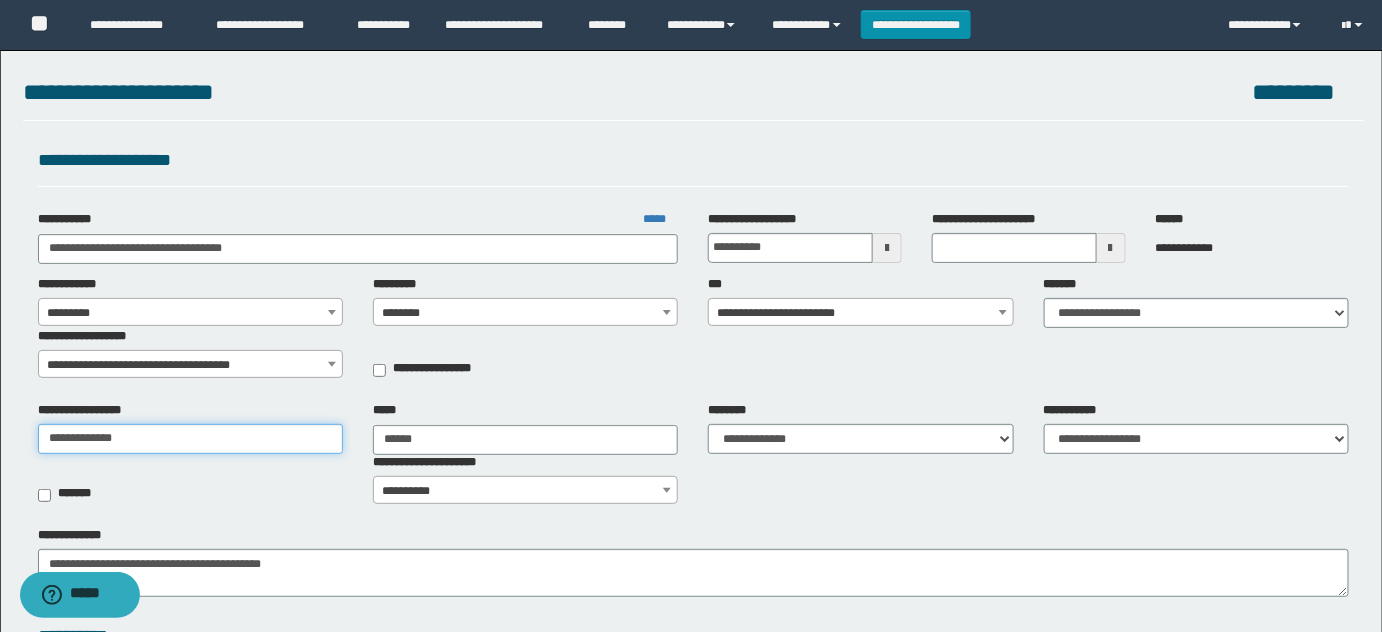 drag, startPoint x: 167, startPoint y: 439, endPoint x: 0, endPoint y: 433, distance: 167.10774 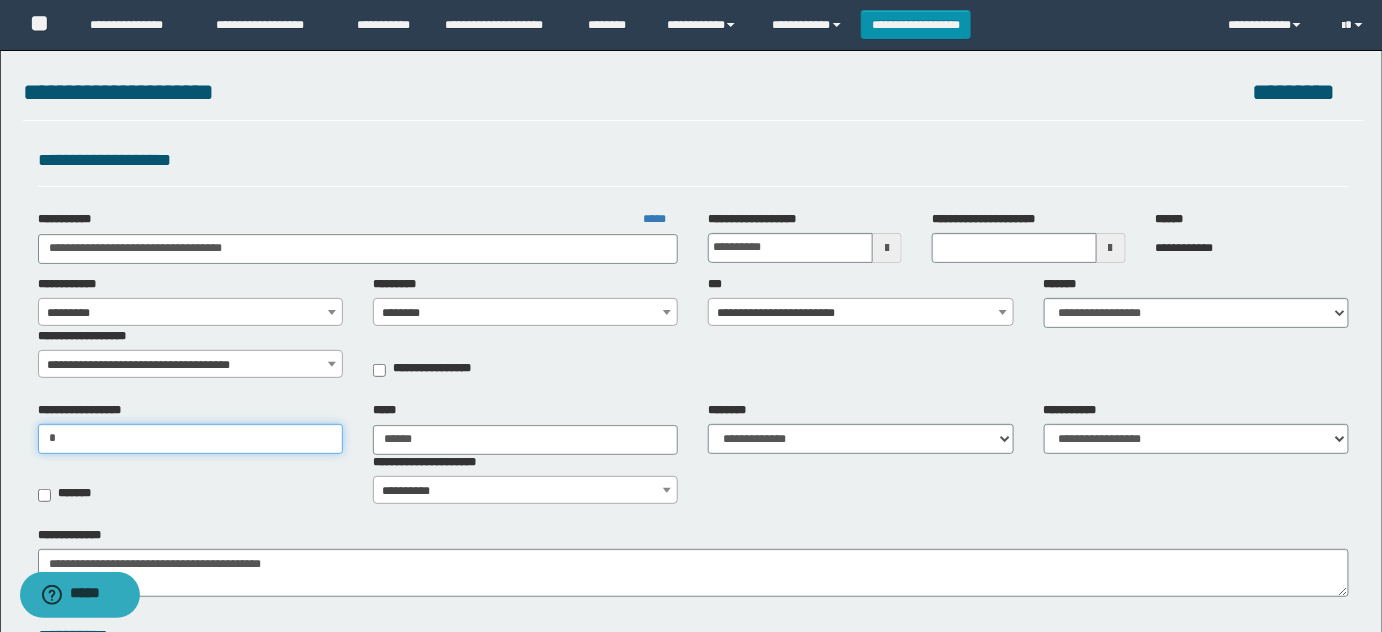 type on "**********" 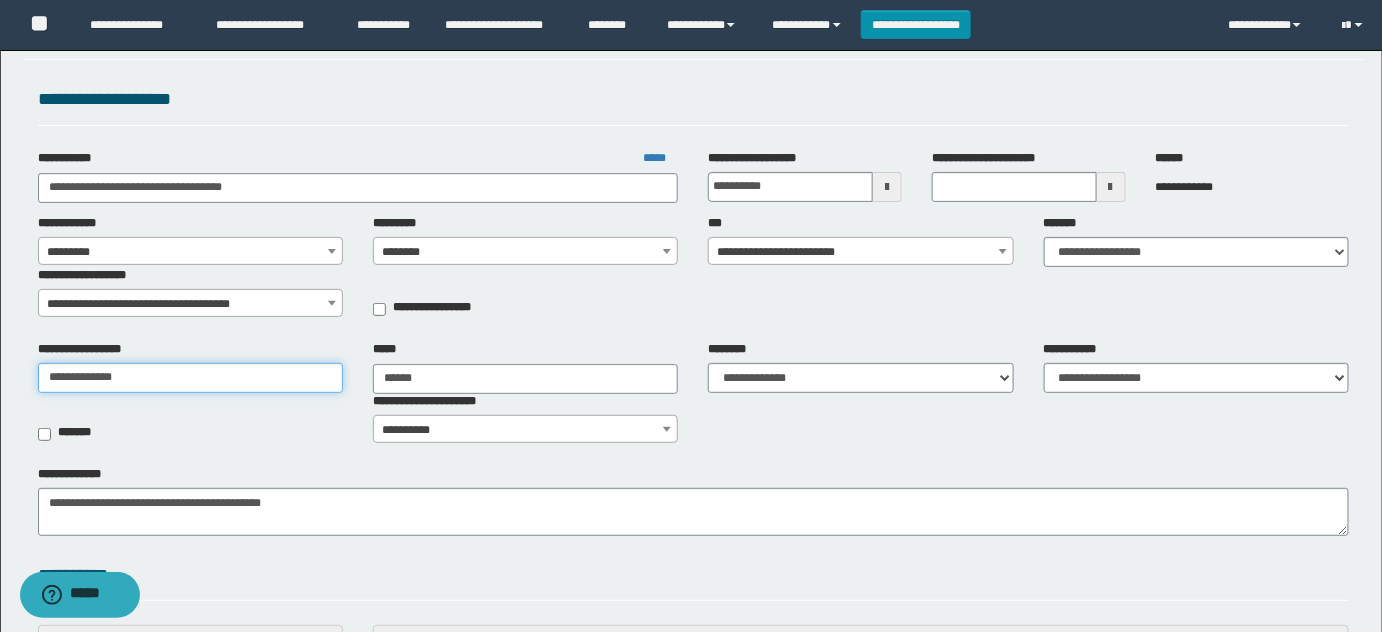 scroll, scrollTop: 90, scrollLeft: 0, axis: vertical 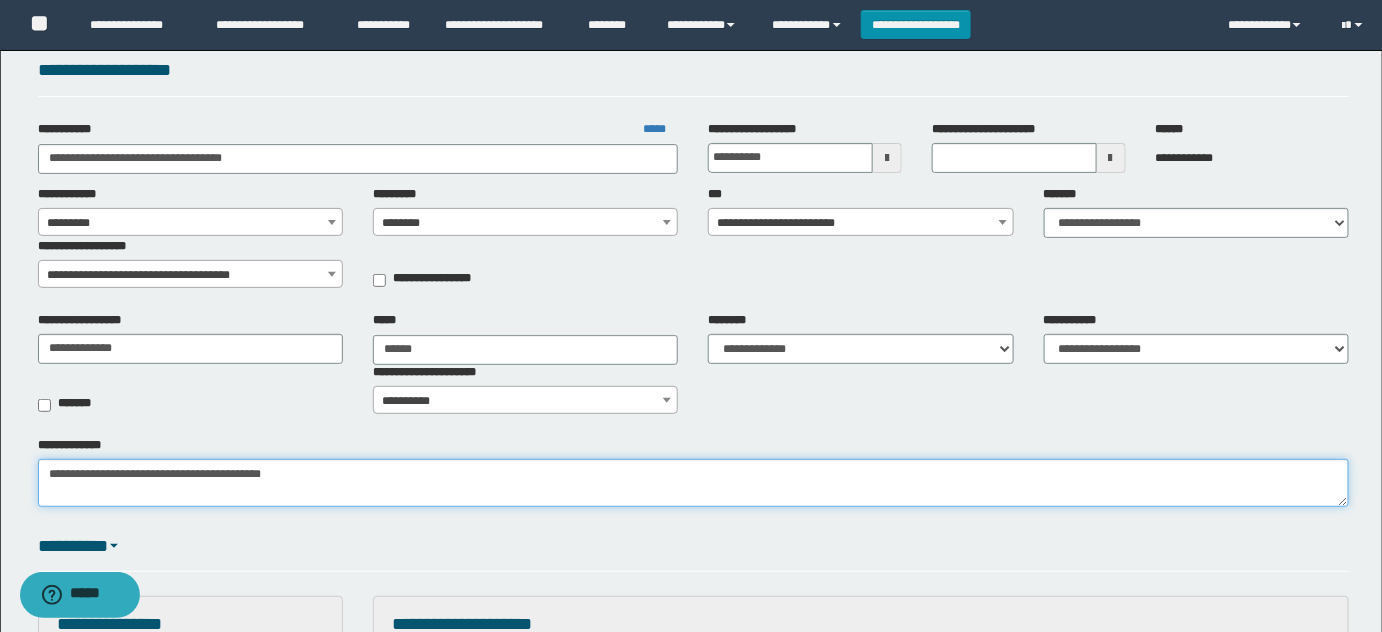 click on "**********" at bounding box center [694, 482] 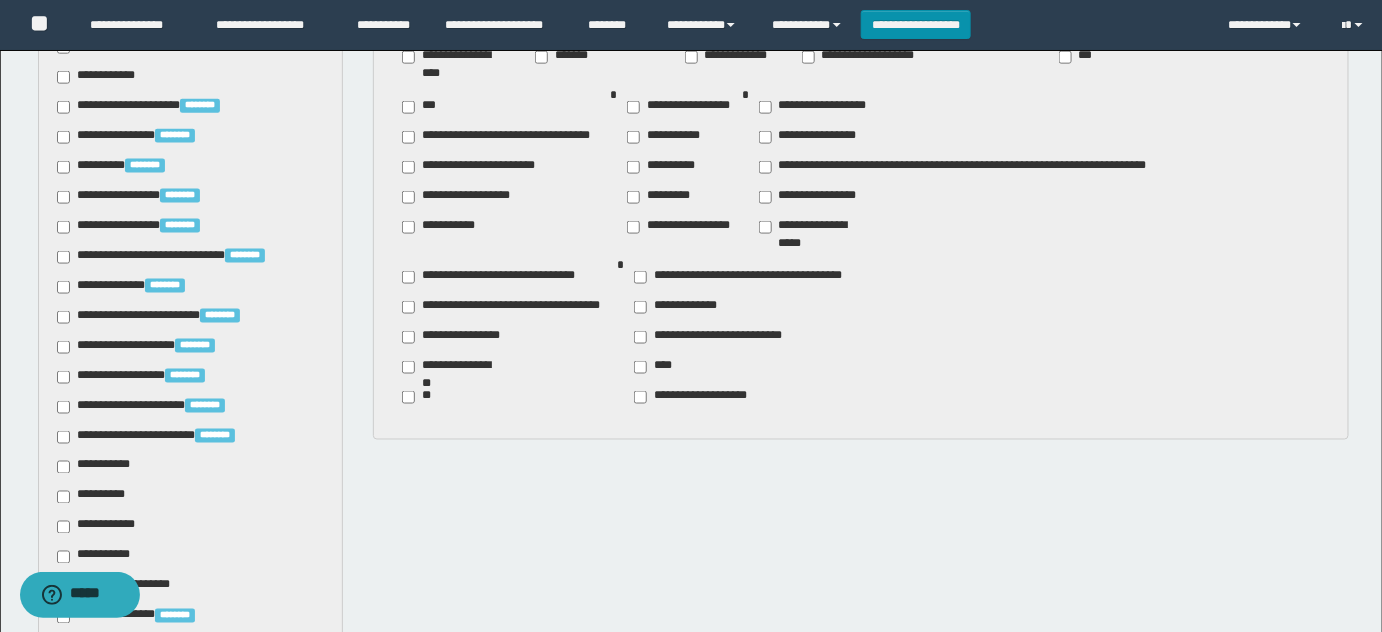 scroll, scrollTop: 1181, scrollLeft: 0, axis: vertical 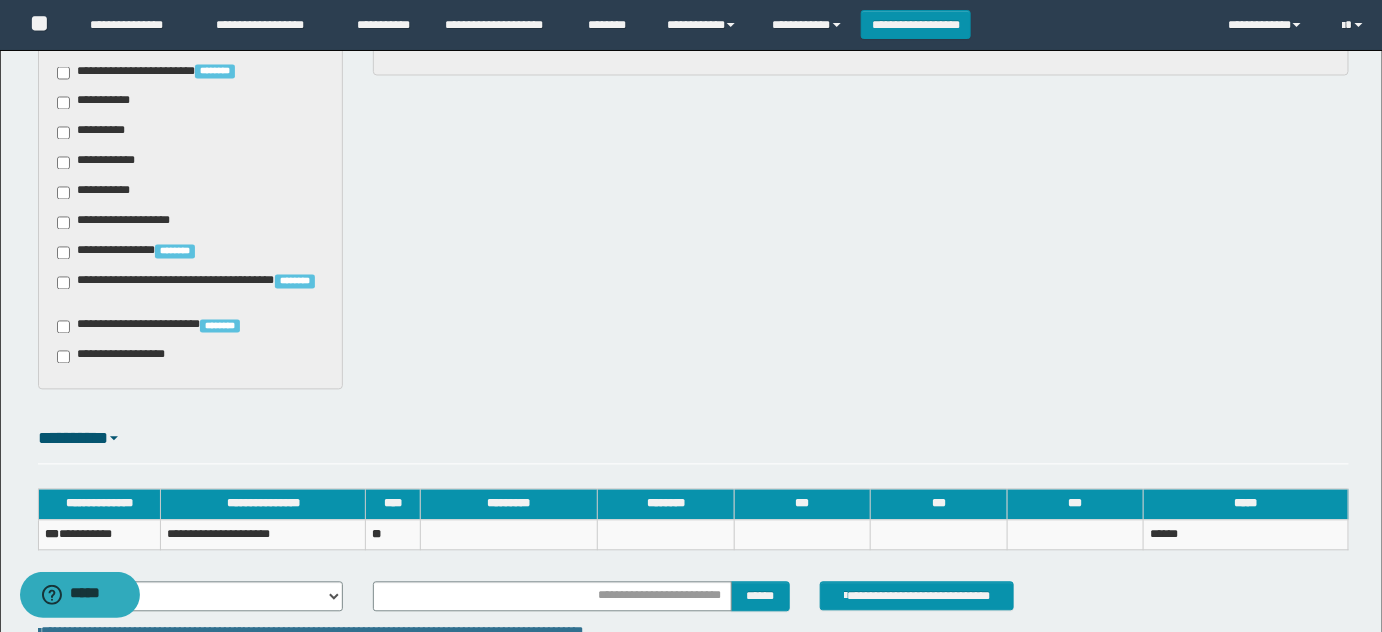 type on "**********" 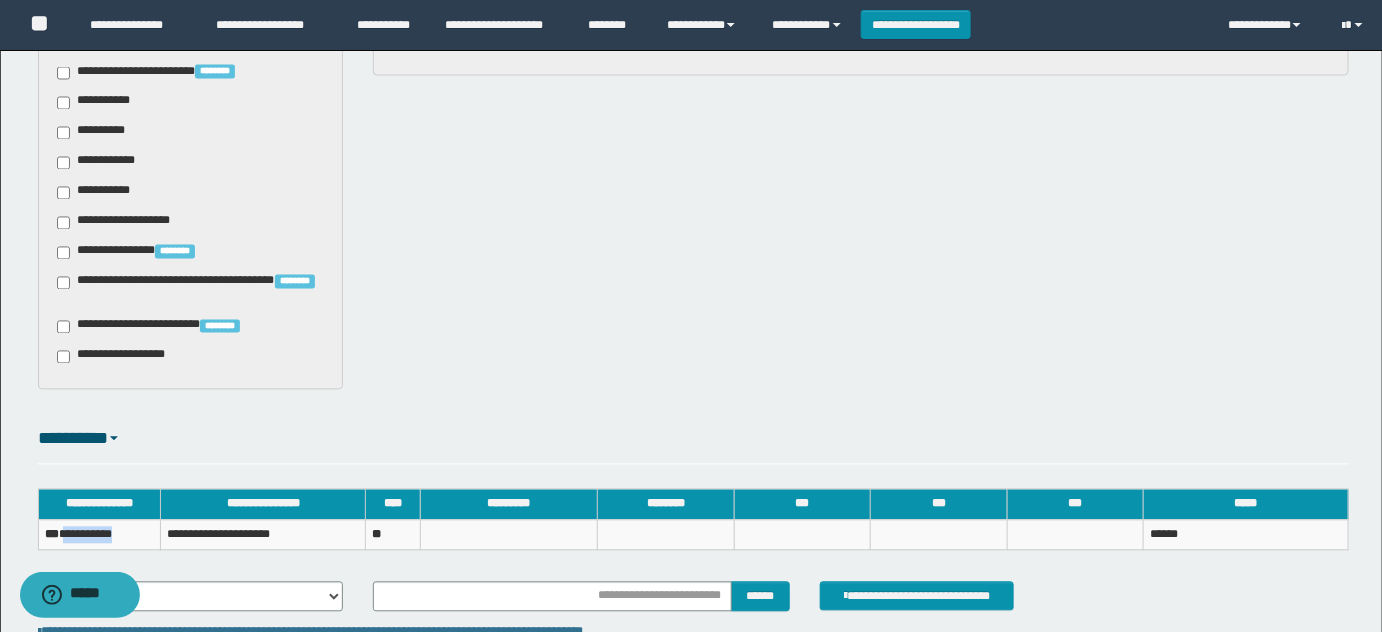click on "**********" at bounding box center (99, 535) 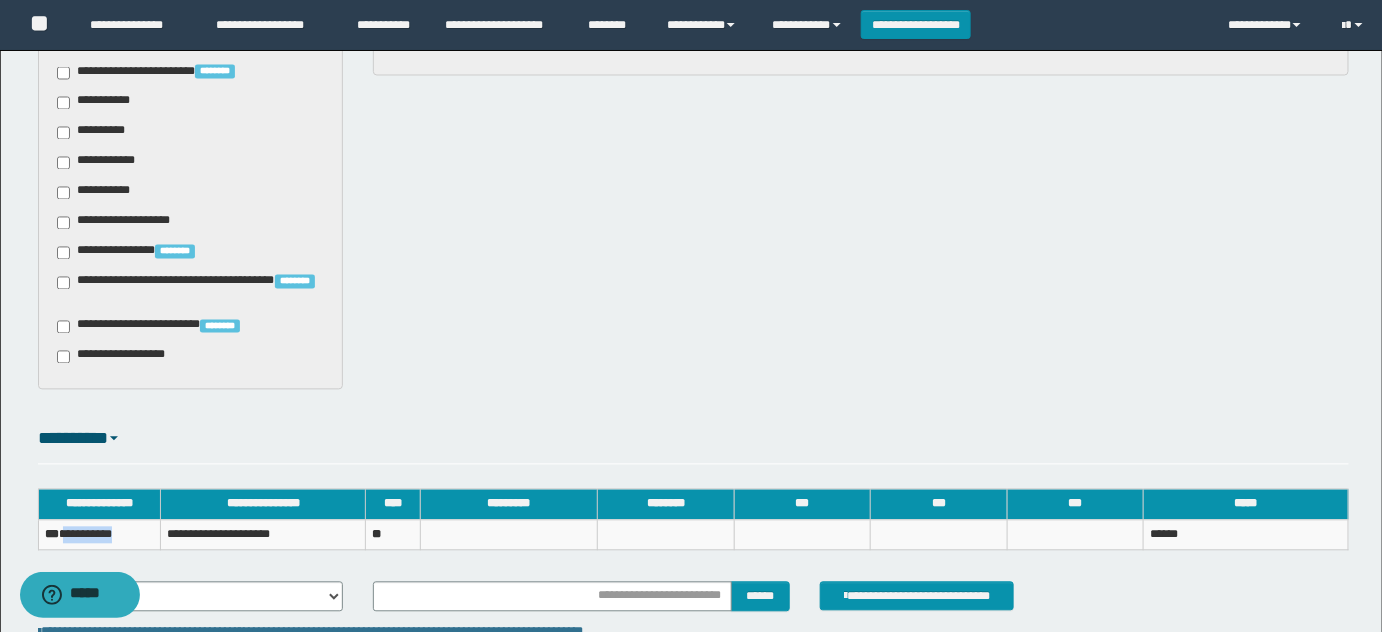 scroll, scrollTop: 1336, scrollLeft: 0, axis: vertical 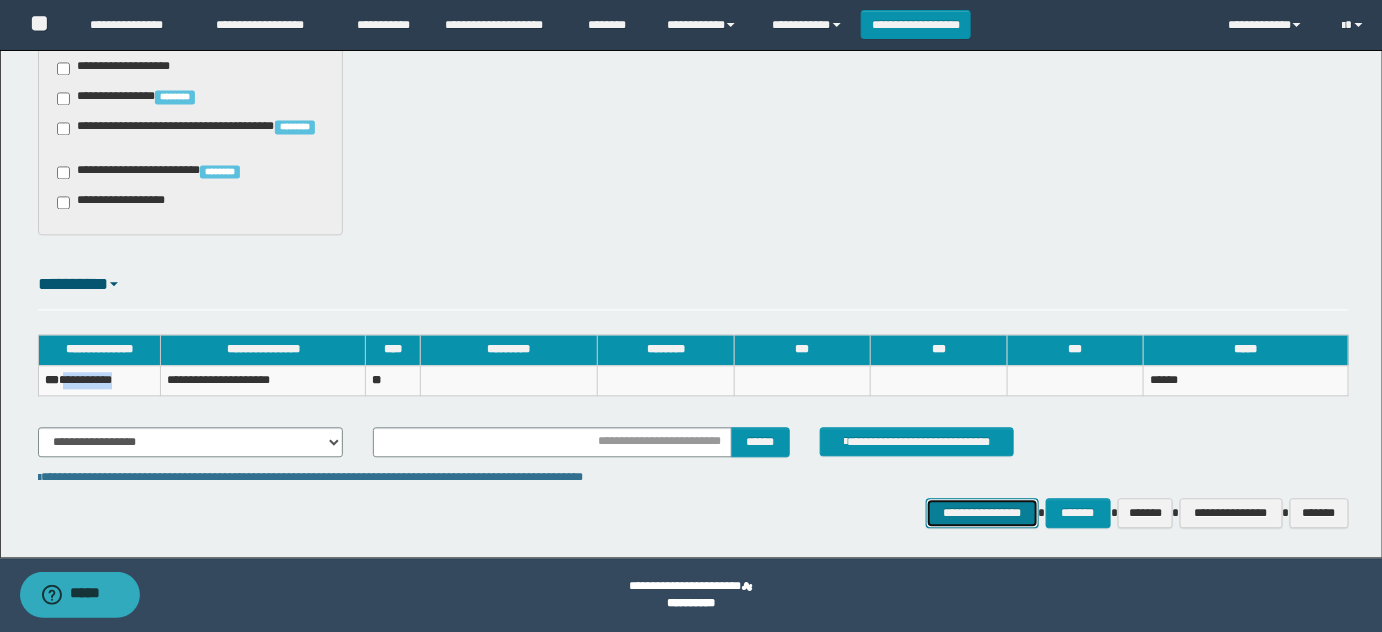 click on "**********" at bounding box center [982, 512] 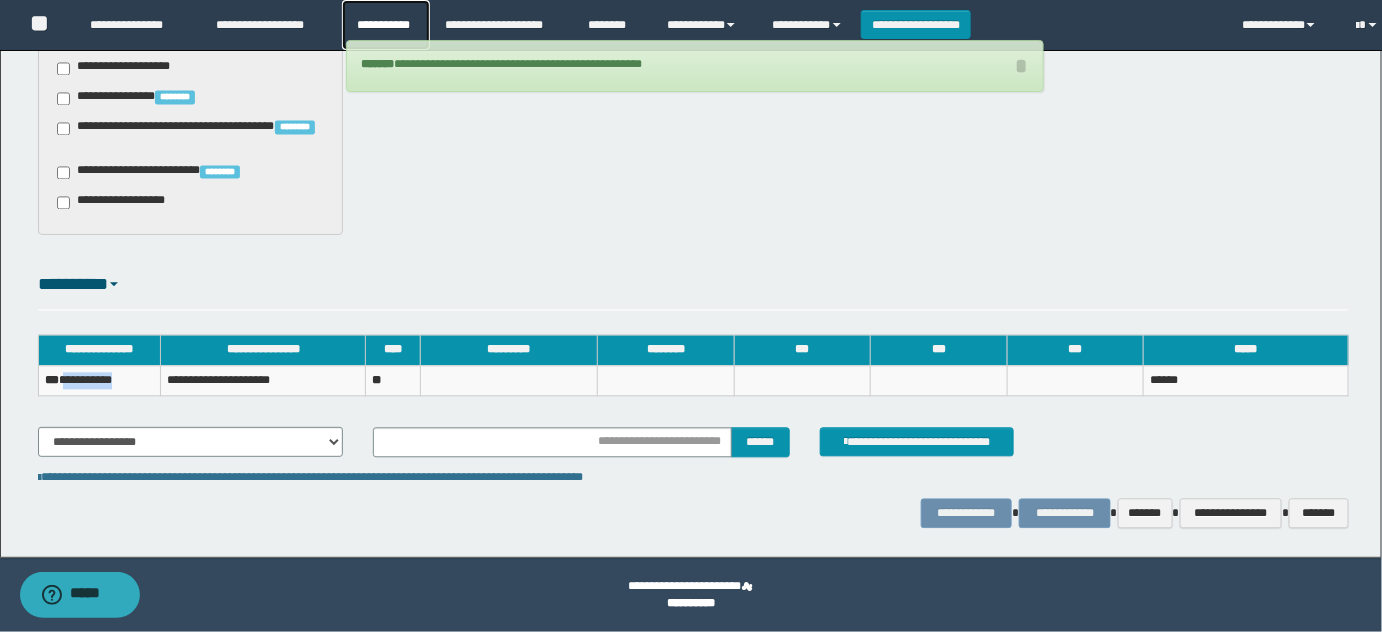 click on "**********" at bounding box center [386, 25] 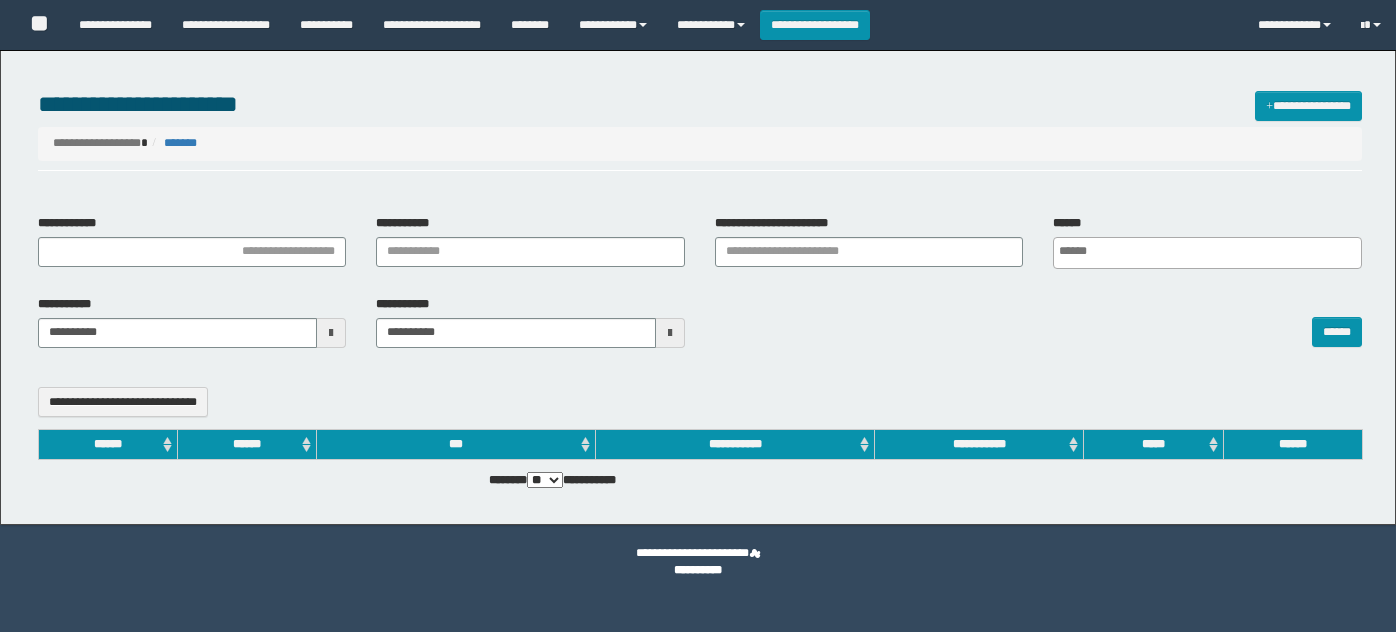 select 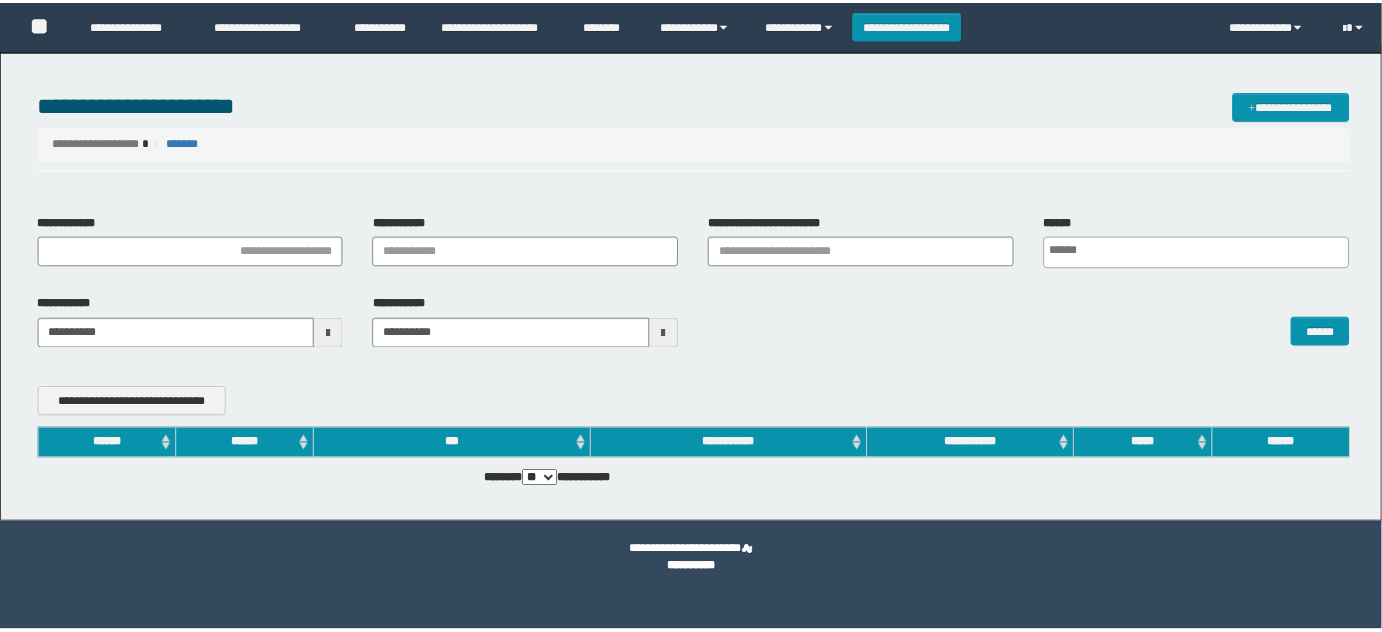 scroll, scrollTop: 0, scrollLeft: 0, axis: both 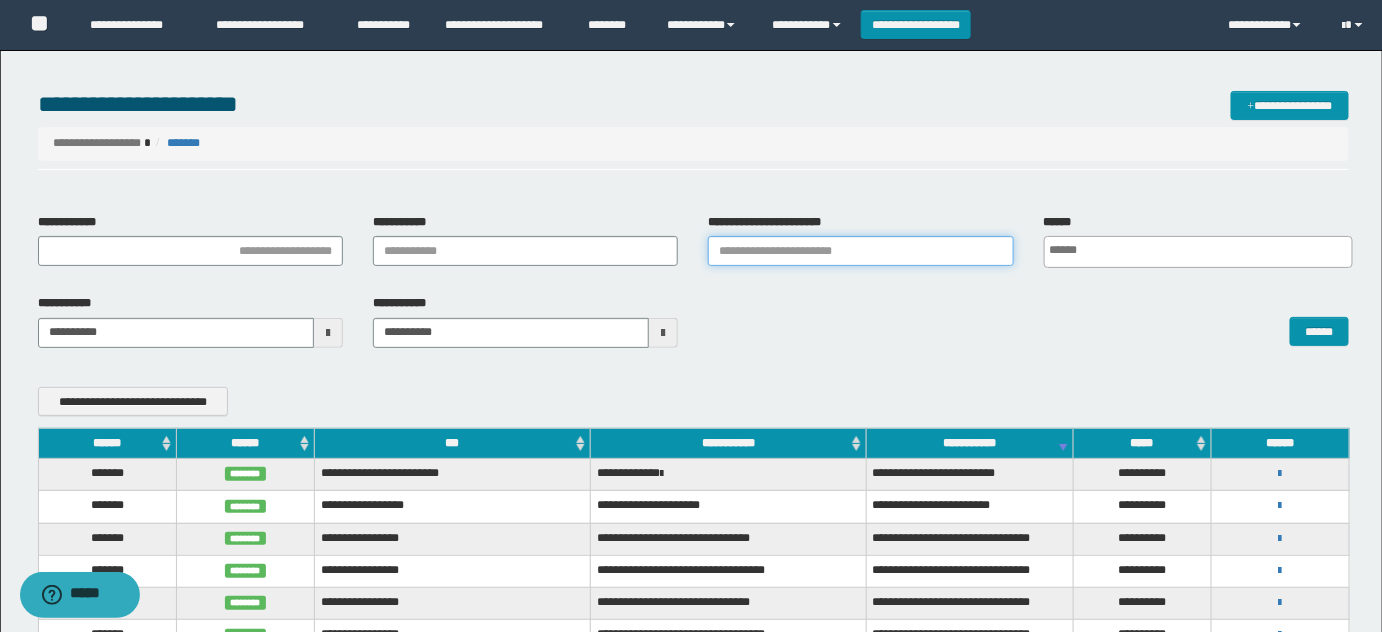 click on "**********" at bounding box center (860, 251) 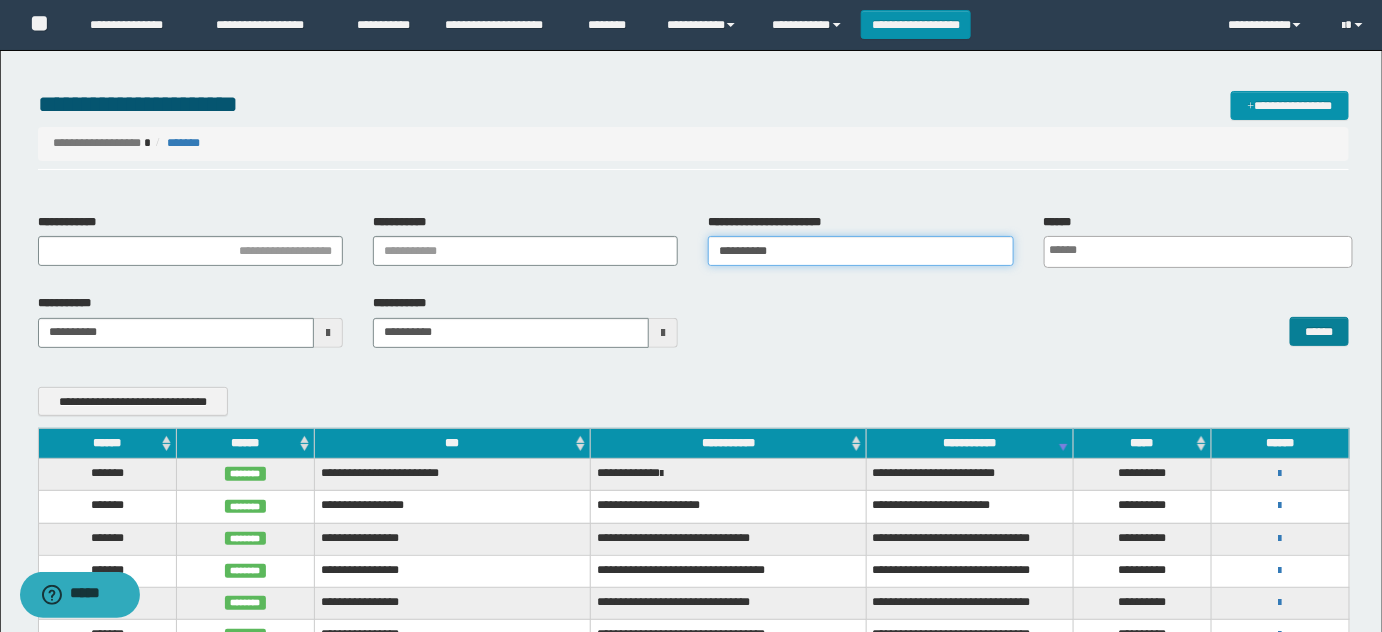 type on "**********" 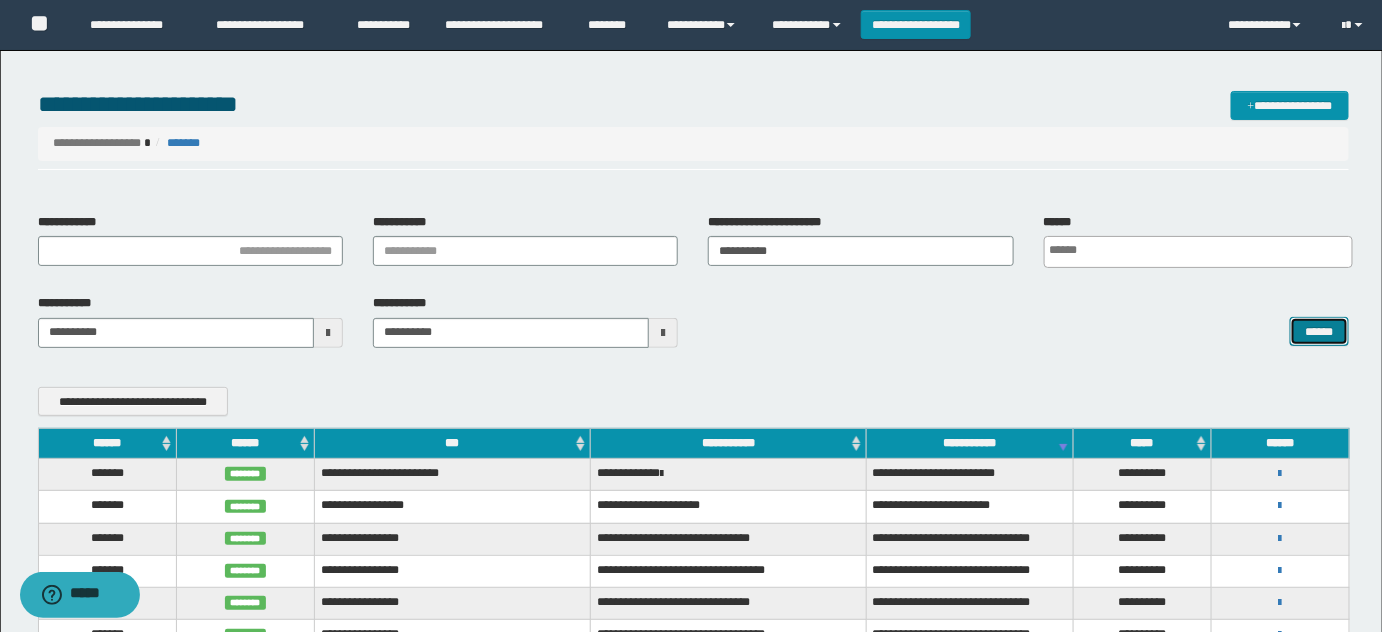 drag, startPoint x: 1315, startPoint y: 332, endPoint x: 1321, endPoint y: 387, distance: 55.326305 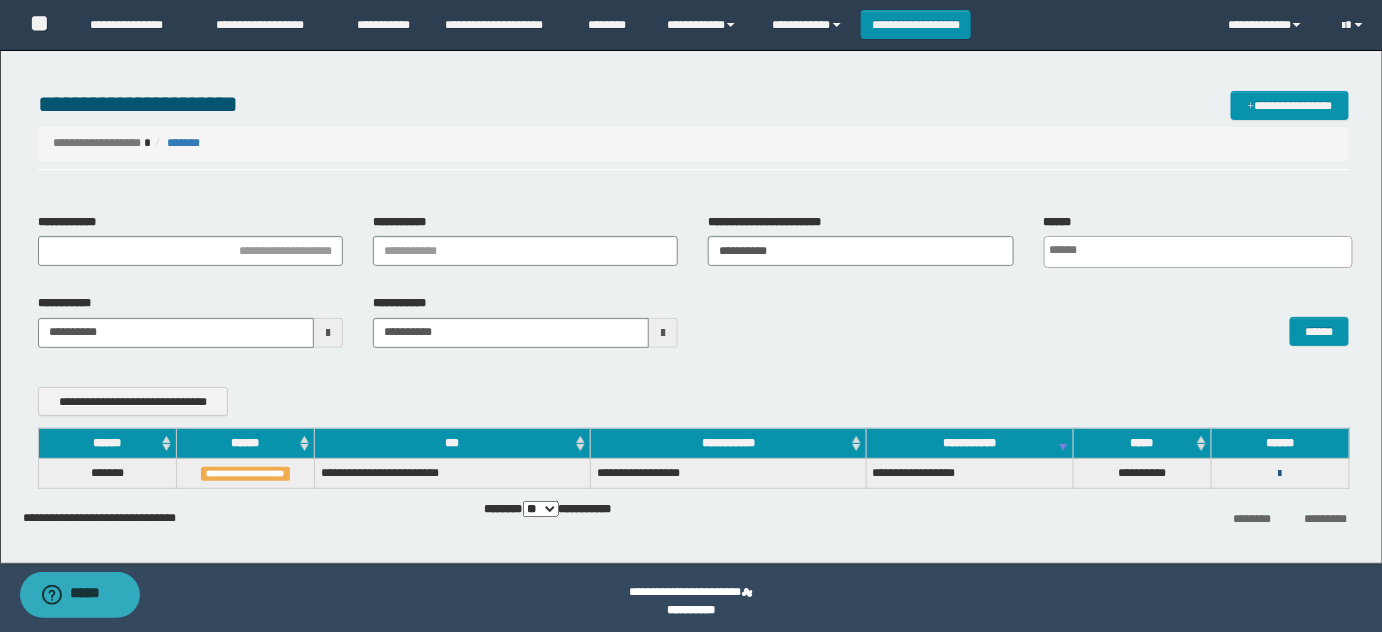 click at bounding box center (1280, 474) 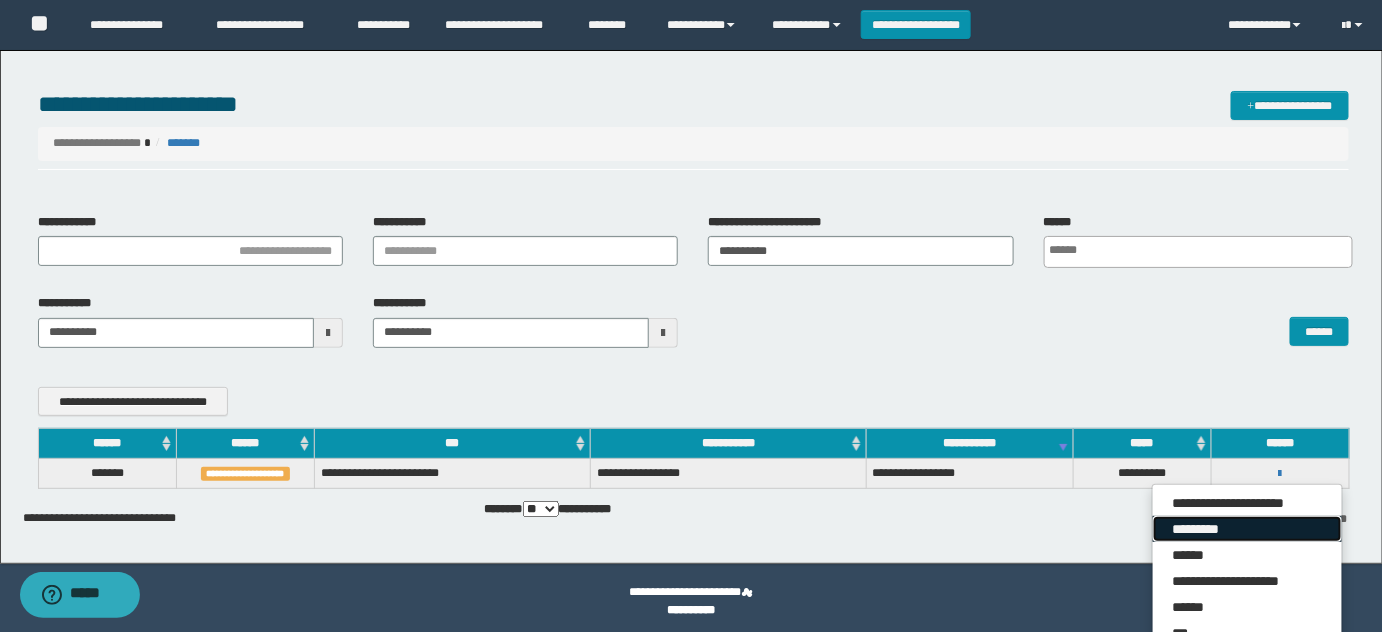 click on "*********" at bounding box center (1247, 529) 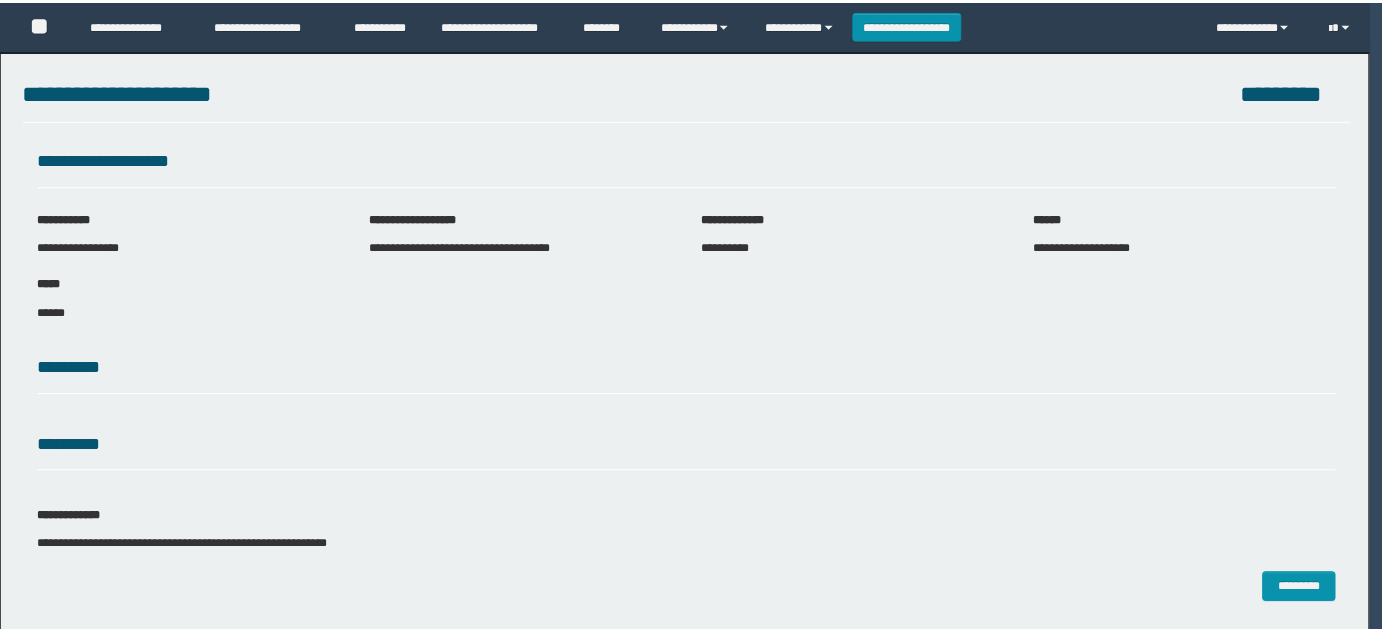 scroll, scrollTop: 0, scrollLeft: 0, axis: both 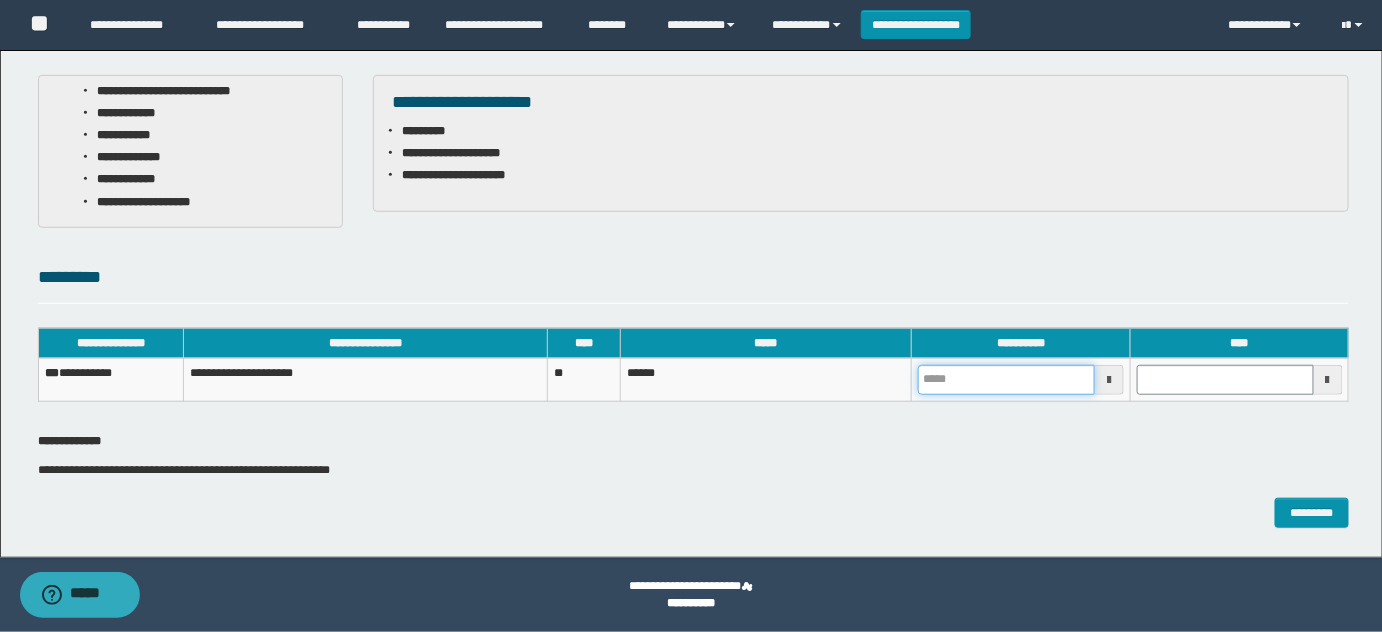 click at bounding box center [1006, 380] 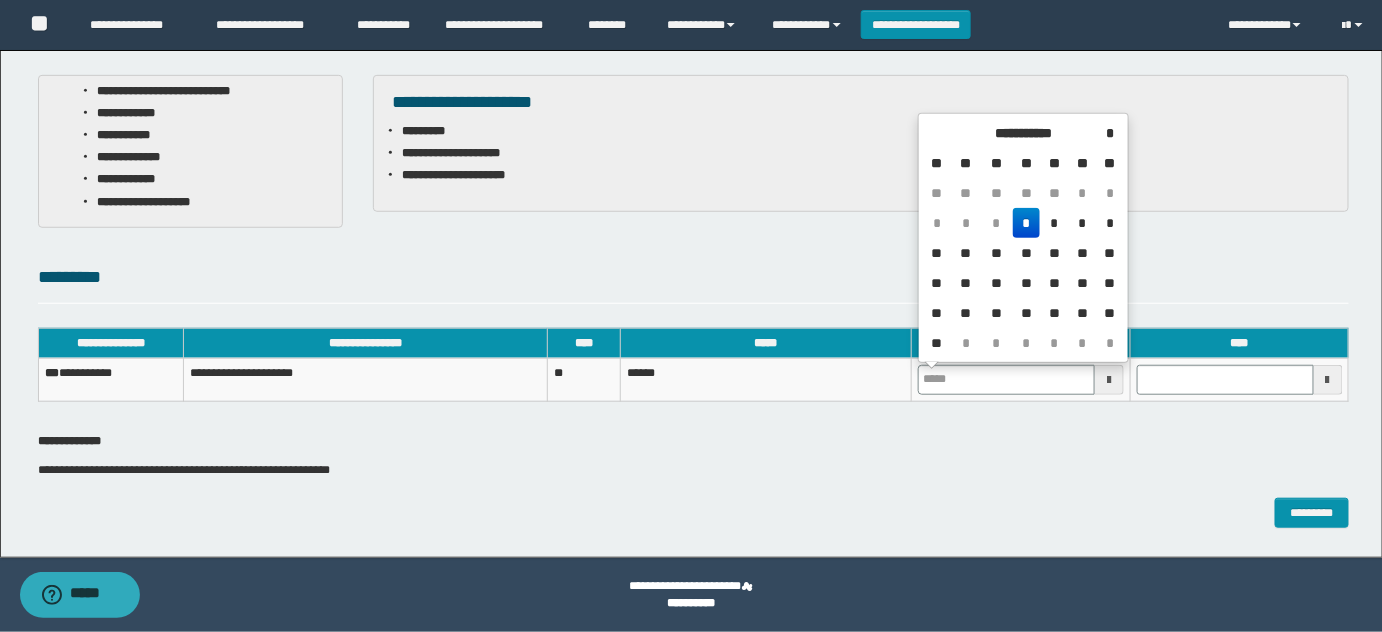 click on "*" at bounding box center [1027, 223] 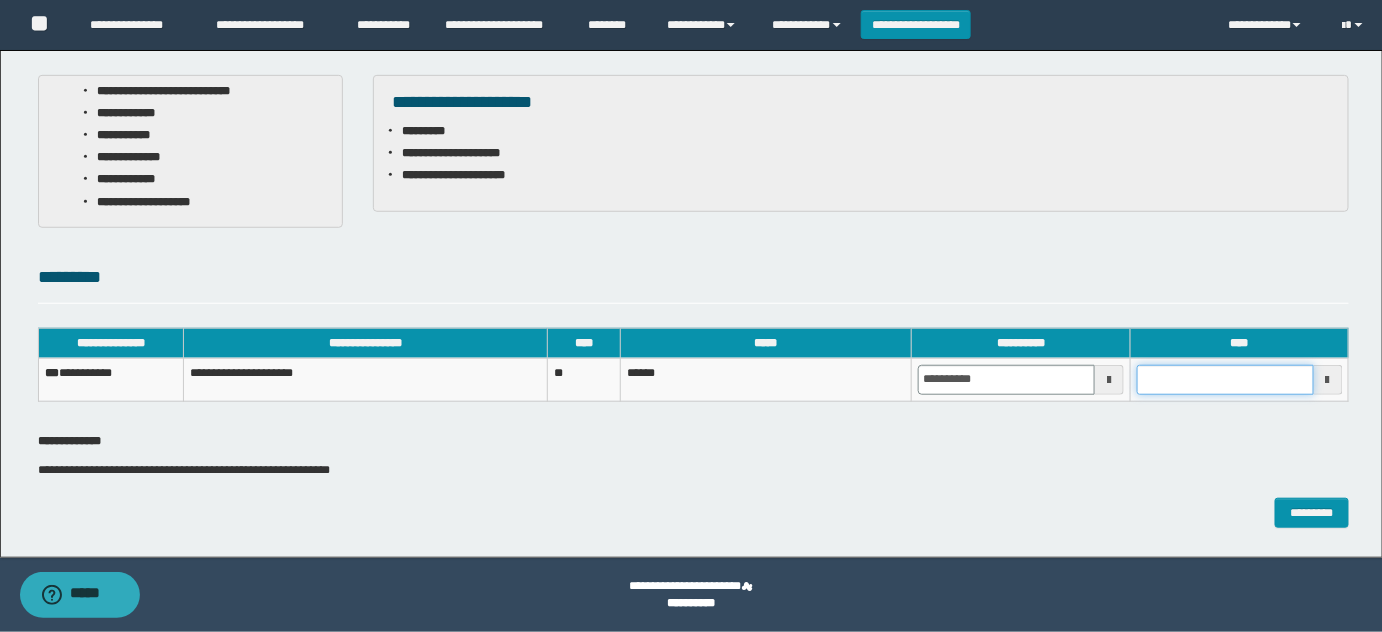 click at bounding box center (1225, 380) 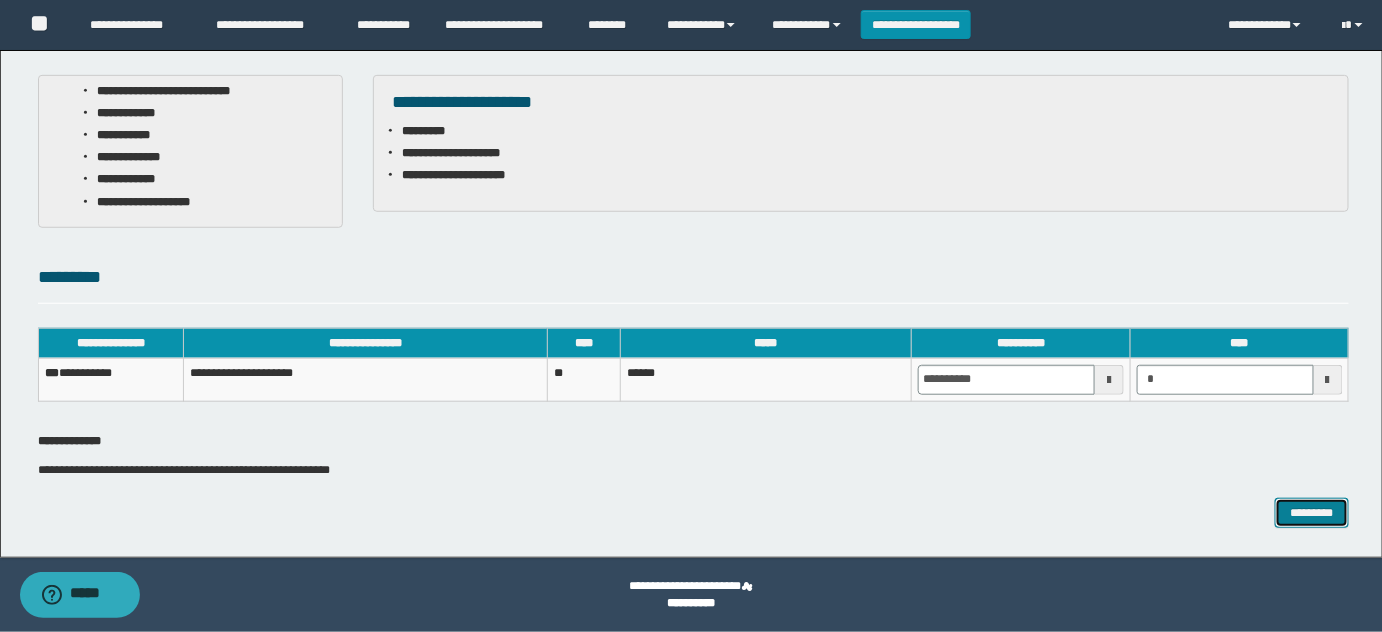 type on "*******" 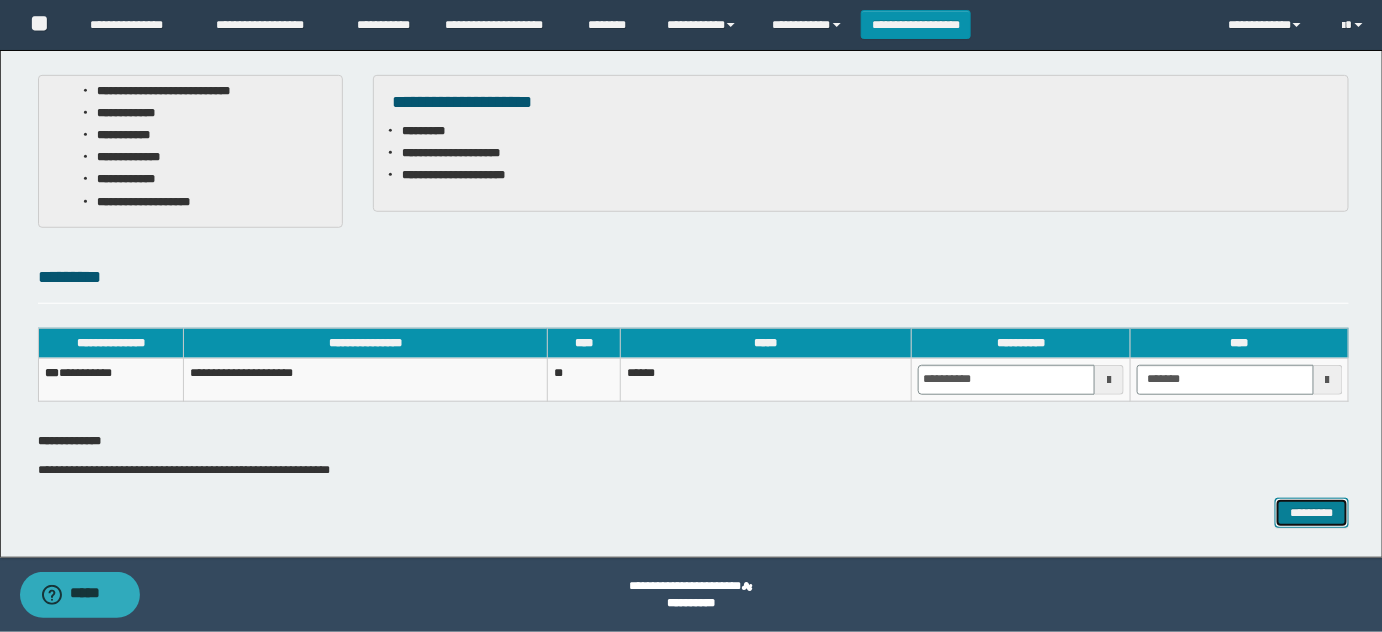 click on "*********" at bounding box center (1312, 512) 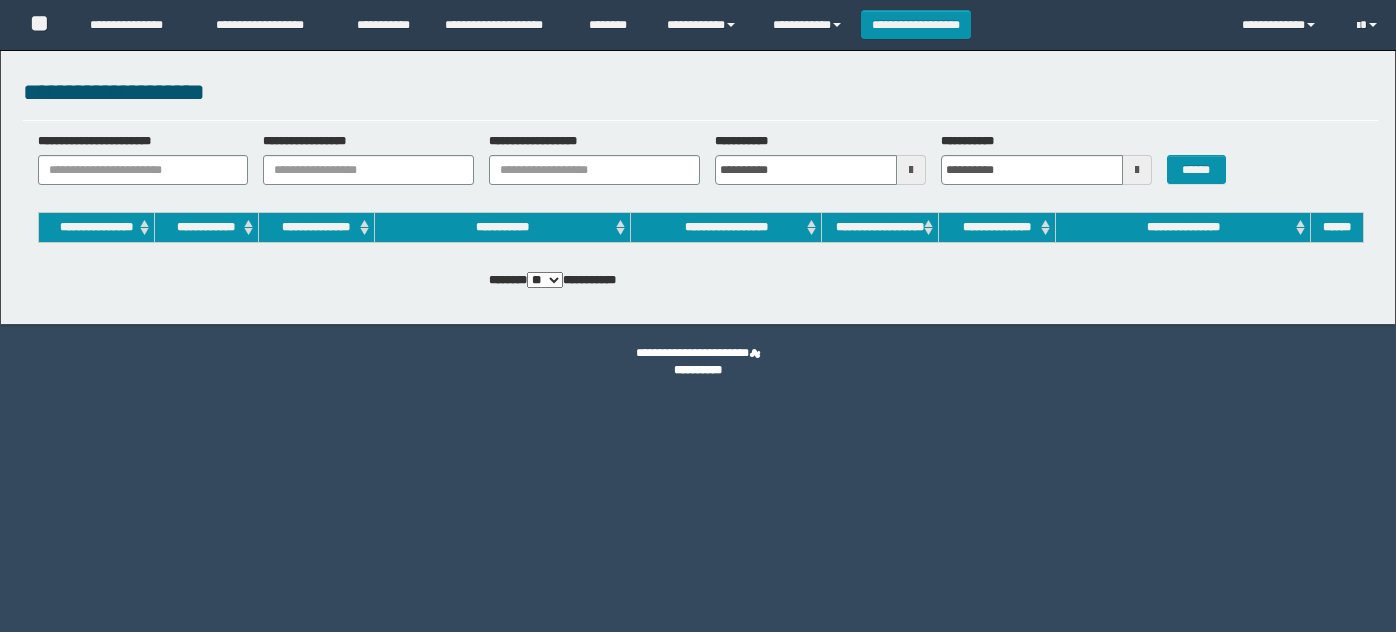 scroll, scrollTop: 0, scrollLeft: 0, axis: both 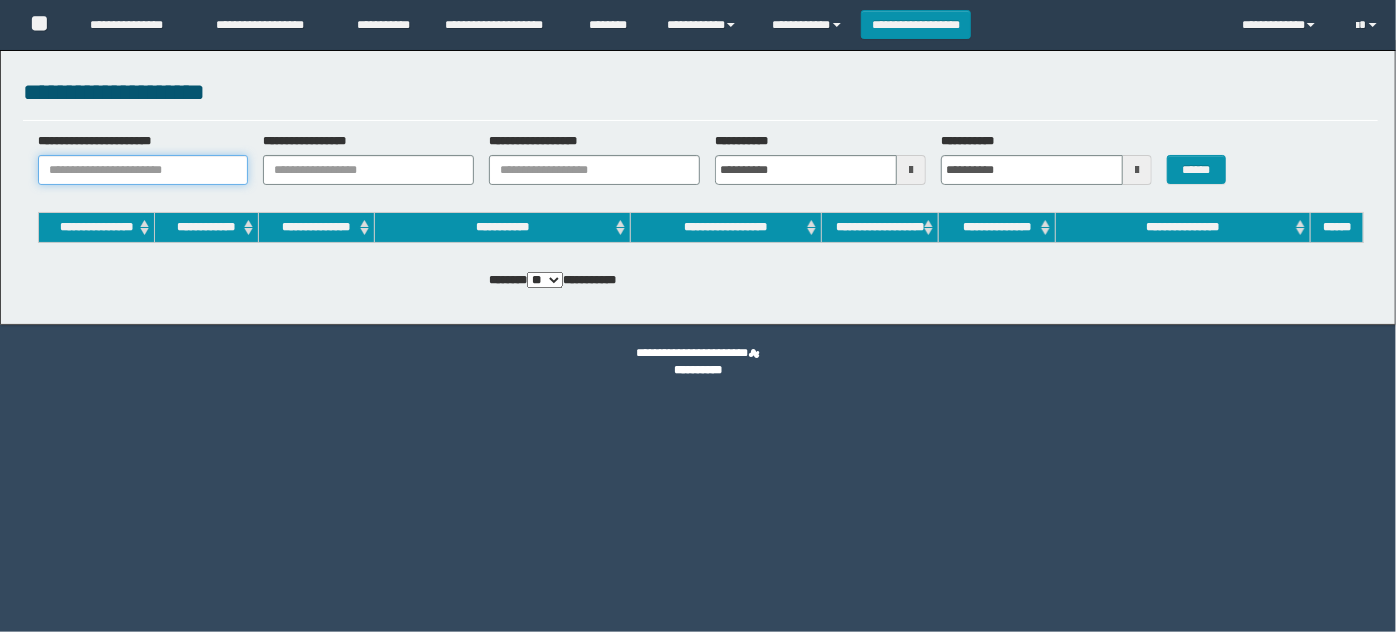click on "**********" at bounding box center [143, 170] 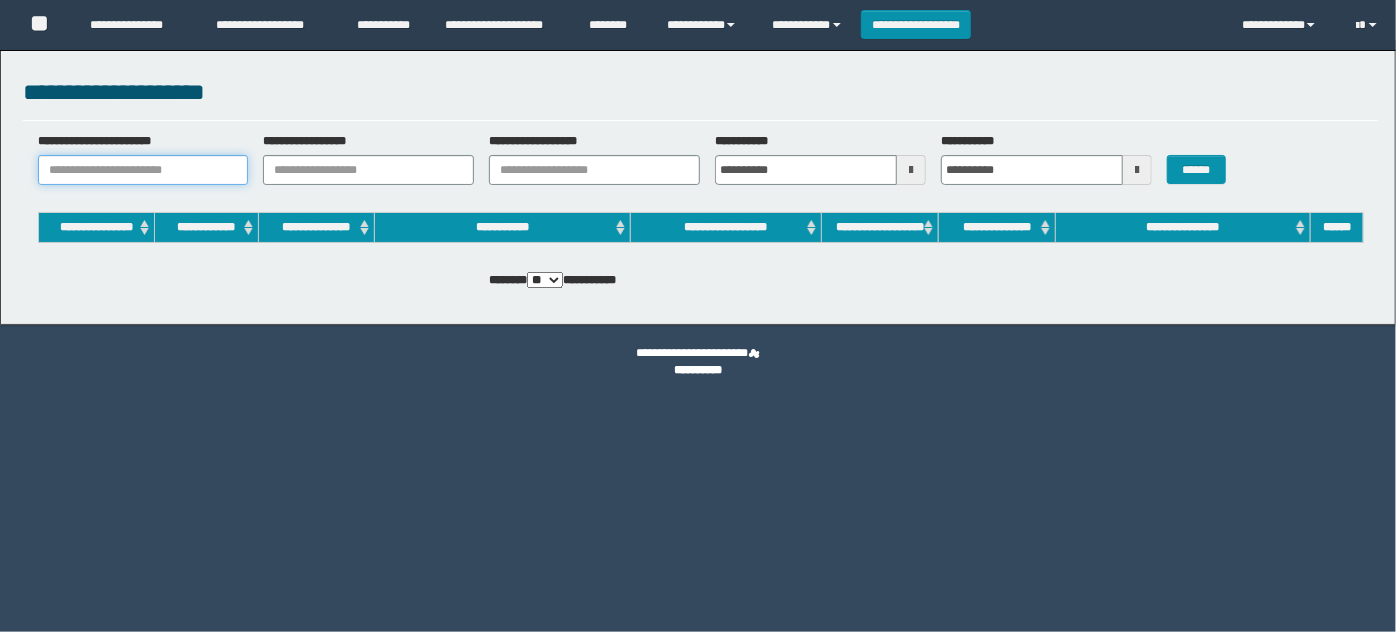 scroll, scrollTop: 0, scrollLeft: 0, axis: both 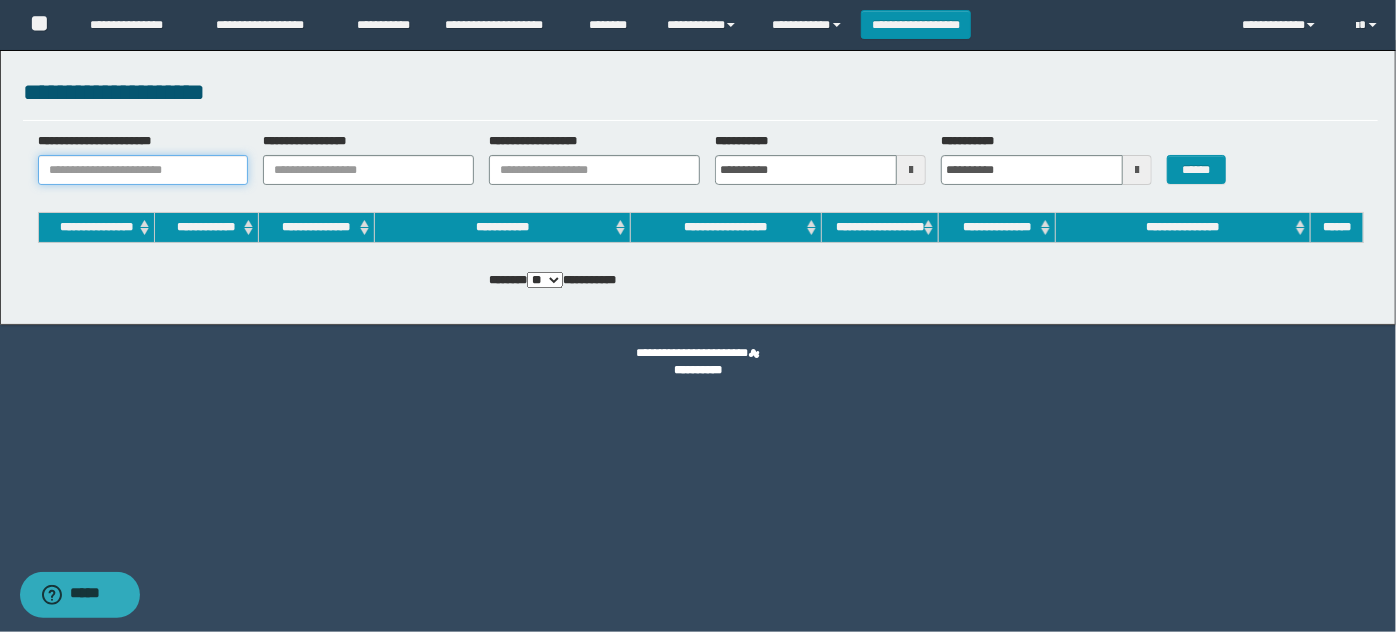 click on "**********" at bounding box center [143, 170] 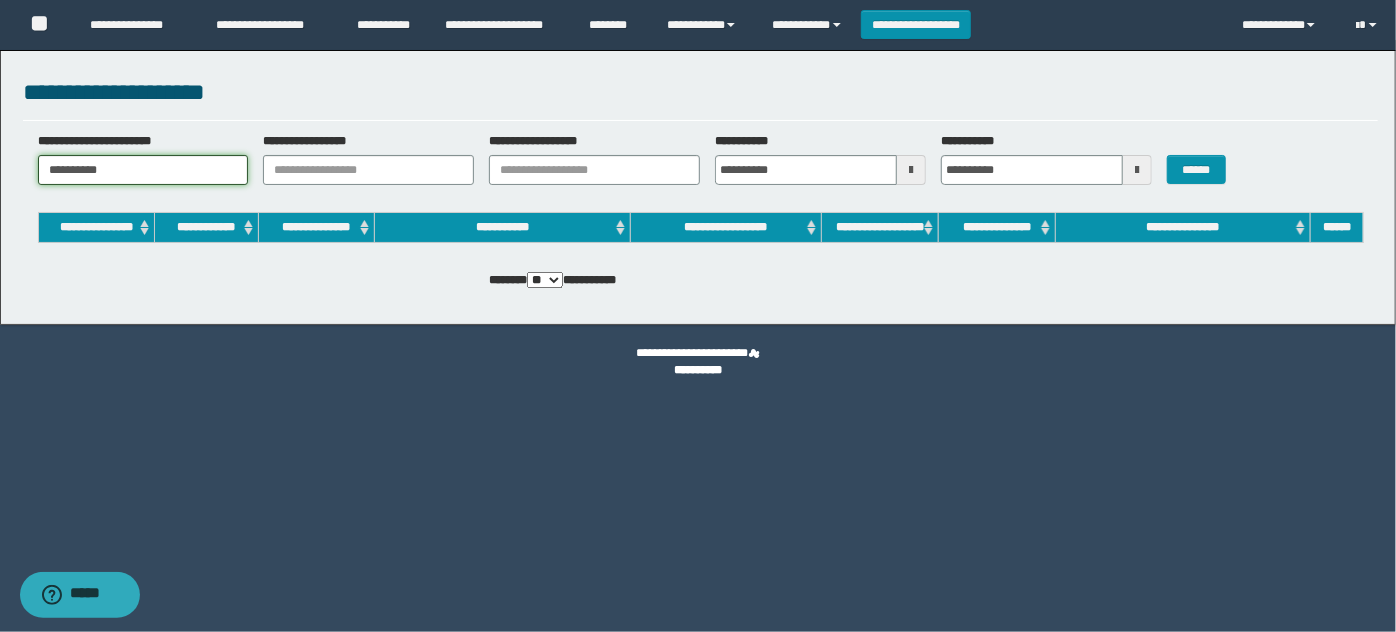 type on "**********" 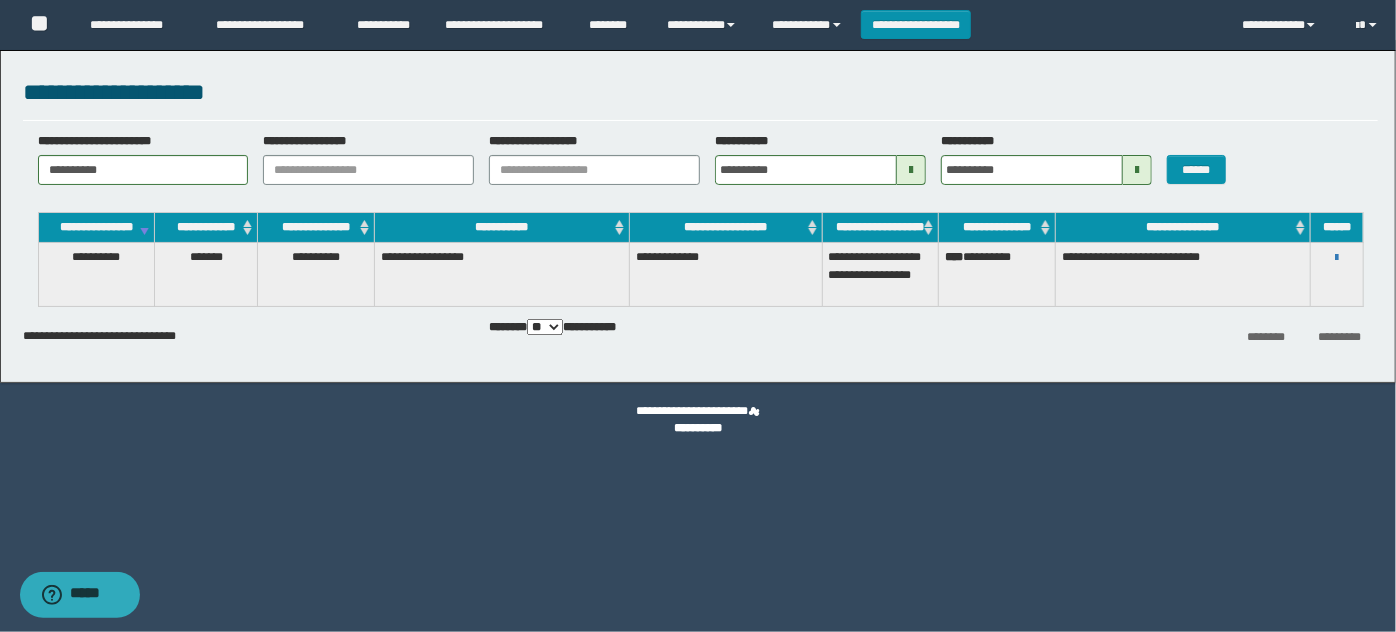click on "**********" at bounding box center [1183, 228] 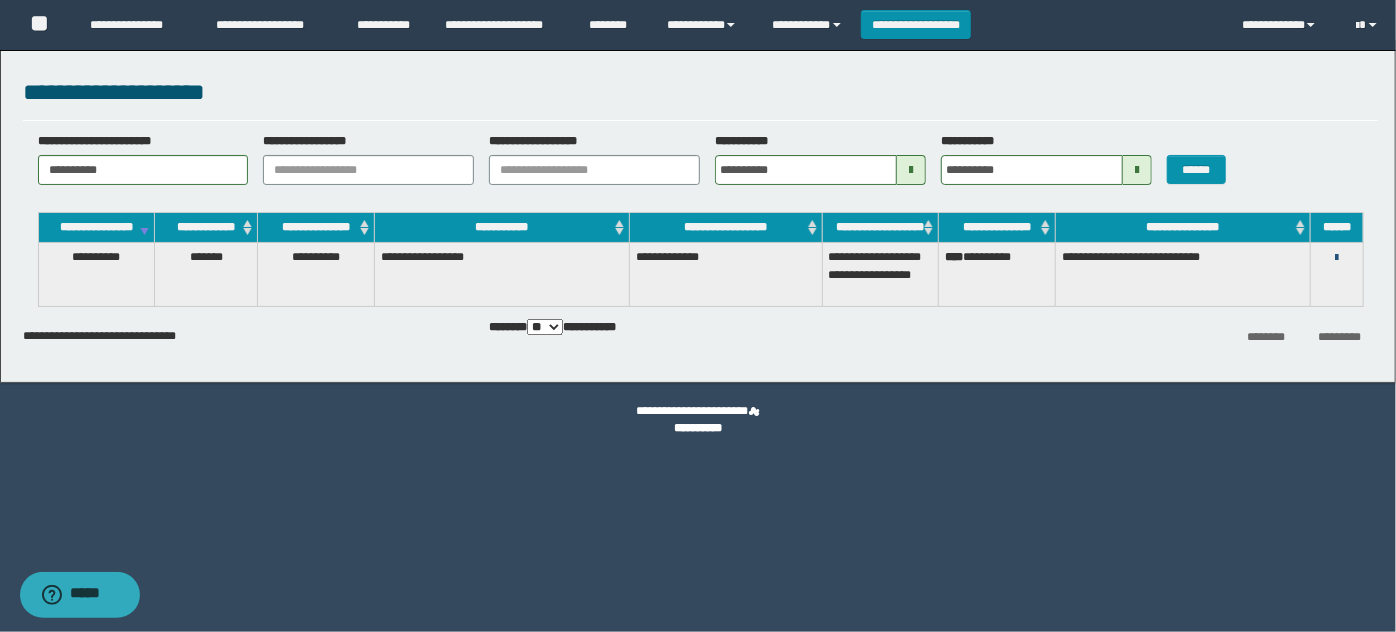 click at bounding box center (1336, 258) 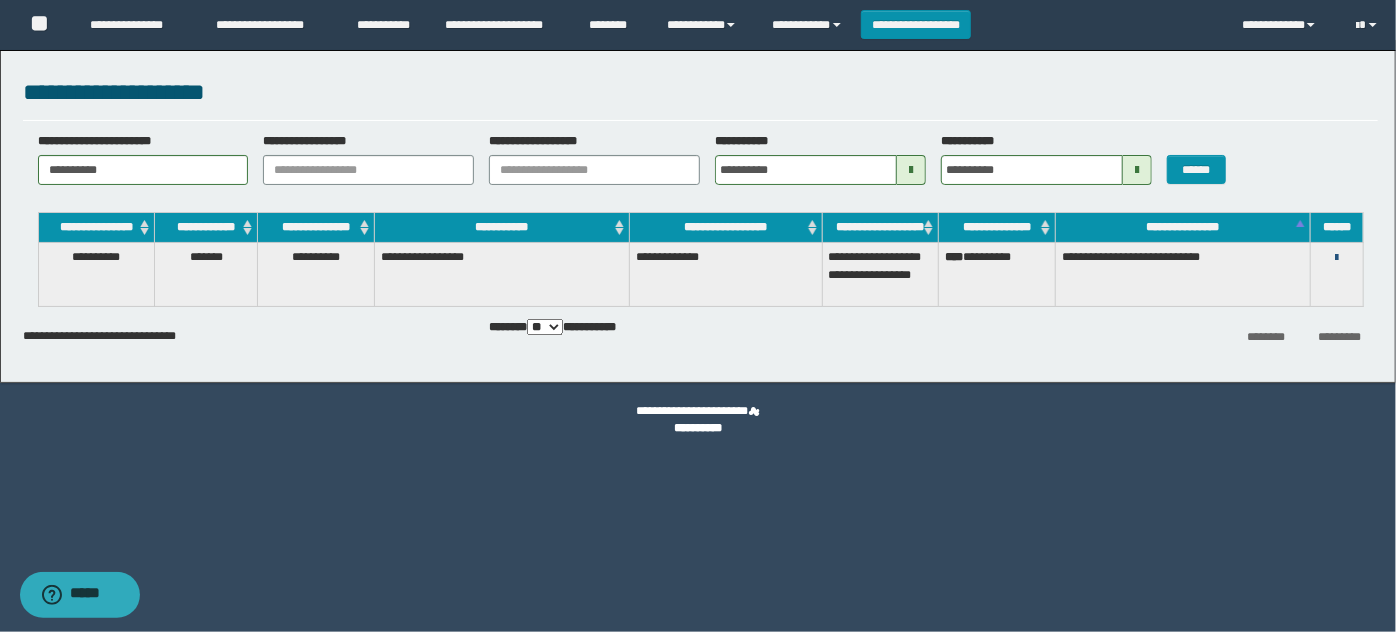 click at bounding box center (1336, 258) 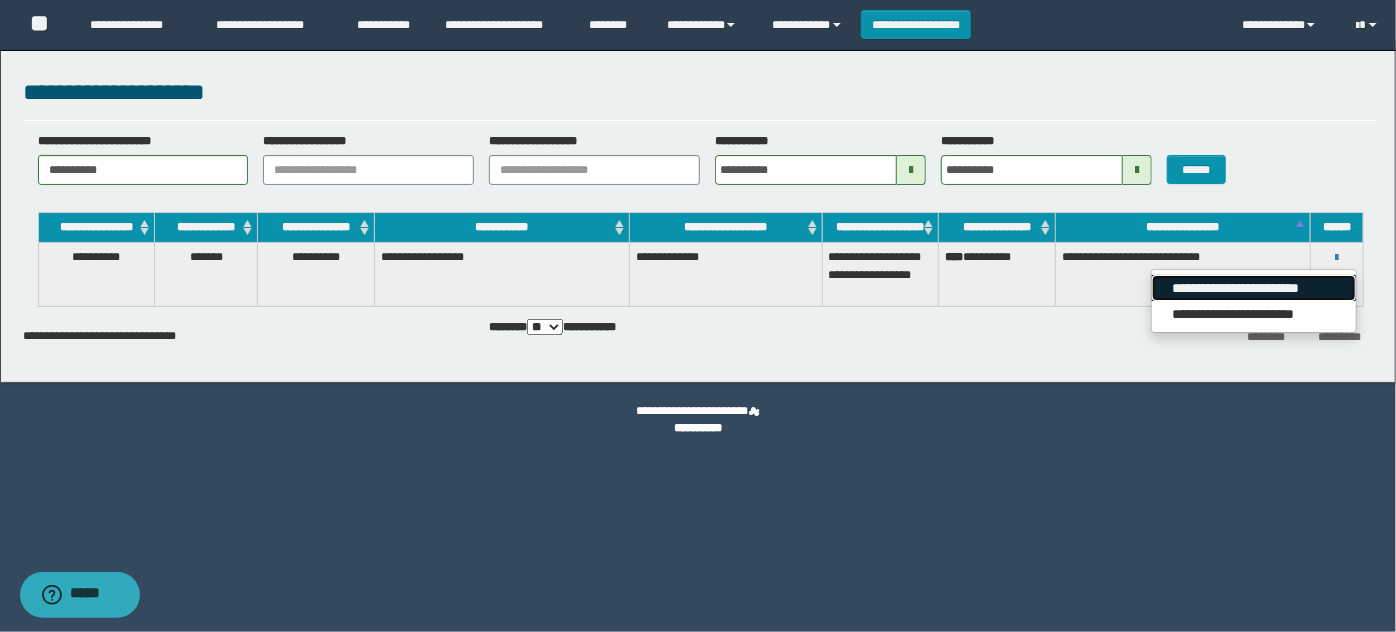 click on "**********" at bounding box center (1253, 288) 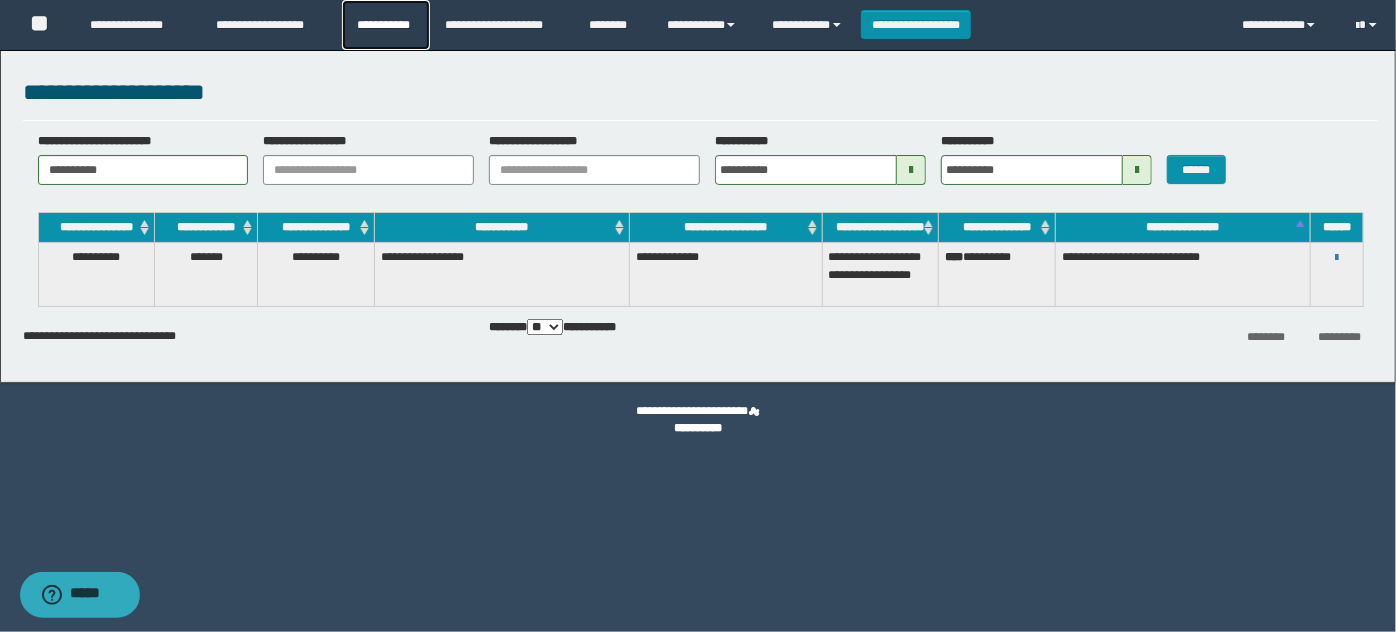 click on "**********" at bounding box center (386, 25) 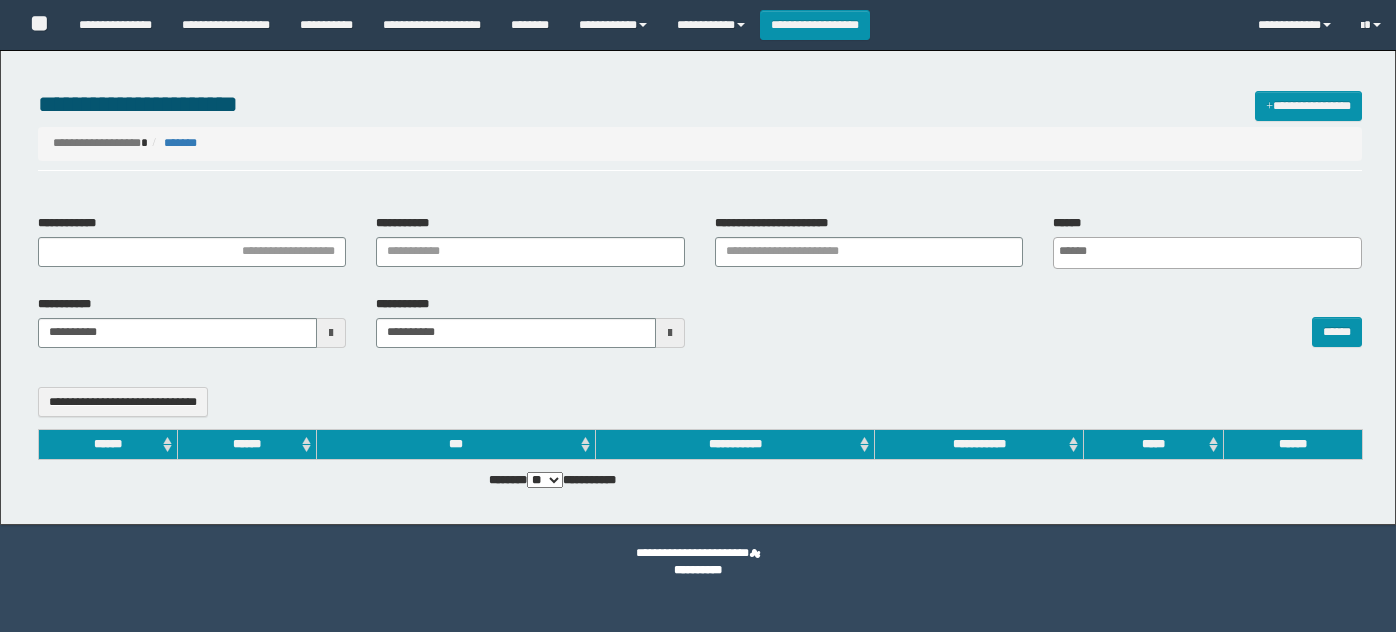 select 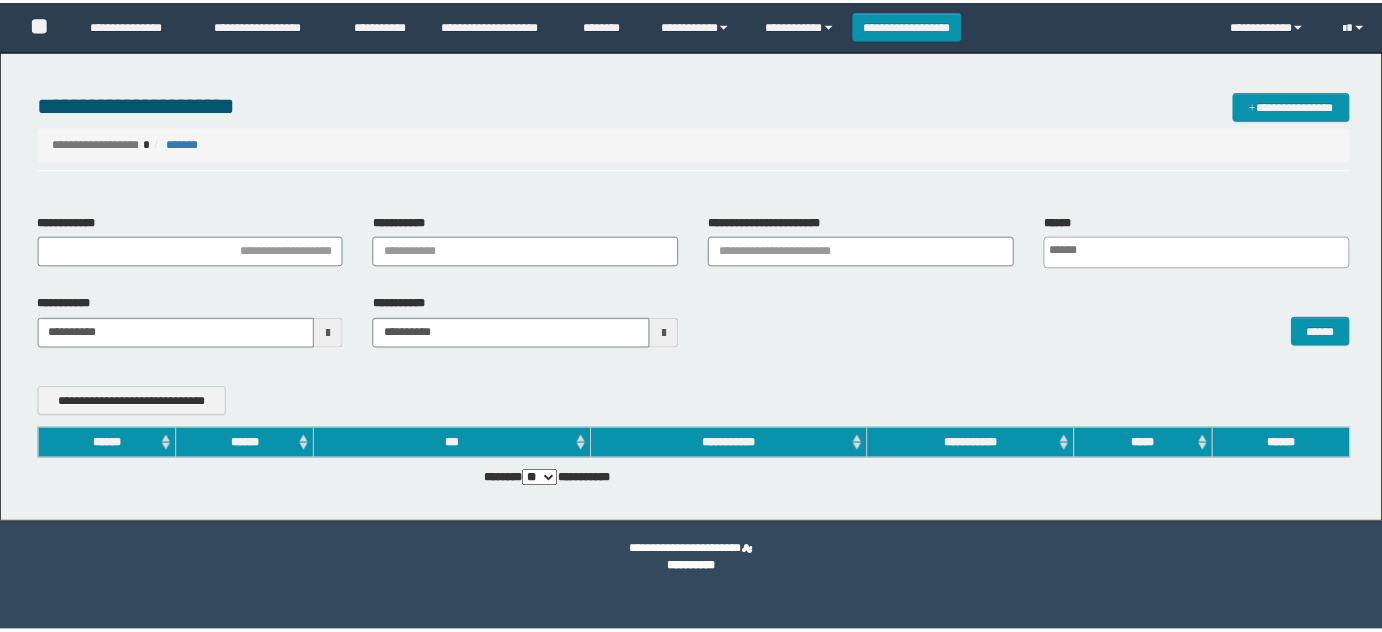 scroll, scrollTop: 0, scrollLeft: 0, axis: both 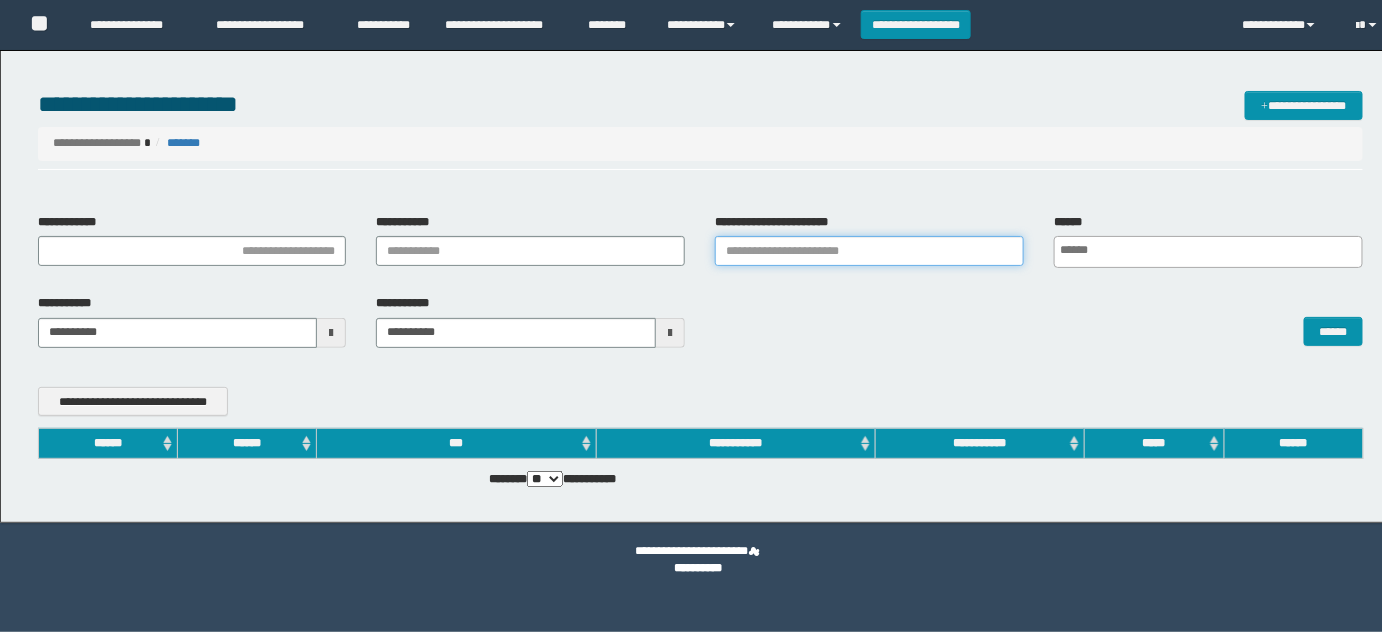 drag, startPoint x: 871, startPoint y: 263, endPoint x: 765, endPoint y: 260, distance: 106.04244 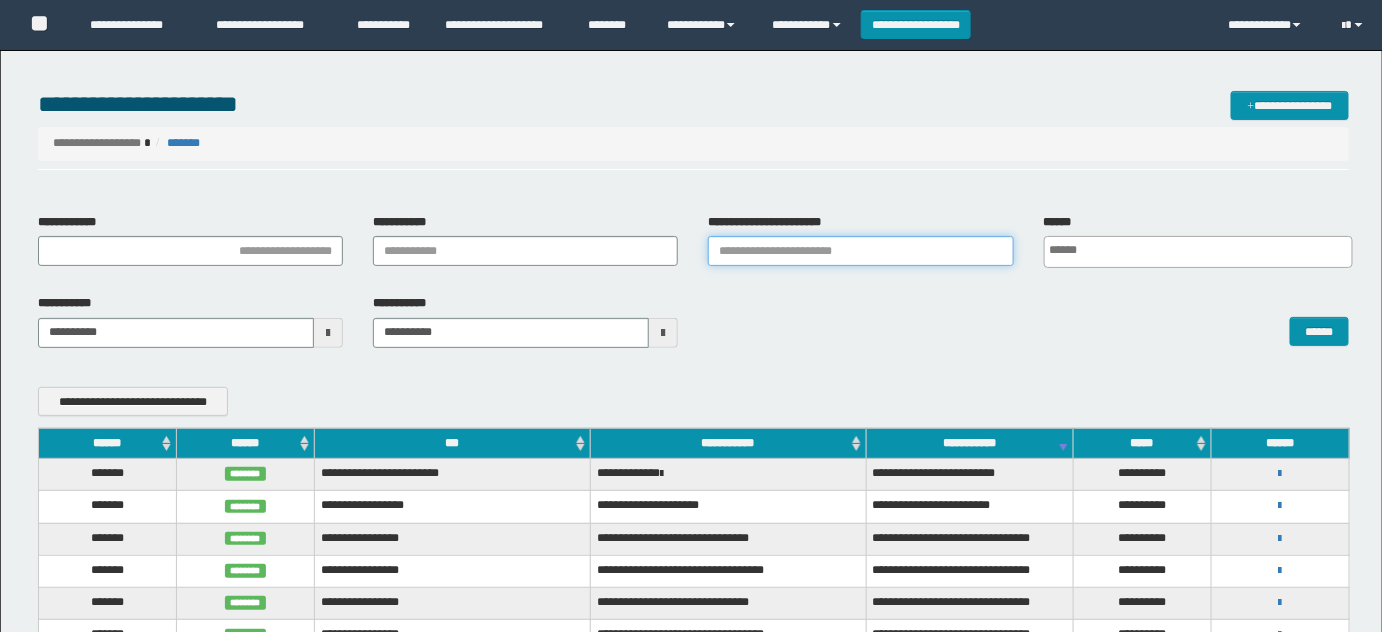 paste on "**********" 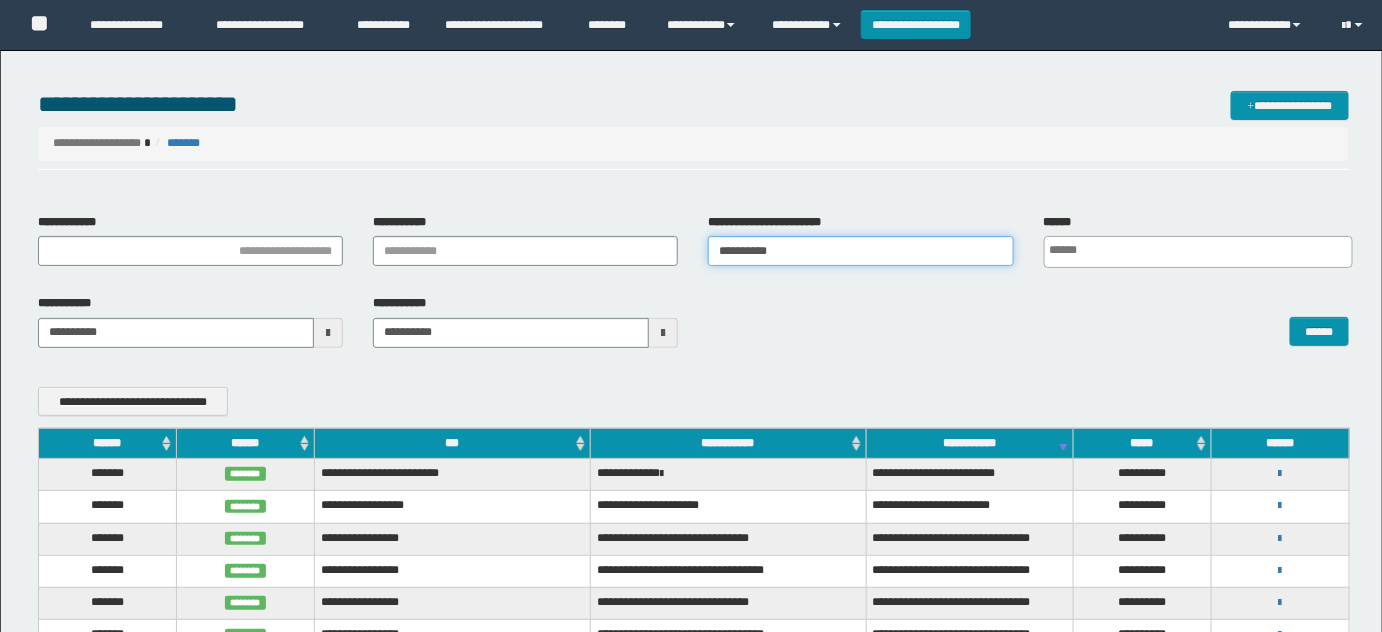 scroll, scrollTop: 0, scrollLeft: 0, axis: both 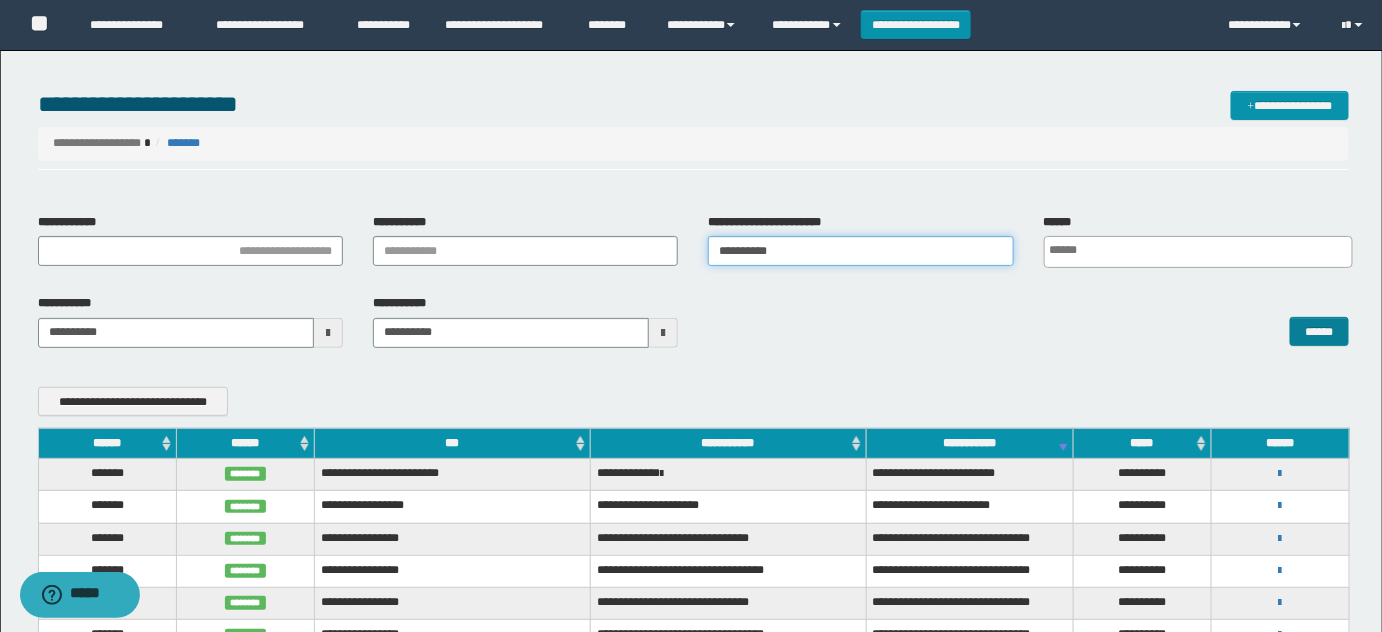 type on "**********" 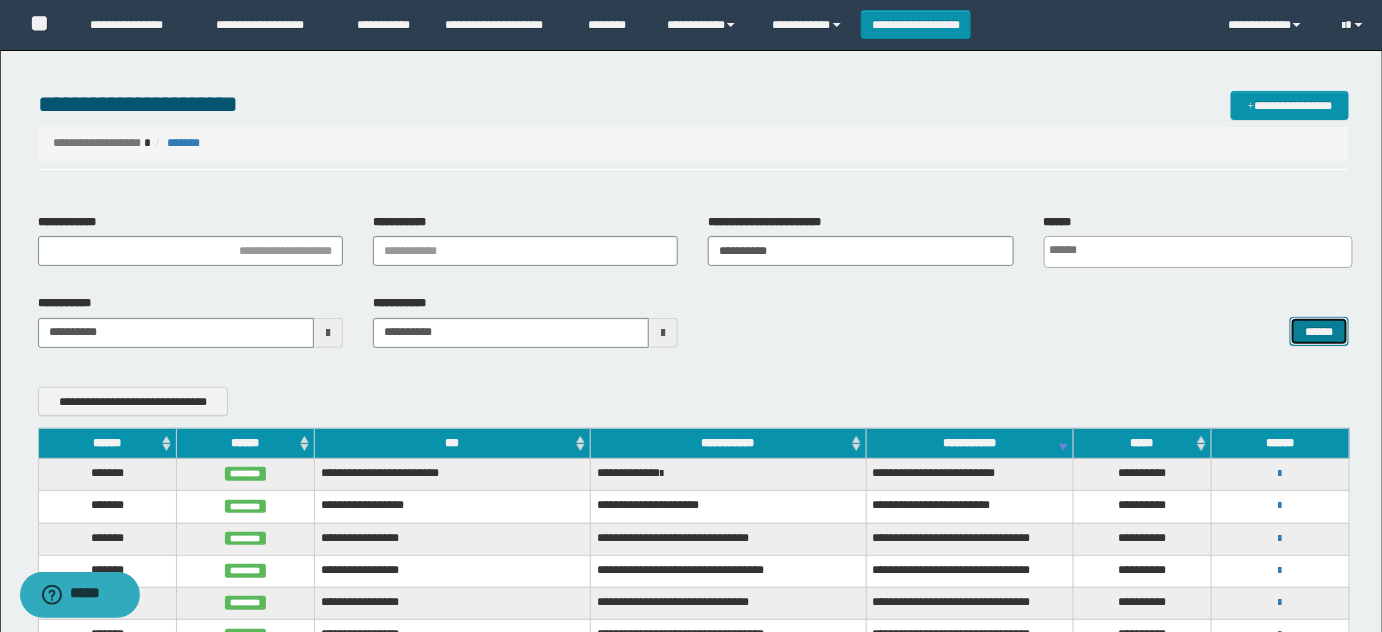 click on "******" at bounding box center [1319, 331] 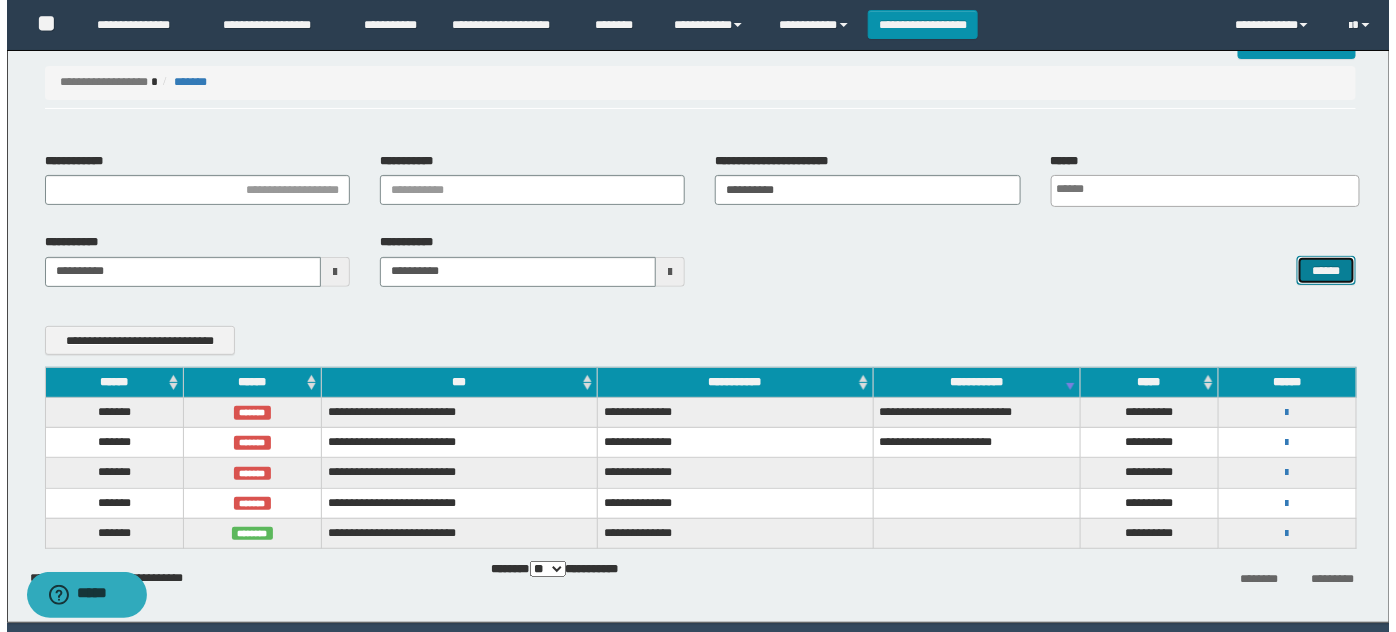 scroll, scrollTop: 126, scrollLeft: 0, axis: vertical 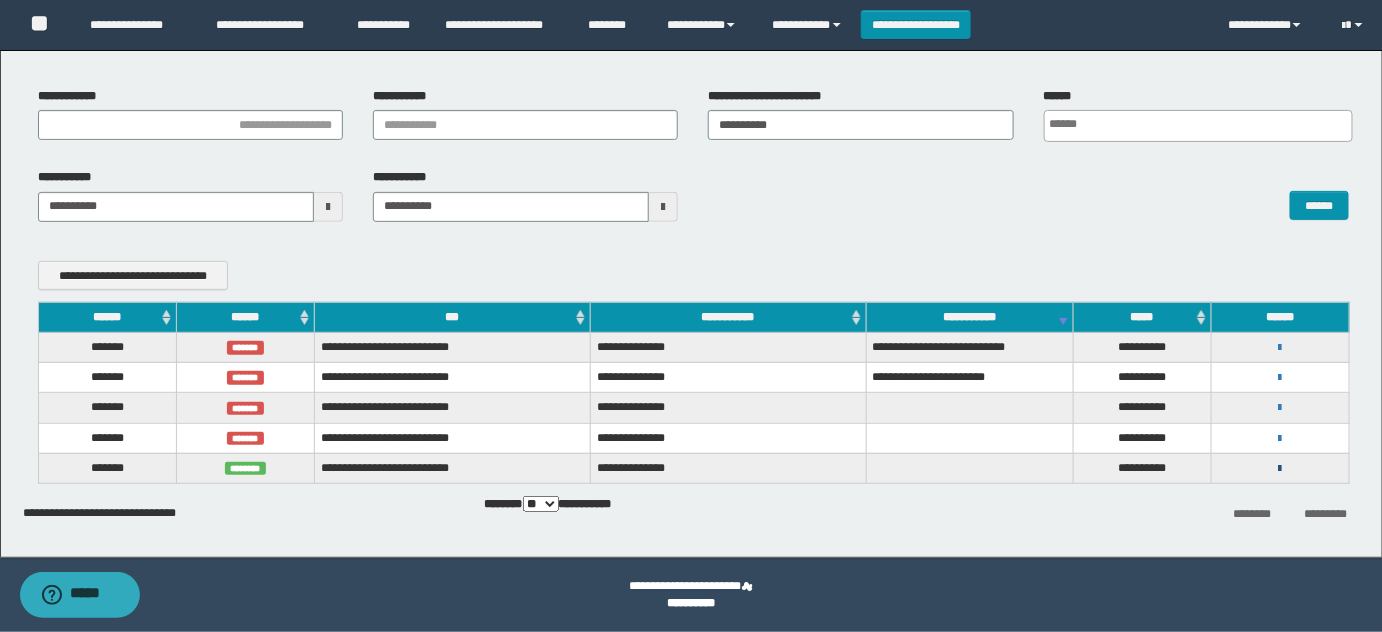 click at bounding box center (1280, 469) 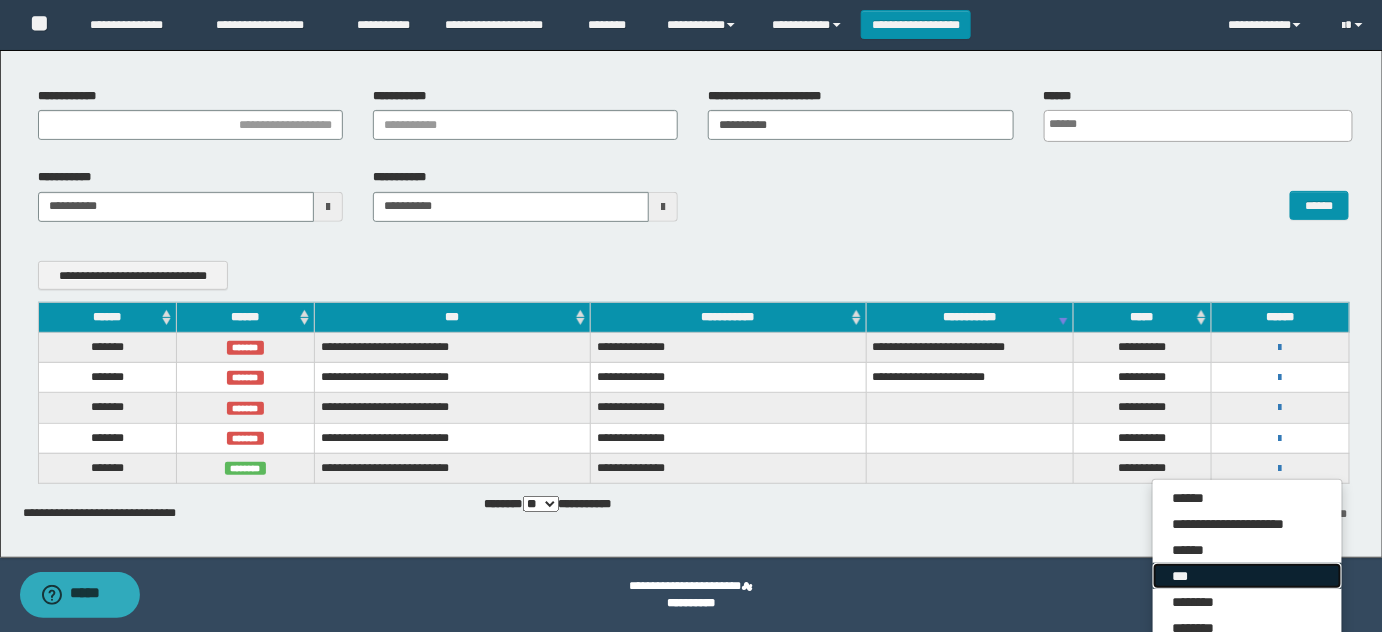 click on "***" at bounding box center (1247, 576) 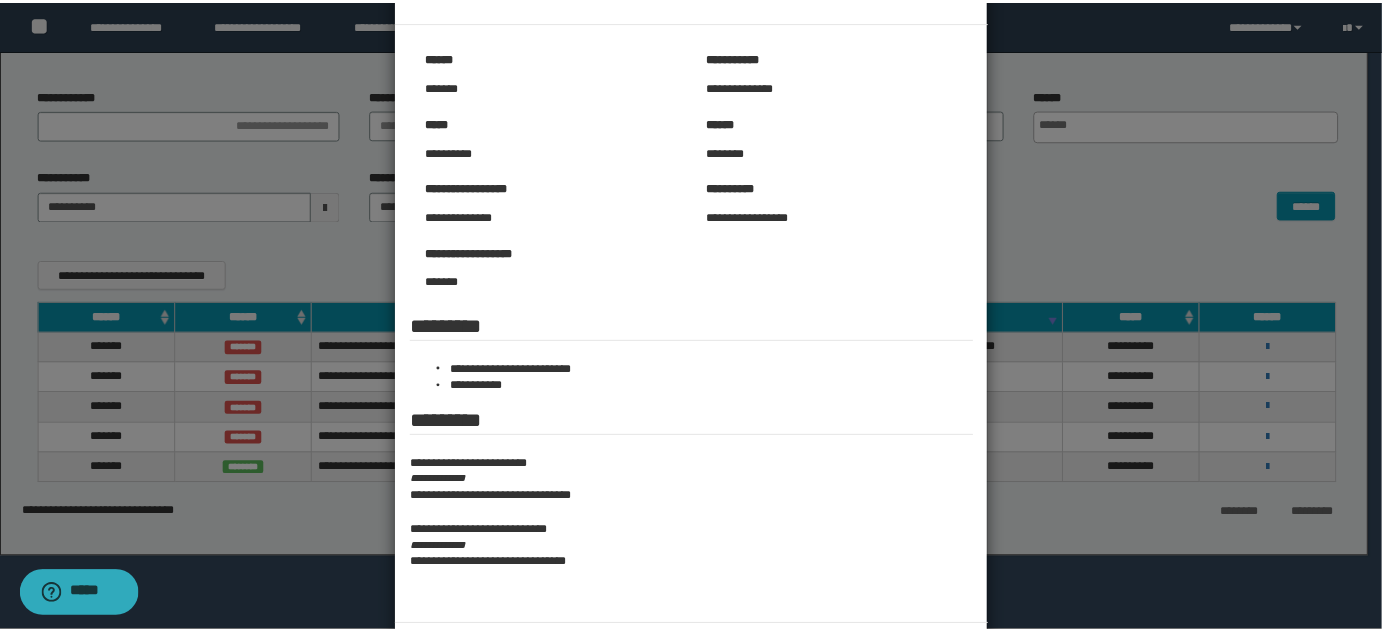 scroll, scrollTop: 149, scrollLeft: 0, axis: vertical 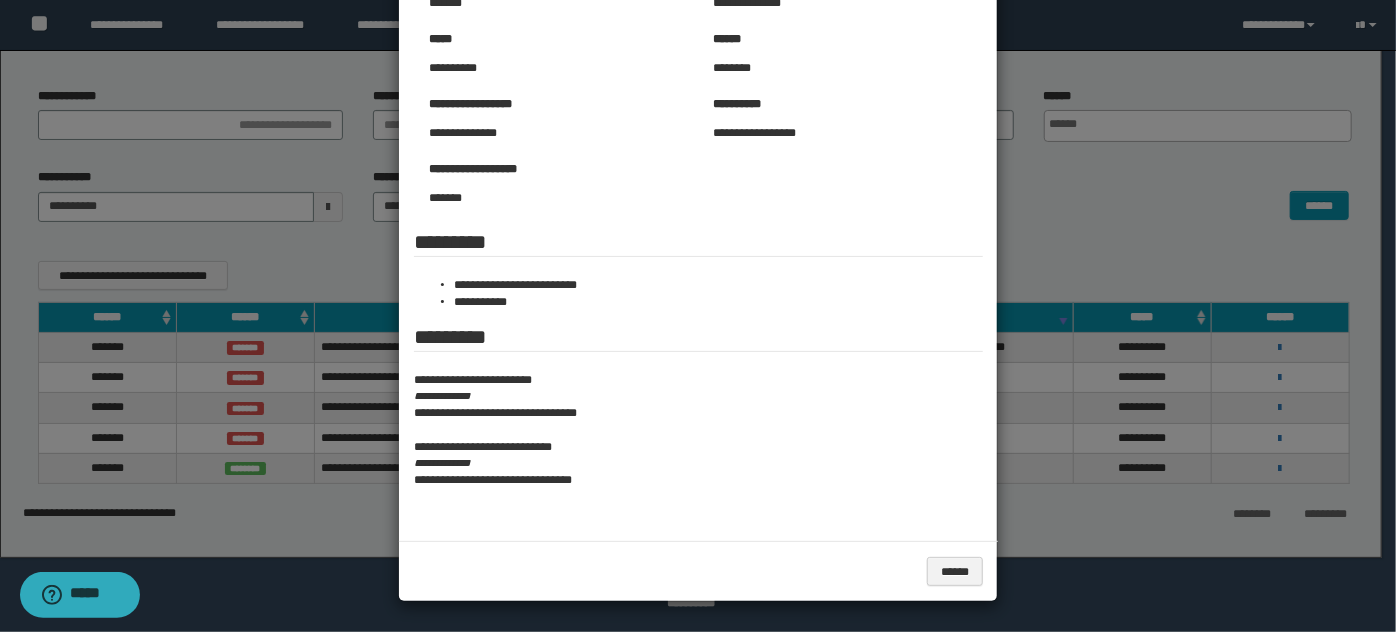 click at bounding box center (698, 241) 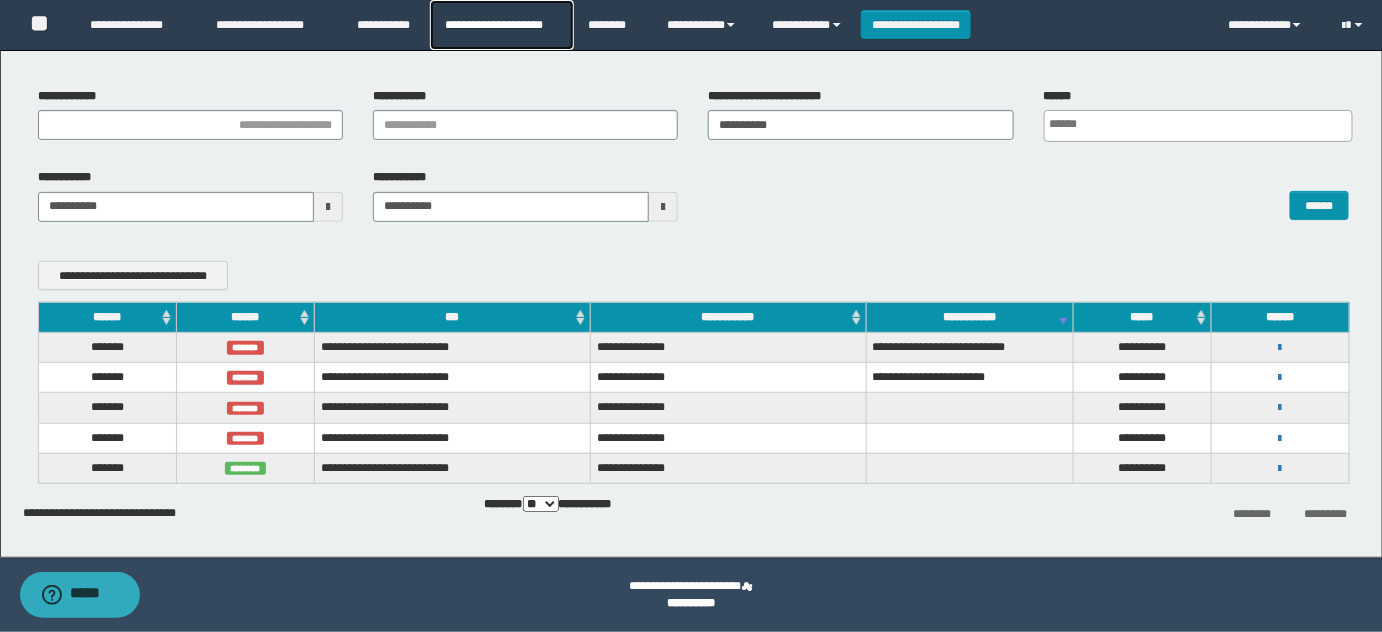 click on "**********" at bounding box center (501, 25) 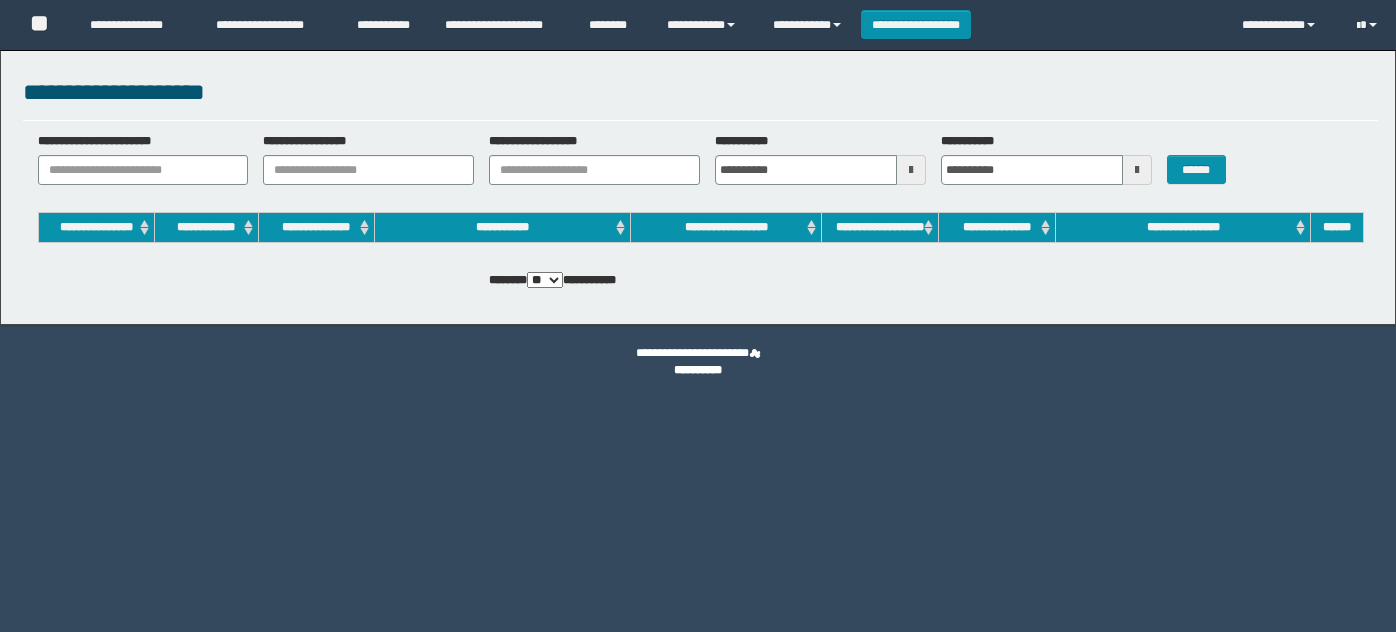 scroll, scrollTop: 0, scrollLeft: 0, axis: both 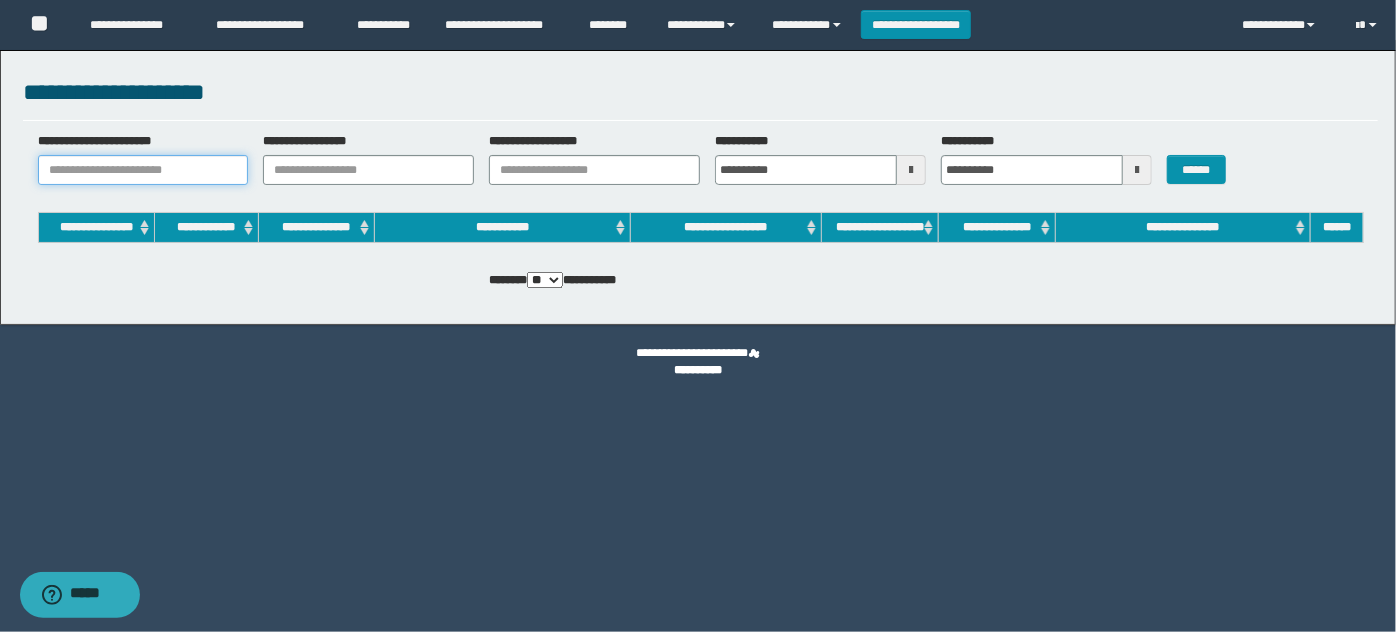 click on "**********" at bounding box center [143, 170] 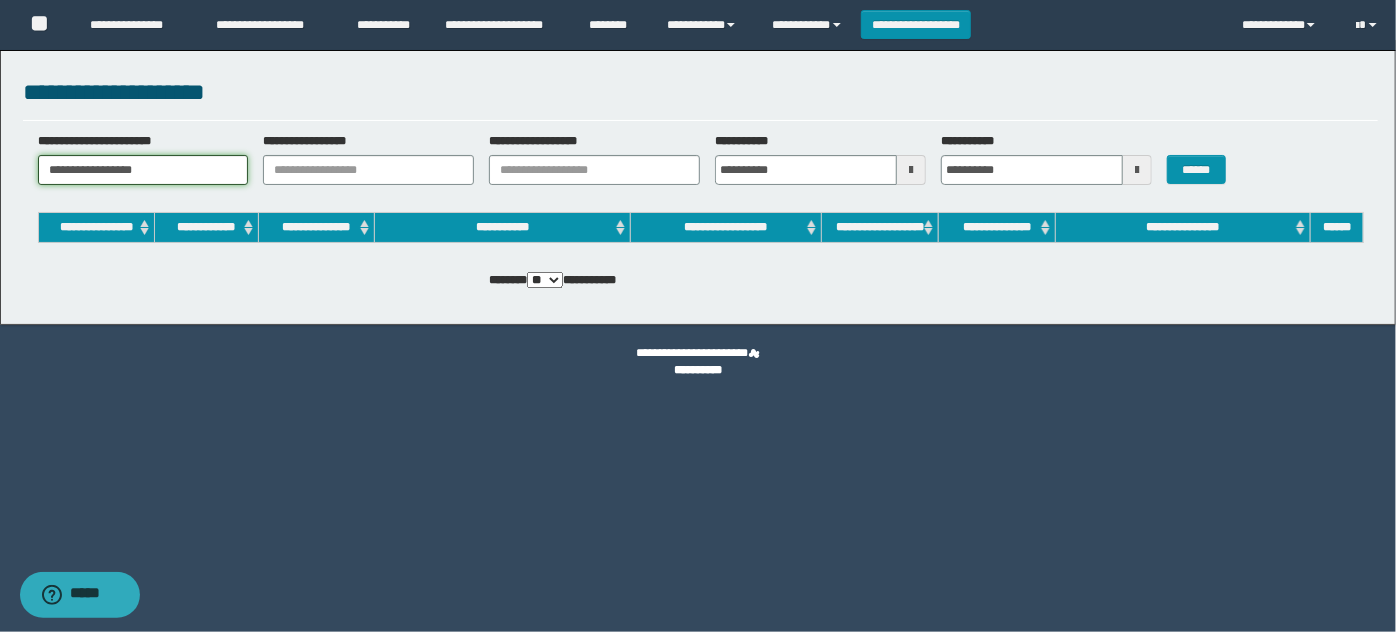 drag, startPoint x: 118, startPoint y: 172, endPoint x: 403, endPoint y: 174, distance: 285.00702 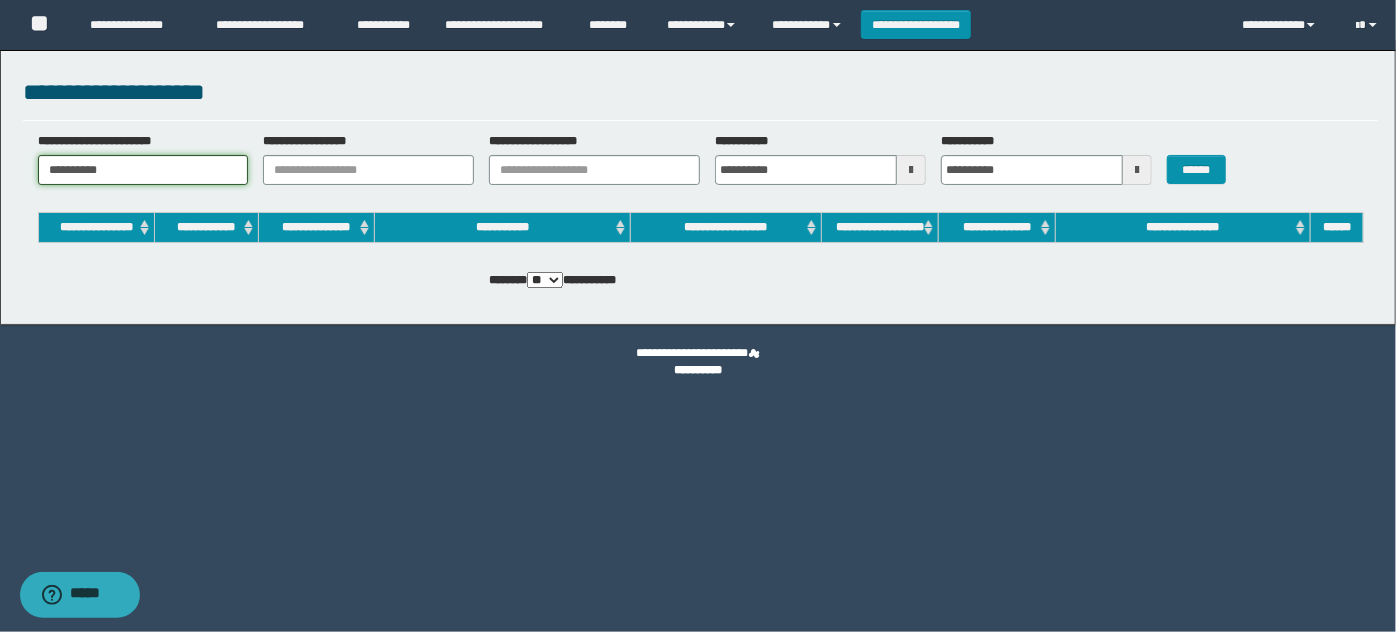 type on "**********" 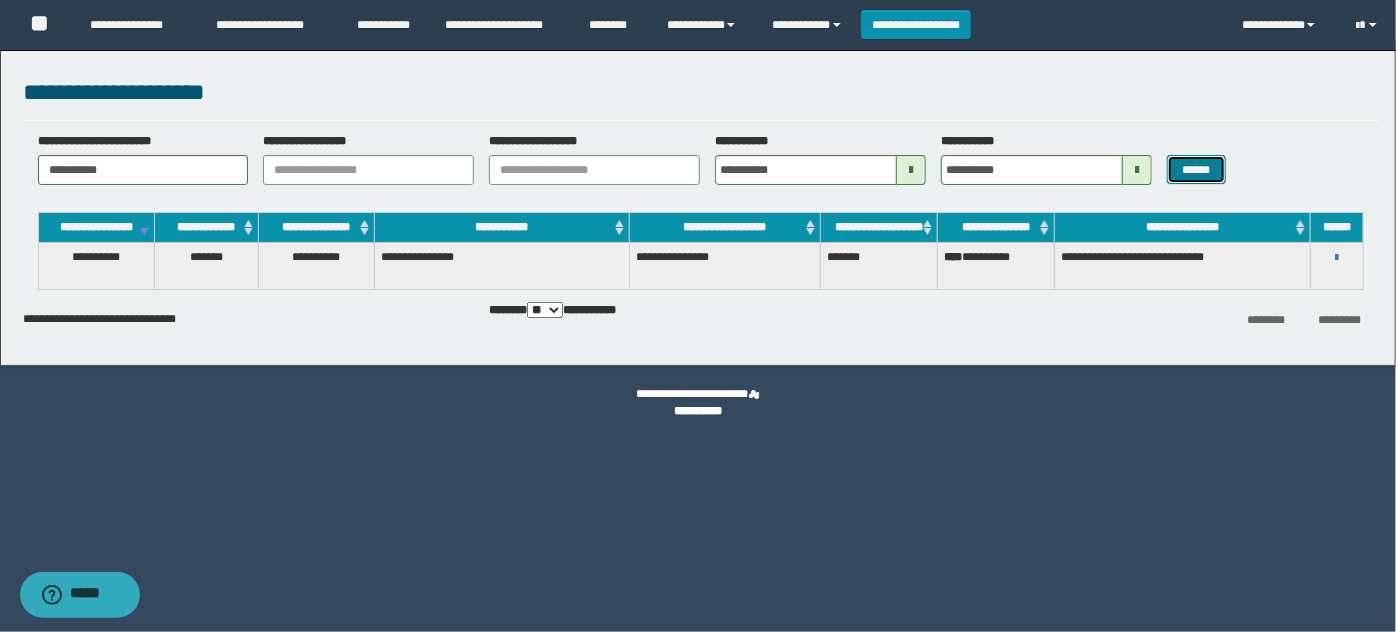 click on "******" at bounding box center (1196, 169) 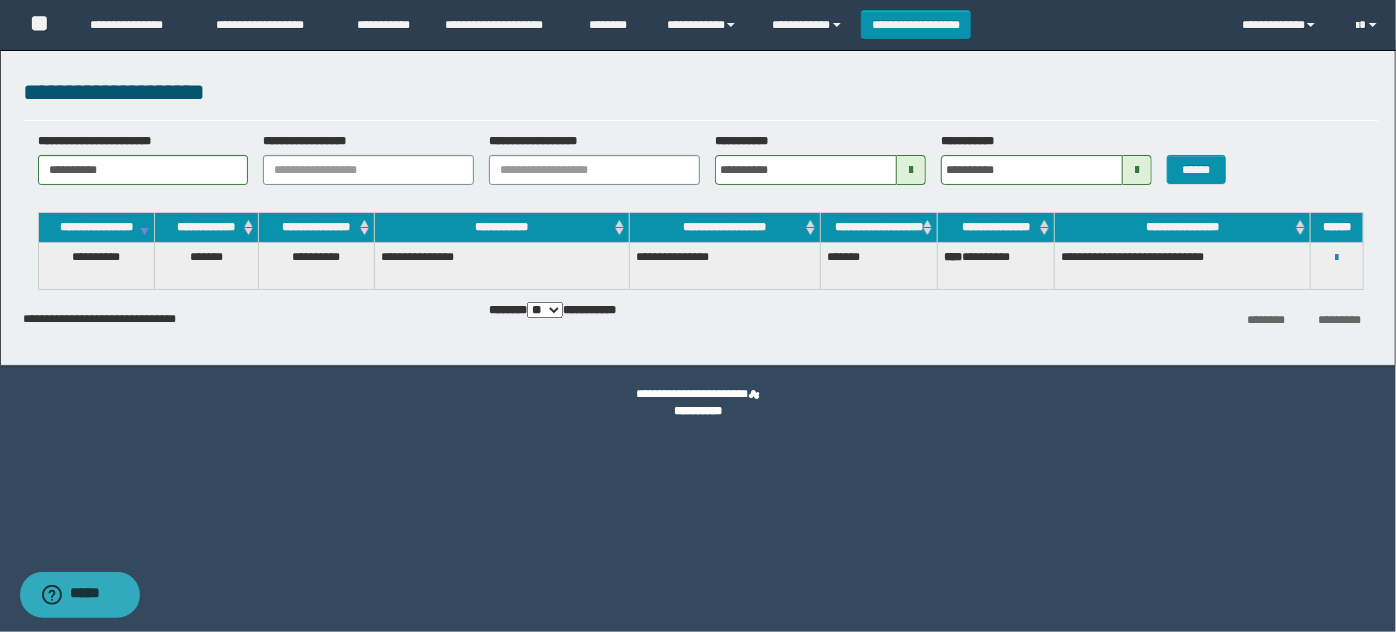 click on "**********" at bounding box center (1183, 266) 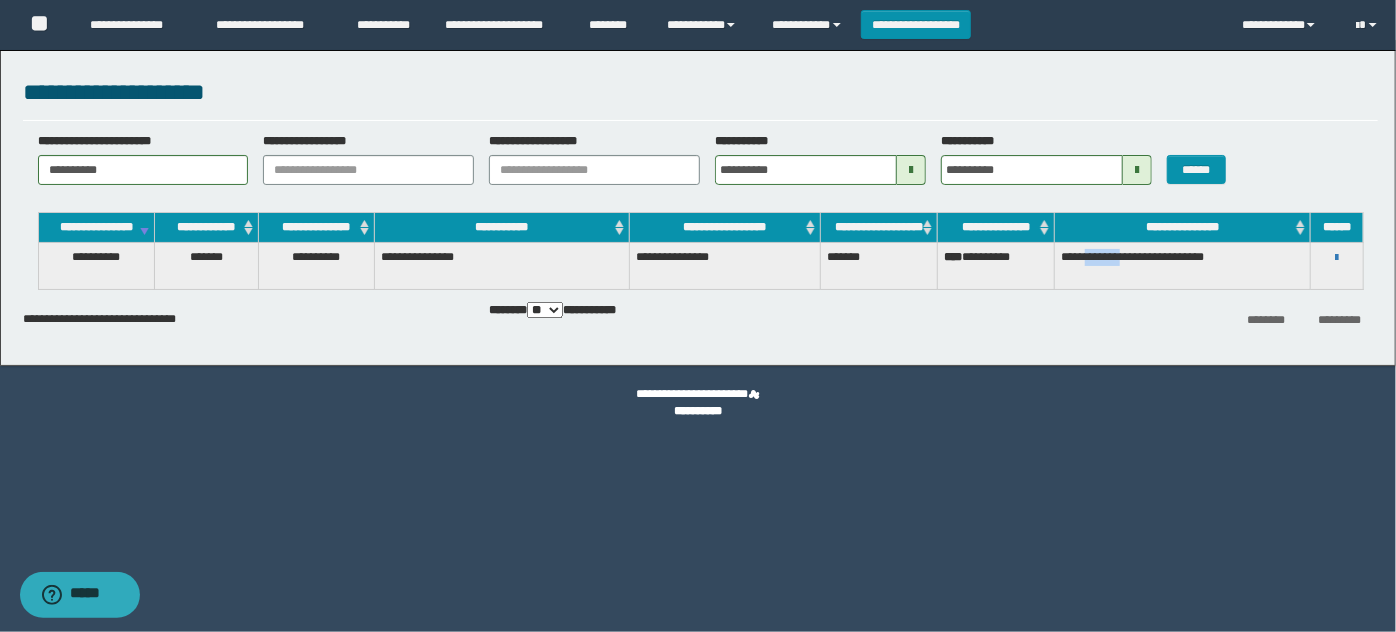 click on "**********" at bounding box center [1183, 266] 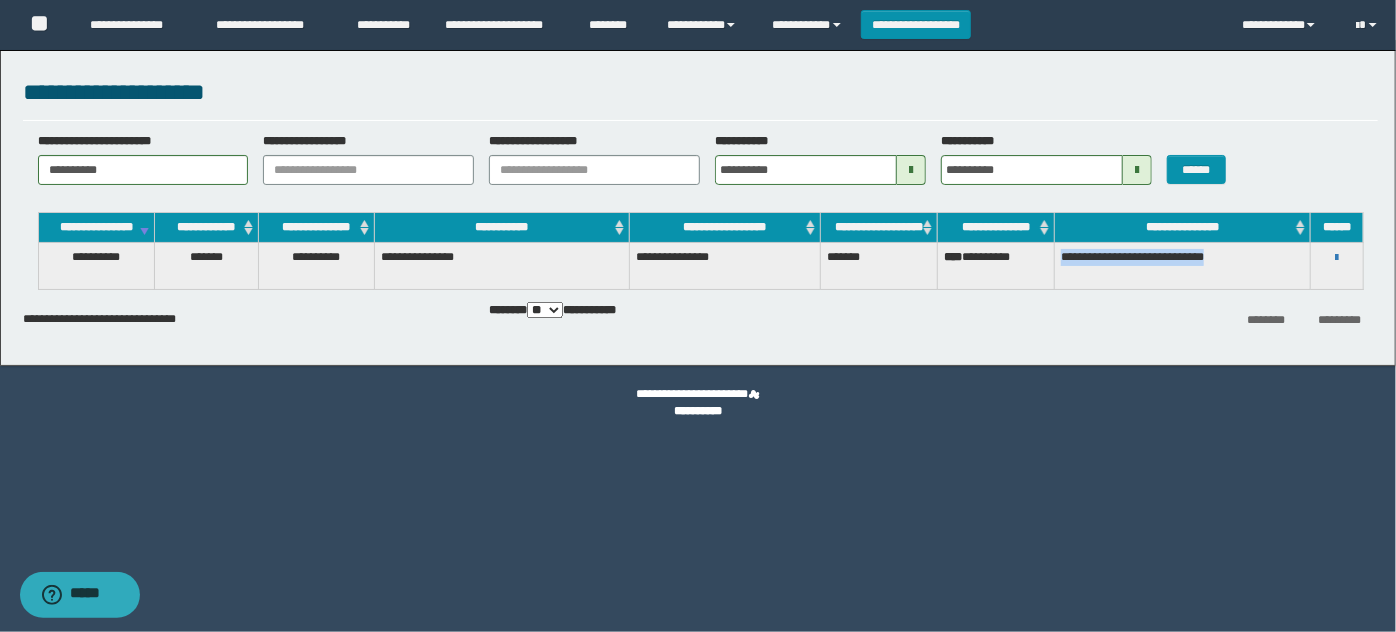 click on "**********" at bounding box center [1183, 266] 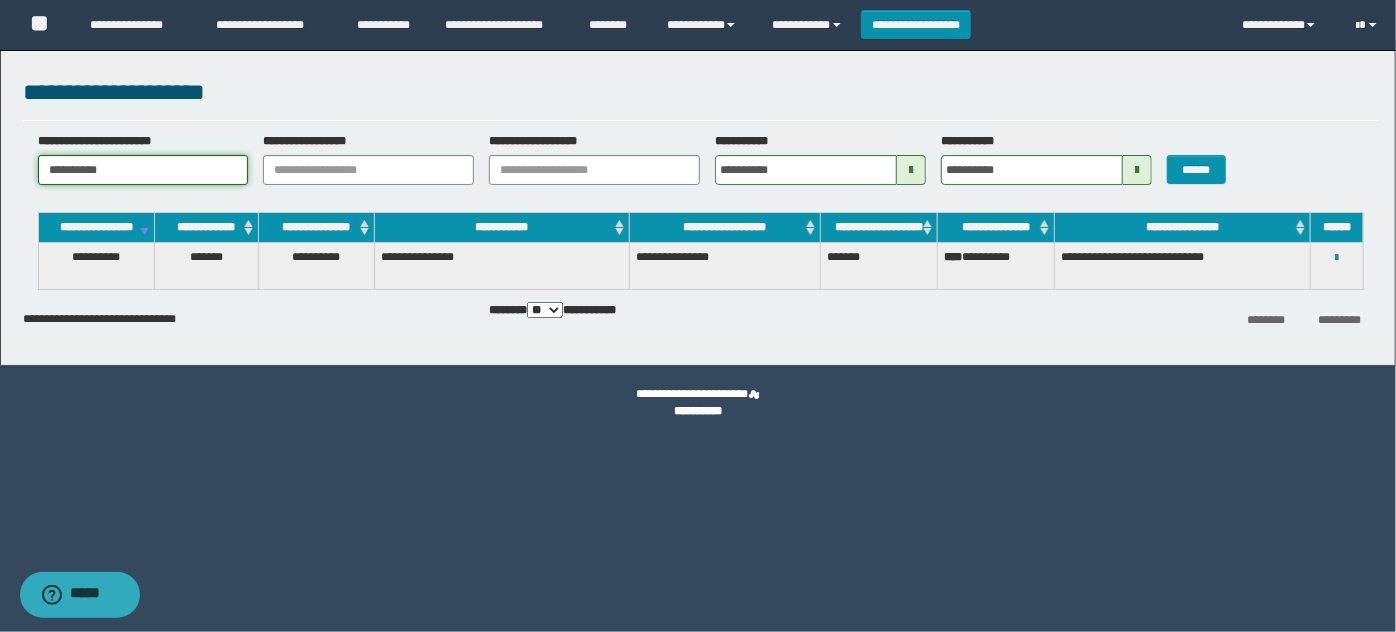 drag, startPoint x: 157, startPoint y: 167, endPoint x: 0, endPoint y: 149, distance: 158.02847 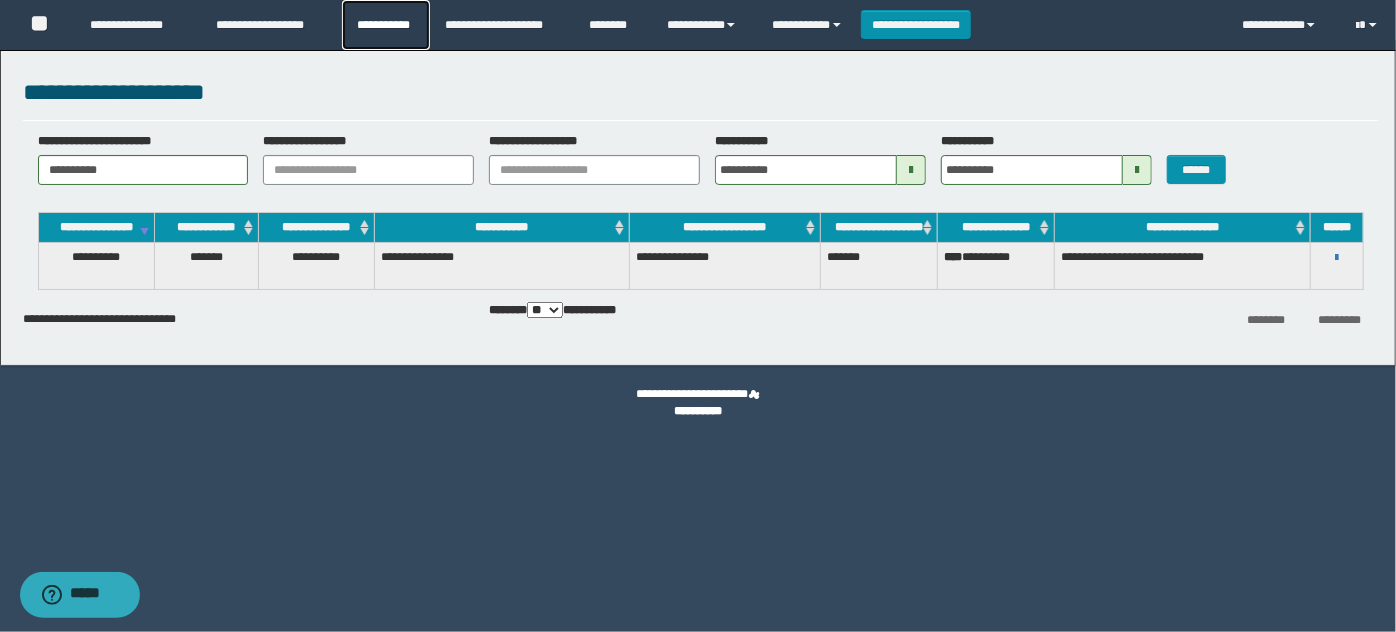 click on "**********" at bounding box center [386, 25] 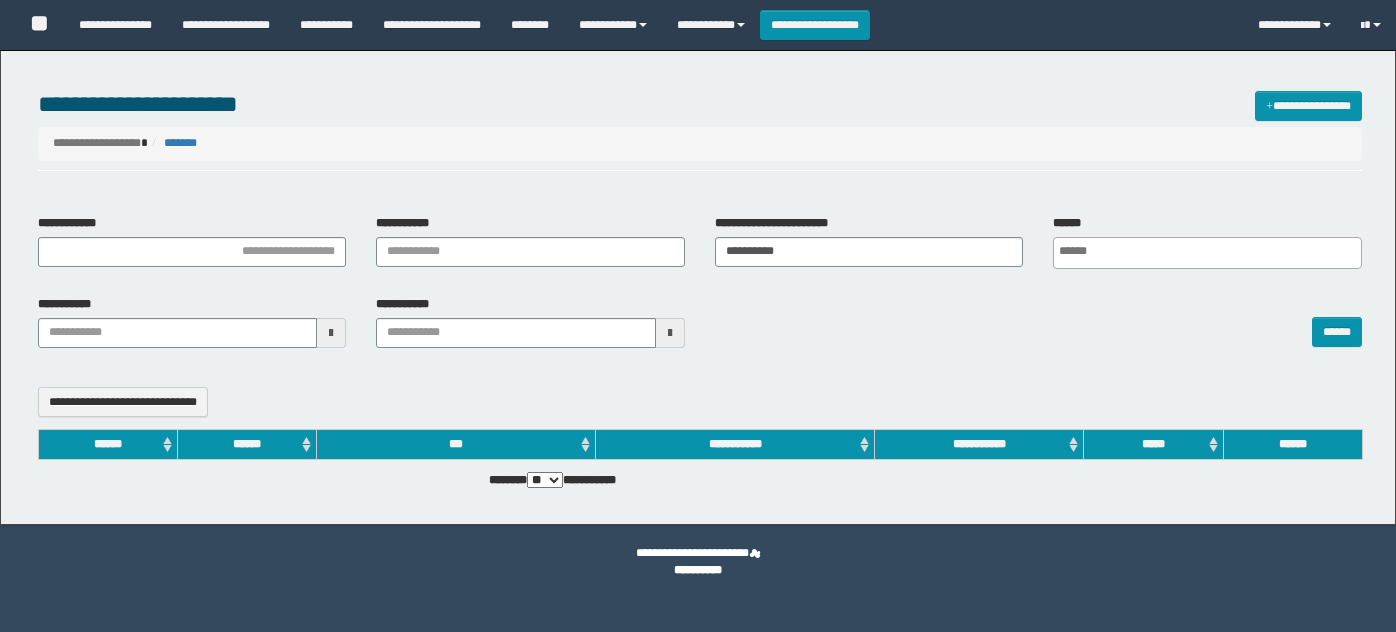 select 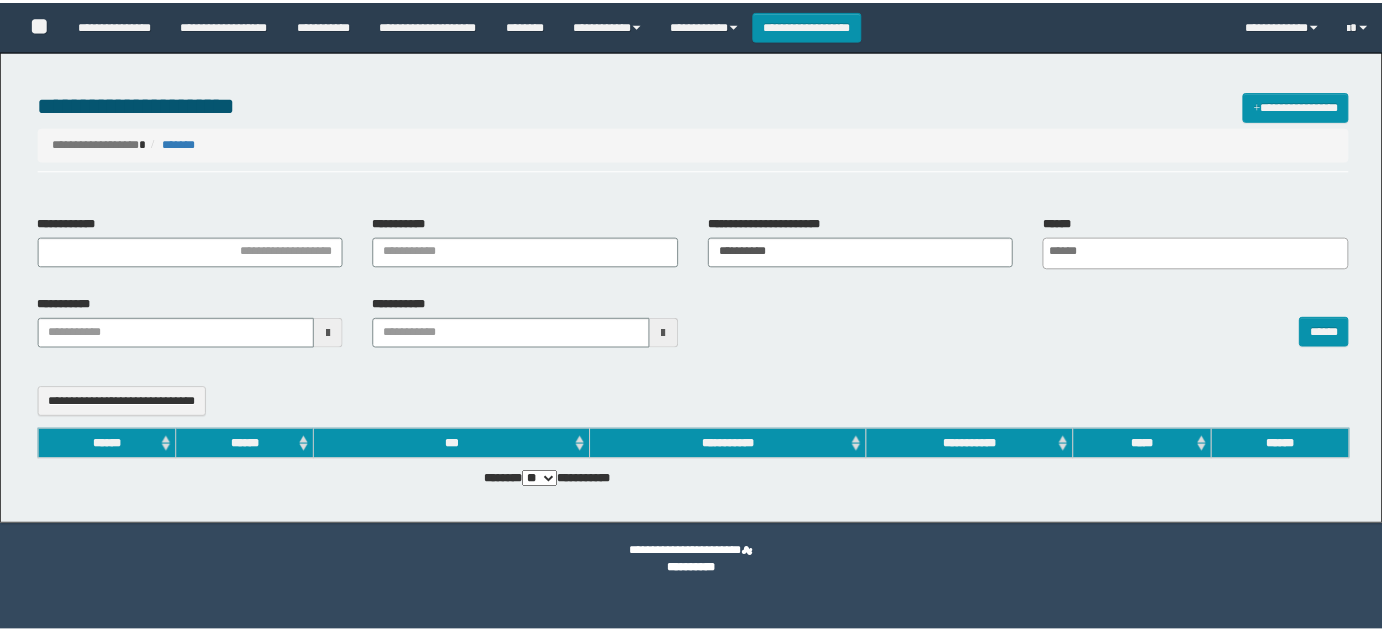 scroll, scrollTop: 0, scrollLeft: 0, axis: both 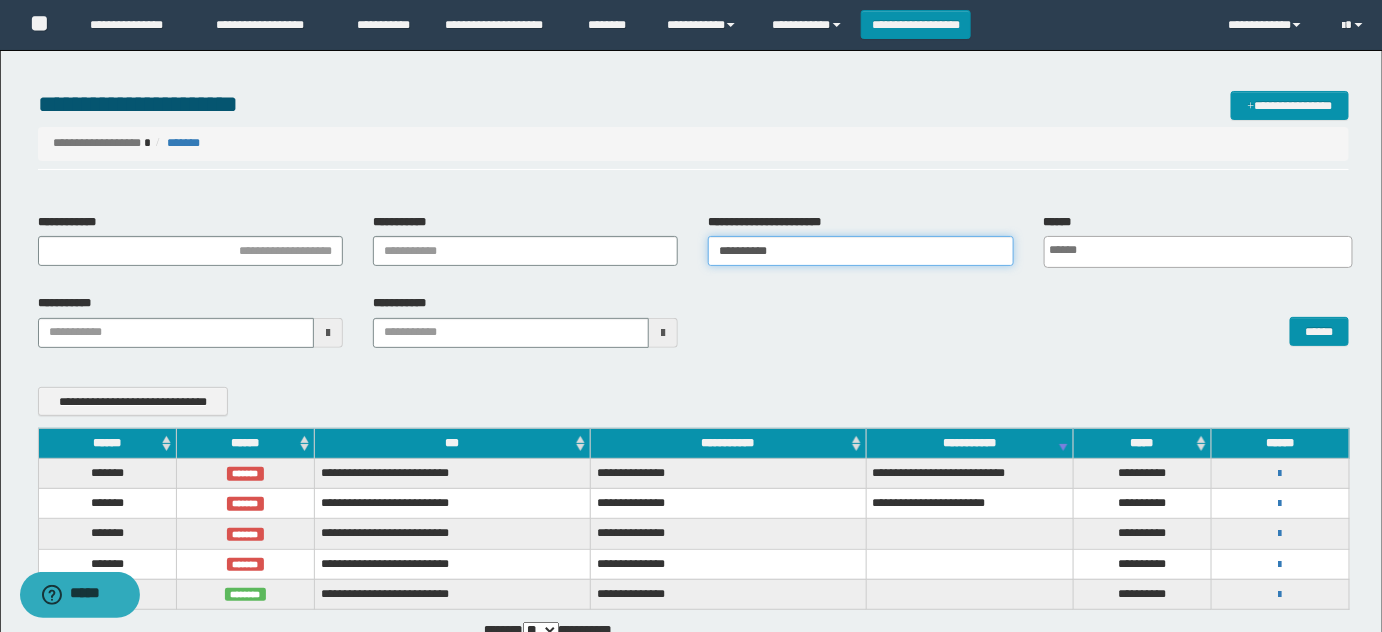 drag, startPoint x: 568, startPoint y: 244, endPoint x: 807, endPoint y: 340, distance: 257.5597 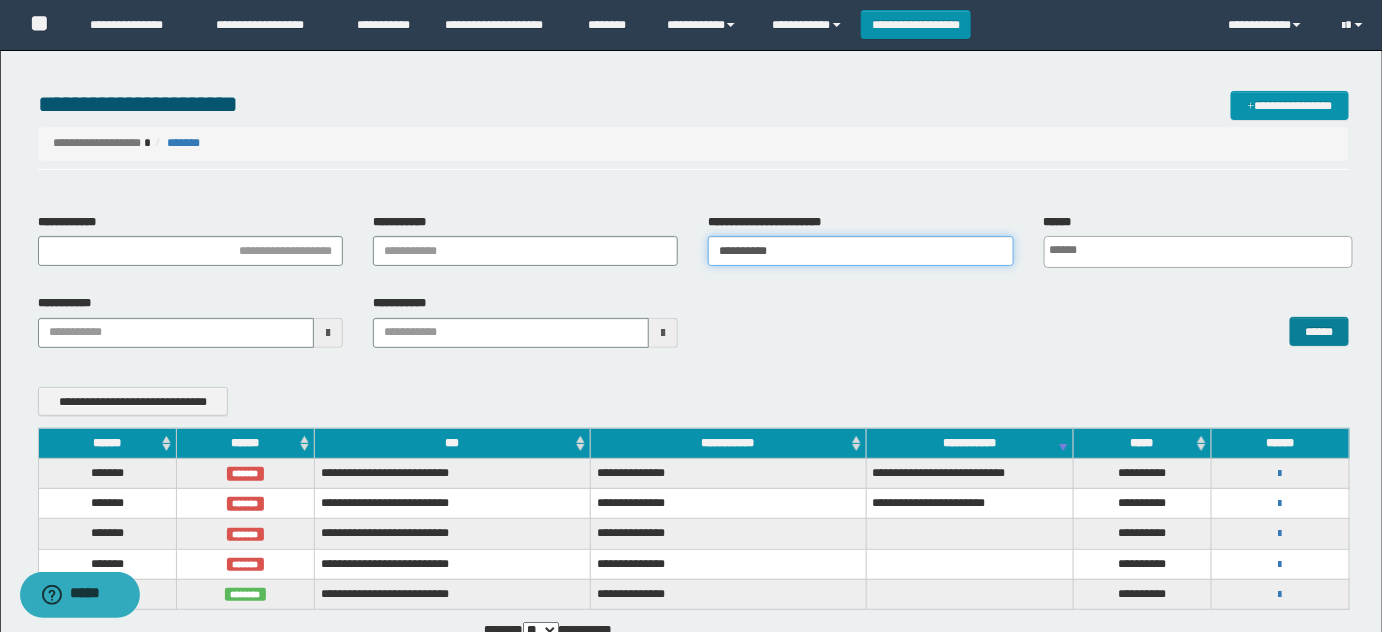 type on "**********" 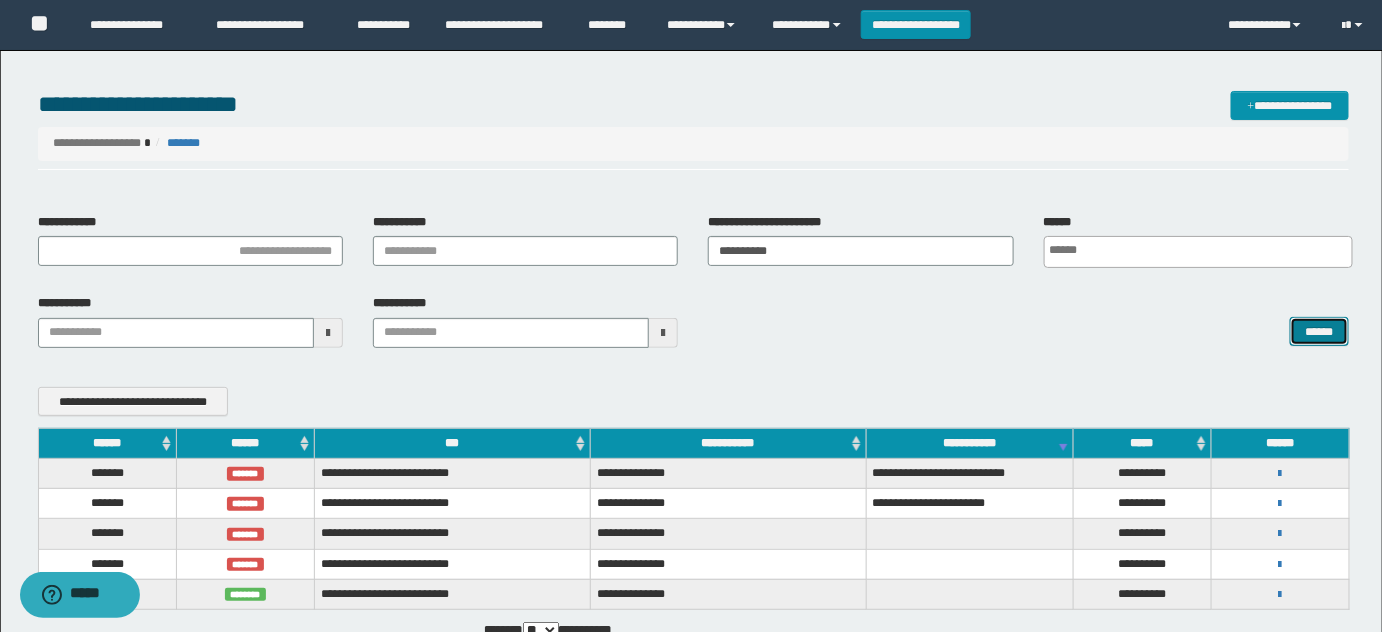 click on "******" at bounding box center (1319, 331) 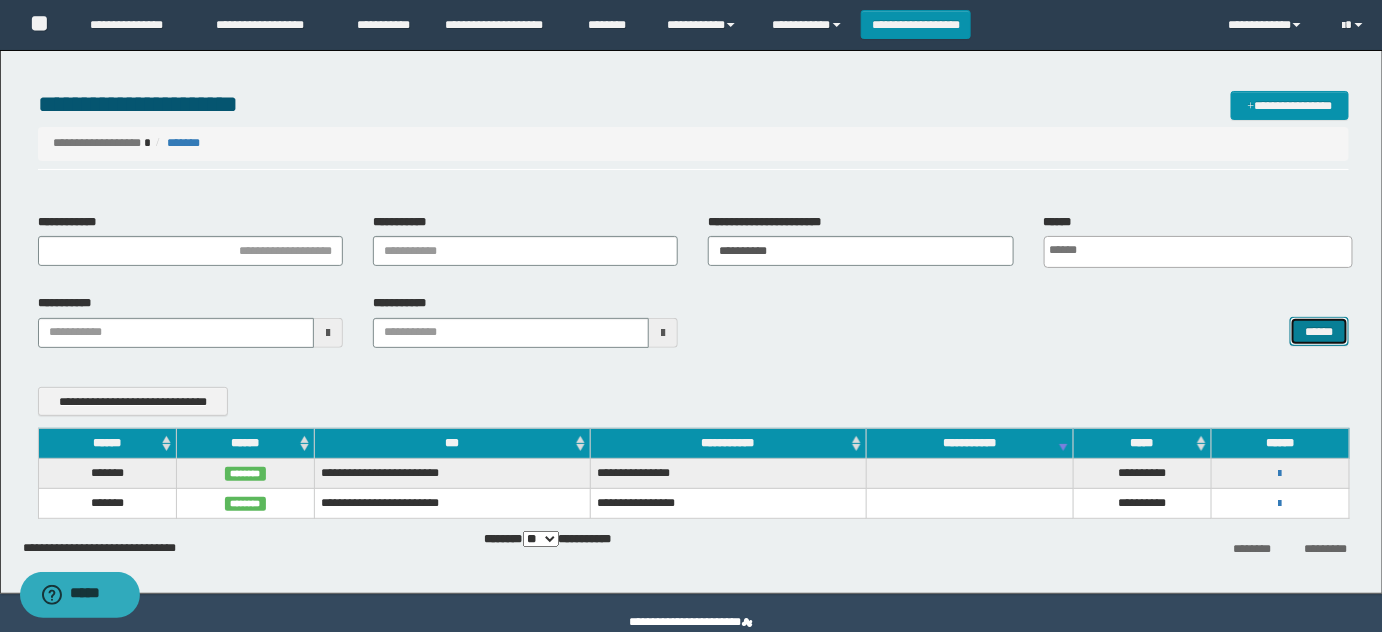 type 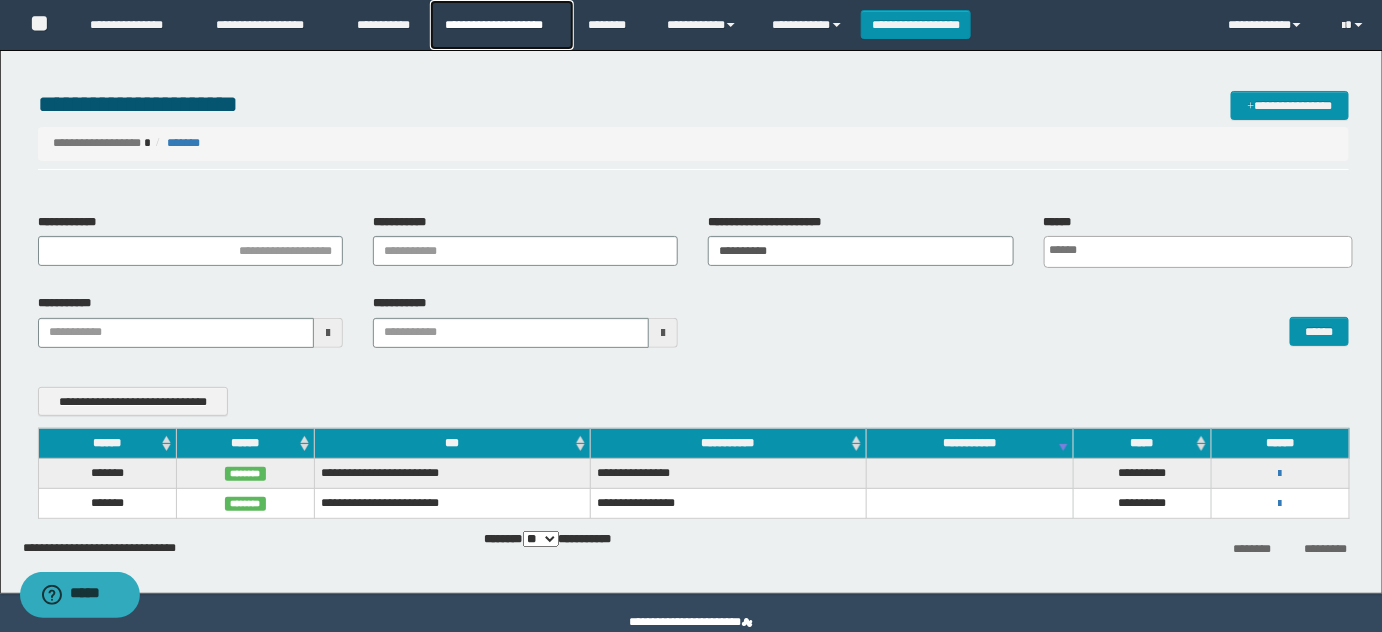 click on "**********" at bounding box center (501, 25) 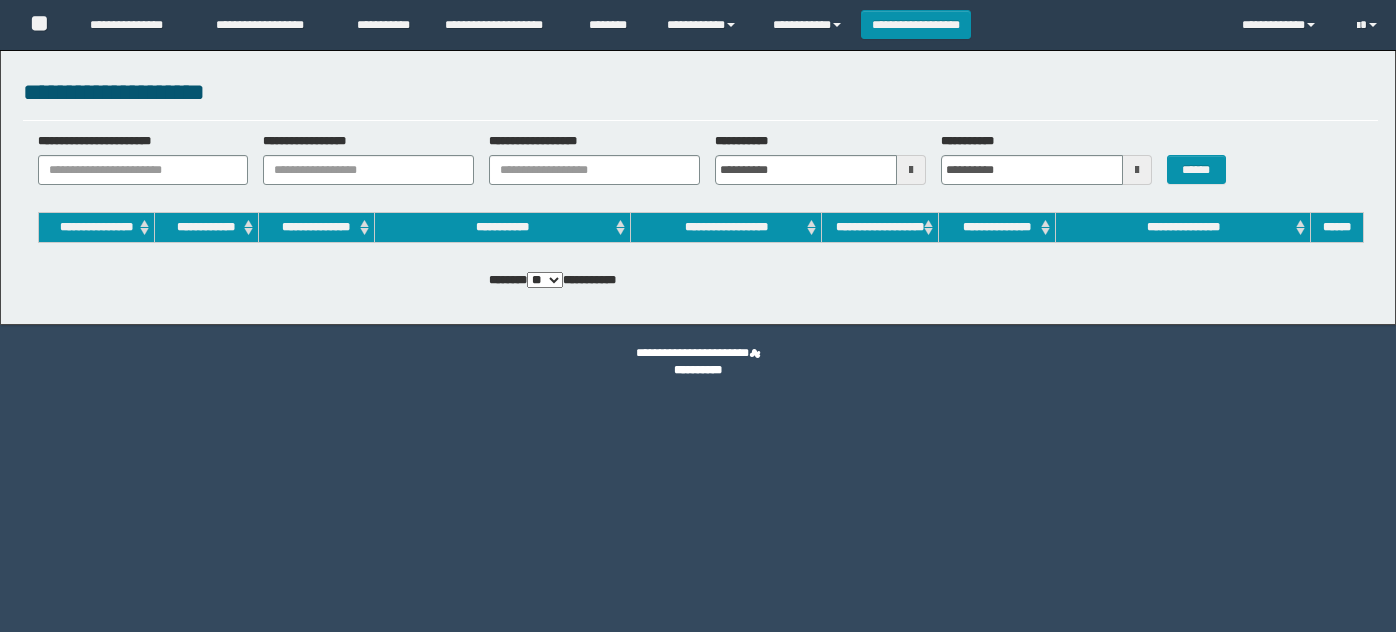 scroll, scrollTop: 0, scrollLeft: 0, axis: both 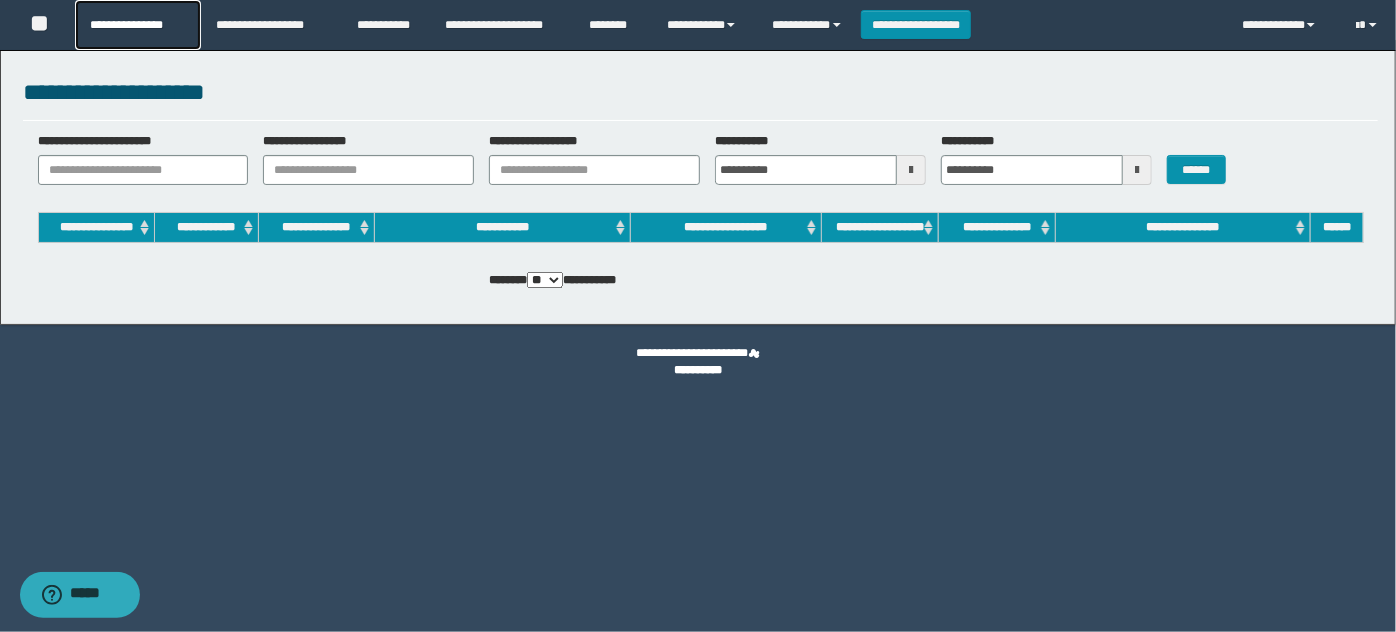 click on "**********" at bounding box center [137, 25] 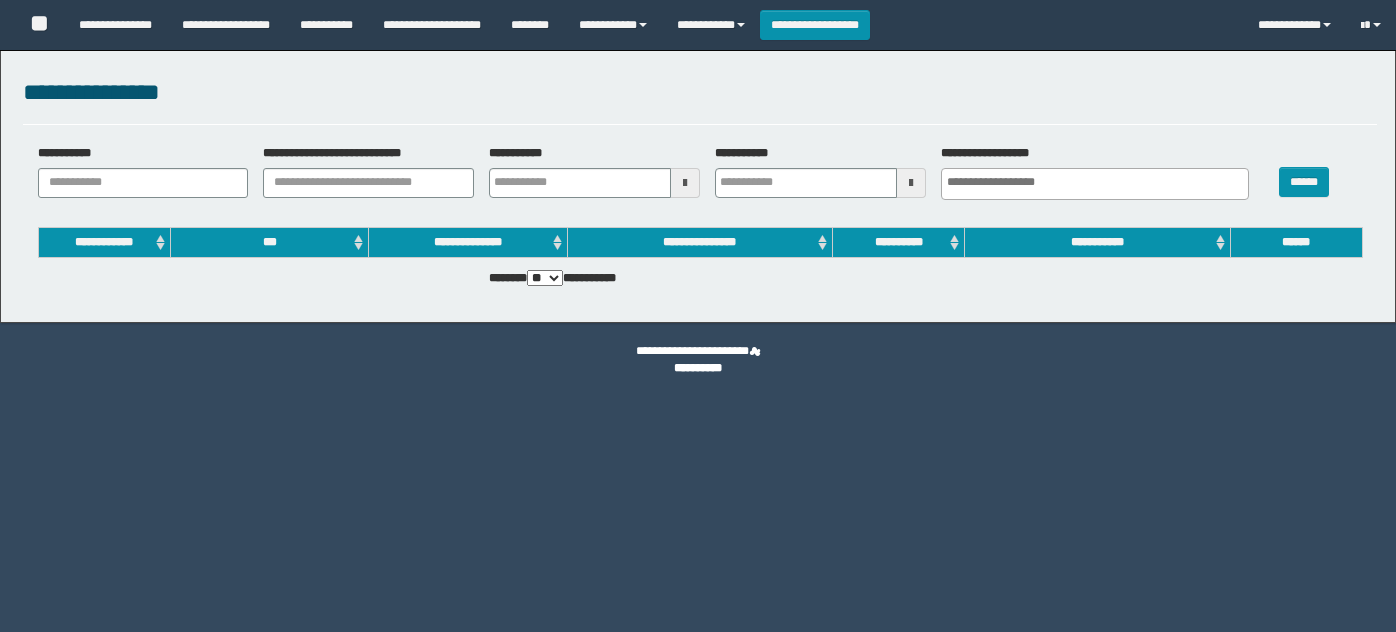 select 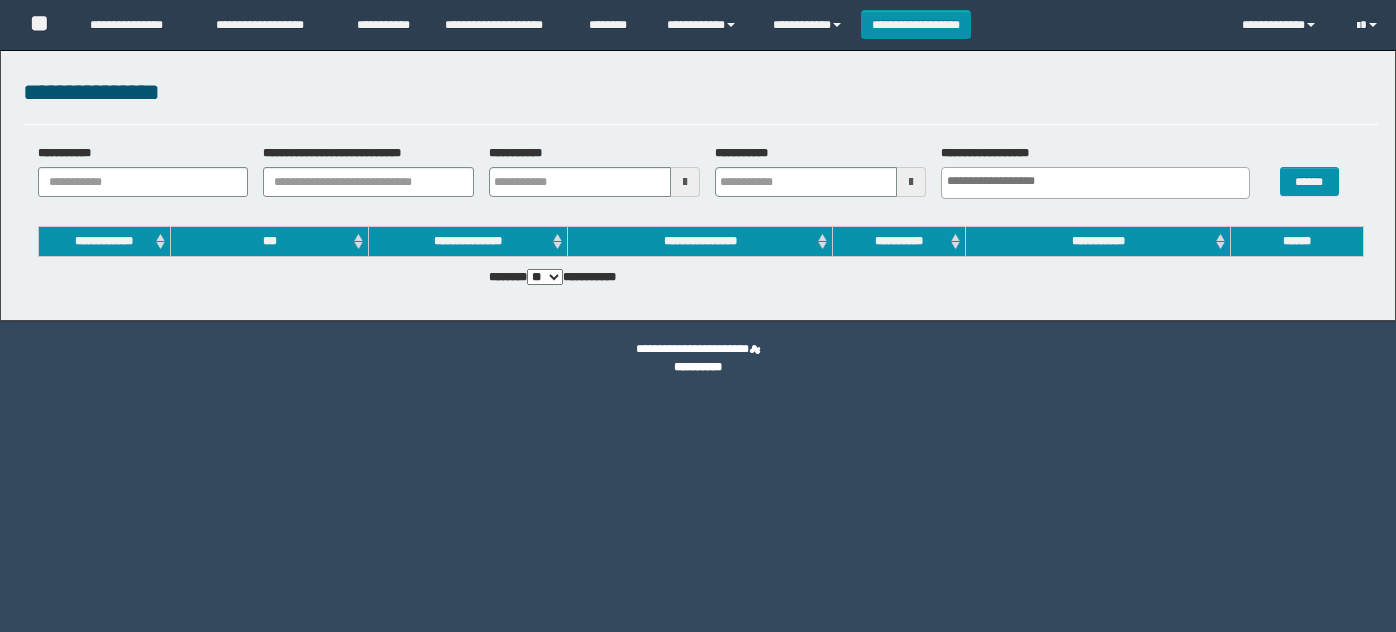 scroll, scrollTop: 0, scrollLeft: 0, axis: both 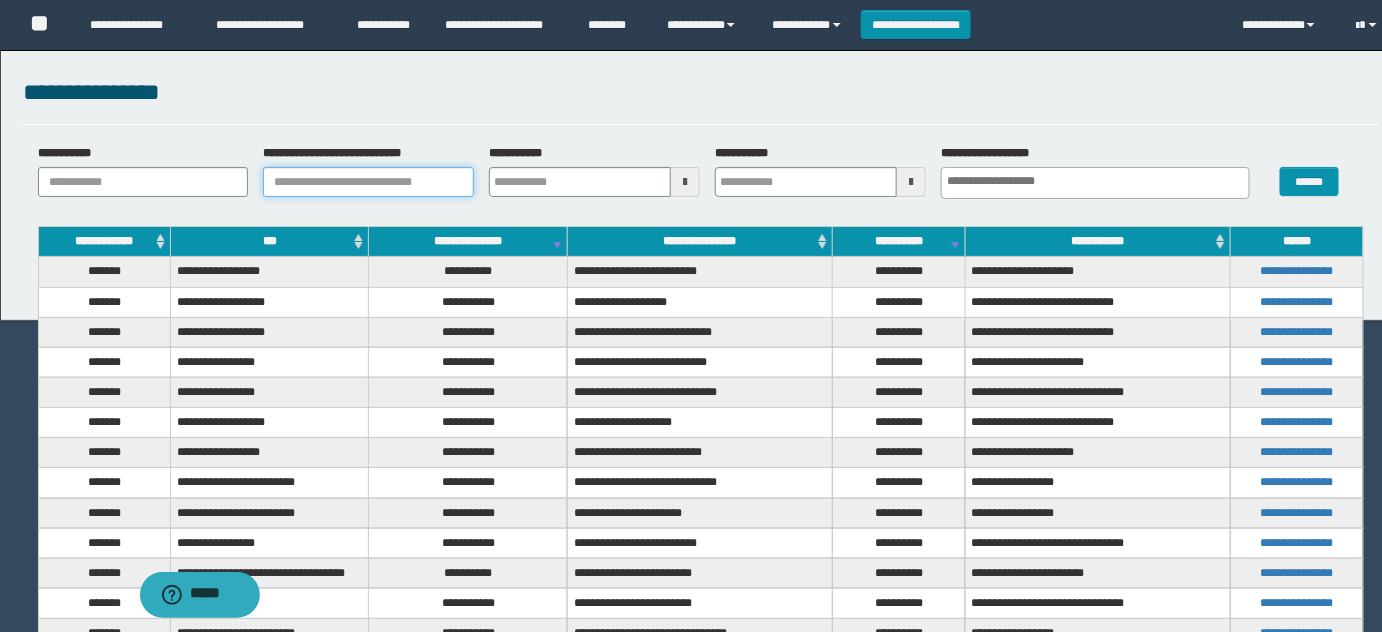 click on "**********" at bounding box center (368, 182) 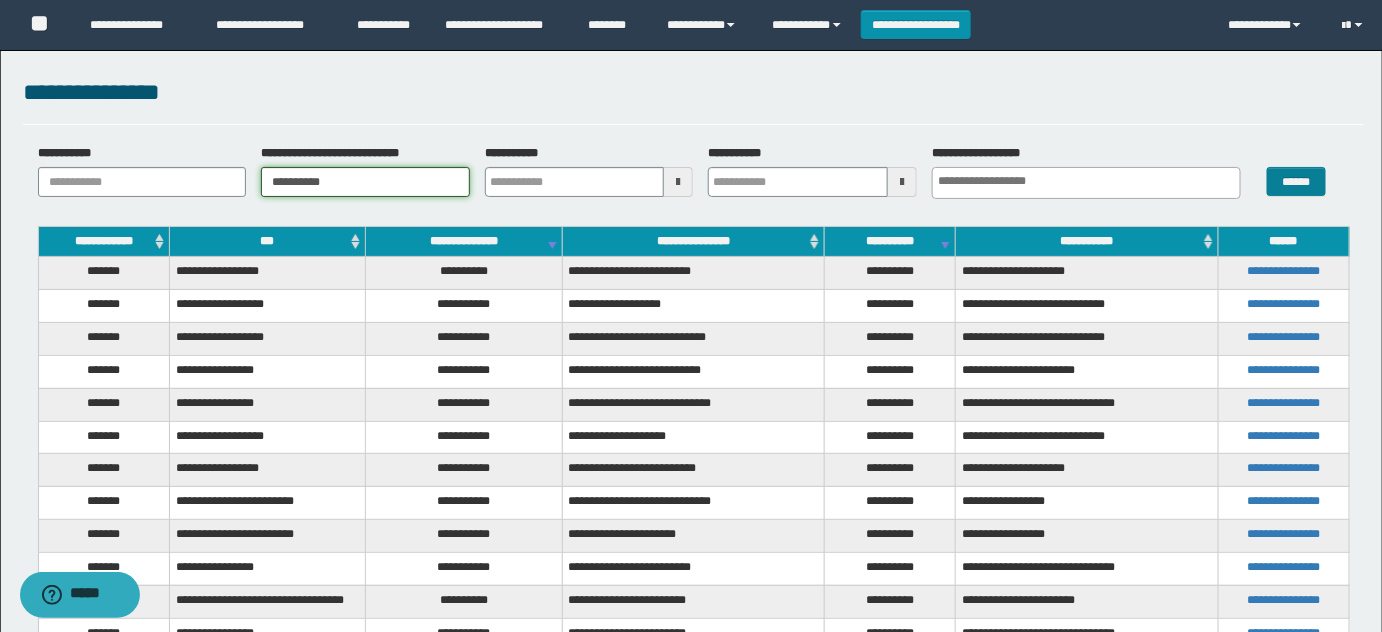 type on "**********" 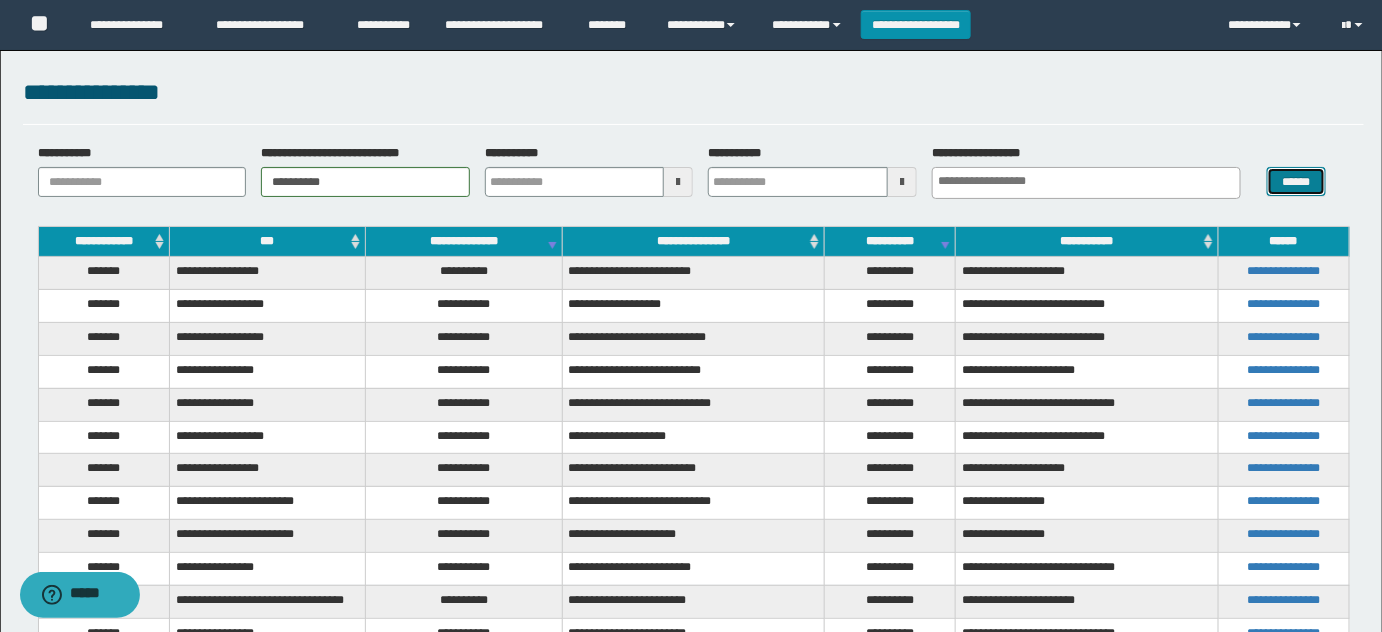 drag, startPoint x: 1308, startPoint y: 182, endPoint x: 1299, endPoint y: 219, distance: 38.078865 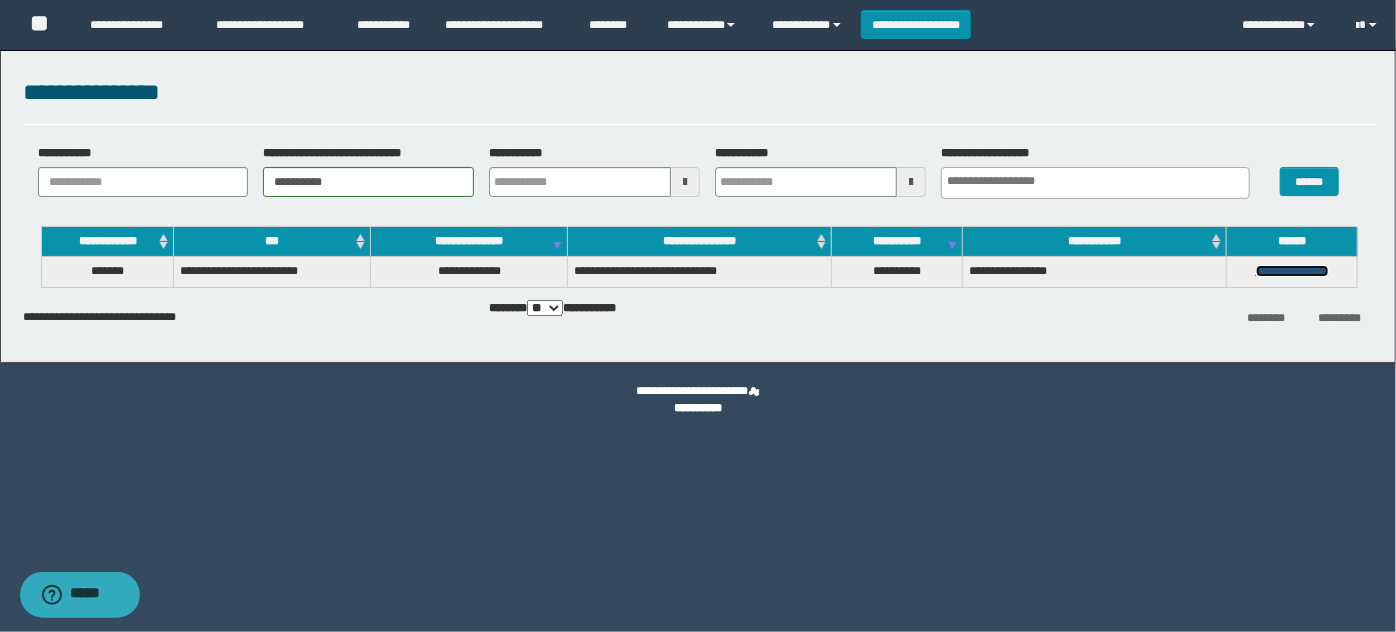 click on "**********" at bounding box center (1292, 271) 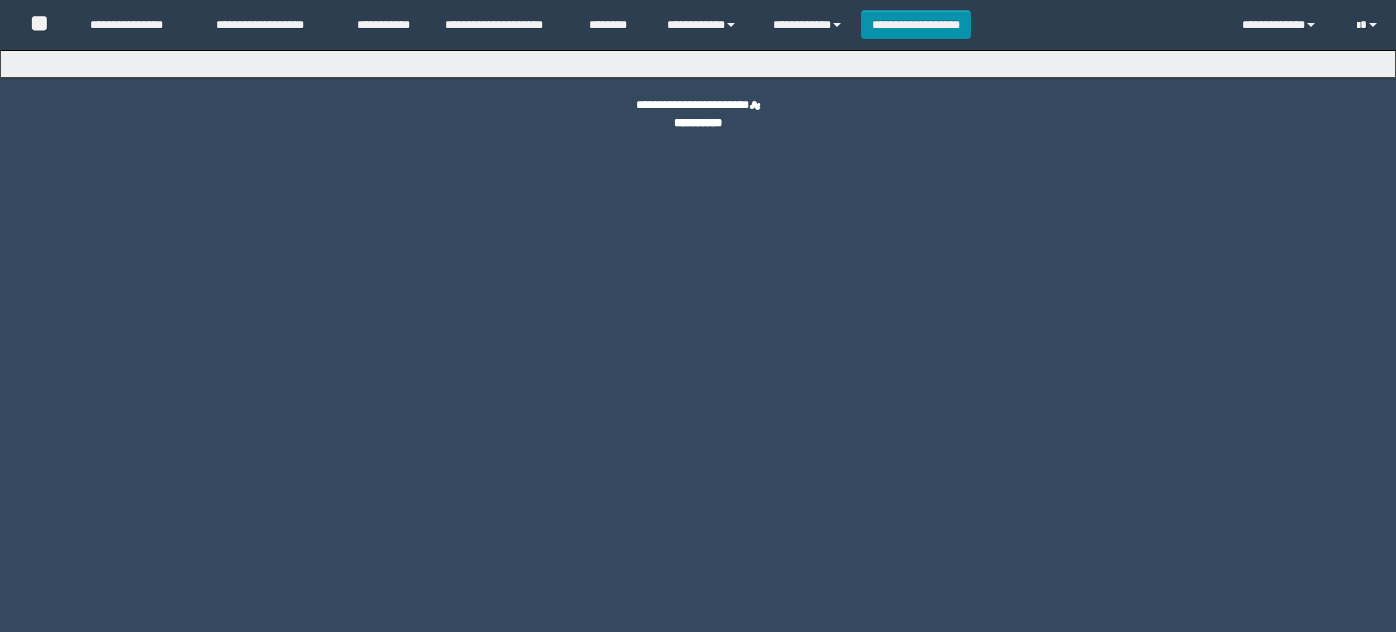 scroll, scrollTop: 0, scrollLeft: 0, axis: both 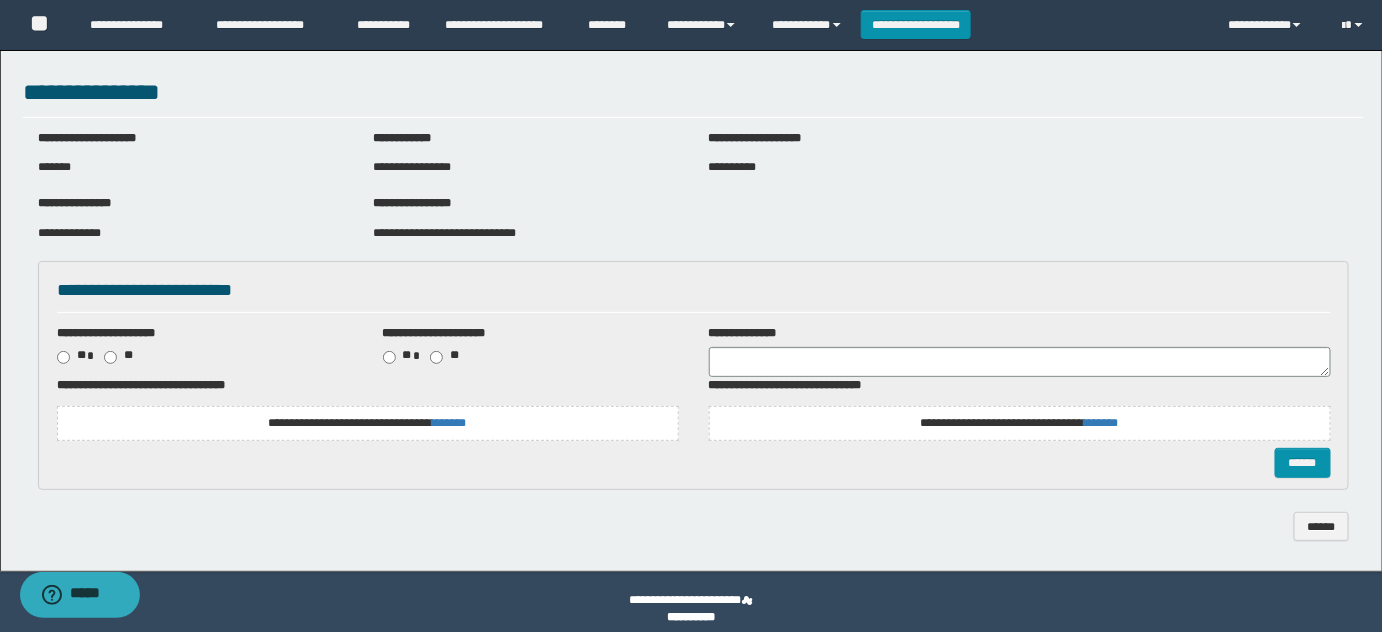 click on "**********" at bounding box center (444, 233) 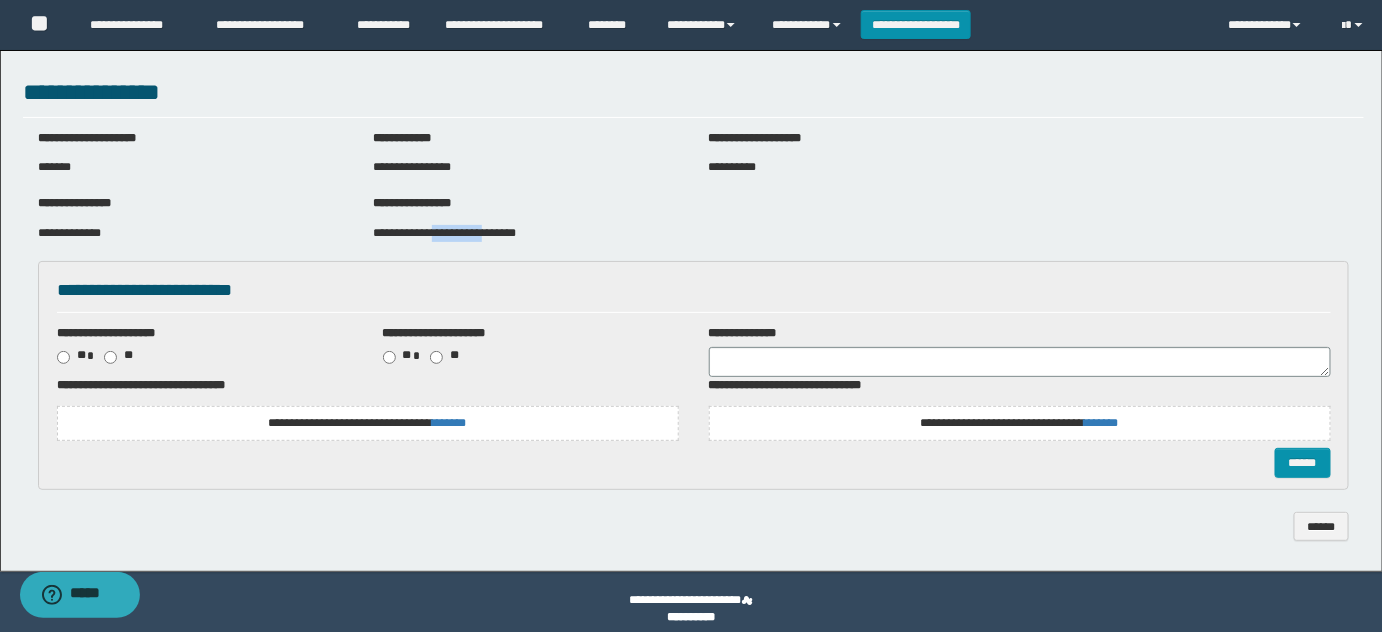 click on "**********" at bounding box center [444, 233] 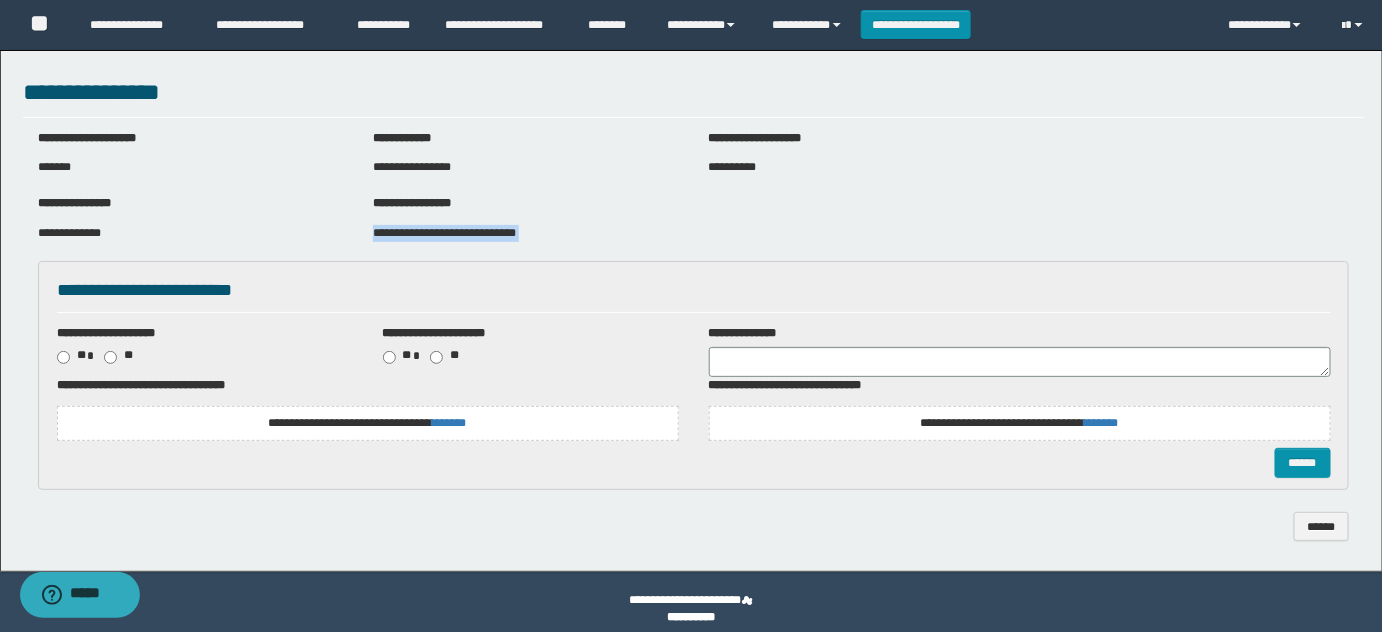click on "**********" at bounding box center [444, 233] 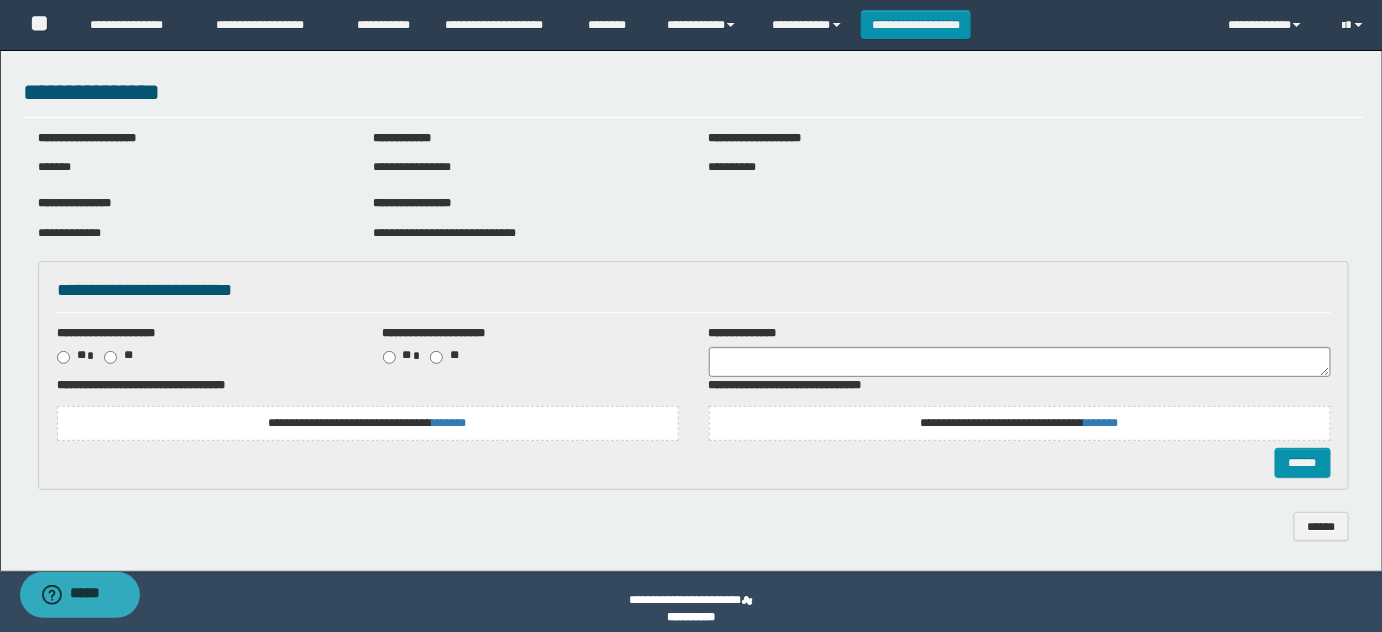 click on "**********" at bounding box center [368, 423] 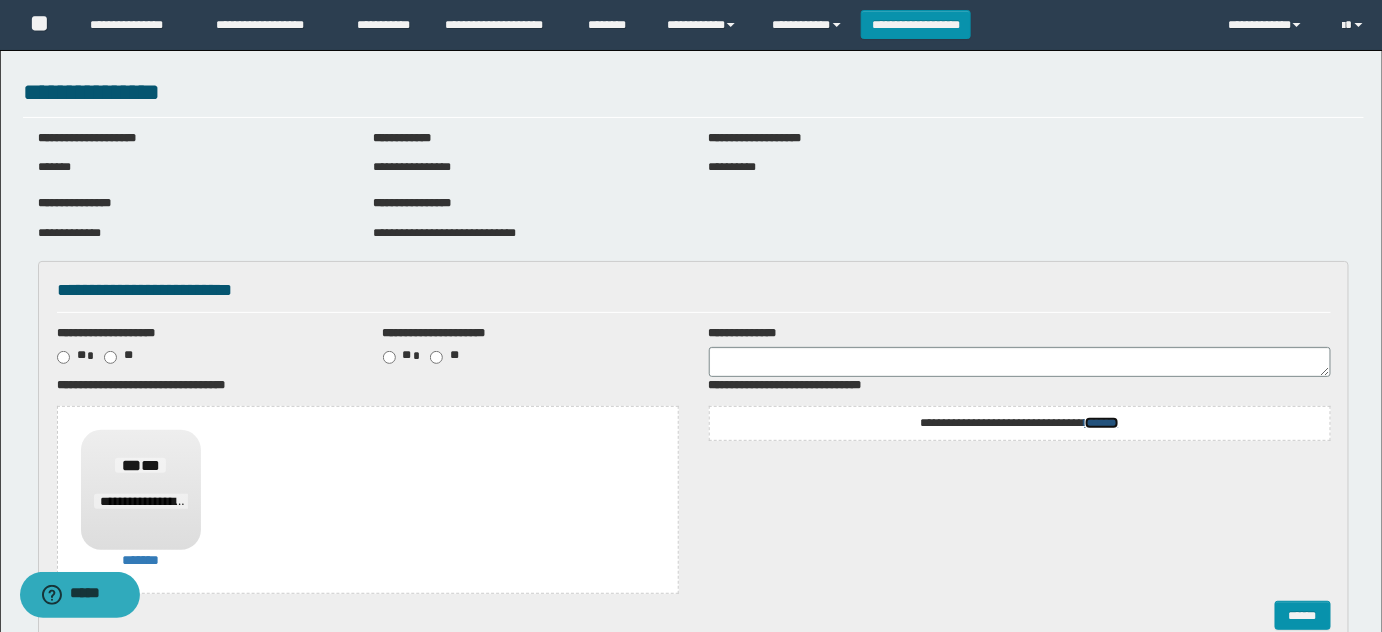 click on "*******" at bounding box center [1102, 423] 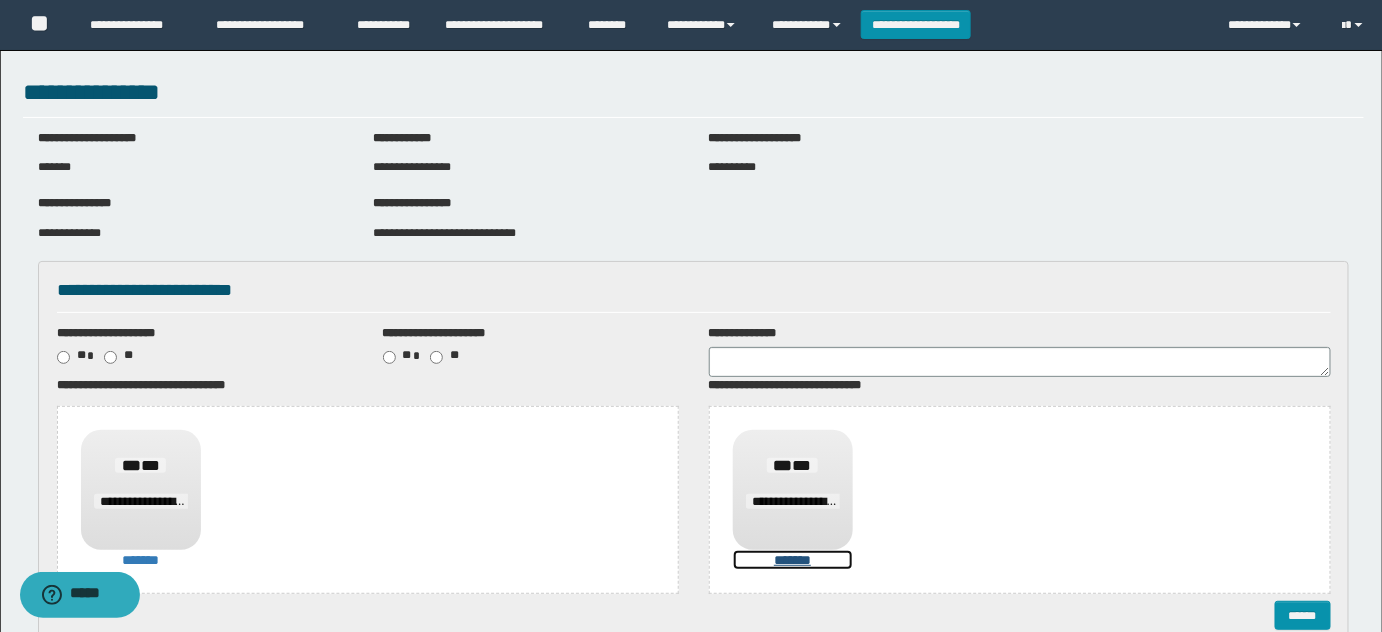 click on "*******" at bounding box center (793, 560) 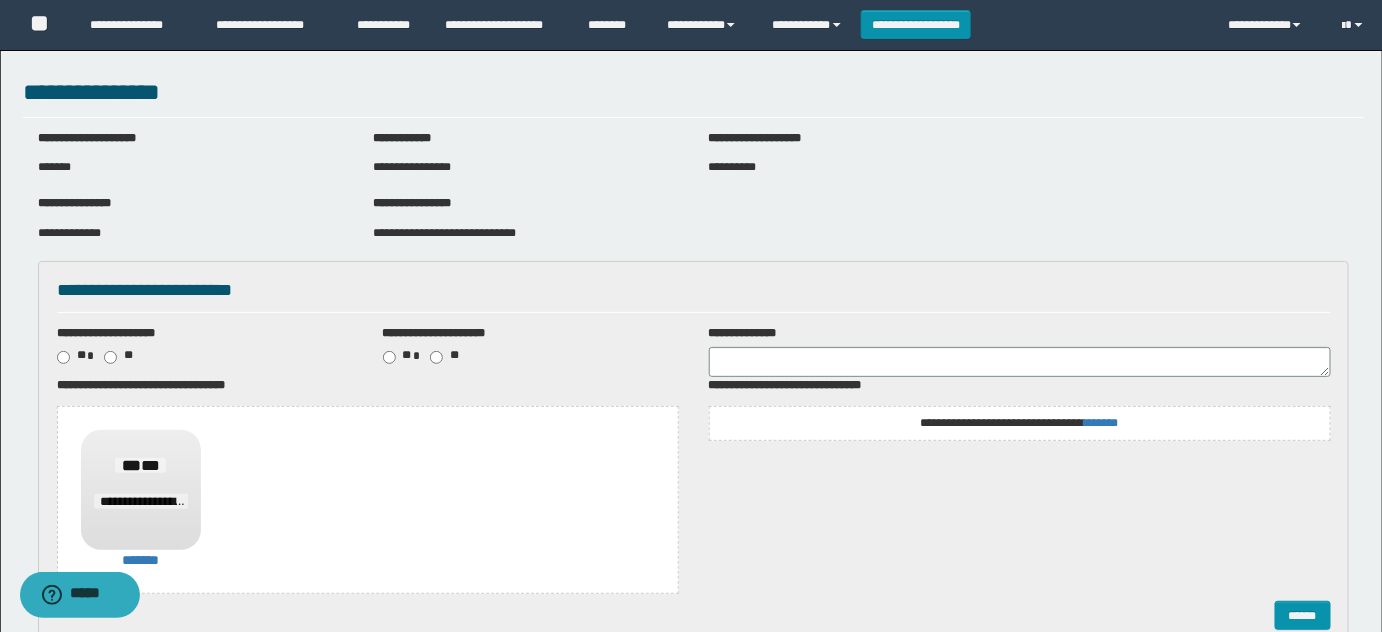 click on "**********" at bounding box center (1020, 423) 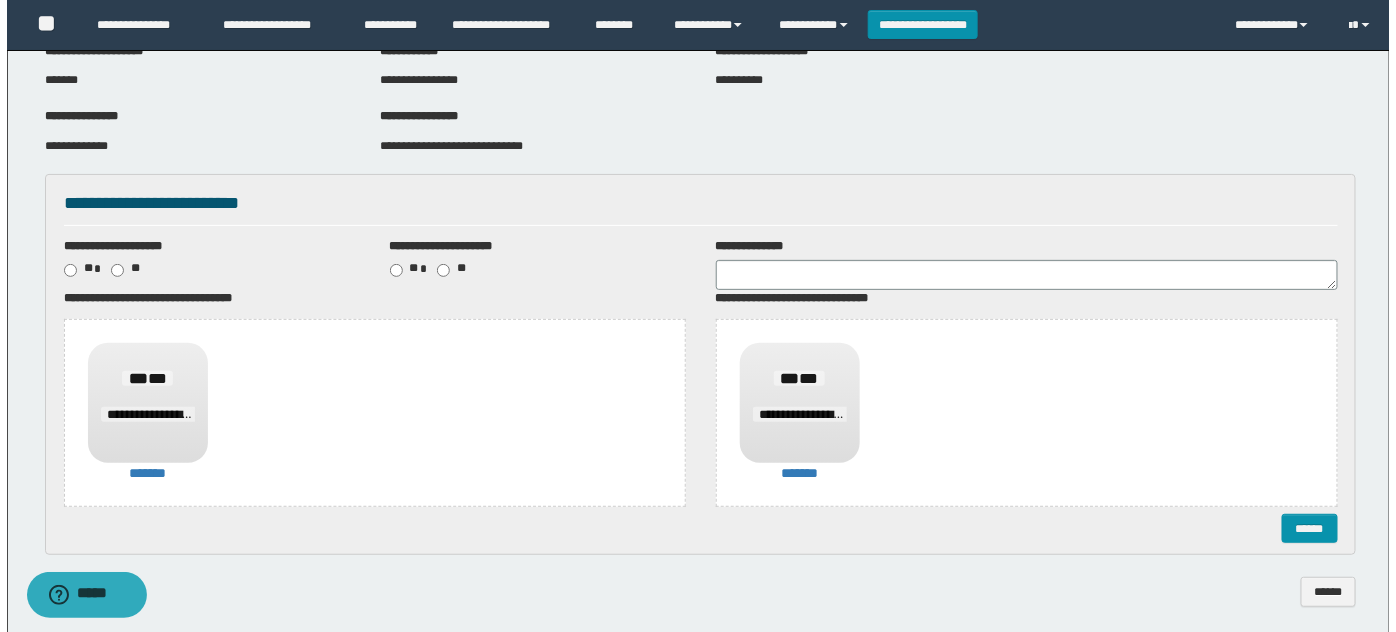 scroll, scrollTop: 166, scrollLeft: 0, axis: vertical 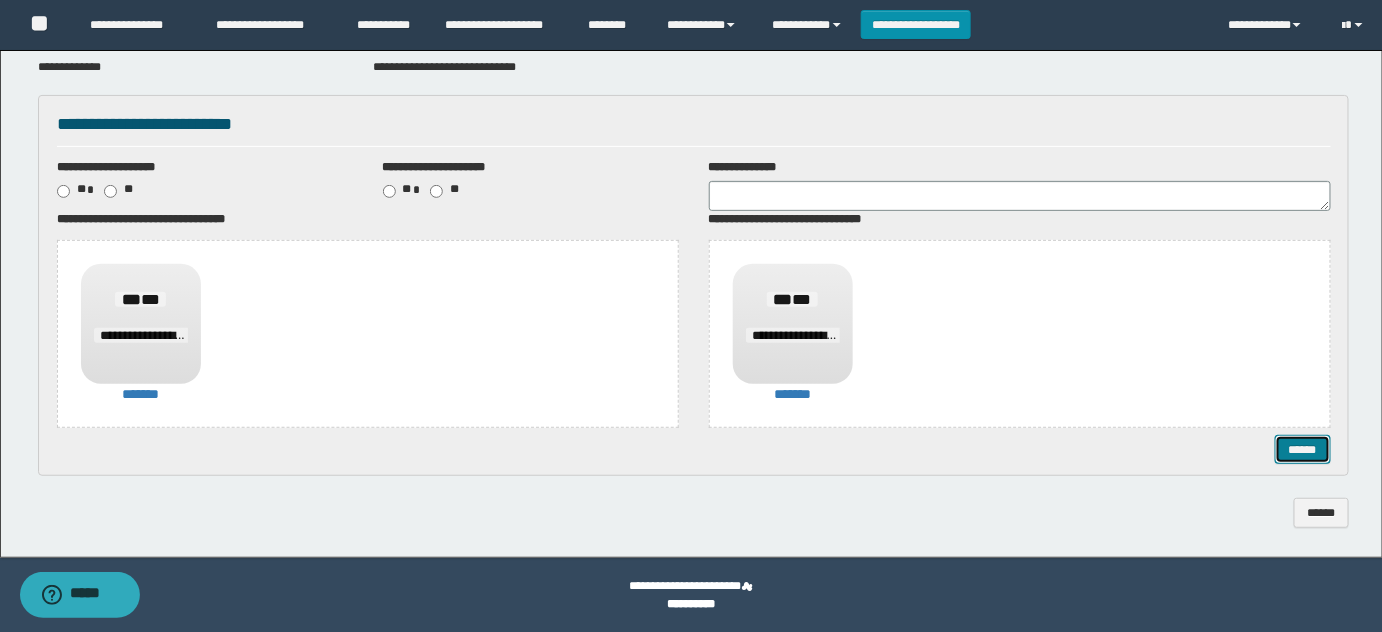 click on "******" at bounding box center (1302, 449) 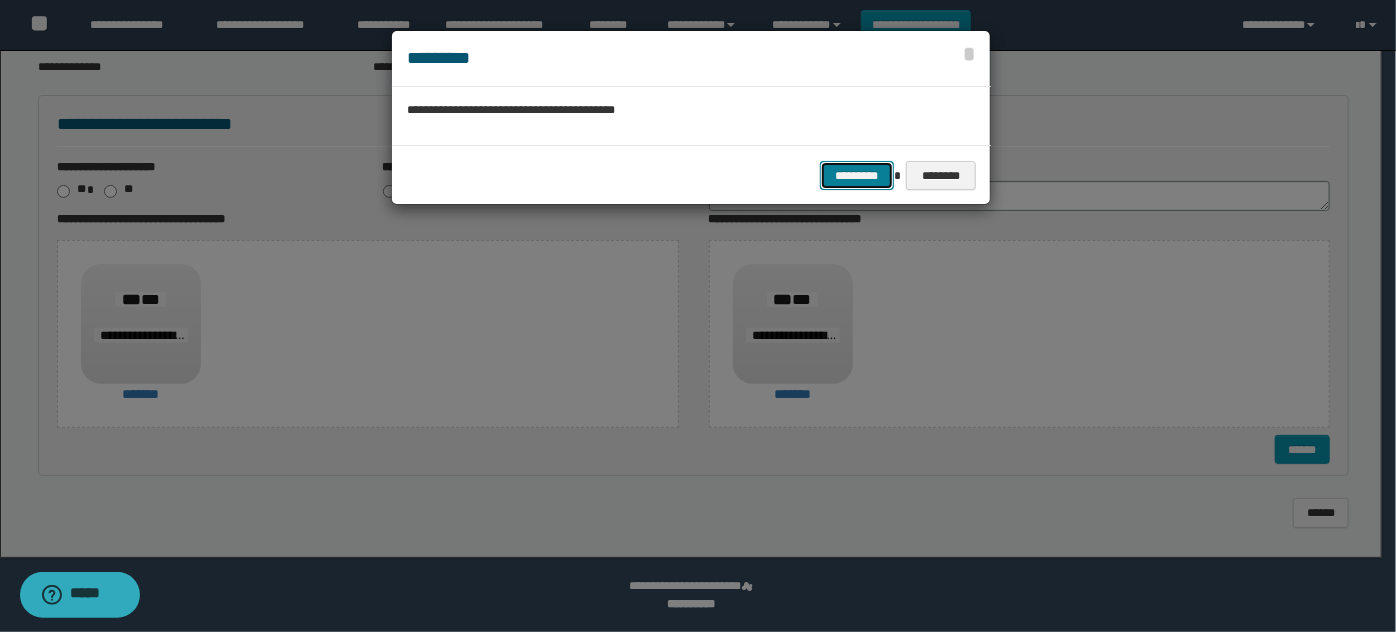 click on "*********" at bounding box center (857, 175) 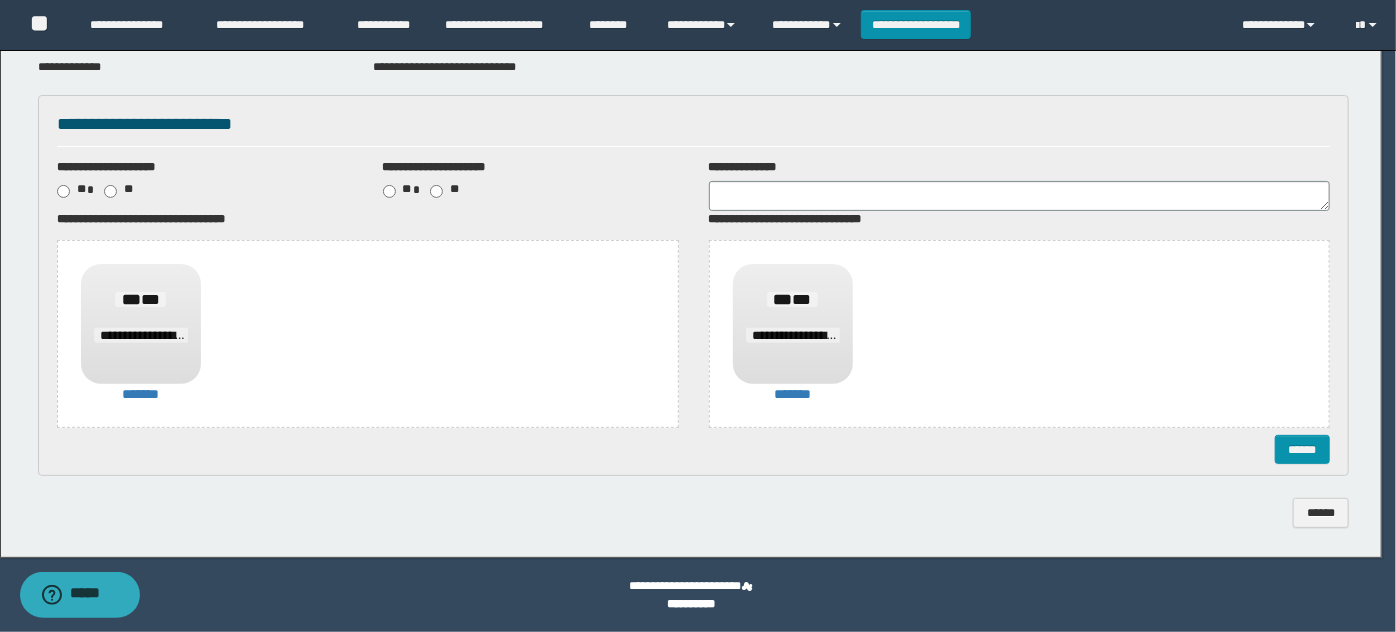scroll, scrollTop: 0, scrollLeft: 0, axis: both 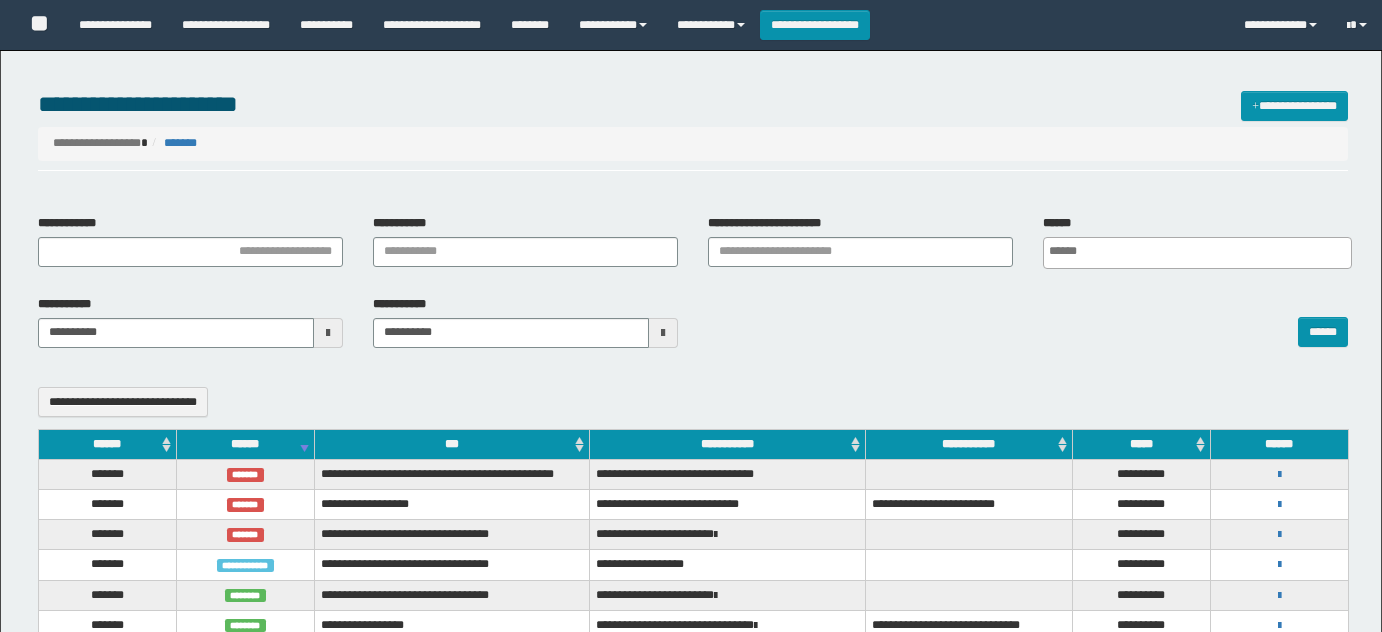 select 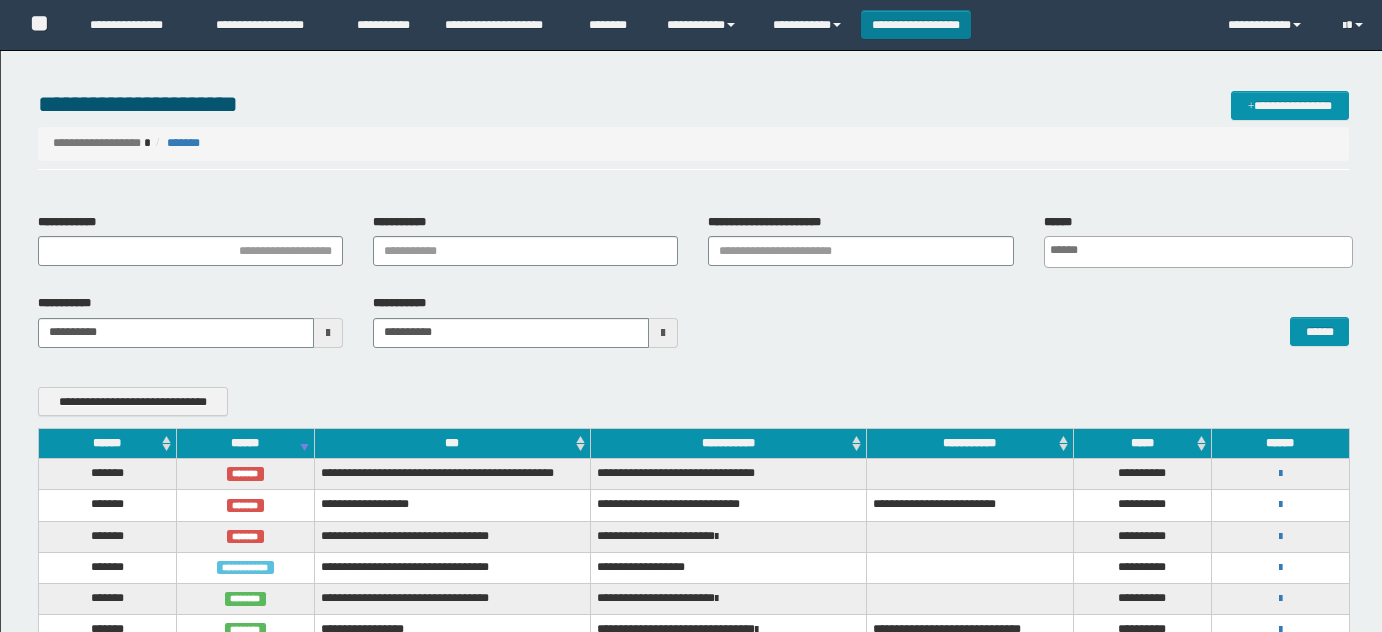 scroll, scrollTop: 334, scrollLeft: 0, axis: vertical 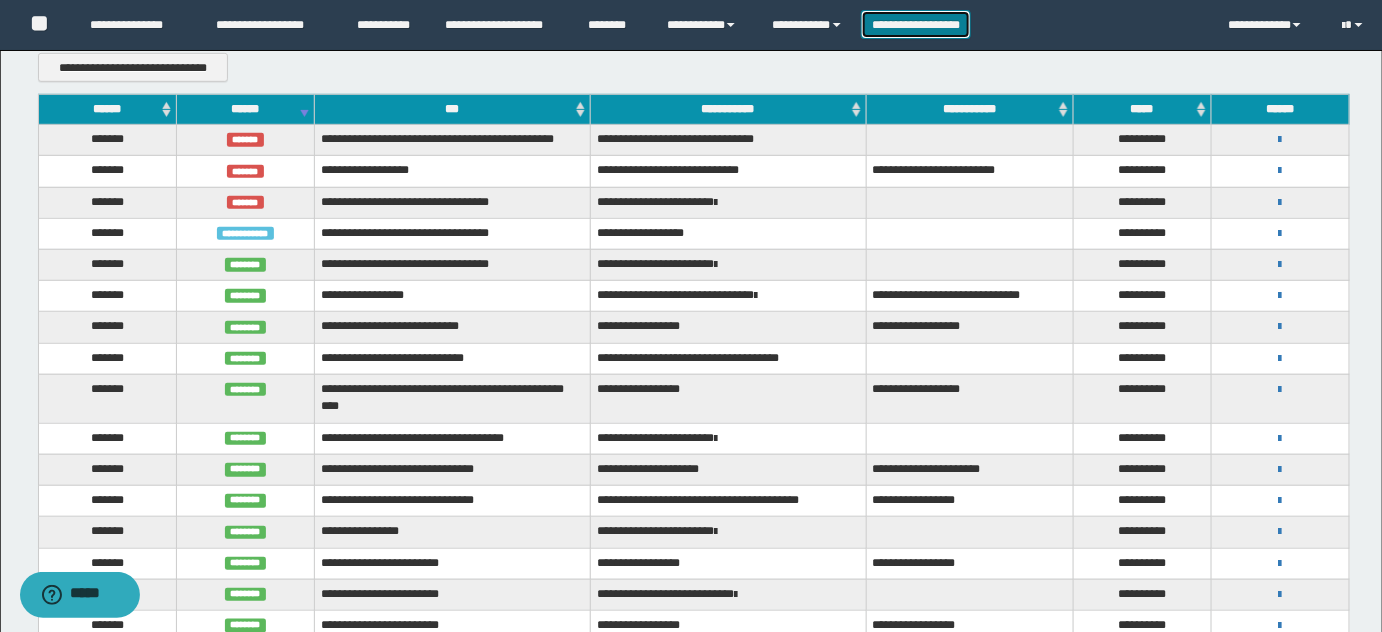 click on "**********" at bounding box center (916, 24) 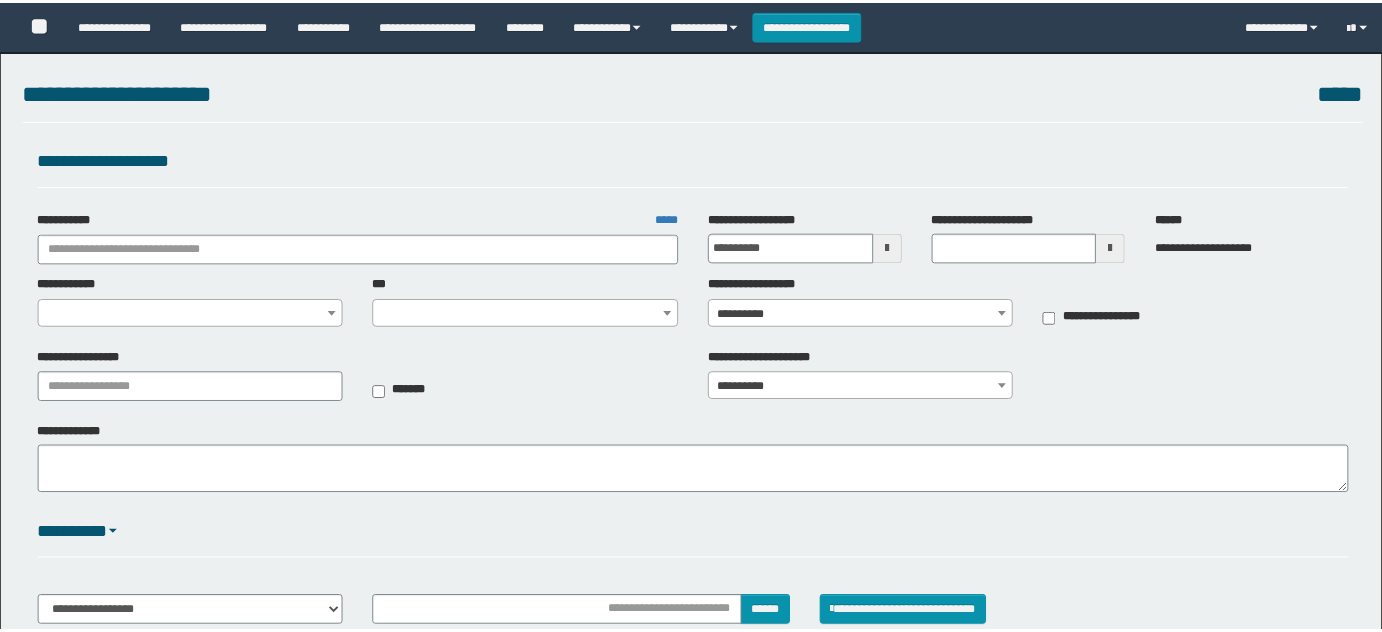 scroll, scrollTop: 0, scrollLeft: 0, axis: both 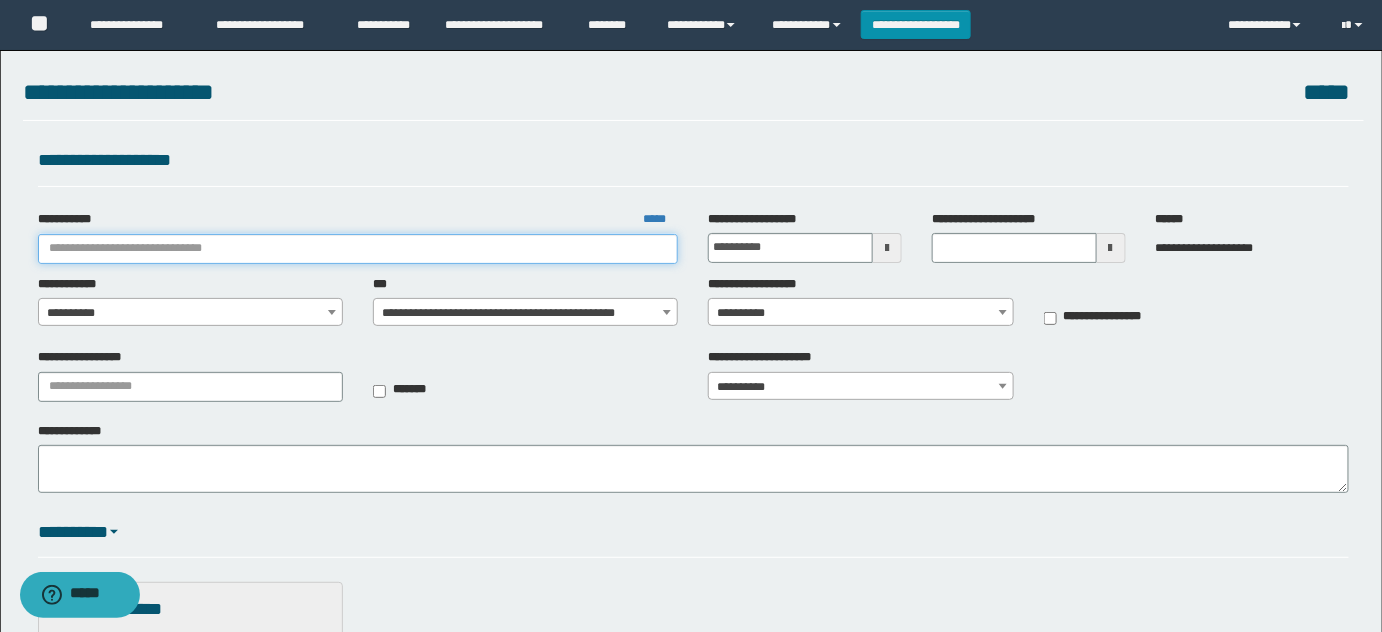 click on "**********" at bounding box center [358, 249] 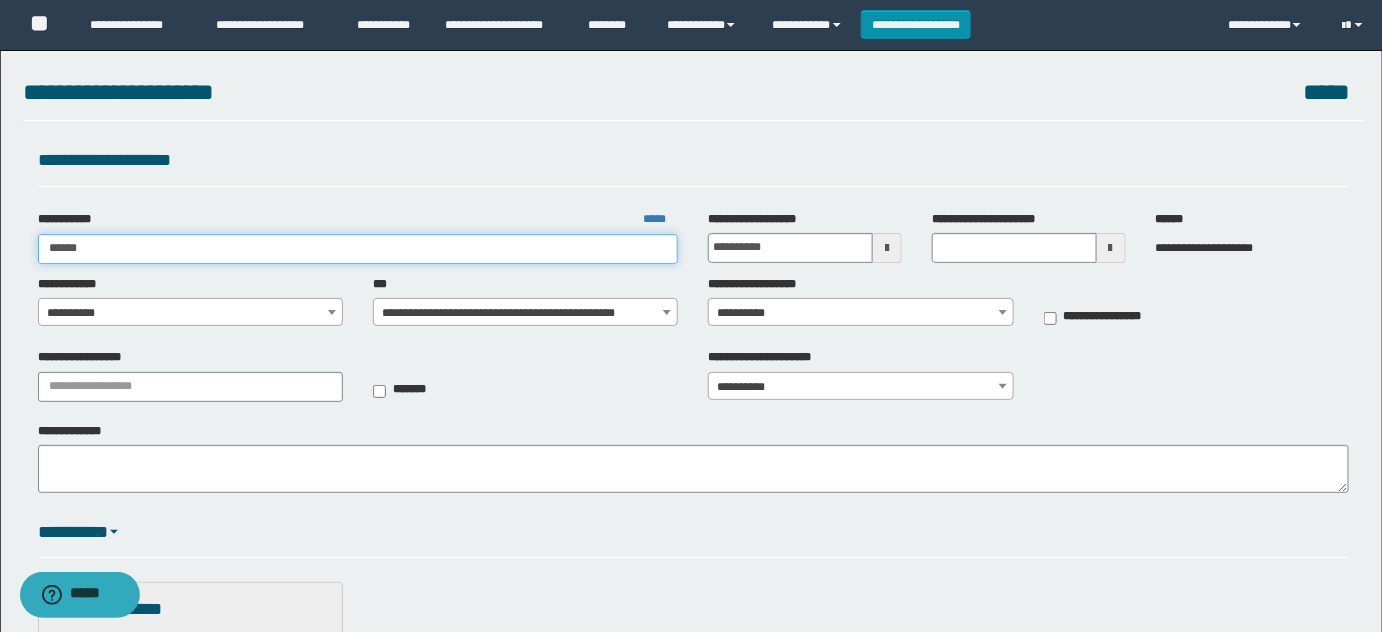 type on "*******" 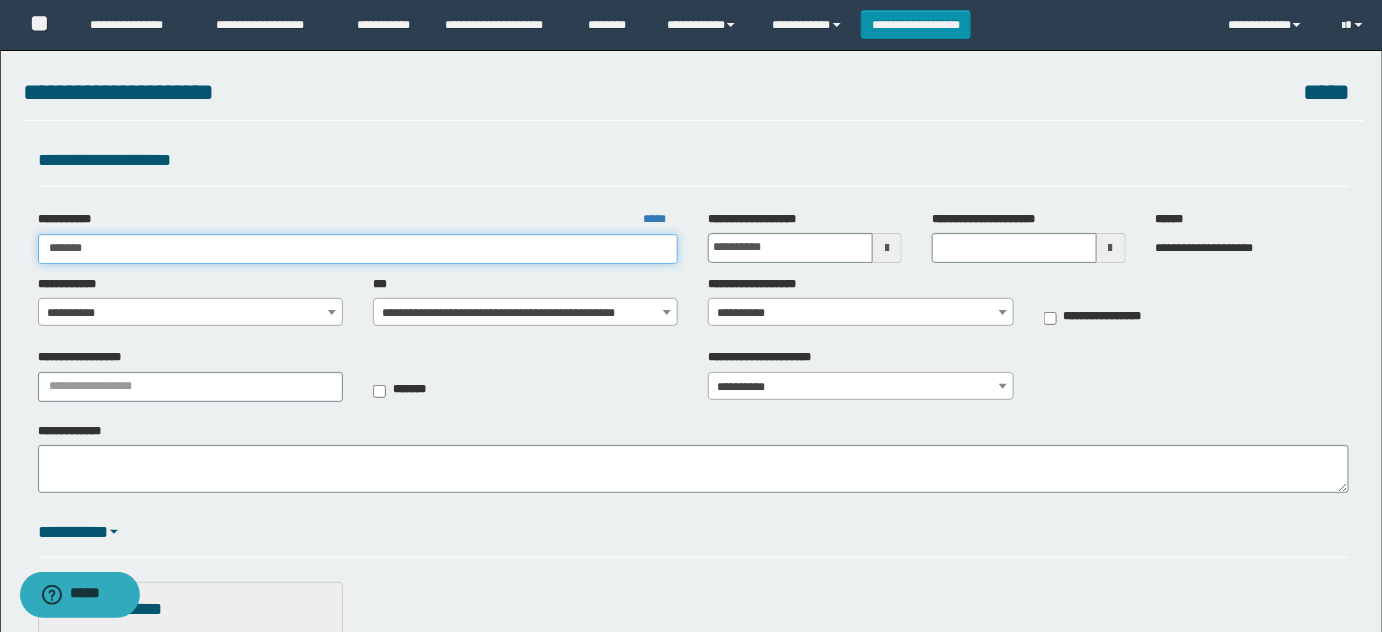 type on "*******" 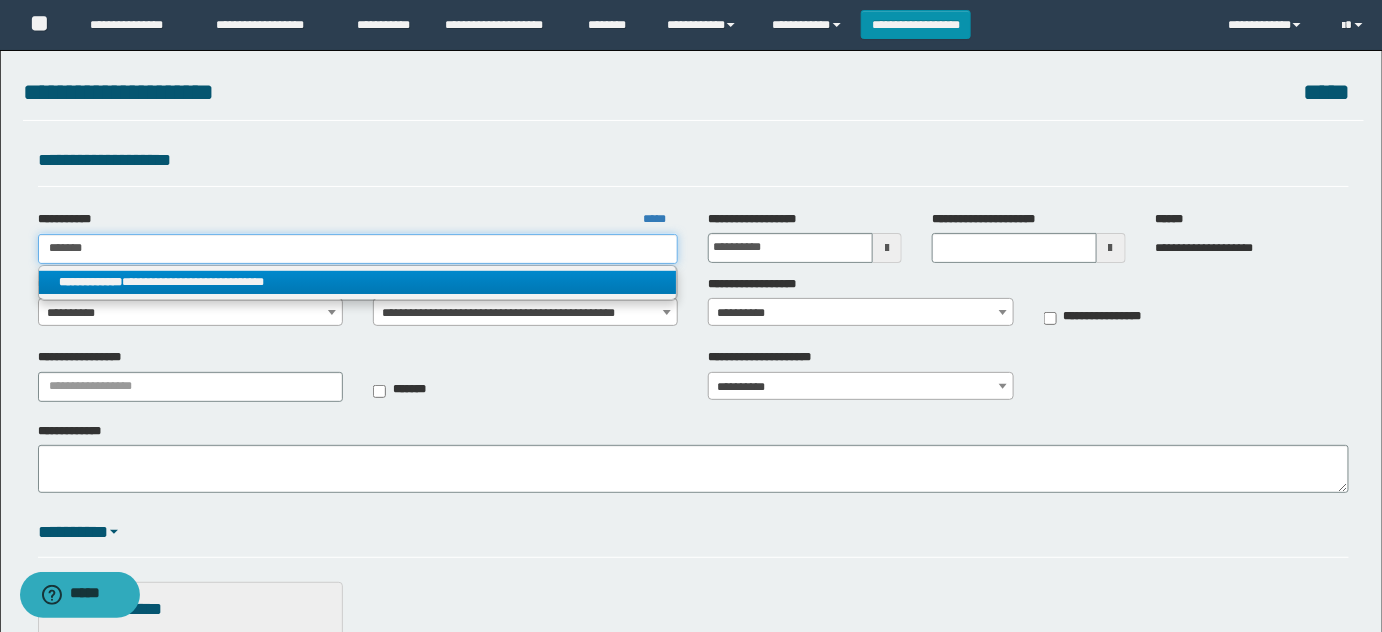 type on "*******" 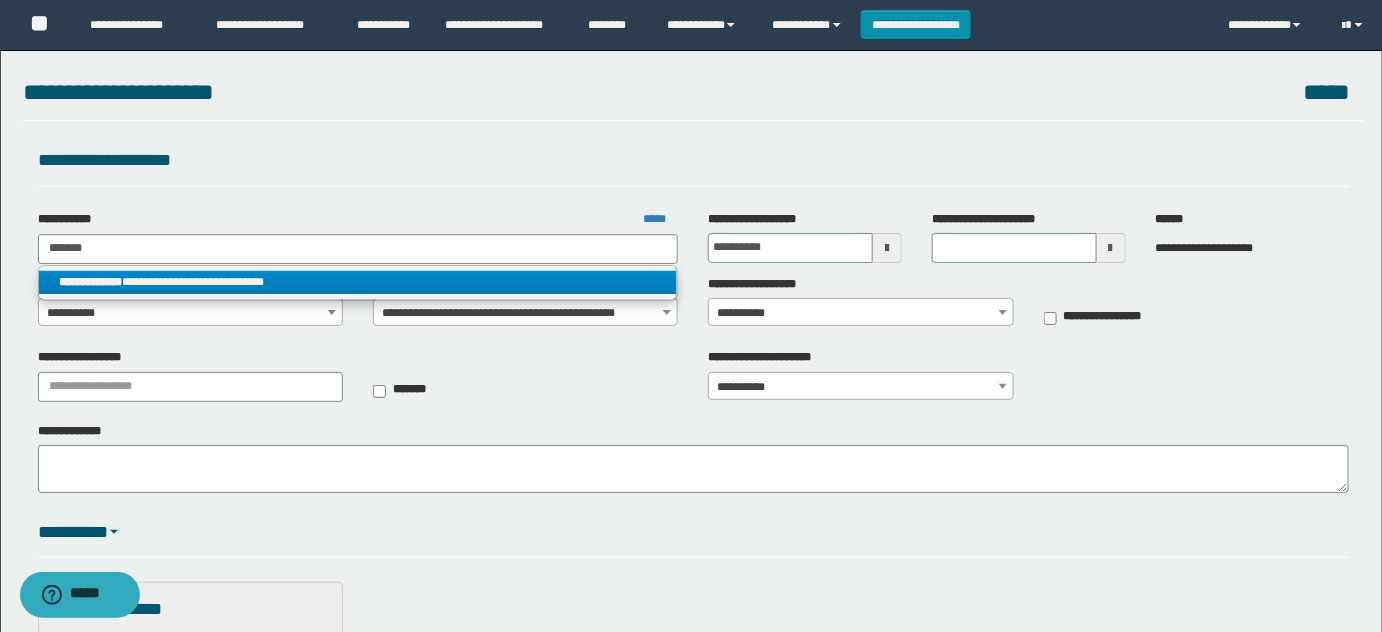click on "**********" at bounding box center [358, 282] 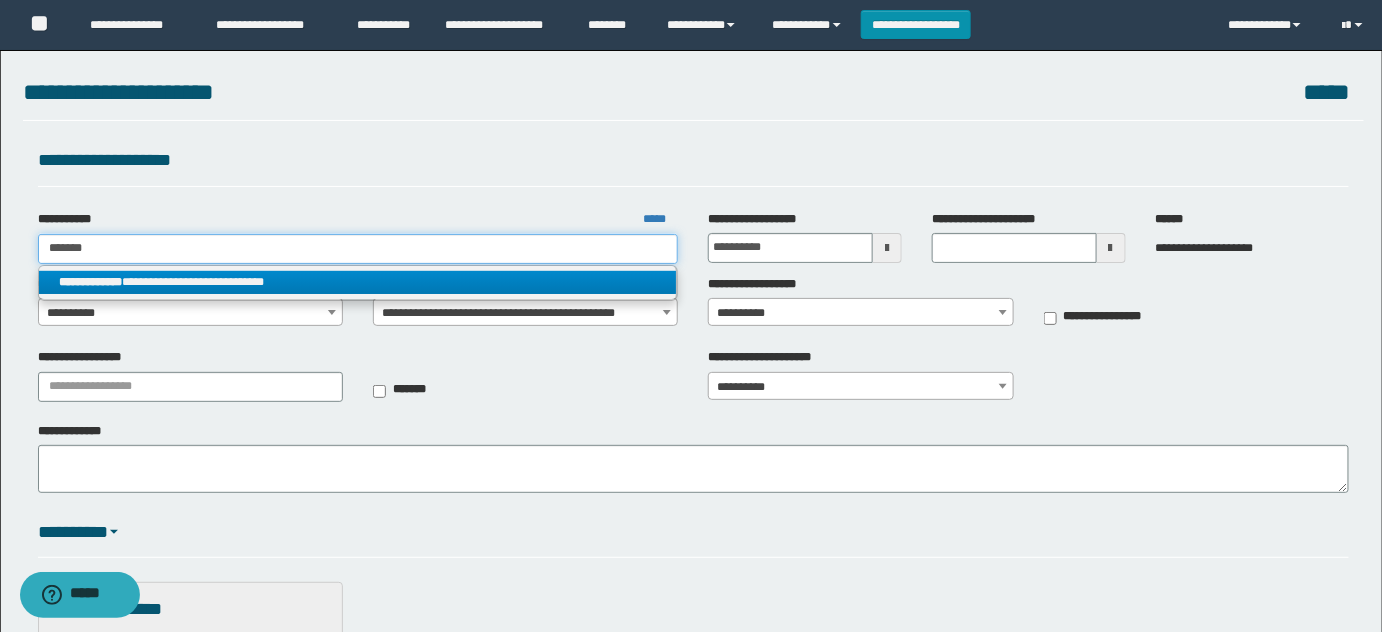 type 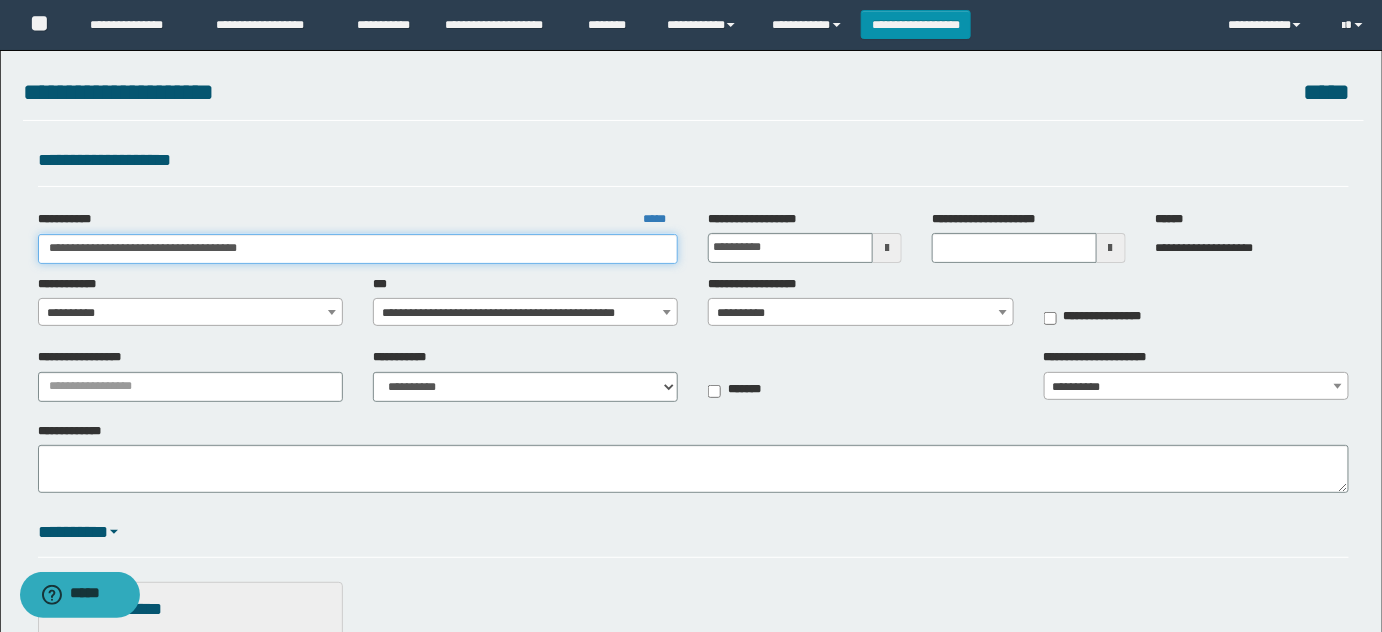click on "**********" at bounding box center (358, 248) 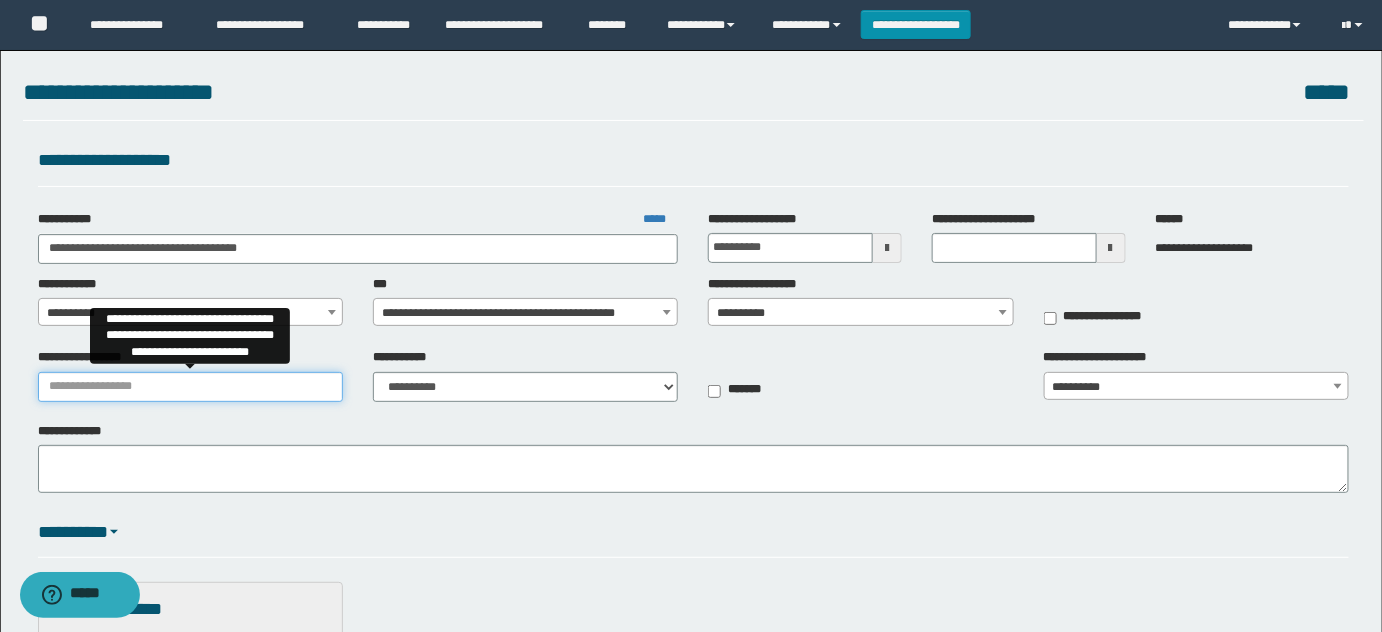 click on "**********" at bounding box center [190, 387] 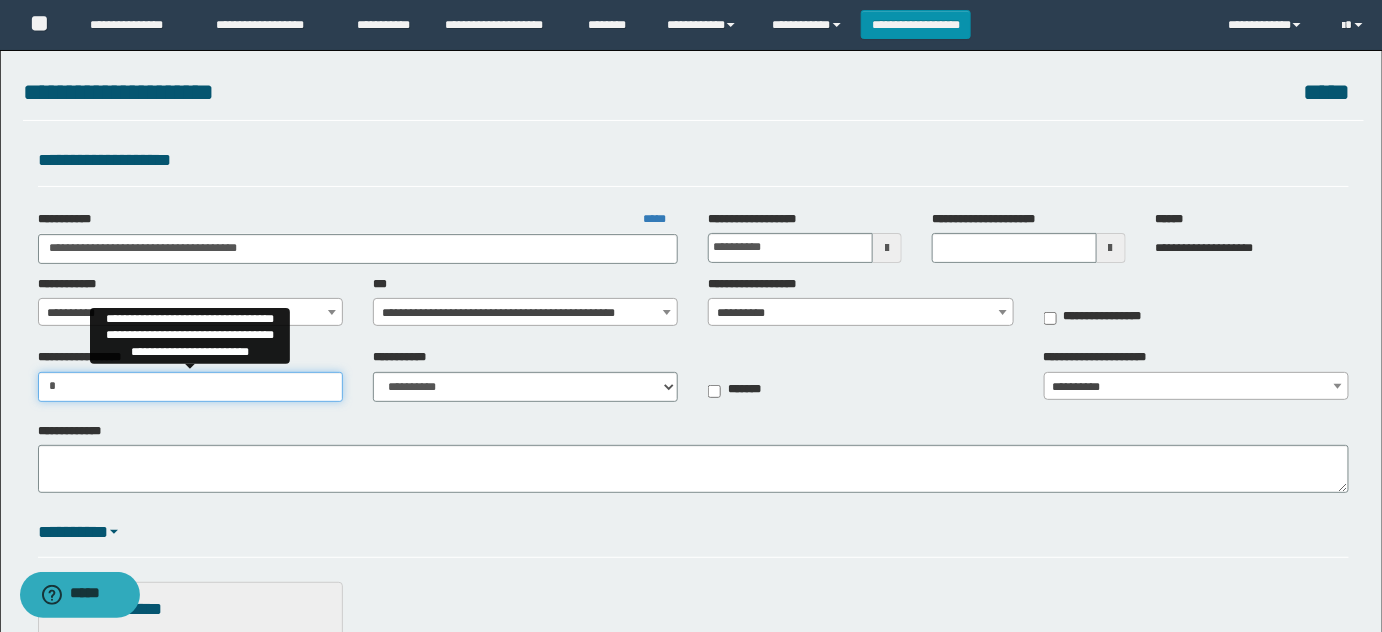 paste on "**********" 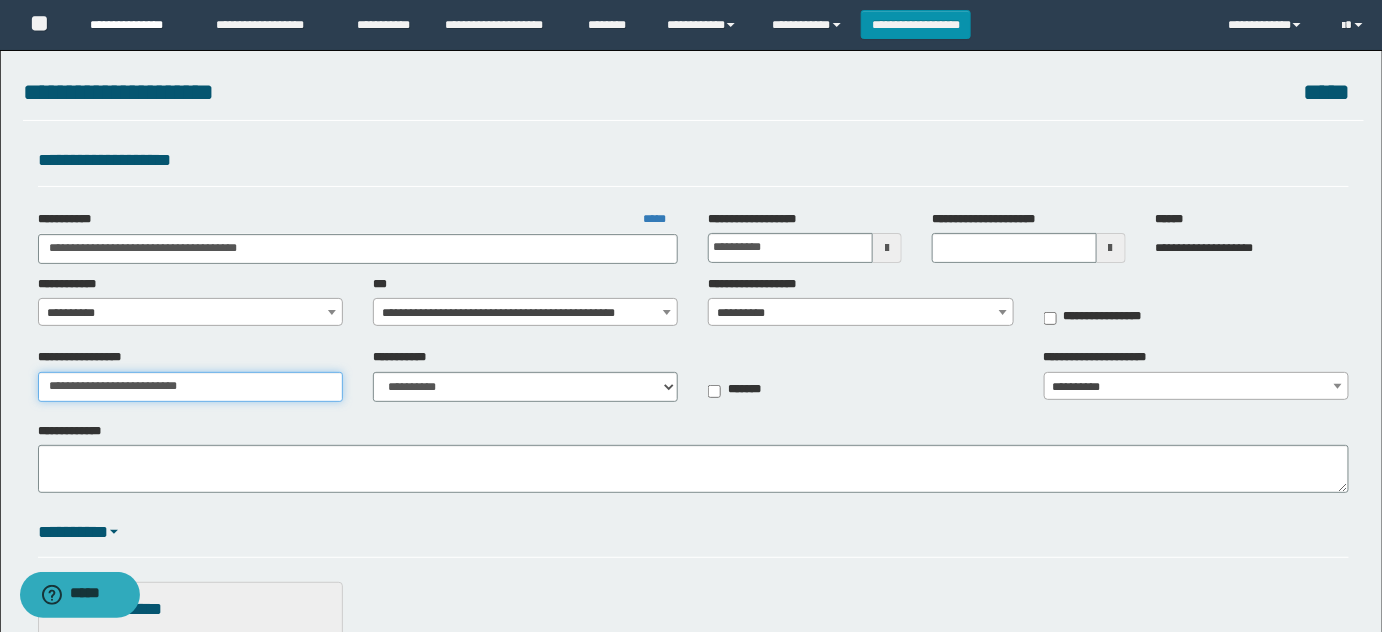 type on "**********" 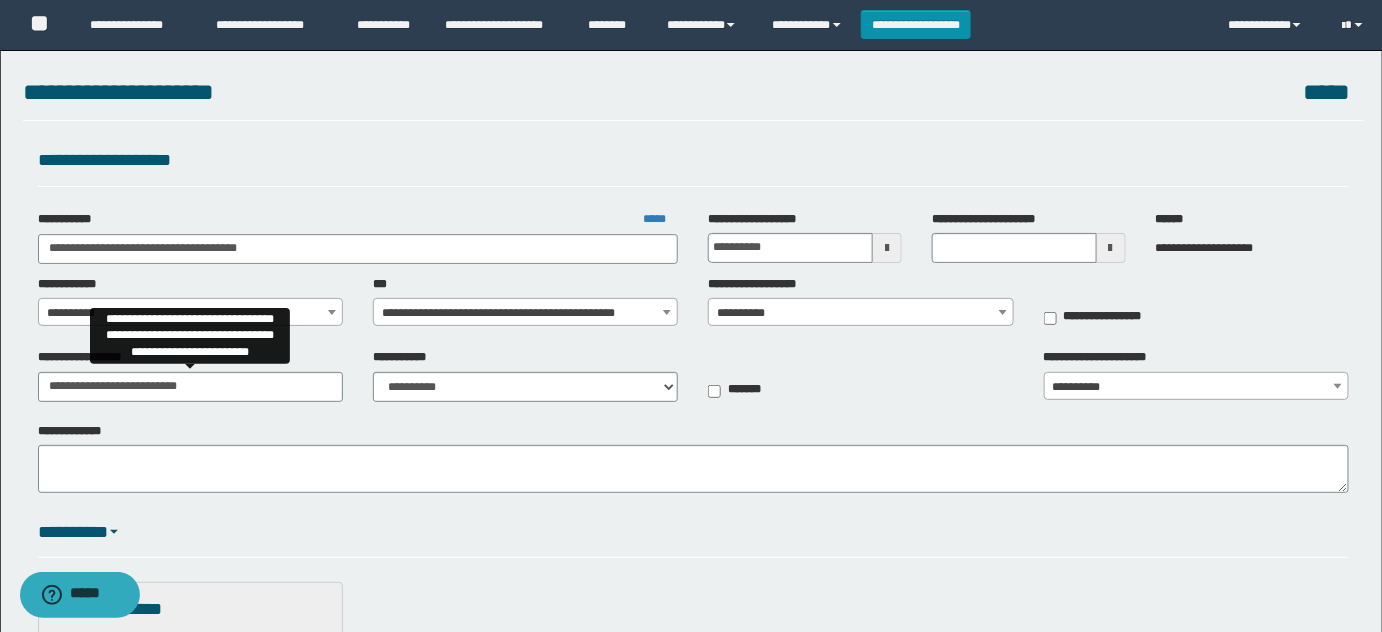 click on "**********" at bounding box center [190, 301] 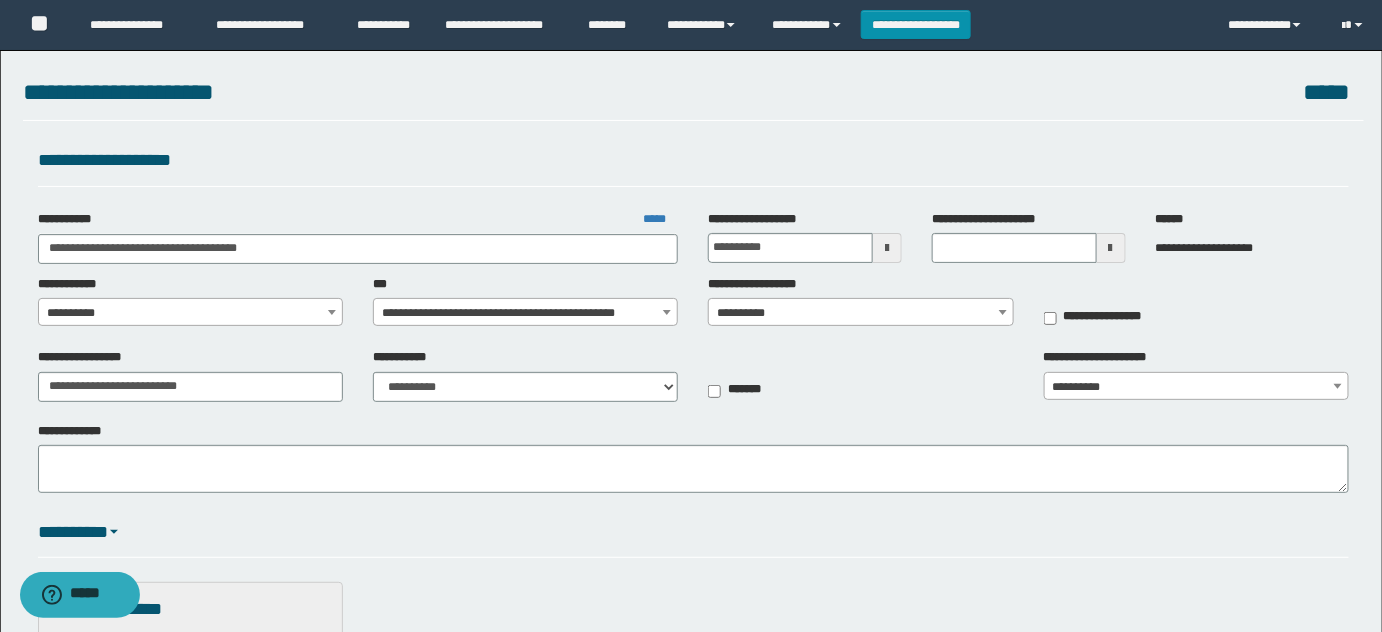 drag, startPoint x: 181, startPoint y: 327, endPoint x: 171, endPoint y: 340, distance: 16.40122 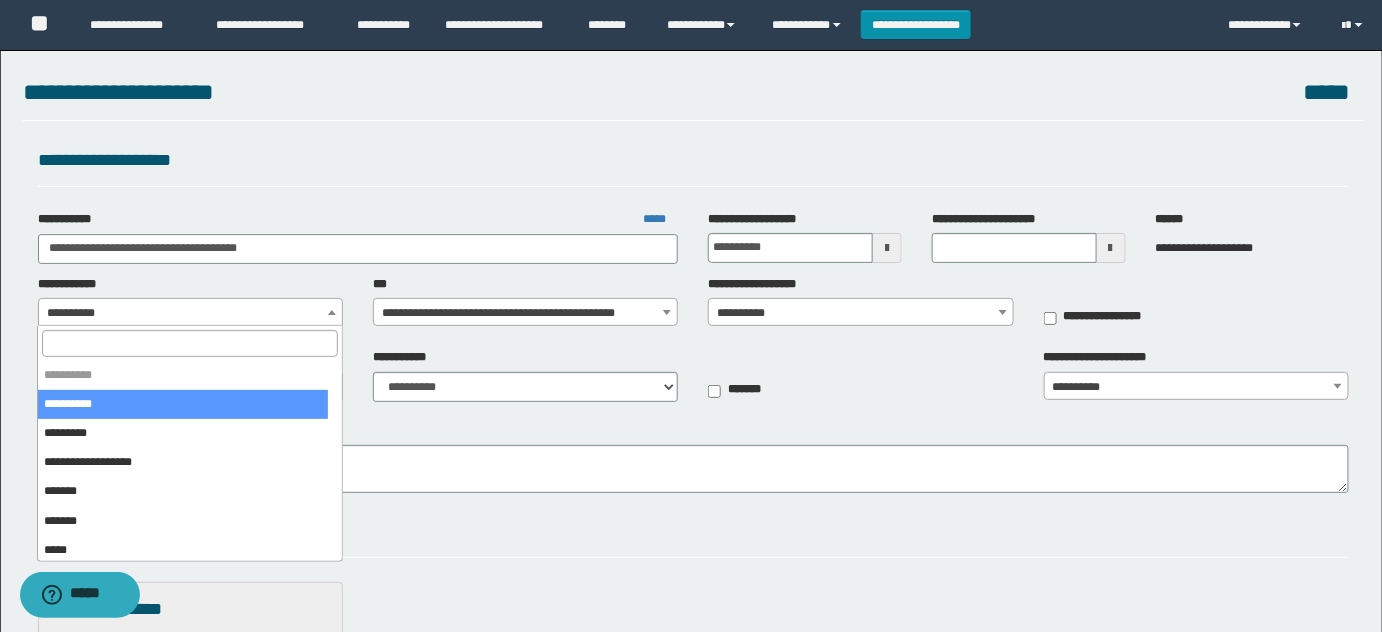 click at bounding box center (189, 343) 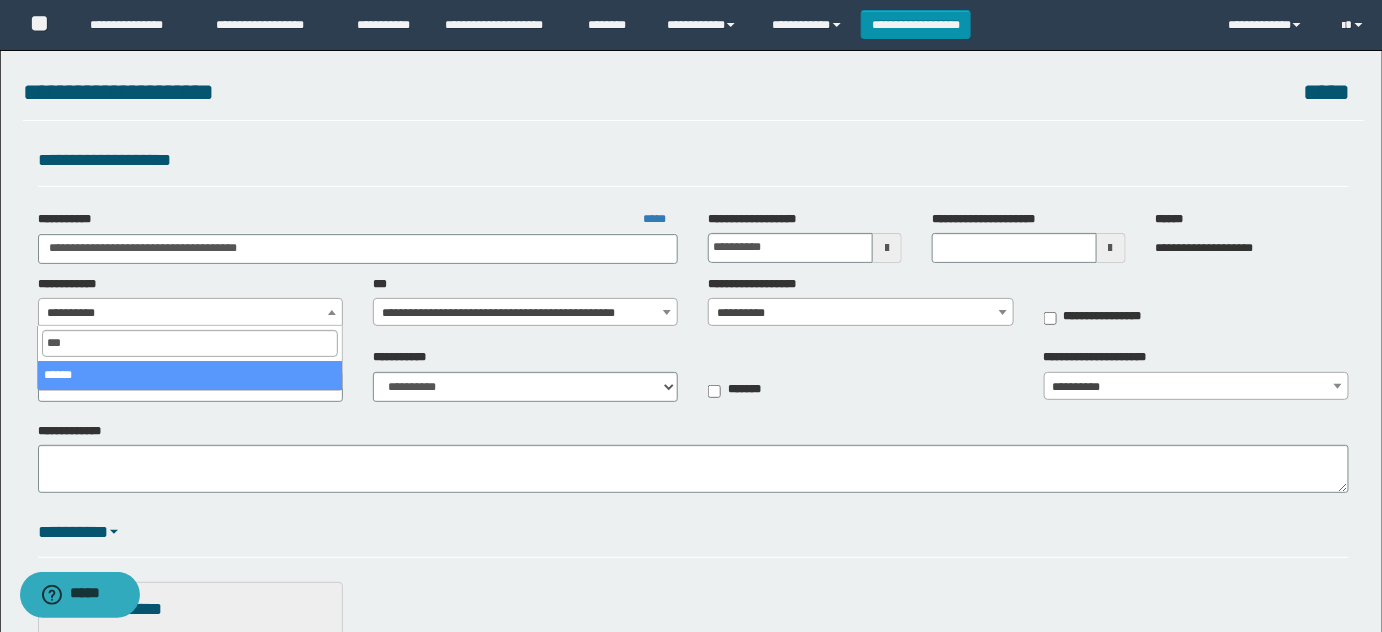 type on "****" 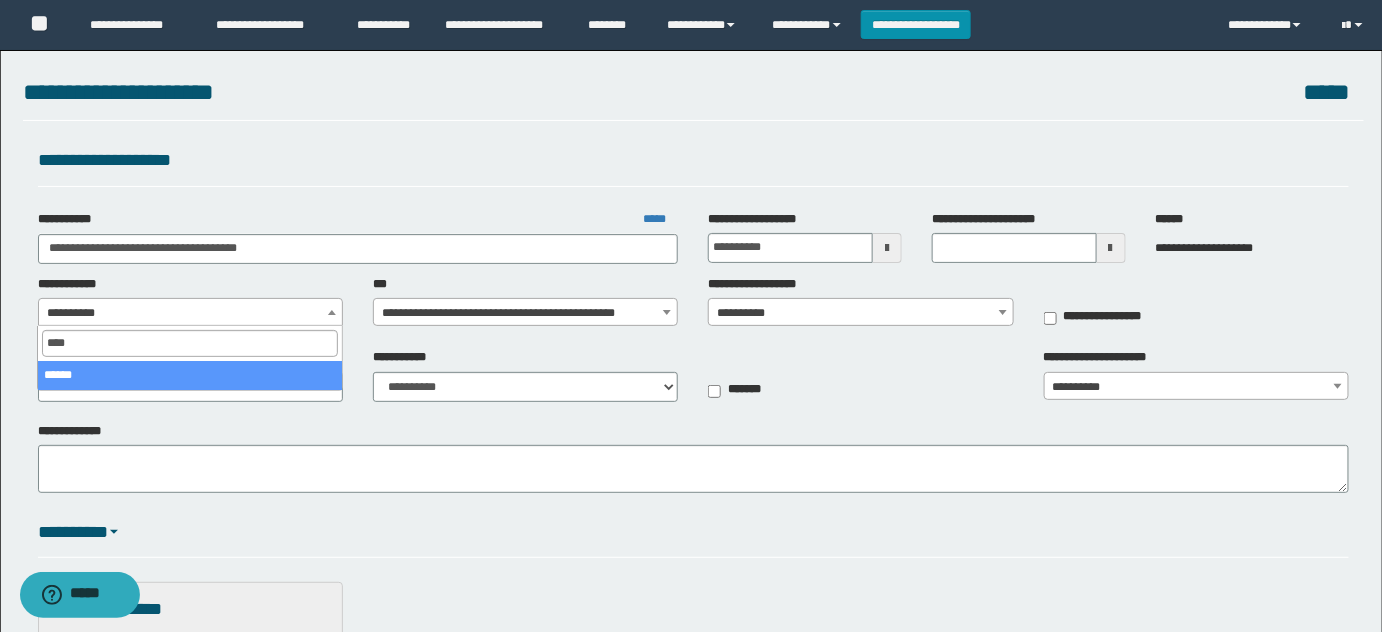 select on "*" 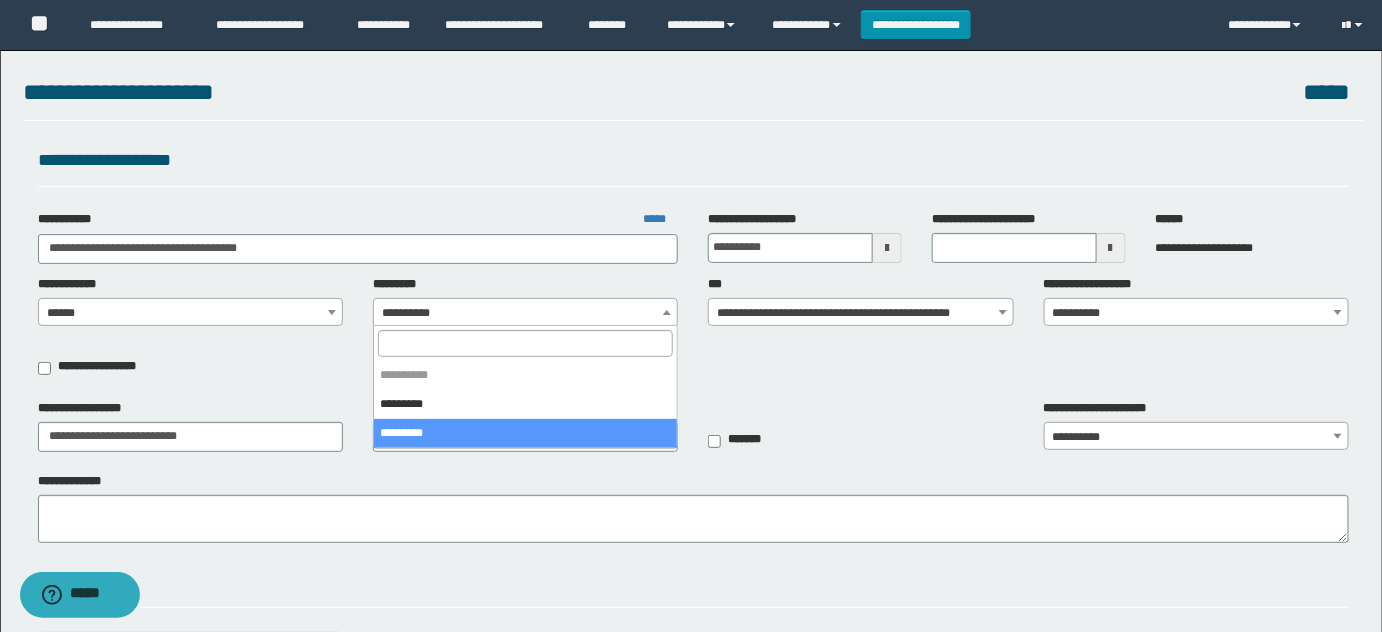 select on "****" 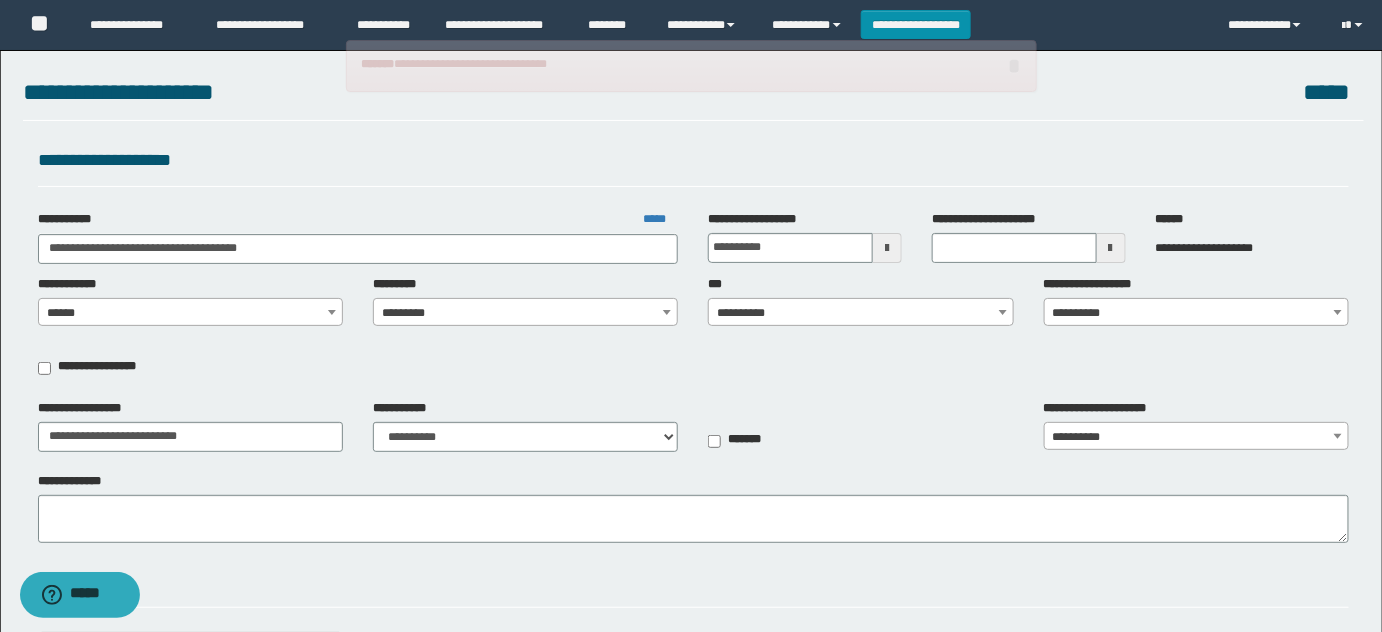 click on "**********" at bounding box center (861, 313) 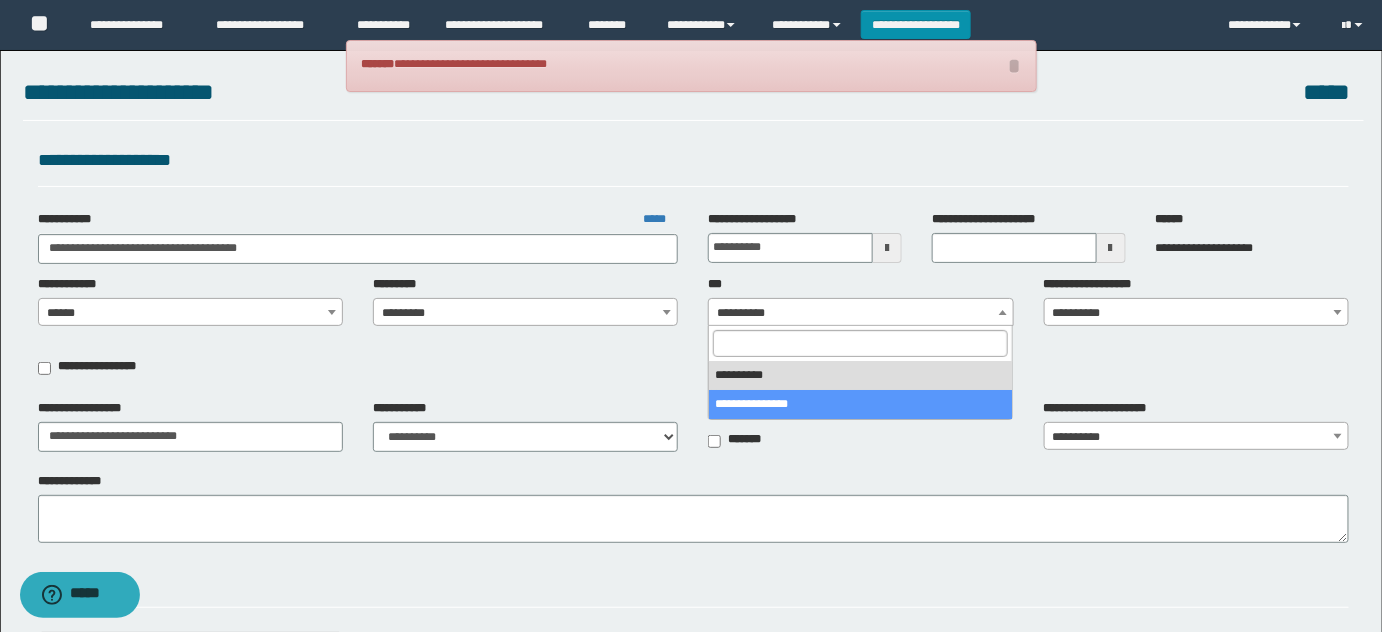 select on "***" 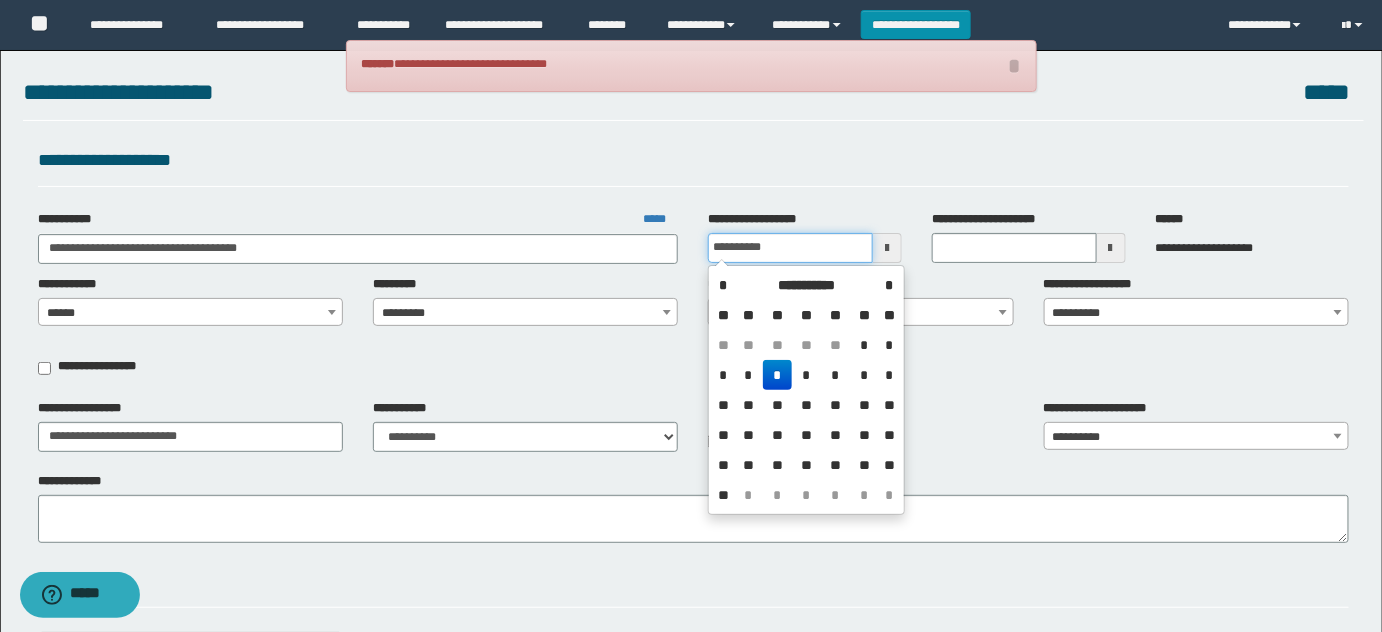 click on "**********" at bounding box center [790, 248] 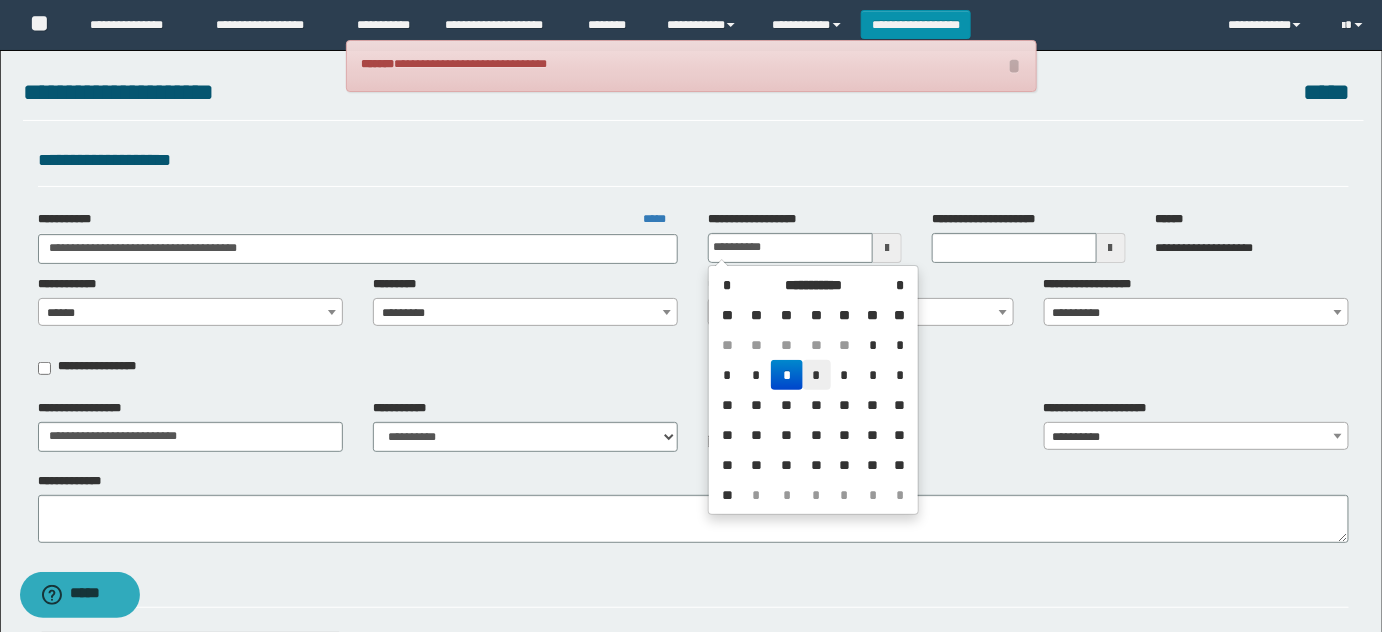 click on "*" at bounding box center (817, 375) 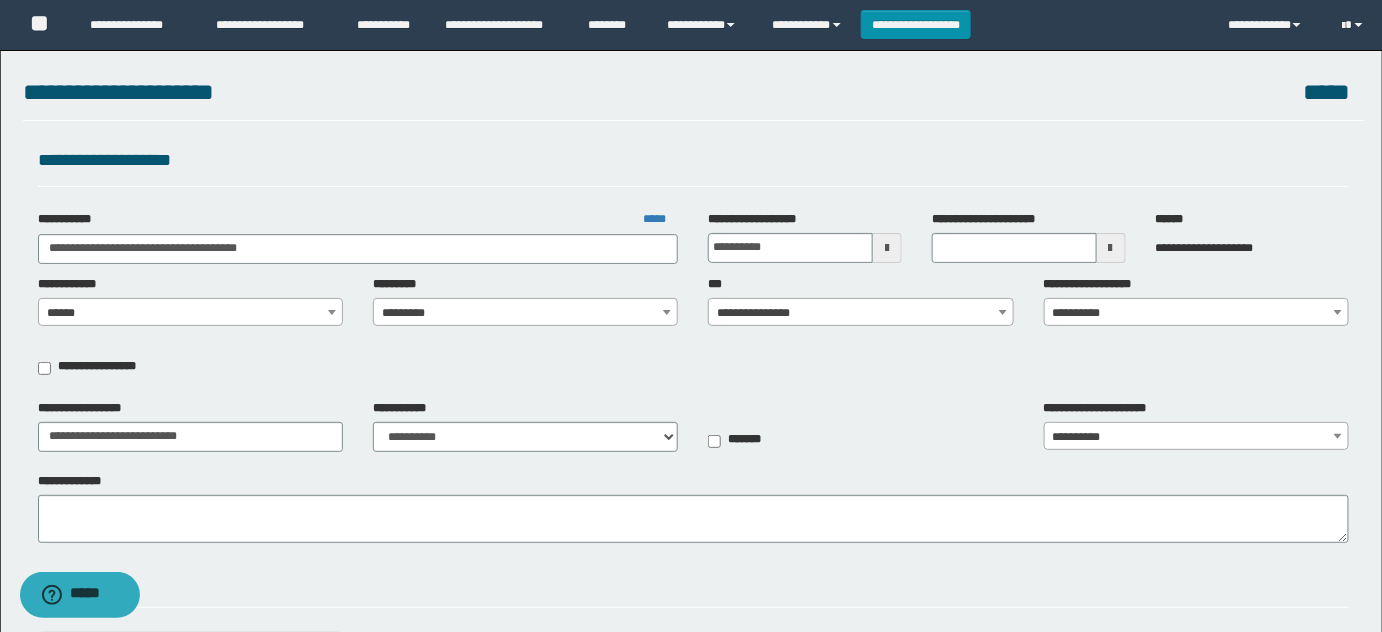click on "**********" at bounding box center [1196, 301] 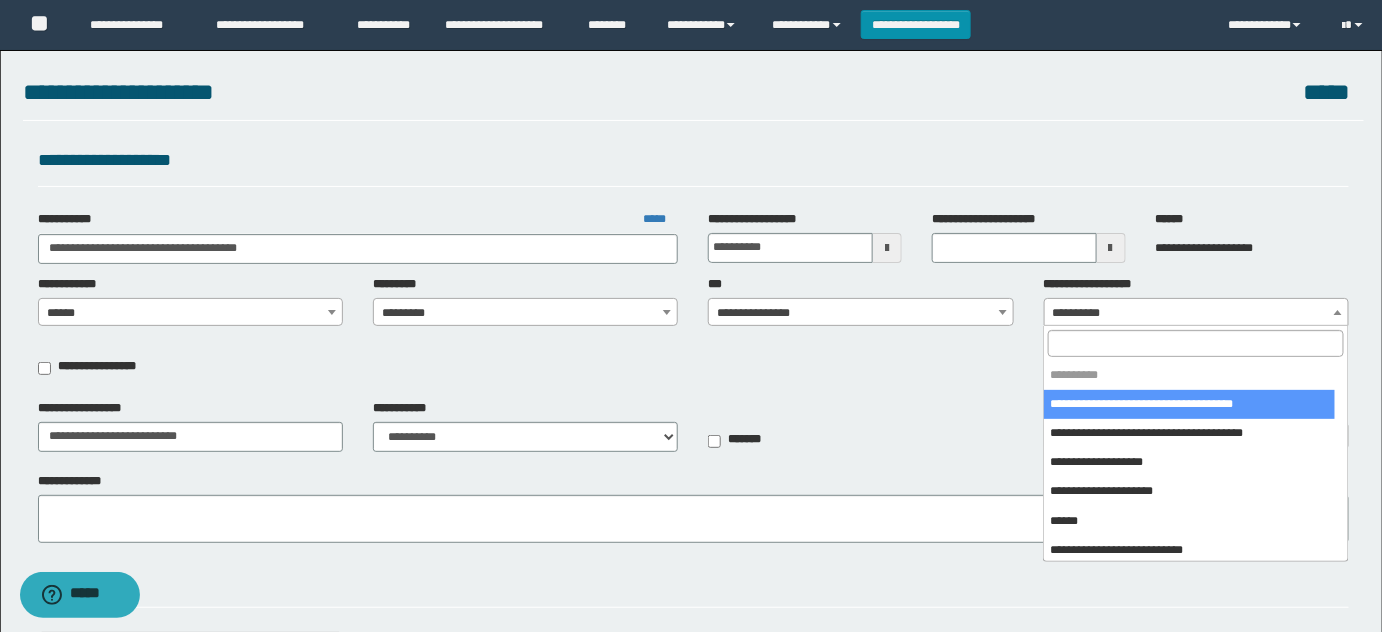 click at bounding box center [1195, 343] 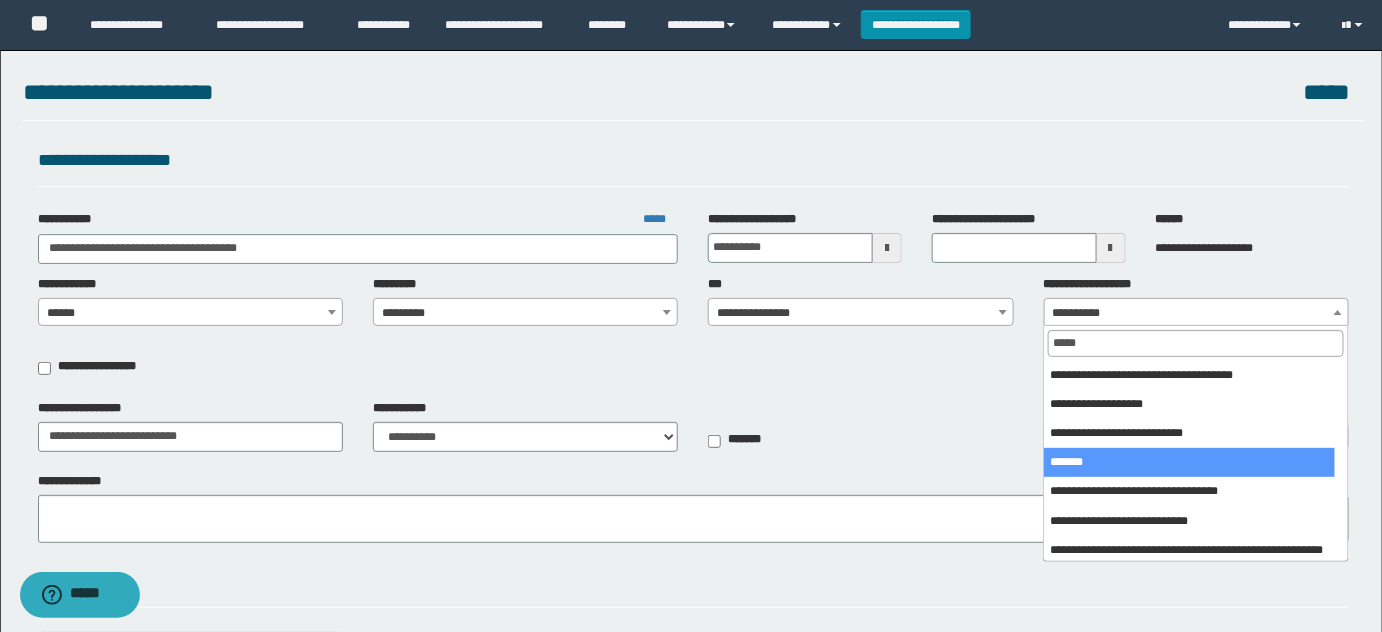 type on "*****" 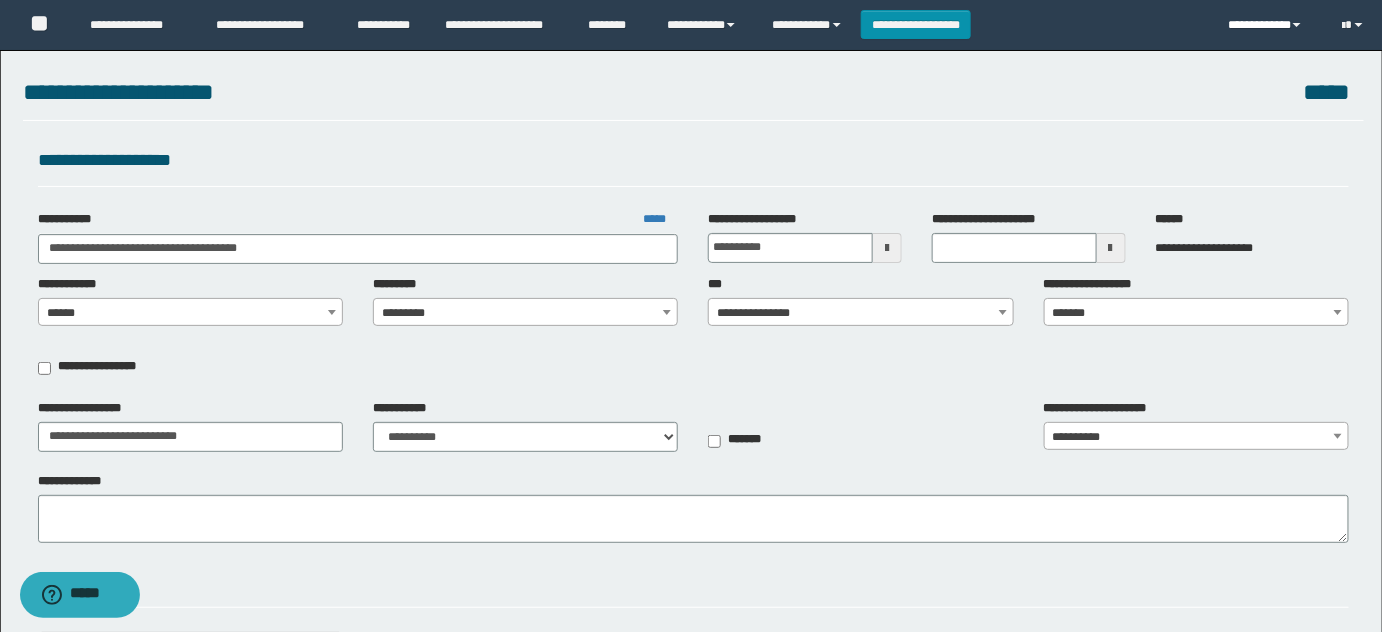 click on "**********" at bounding box center (1270, 25) 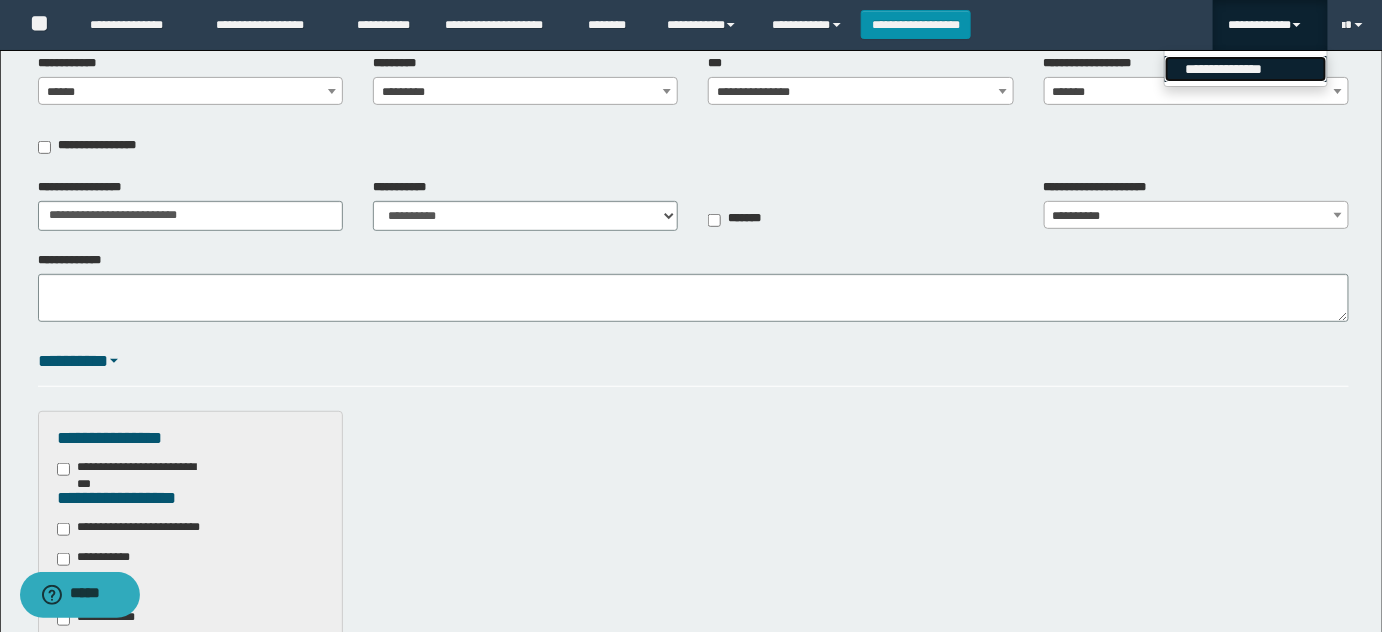 scroll, scrollTop: 454, scrollLeft: 0, axis: vertical 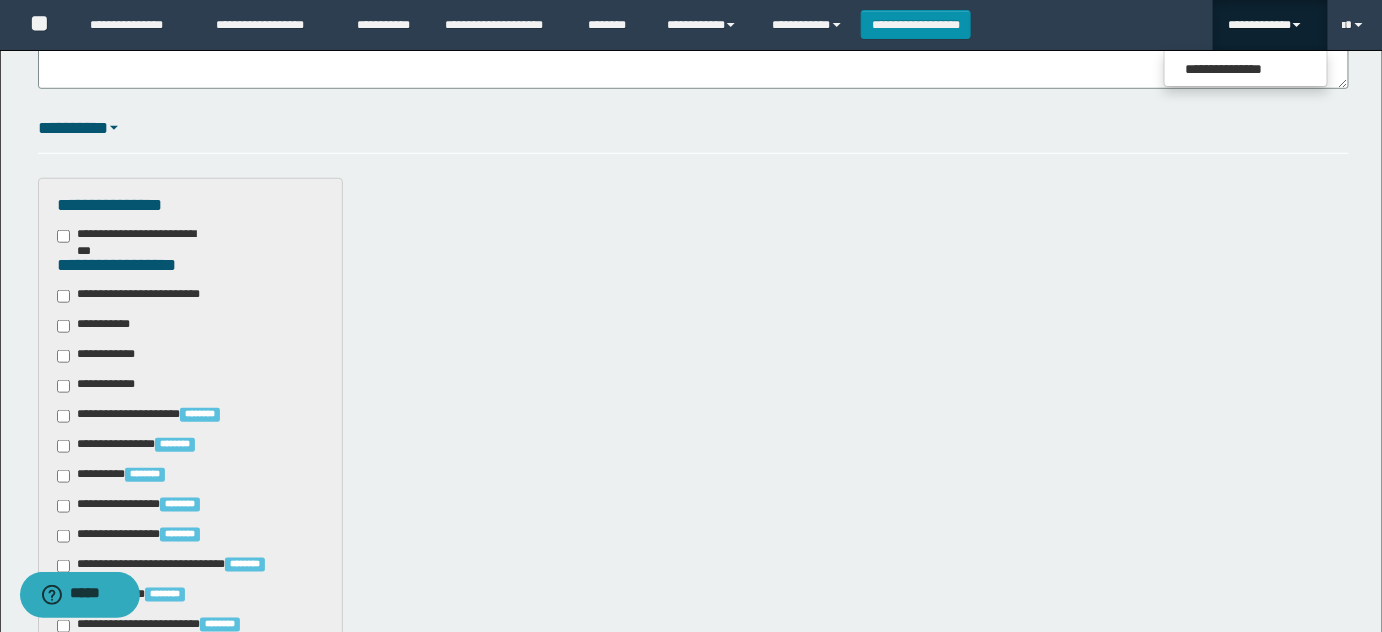 click on "**********" at bounding box center (143, 296) 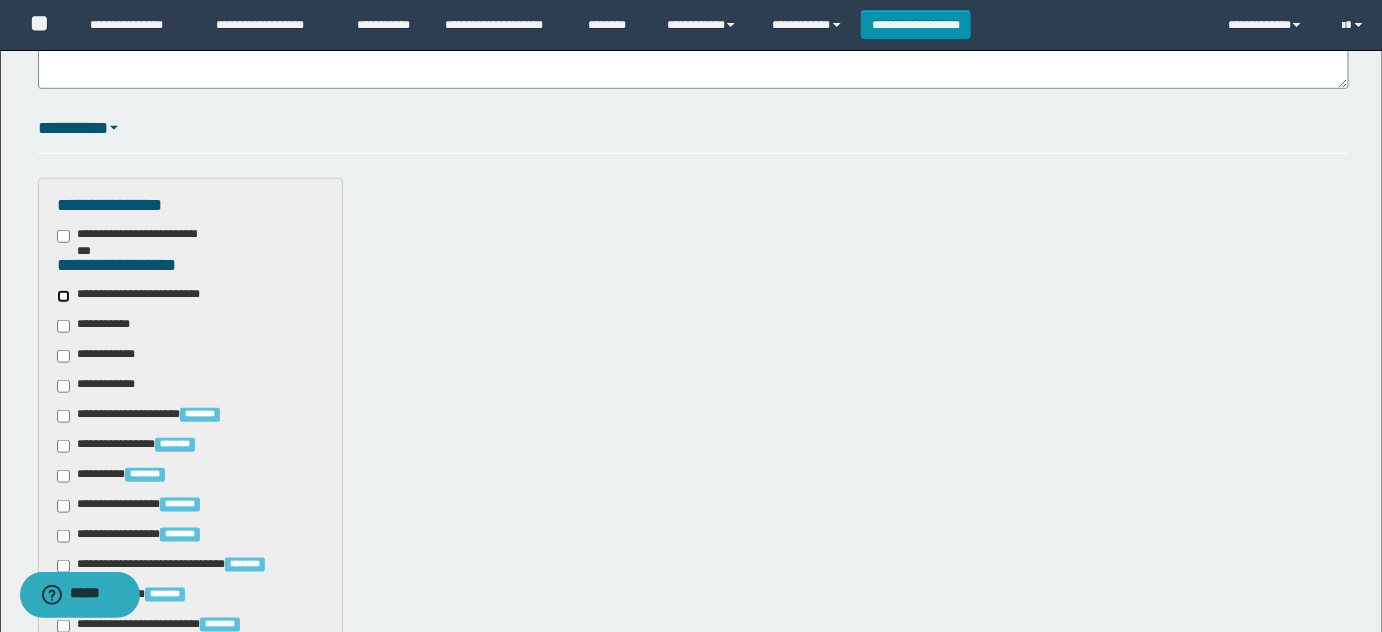 scroll, scrollTop: 909, scrollLeft: 0, axis: vertical 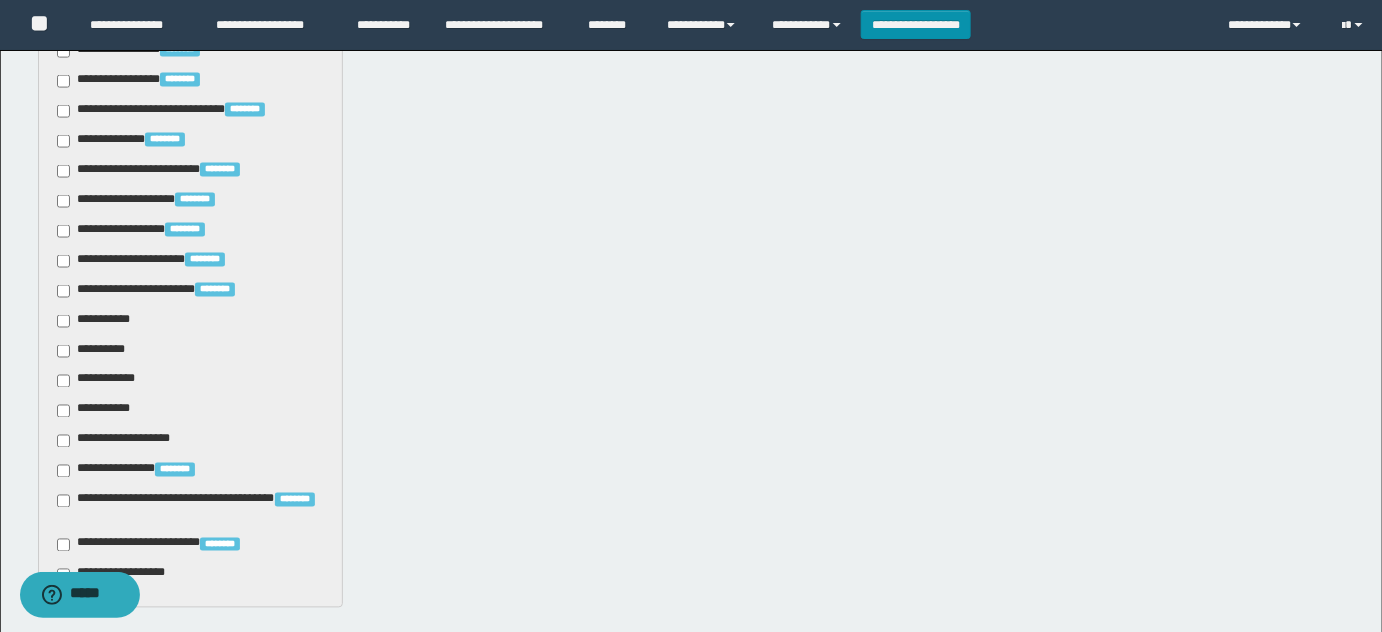 click on "**********" at bounding box center (97, 321) 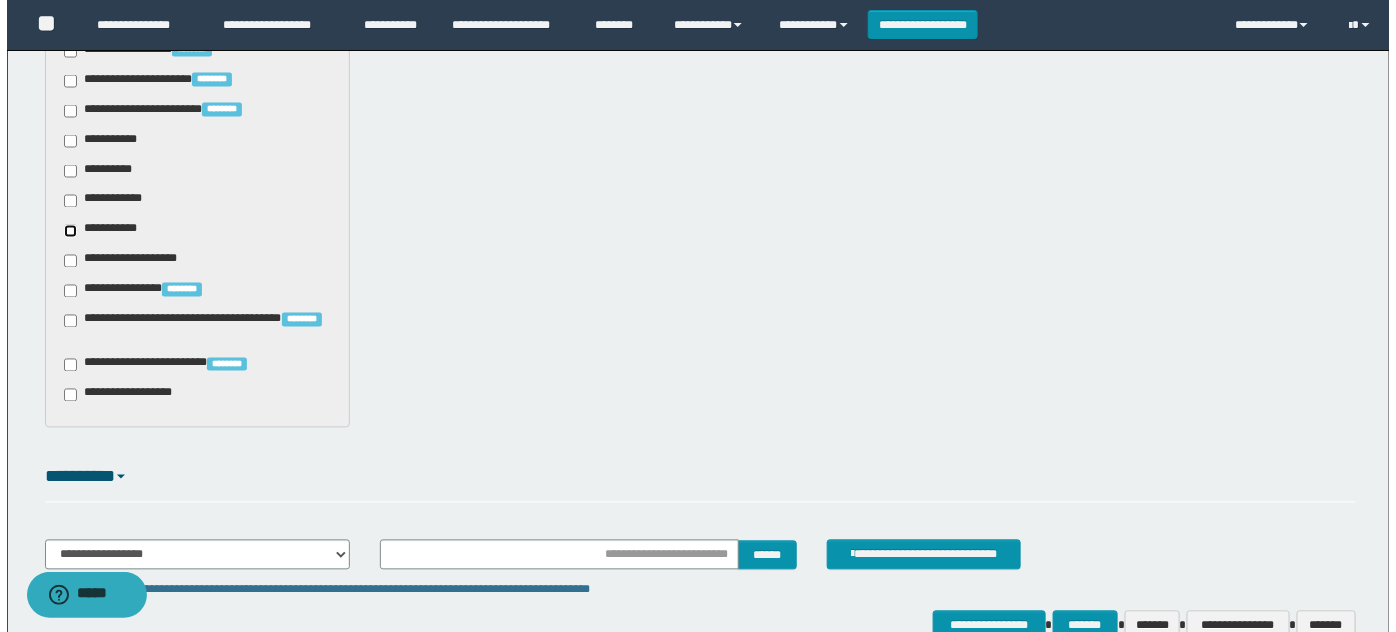 scroll, scrollTop: 1202, scrollLeft: 0, axis: vertical 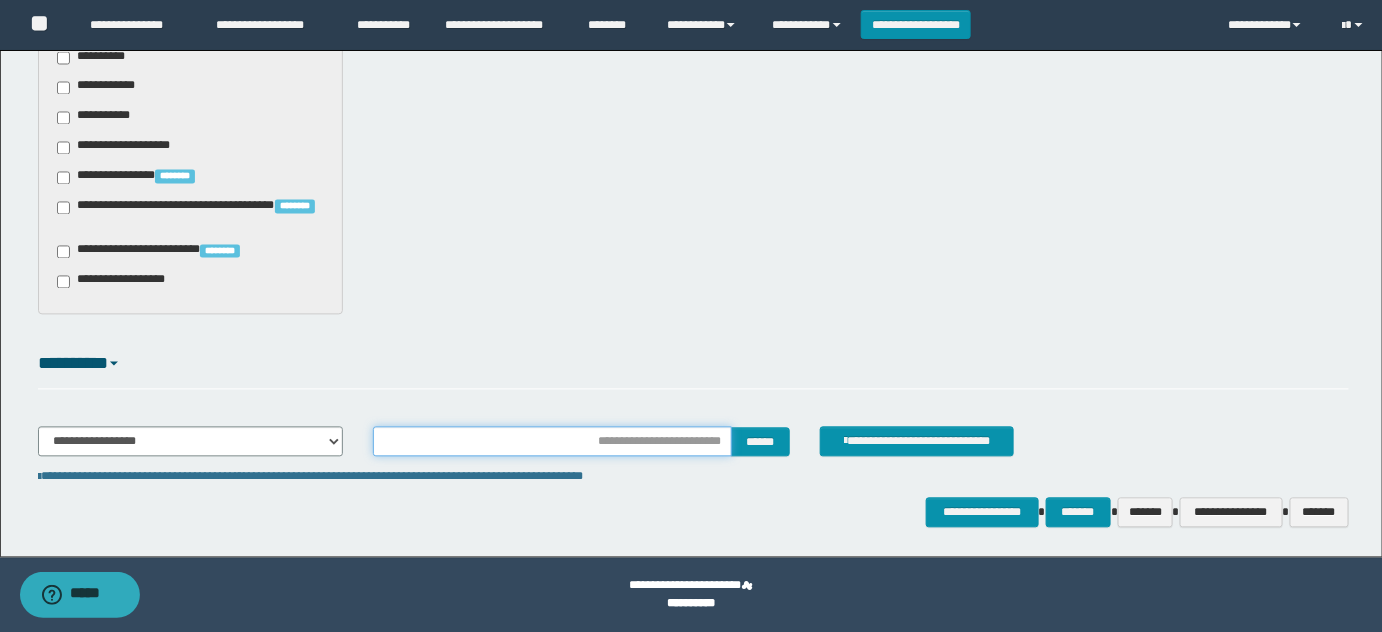 click at bounding box center (552, 442) 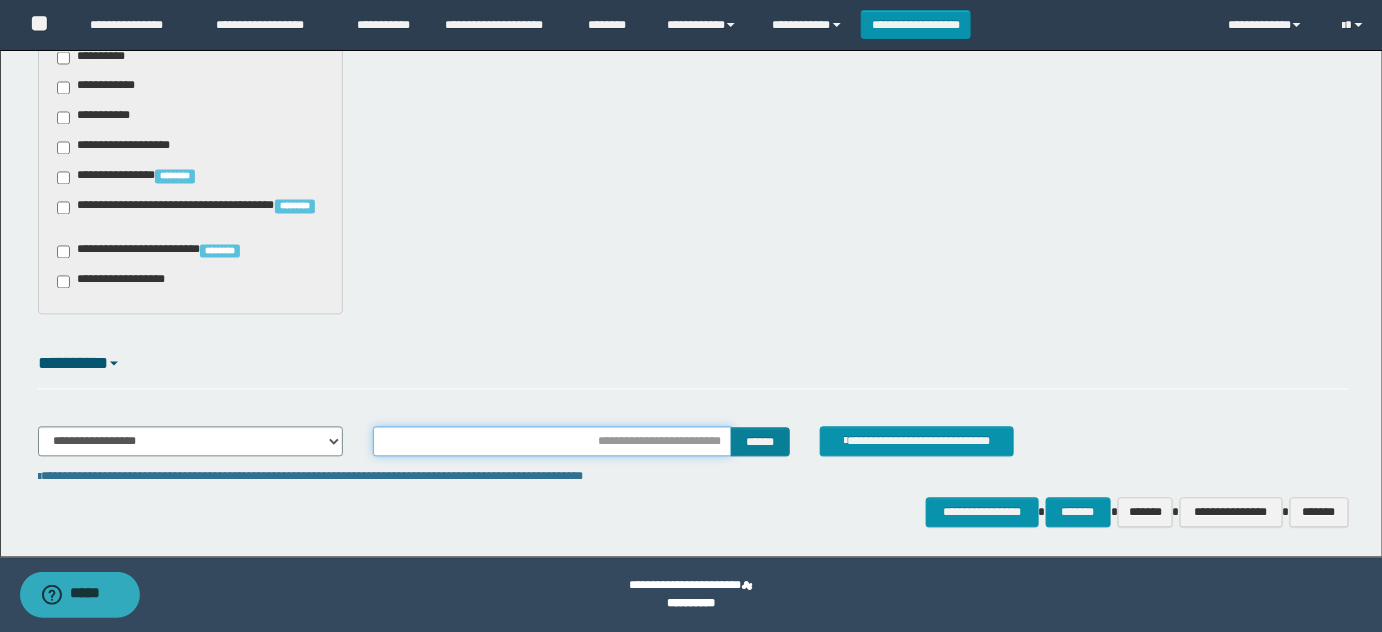 type on "********" 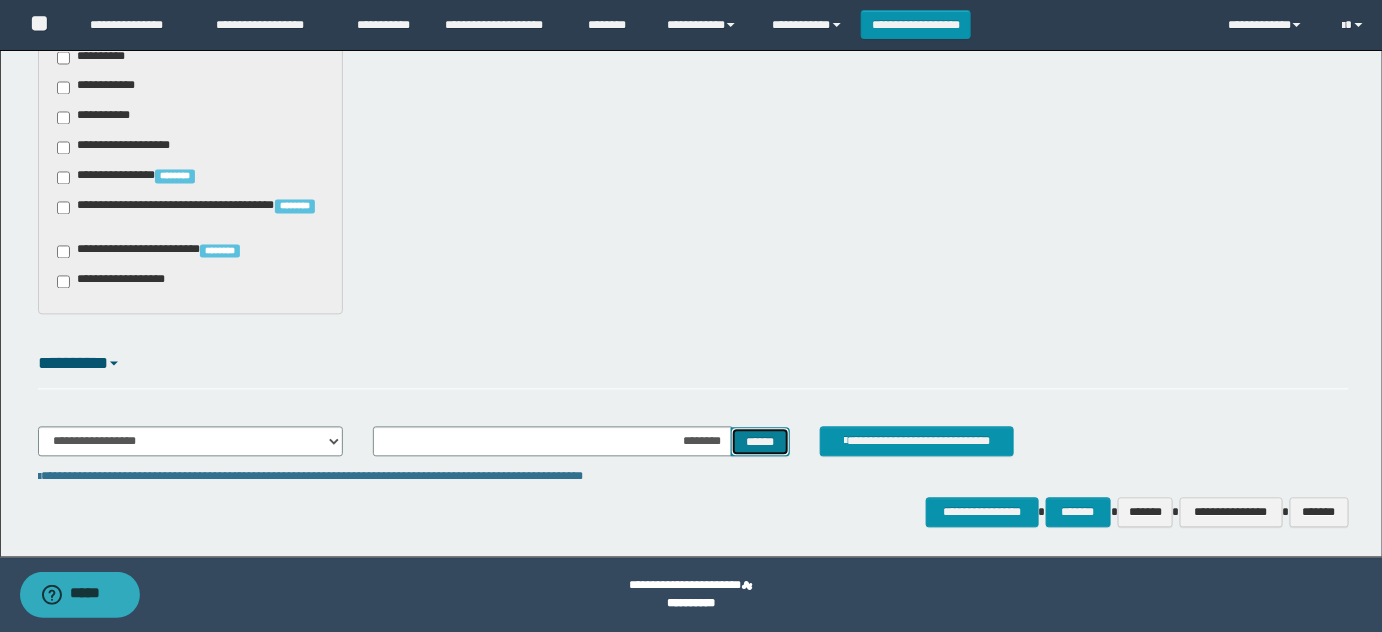 click on "******" at bounding box center (760, 442) 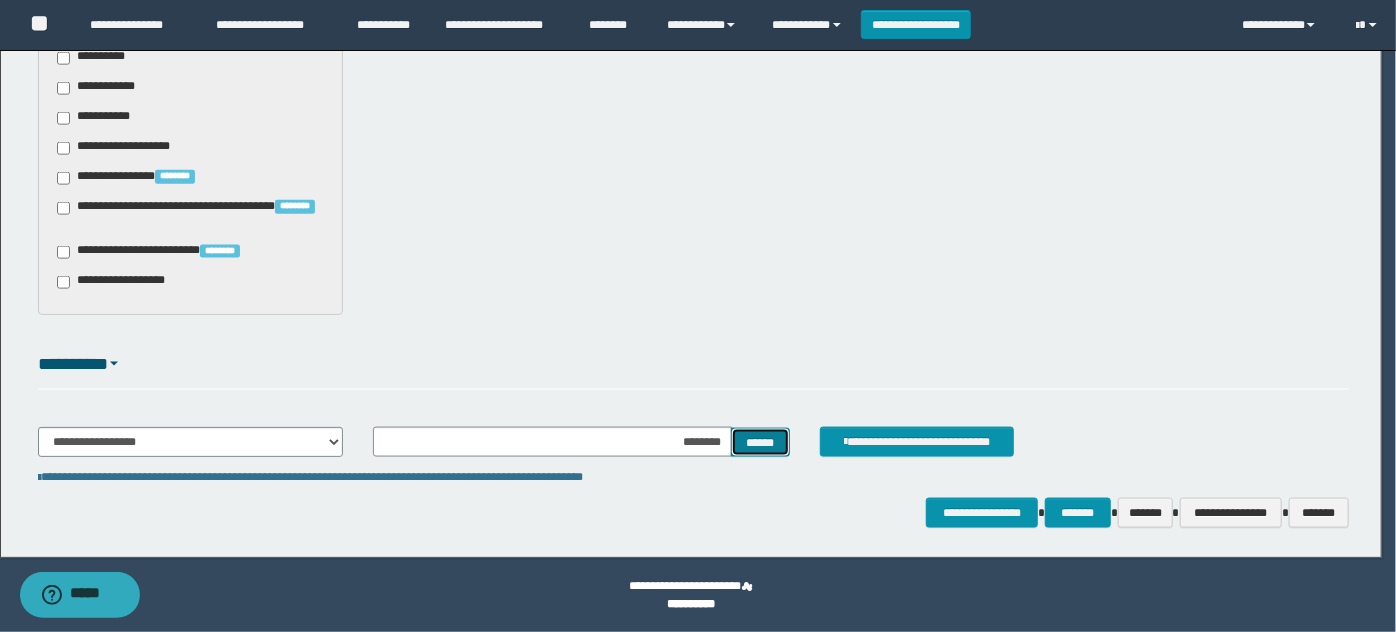 type 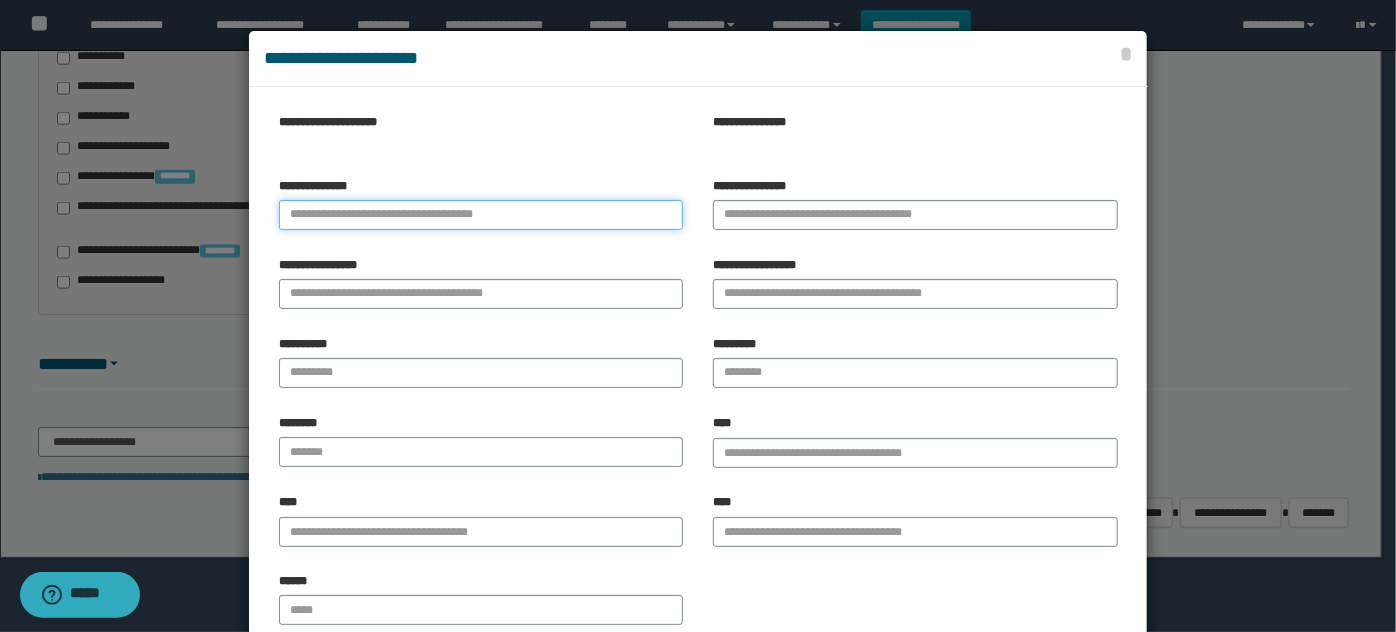 paste on "**********" 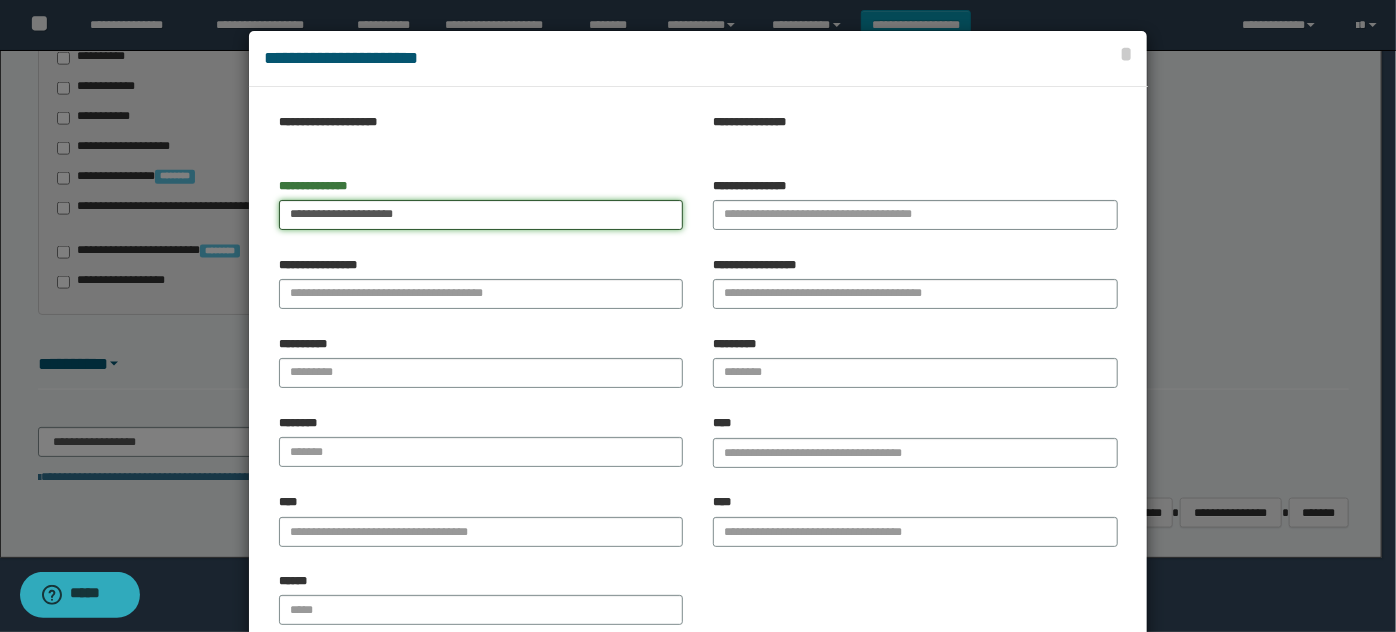 click on "**********" at bounding box center (481, 215) 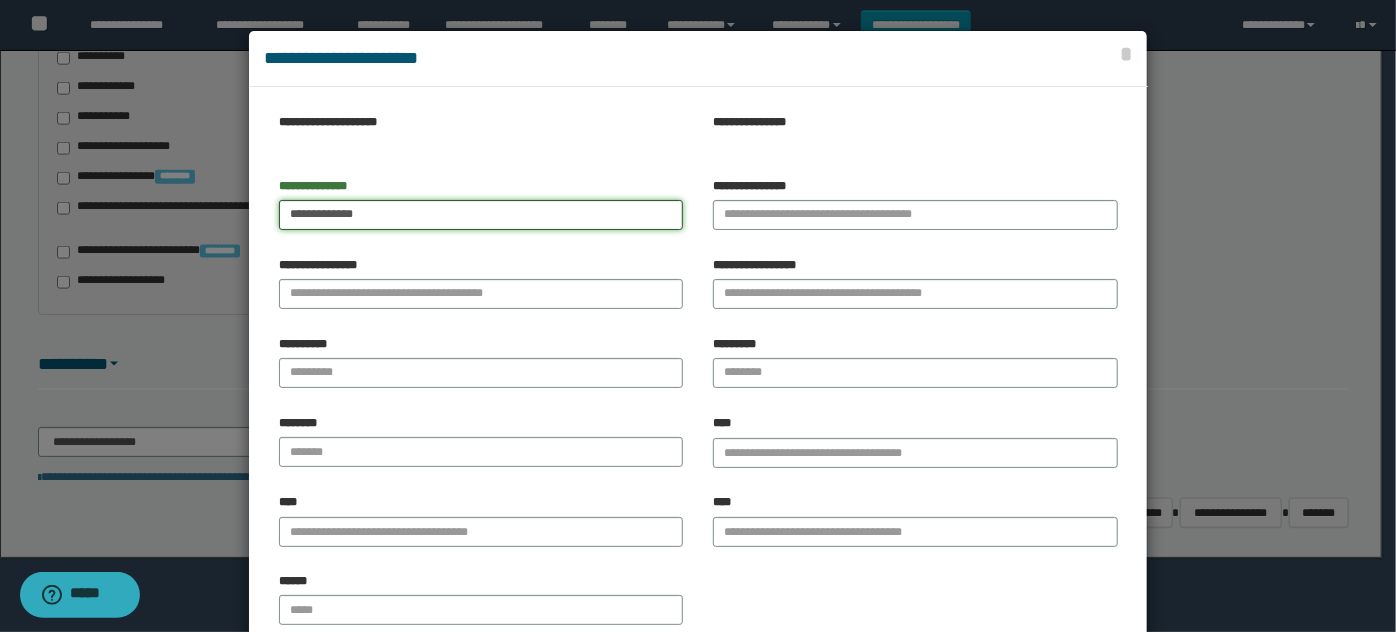 type on "**********" 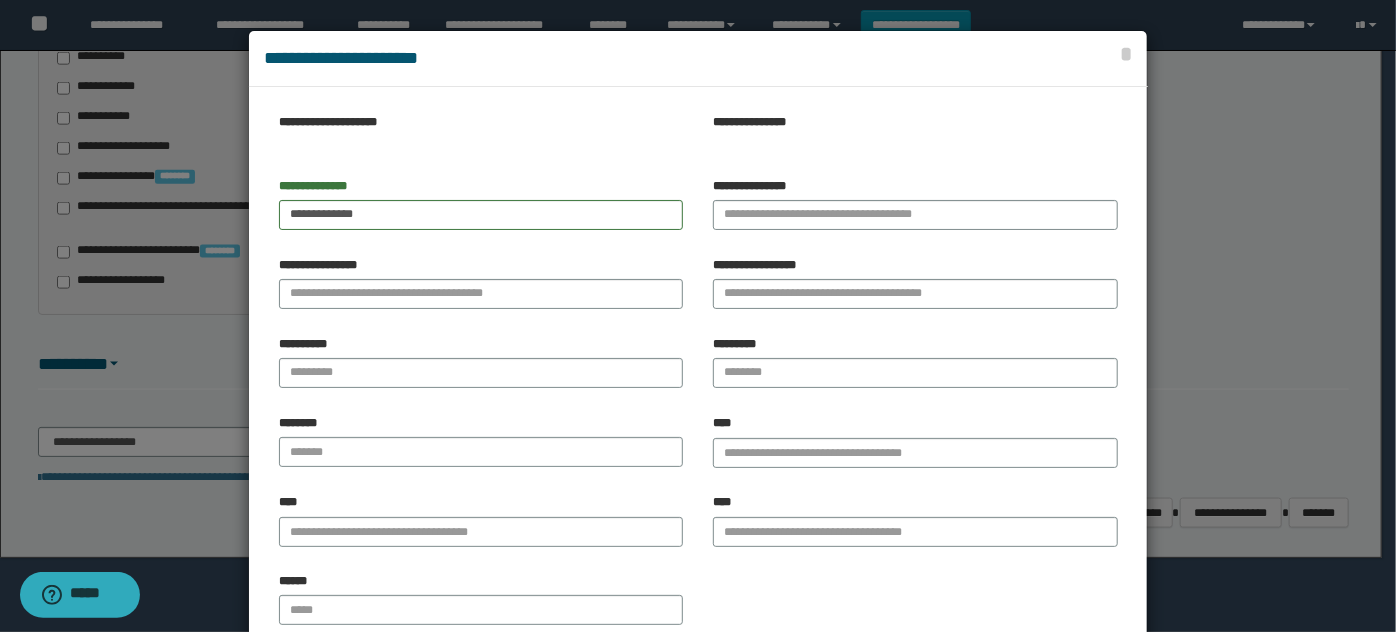 click on "**********" at bounding box center [481, 290] 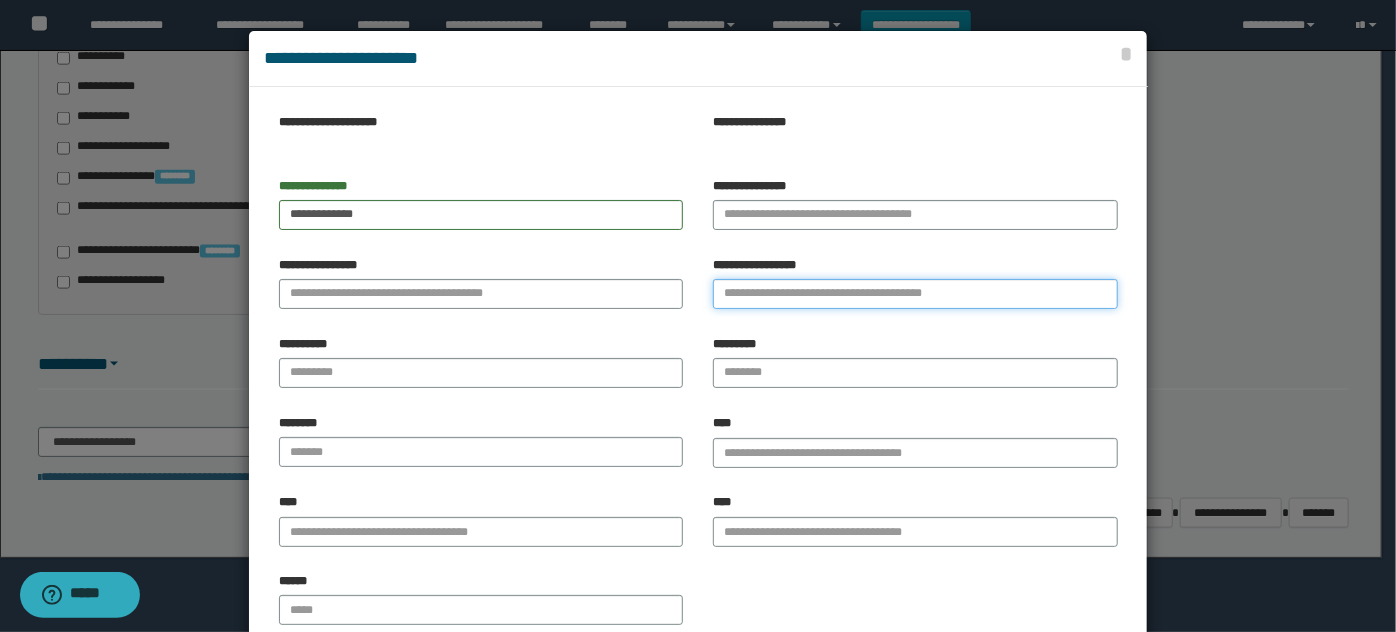 drag, startPoint x: 896, startPoint y: 291, endPoint x: 374, endPoint y: 246, distance: 523.93604 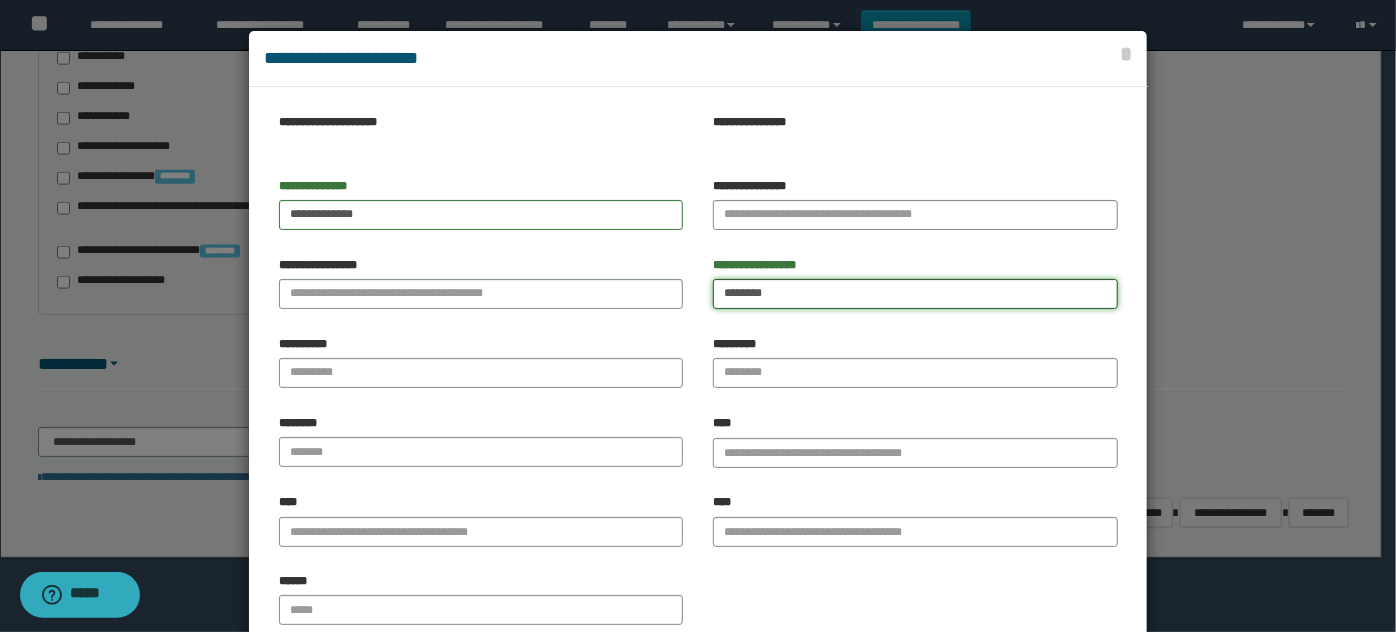 type on "********" 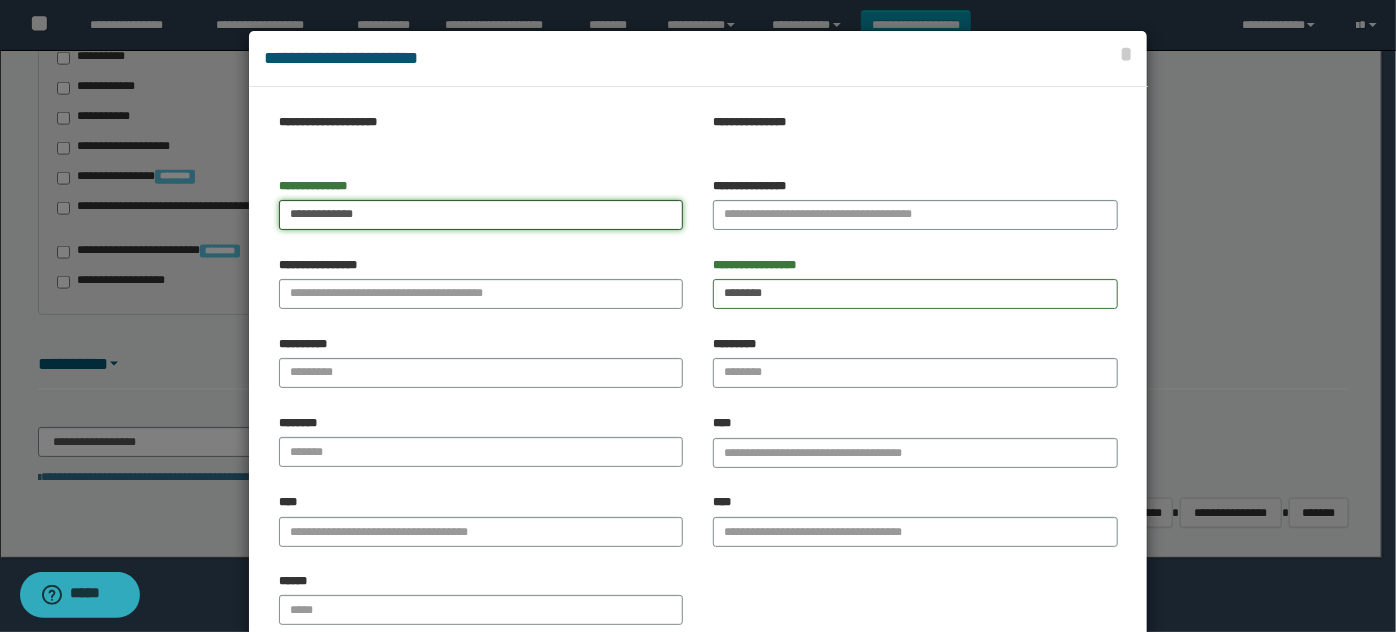click on "**********" at bounding box center [481, 215] 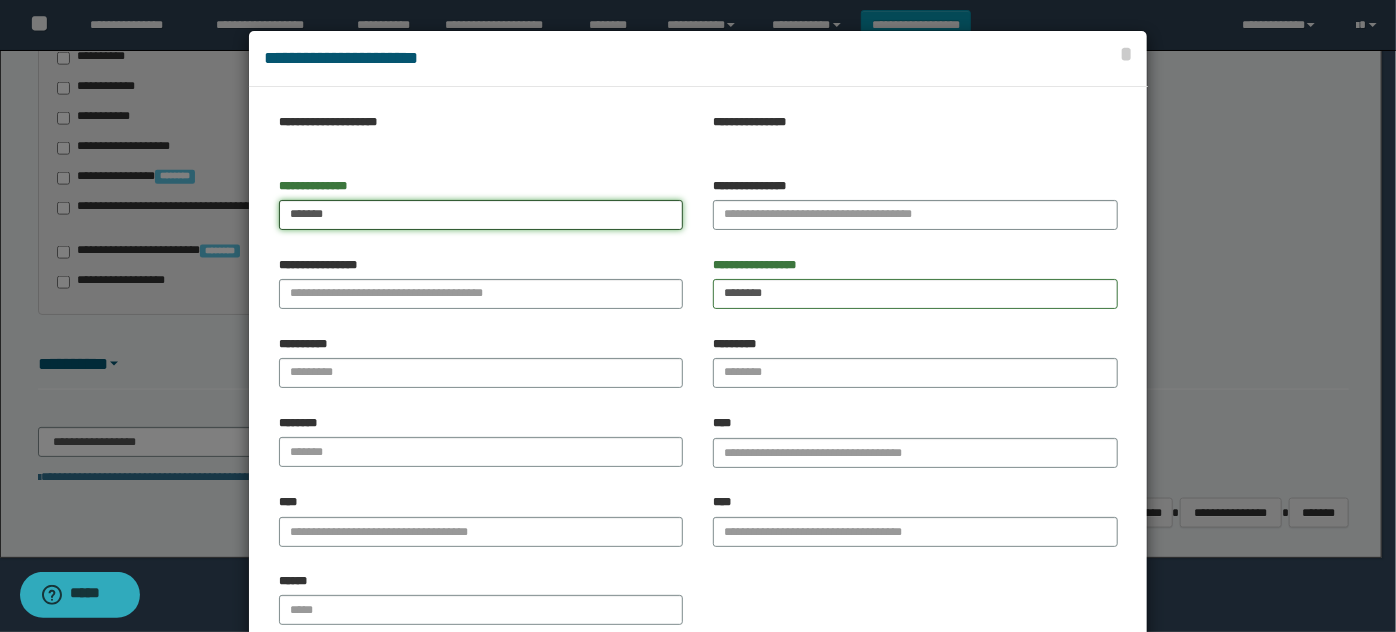 type on "******" 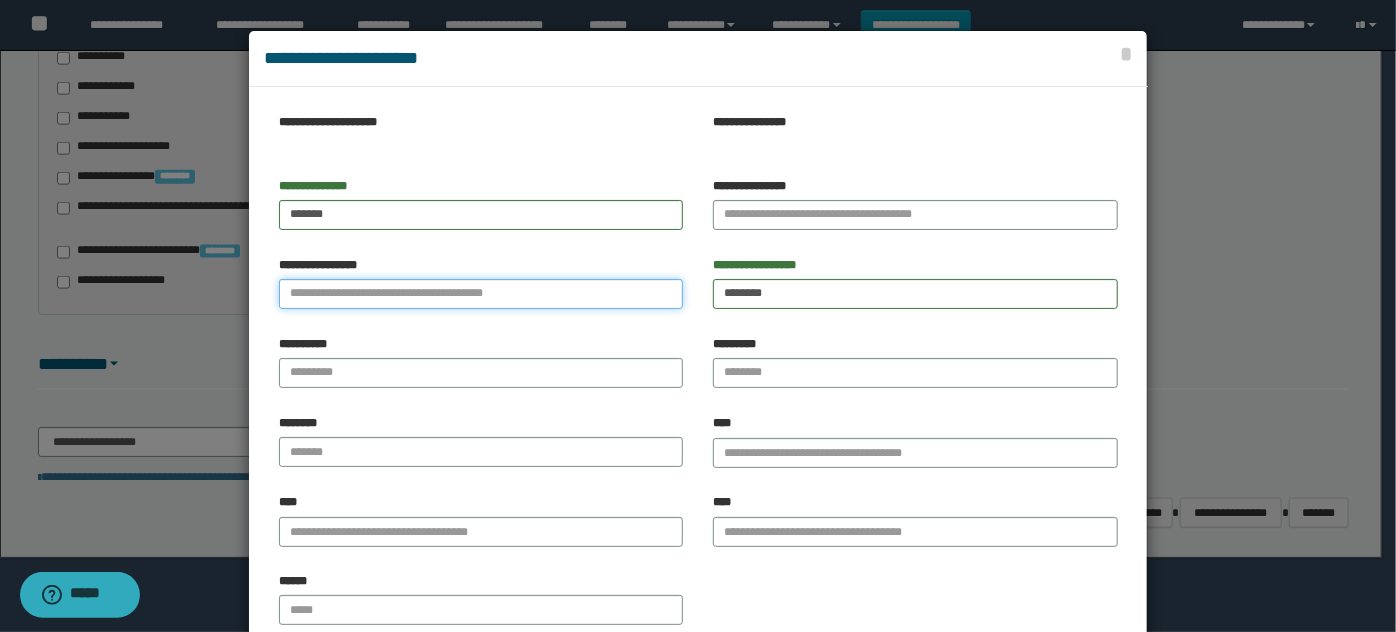 drag, startPoint x: 322, startPoint y: 300, endPoint x: 356, endPoint y: 266, distance: 48.08326 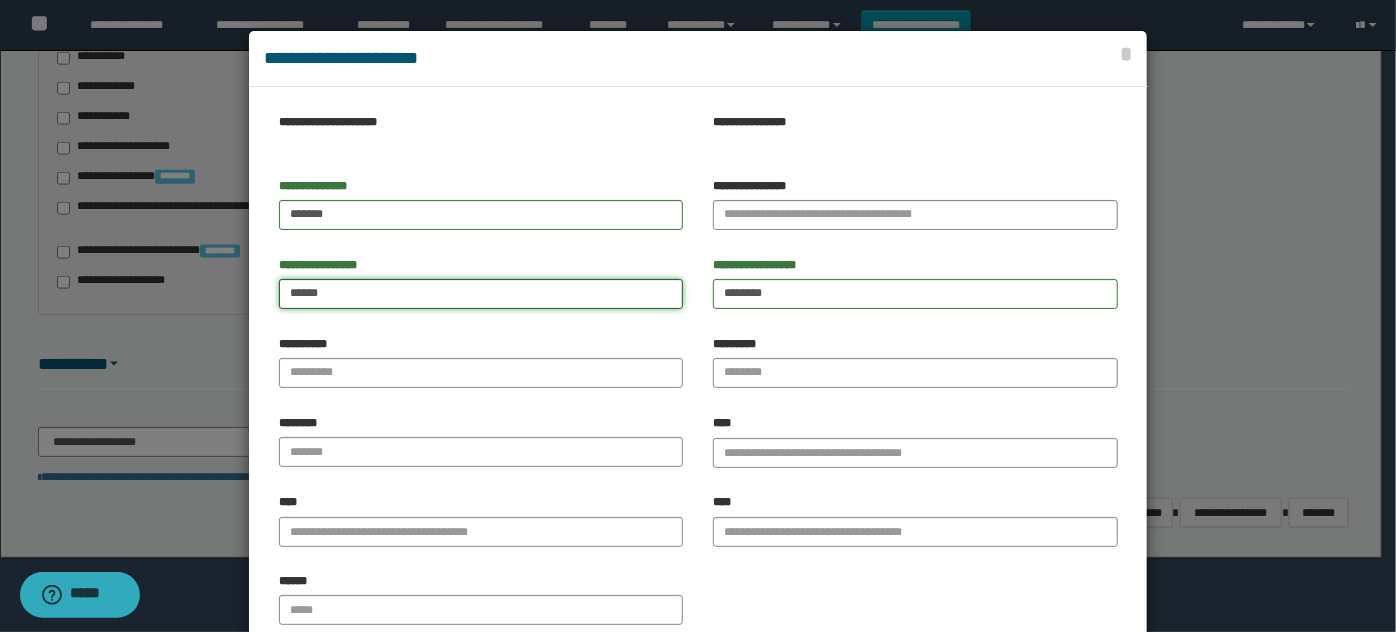 type on "*****" 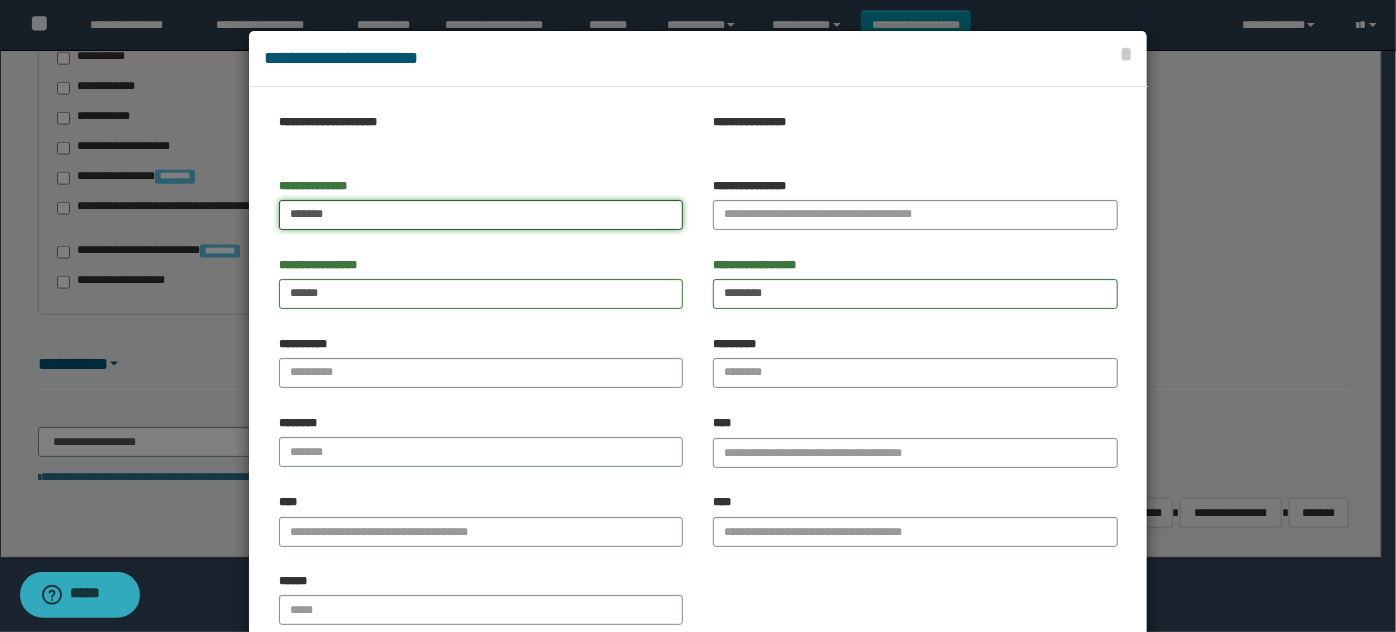 click on "******" at bounding box center [481, 215] 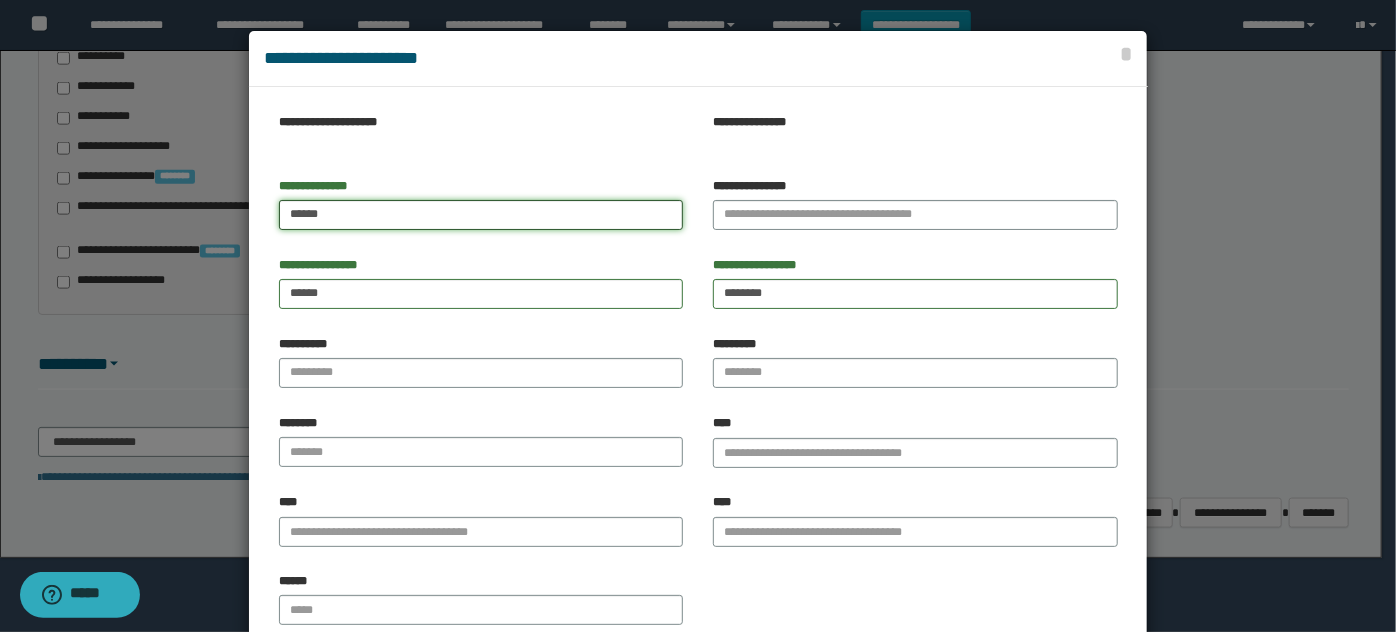 click on "******" at bounding box center (481, 215) 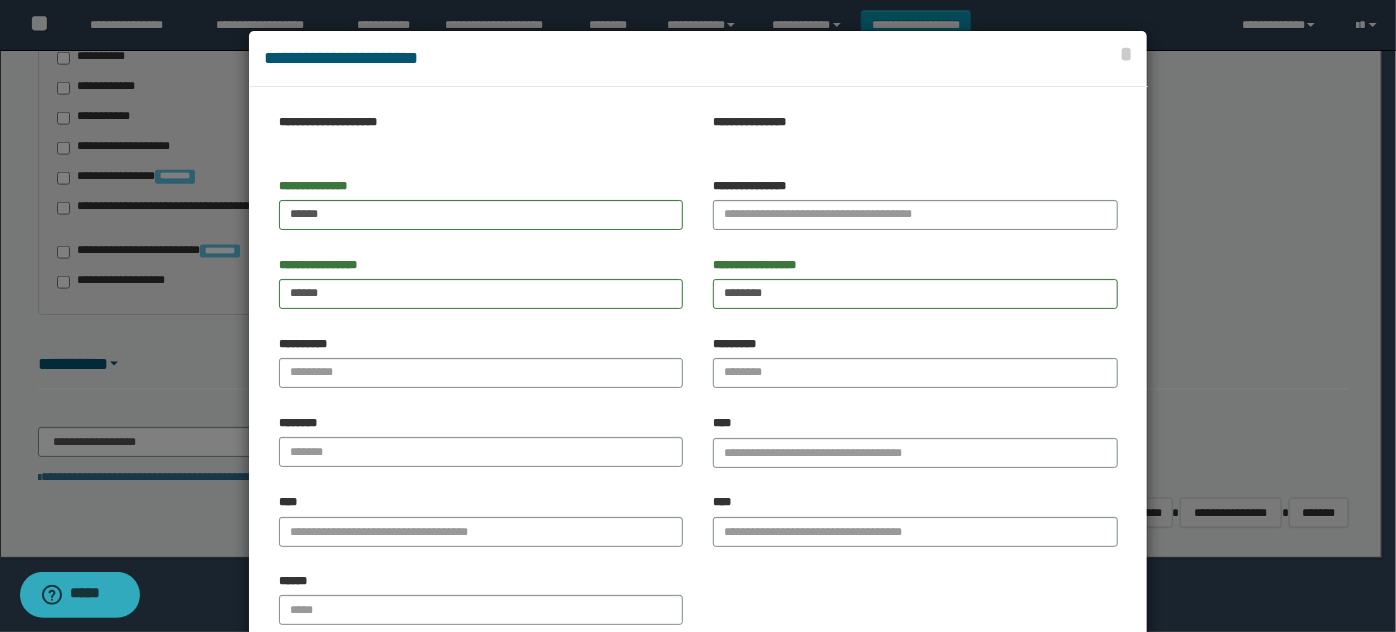 click on "**********" at bounding box center [481, 283] 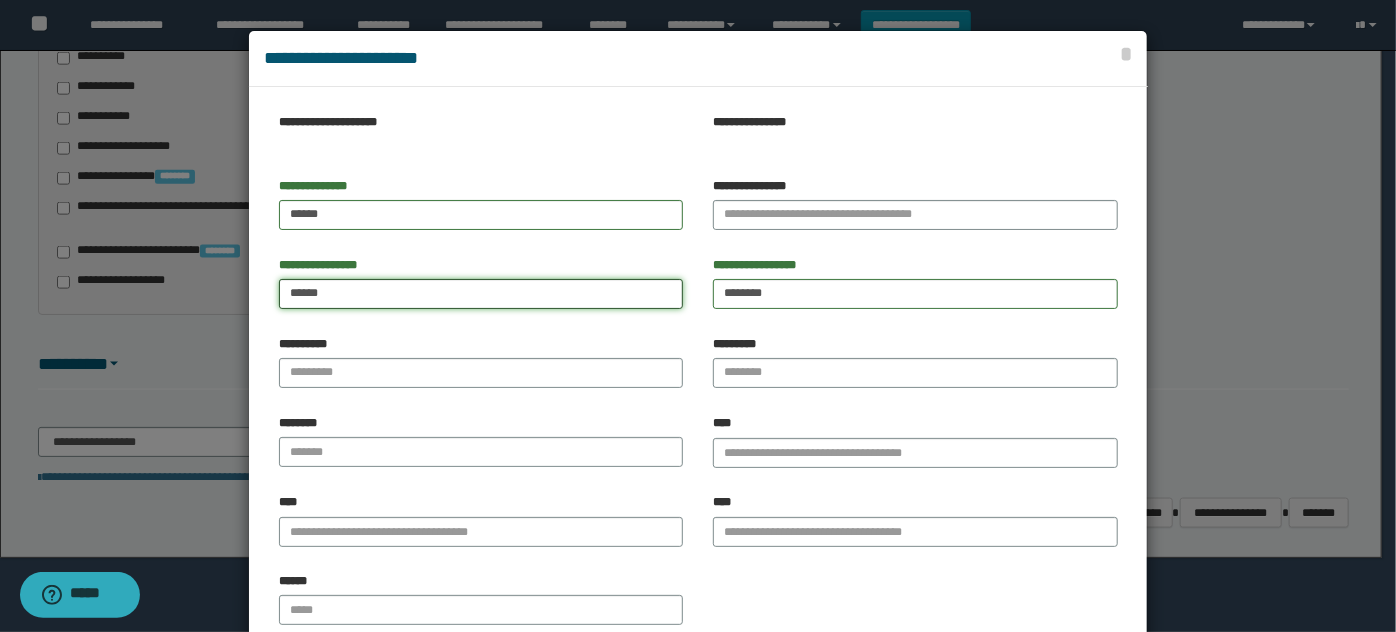click on "*****" at bounding box center [481, 294] 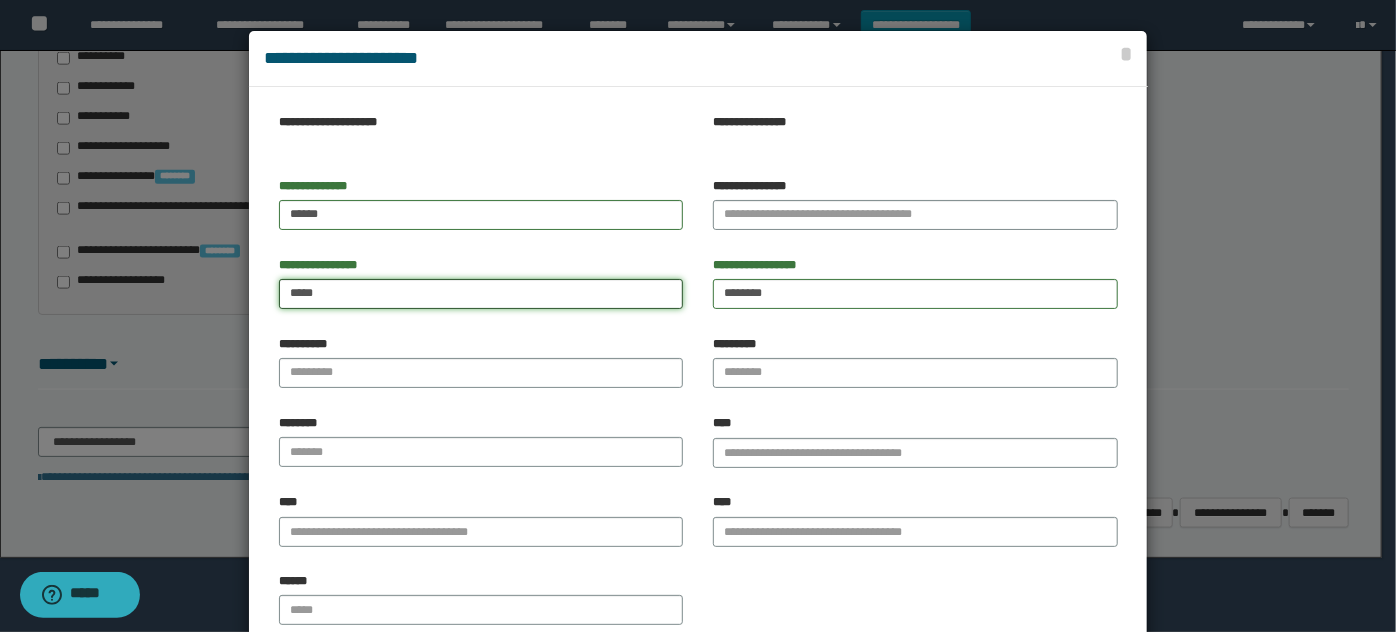 type on "*****" 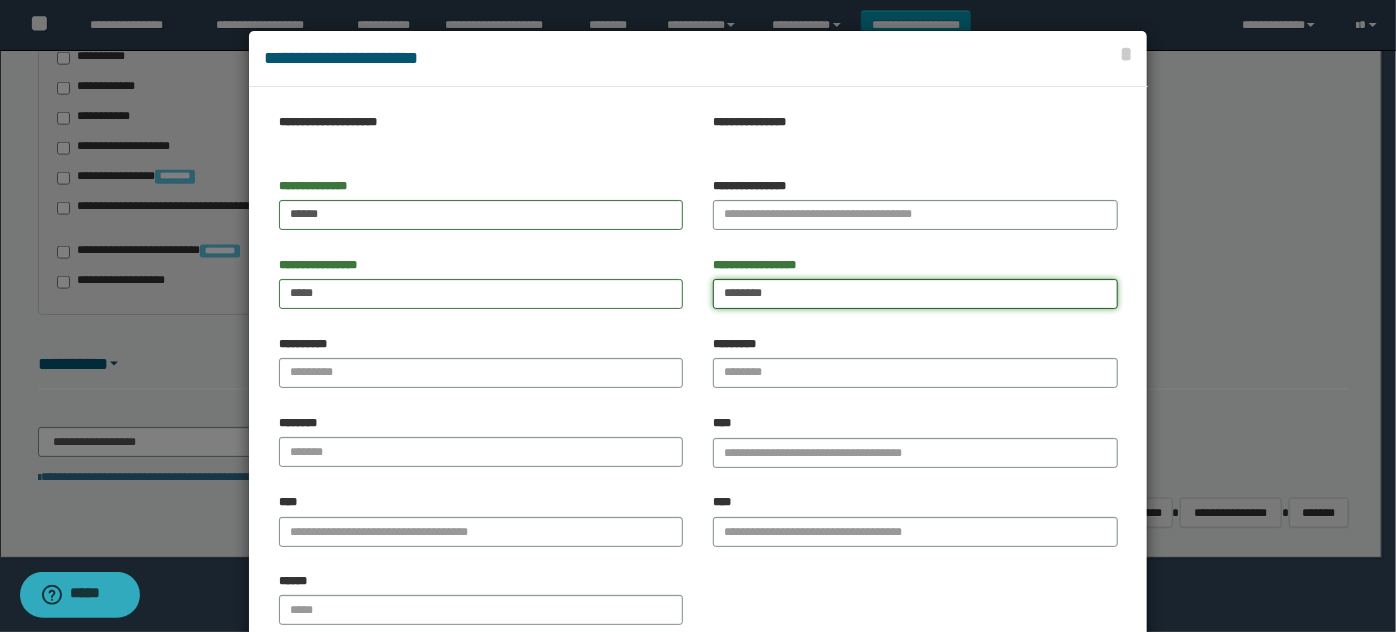 drag, startPoint x: 847, startPoint y: 301, endPoint x: 829, endPoint y: 303, distance: 18.110771 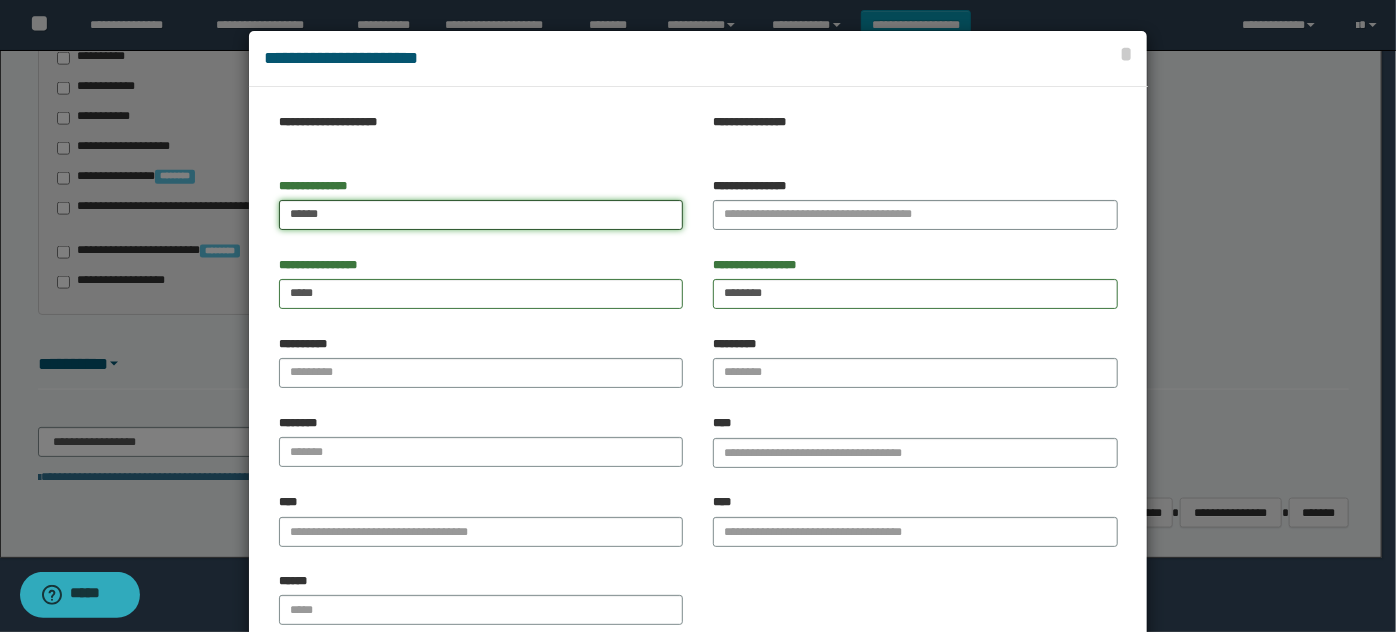 click on "******" at bounding box center (481, 215) 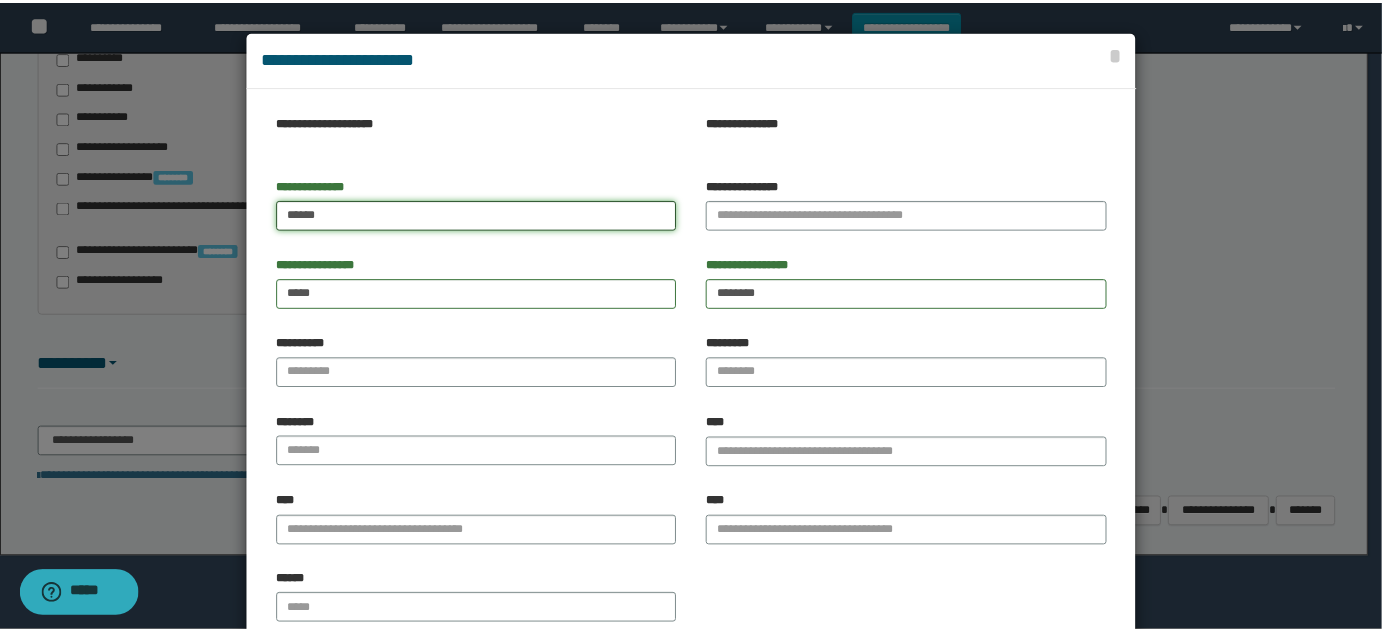 scroll, scrollTop: 125, scrollLeft: 0, axis: vertical 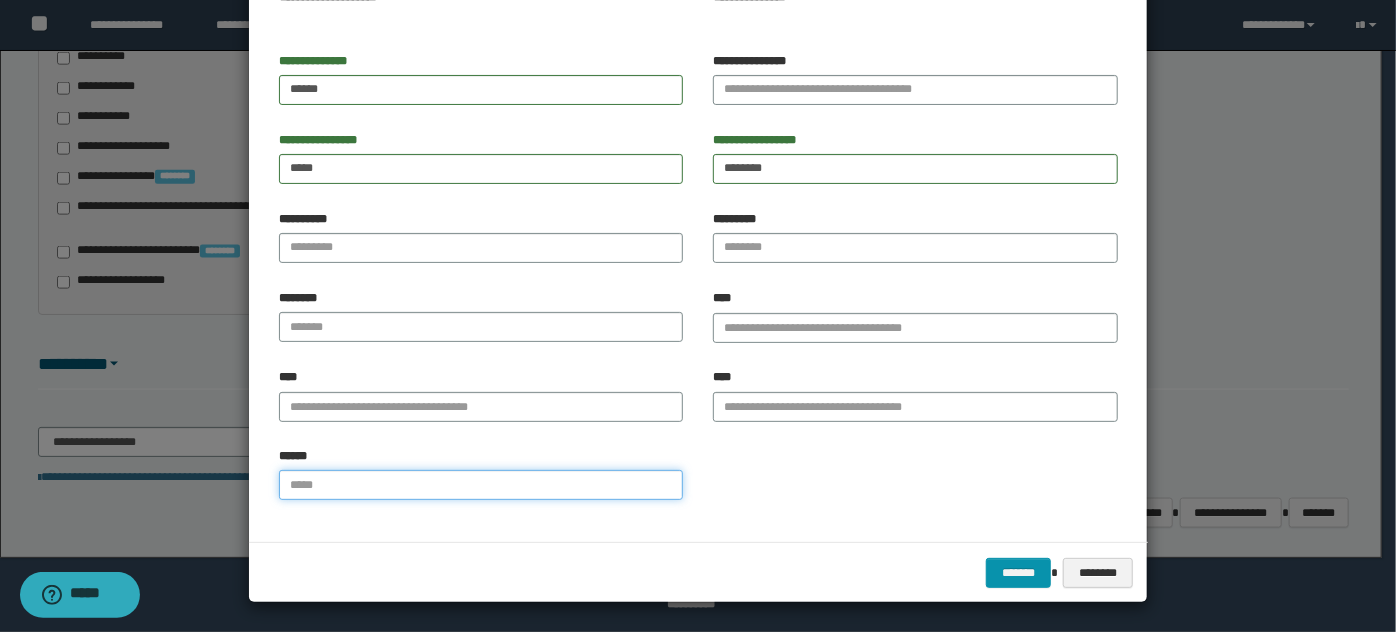 click on "******" at bounding box center [481, 485] 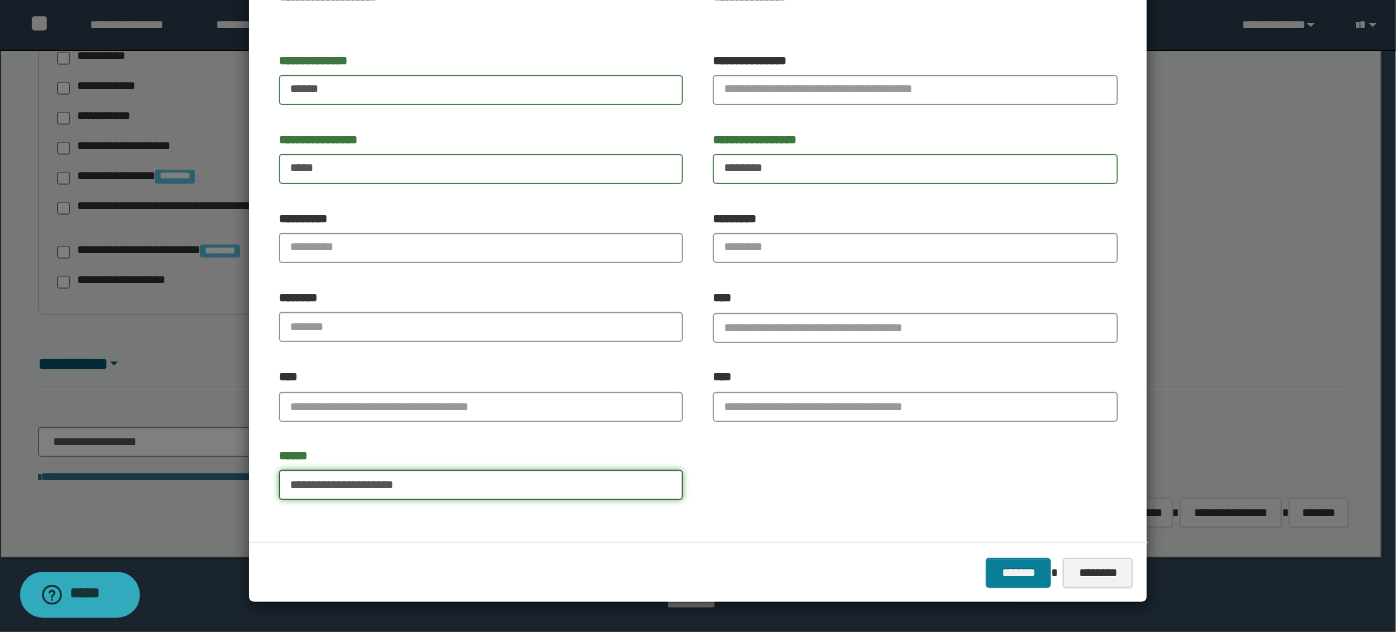 type on "**********" 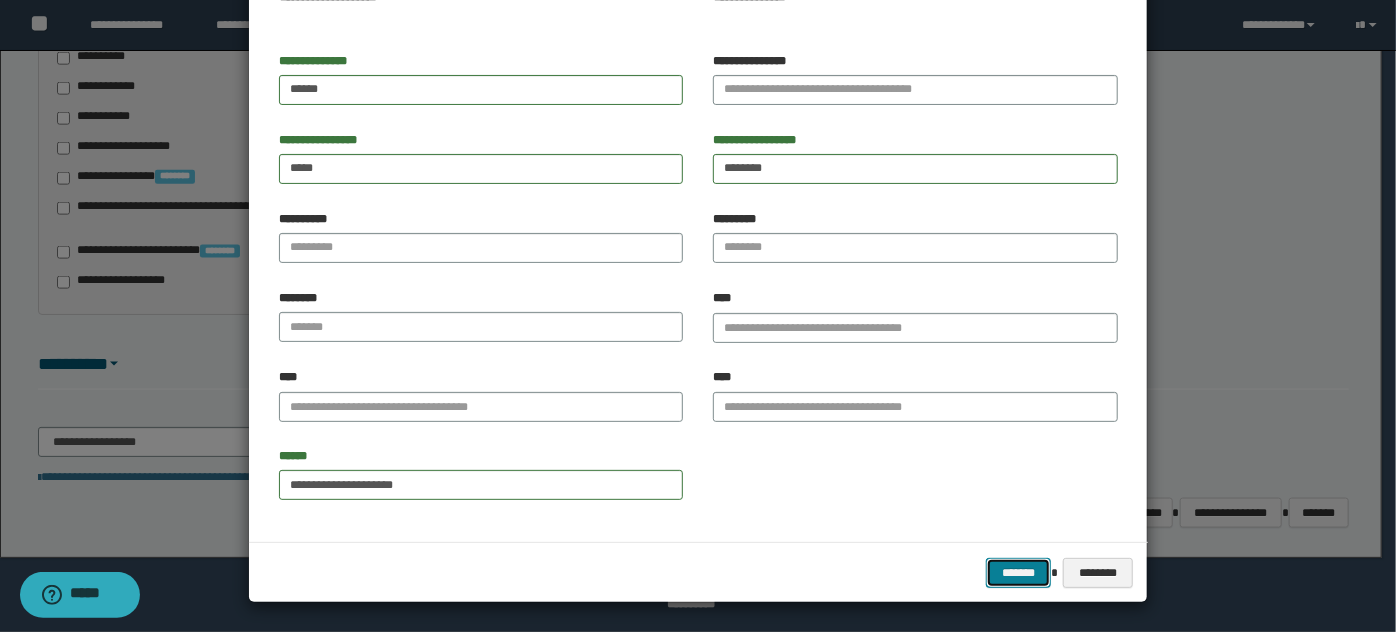 click on "*******" at bounding box center (1018, 572) 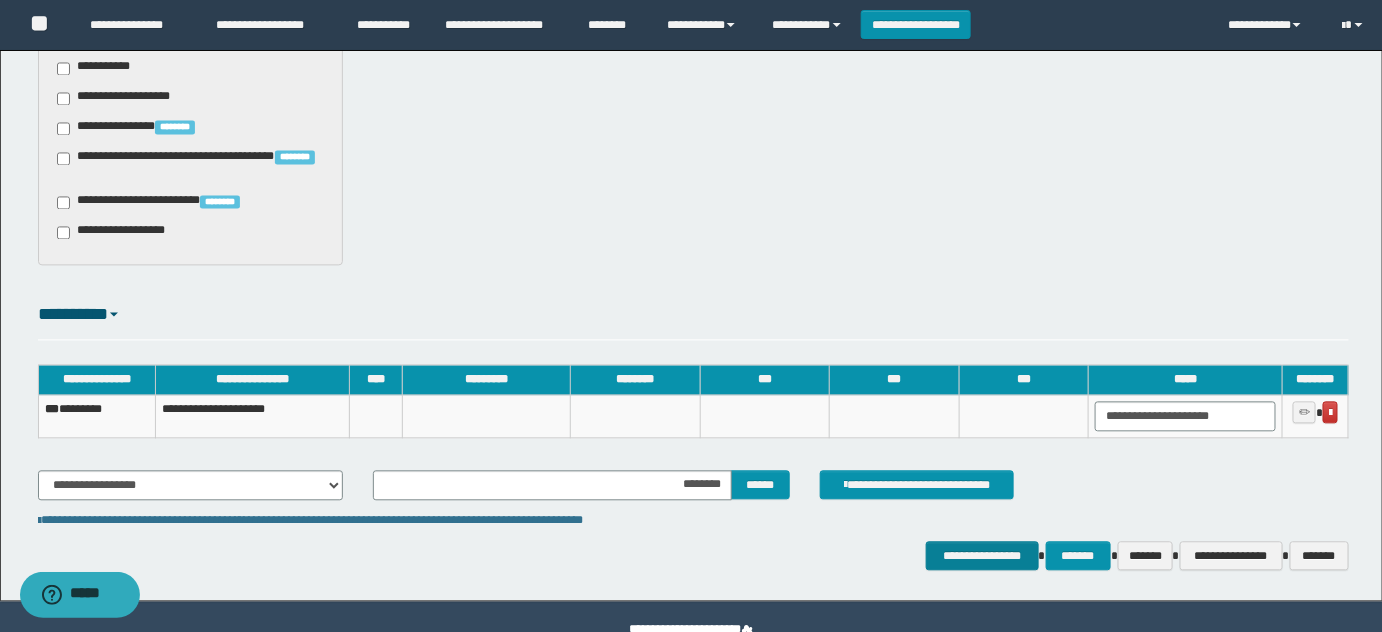 scroll, scrollTop: 1295, scrollLeft: 0, axis: vertical 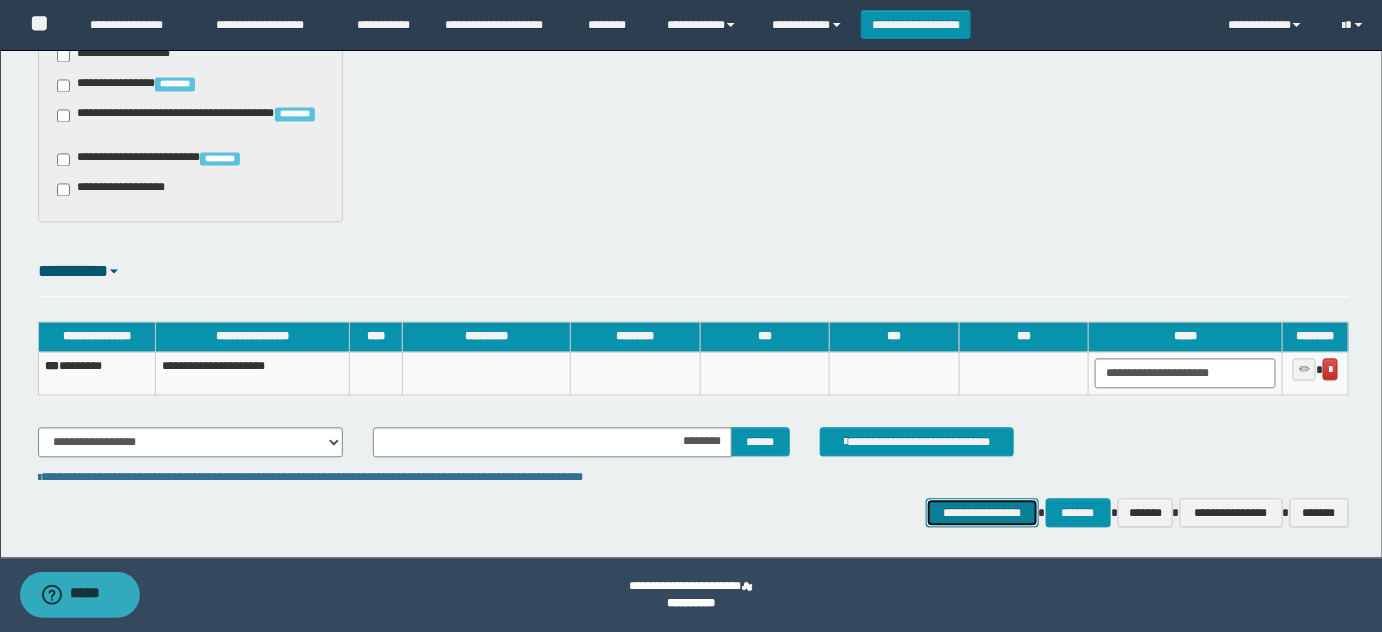 click on "**********" at bounding box center [982, 512] 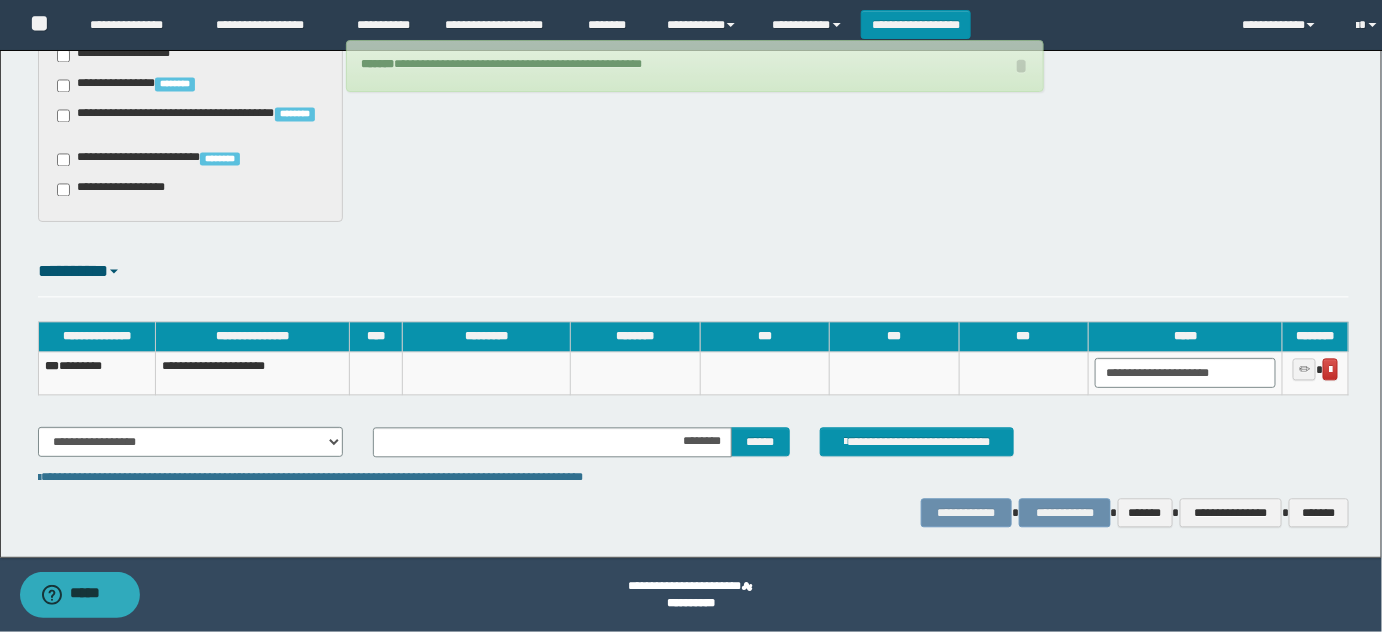 click on "*** ********" at bounding box center [96, 373] 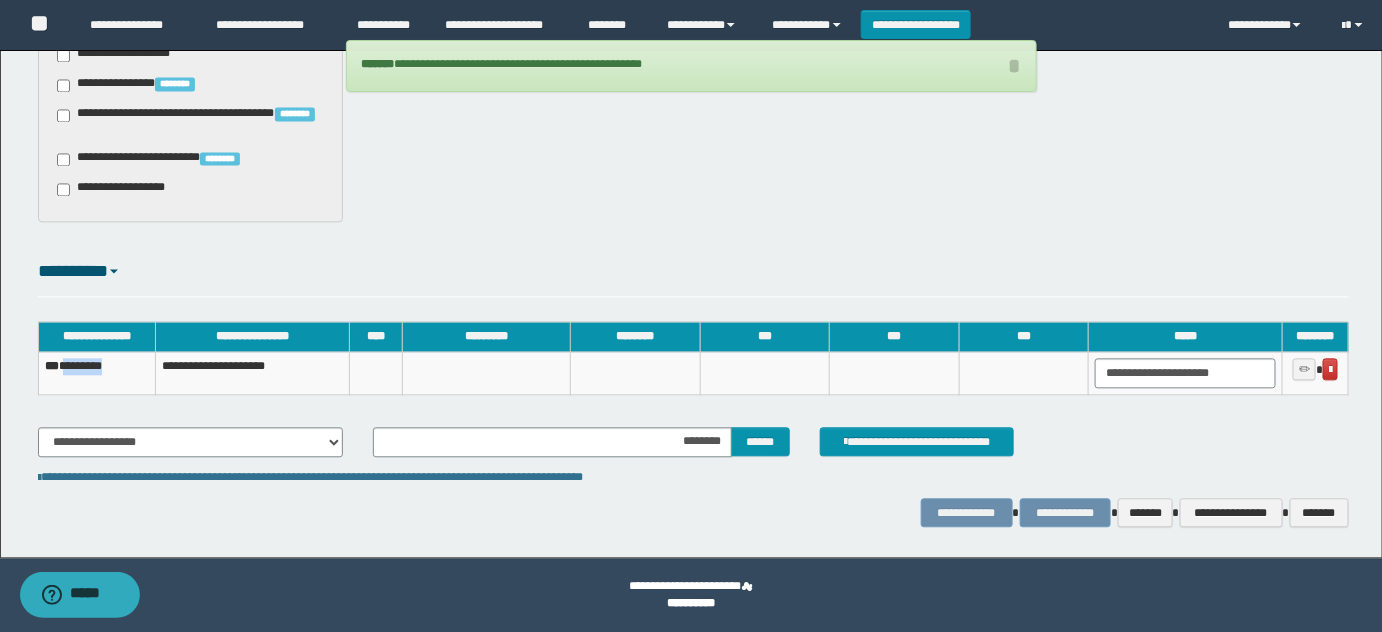 click on "*** ********" at bounding box center [96, 373] 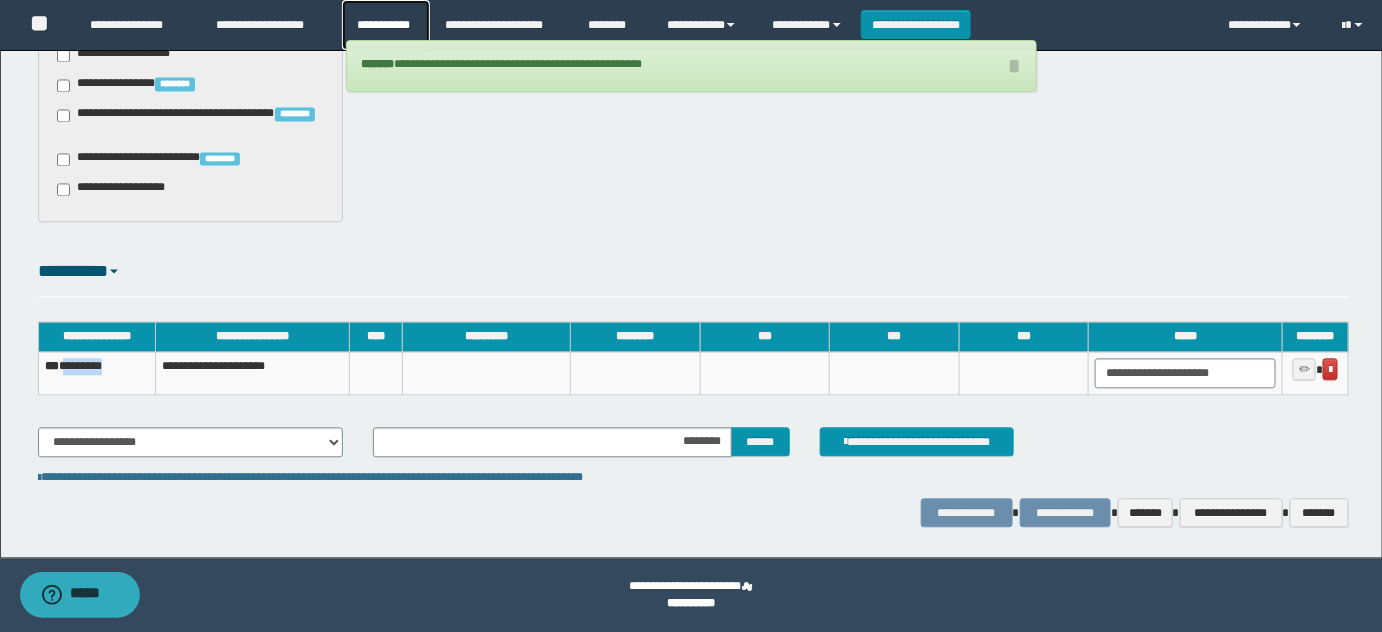 click on "**********" at bounding box center [386, 25] 